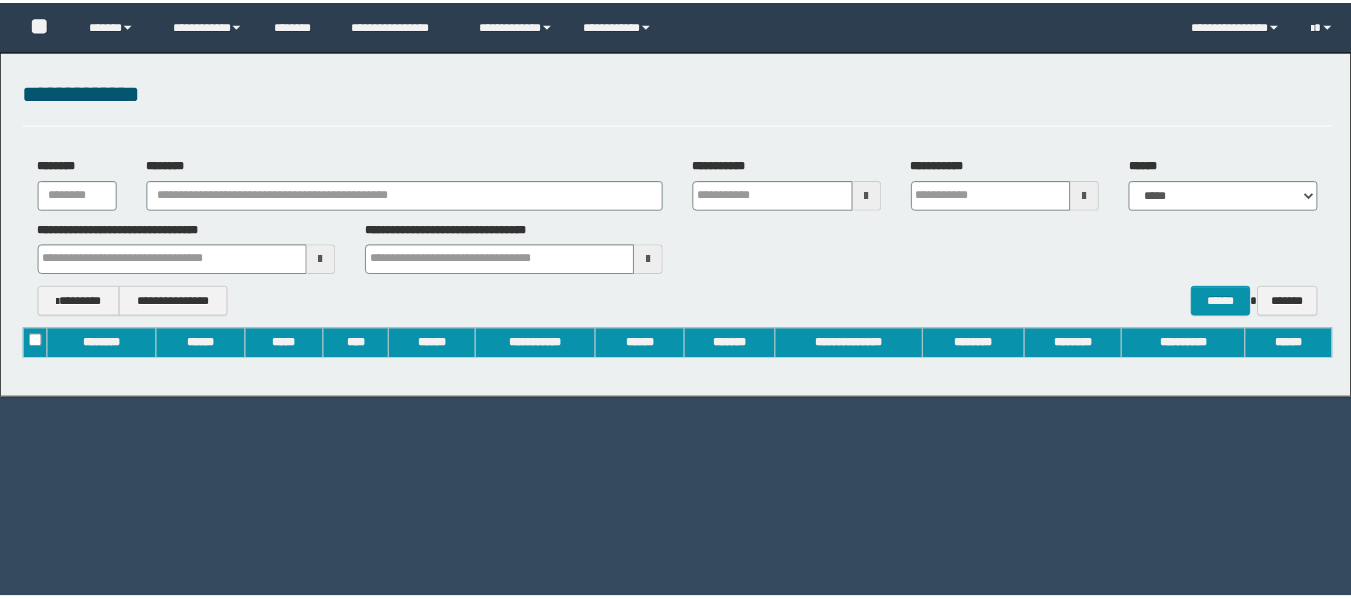scroll, scrollTop: 0, scrollLeft: 0, axis: both 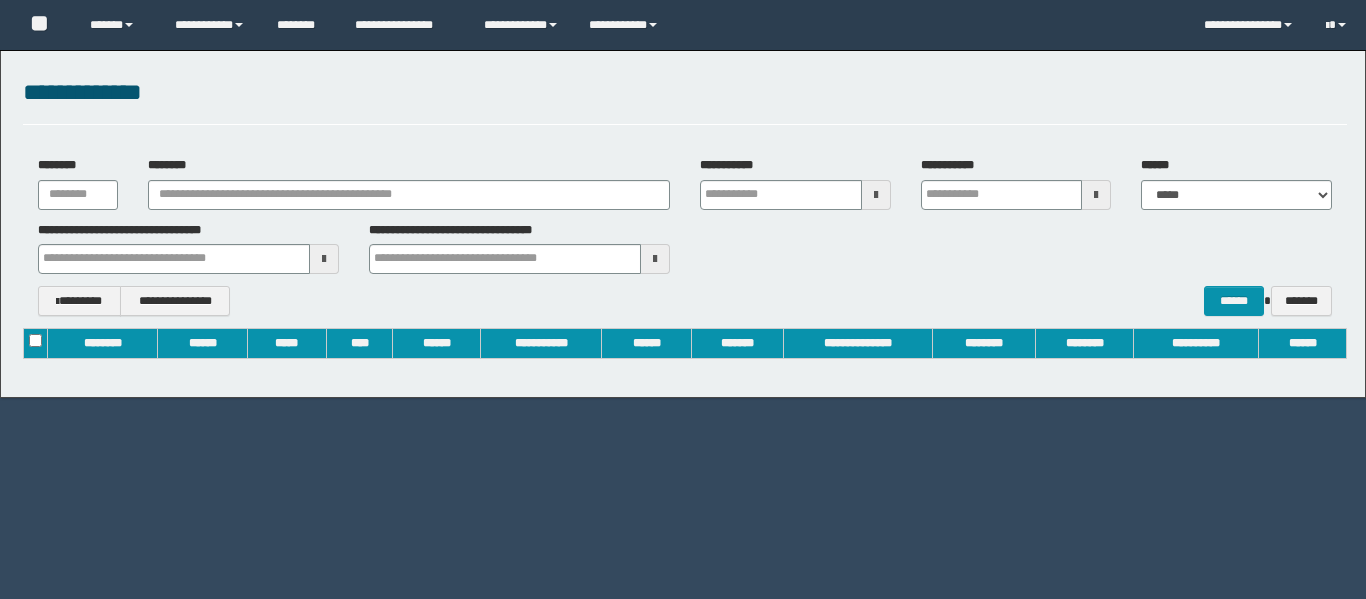 type on "**********" 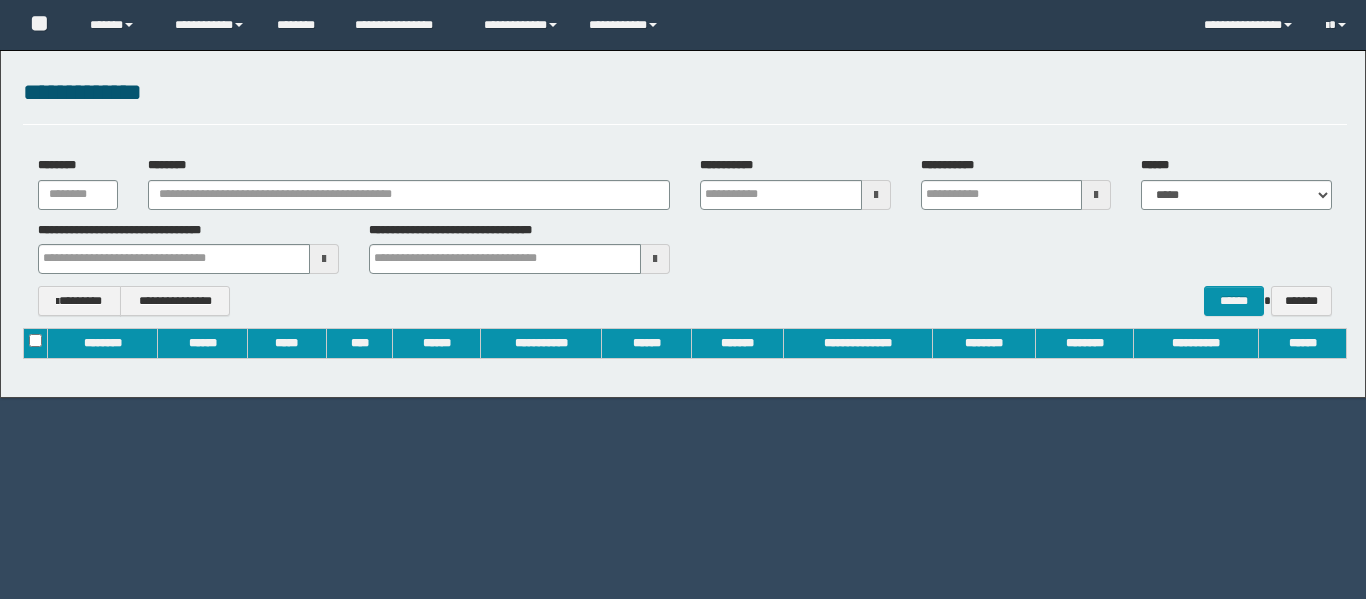 type on "**********" 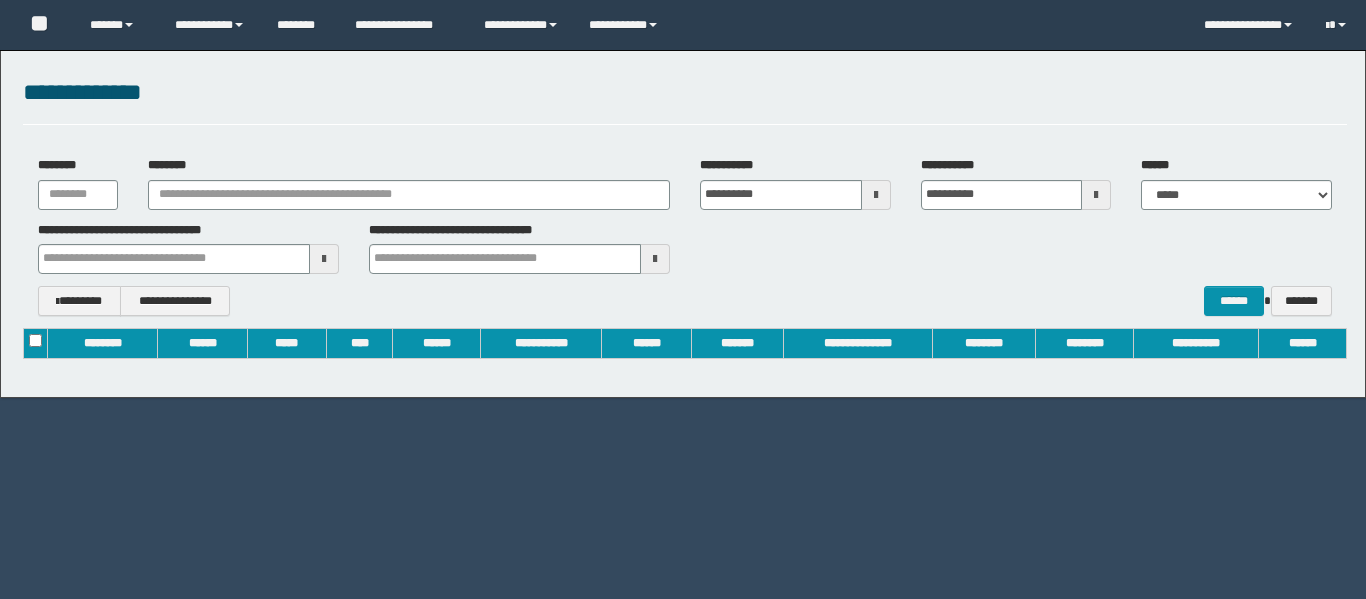 type 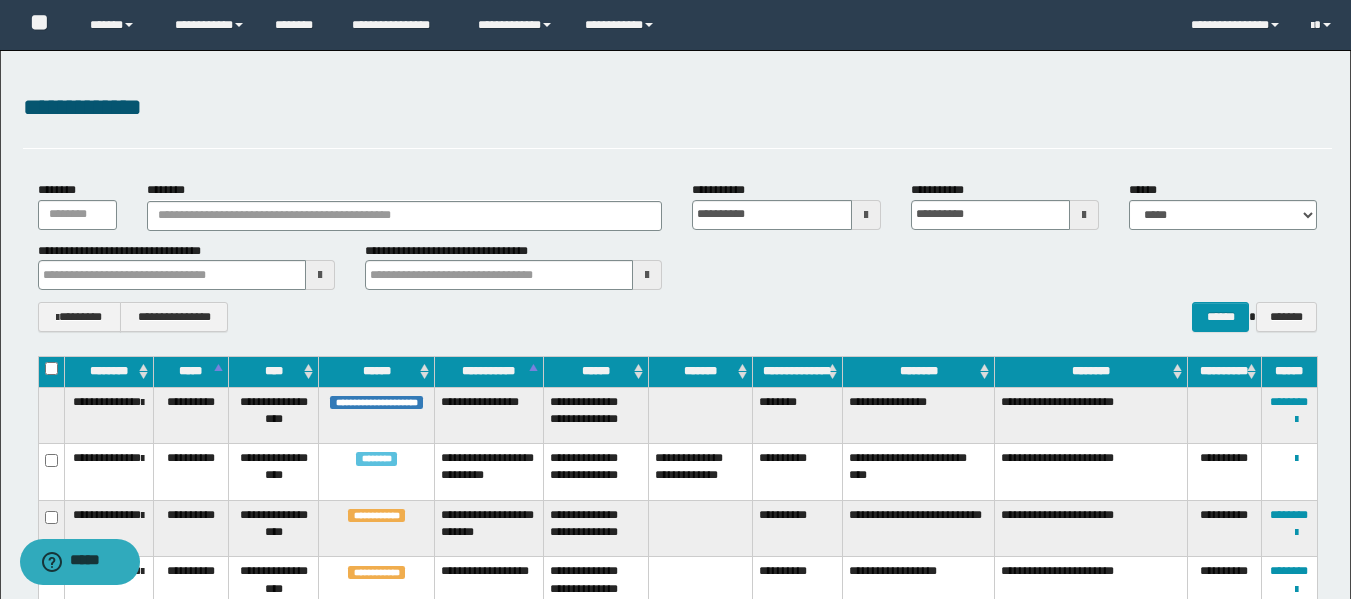 scroll, scrollTop: 0, scrollLeft: 0, axis: both 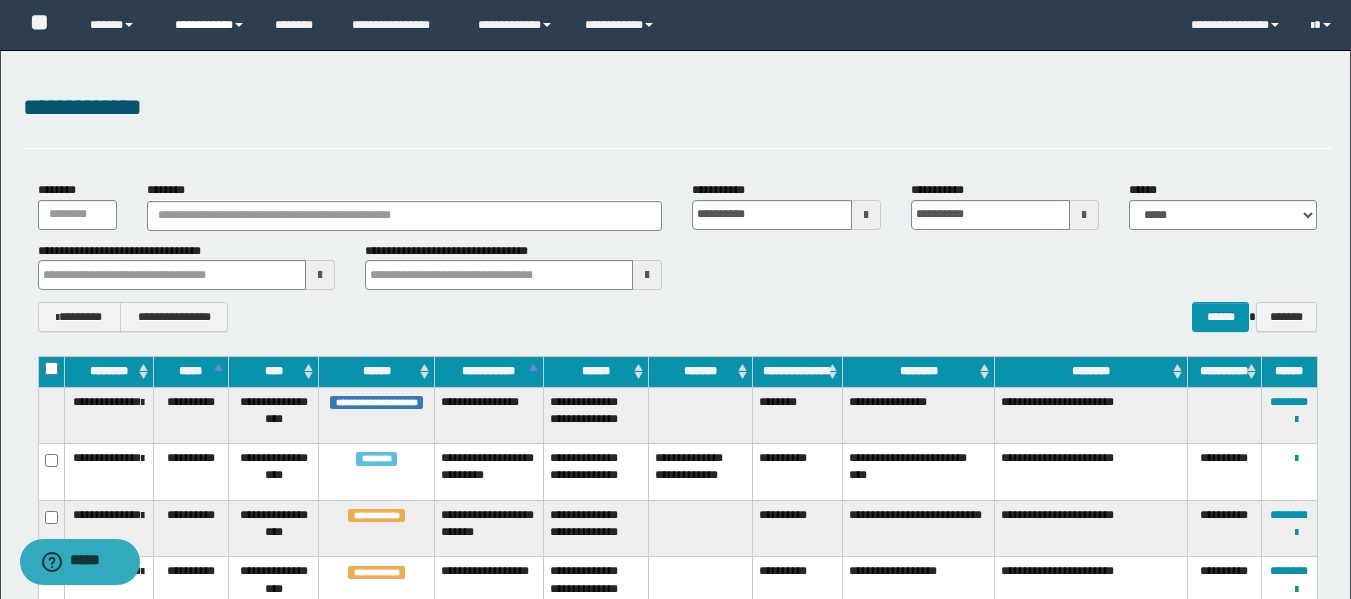 click on "**********" at bounding box center (210, 25) 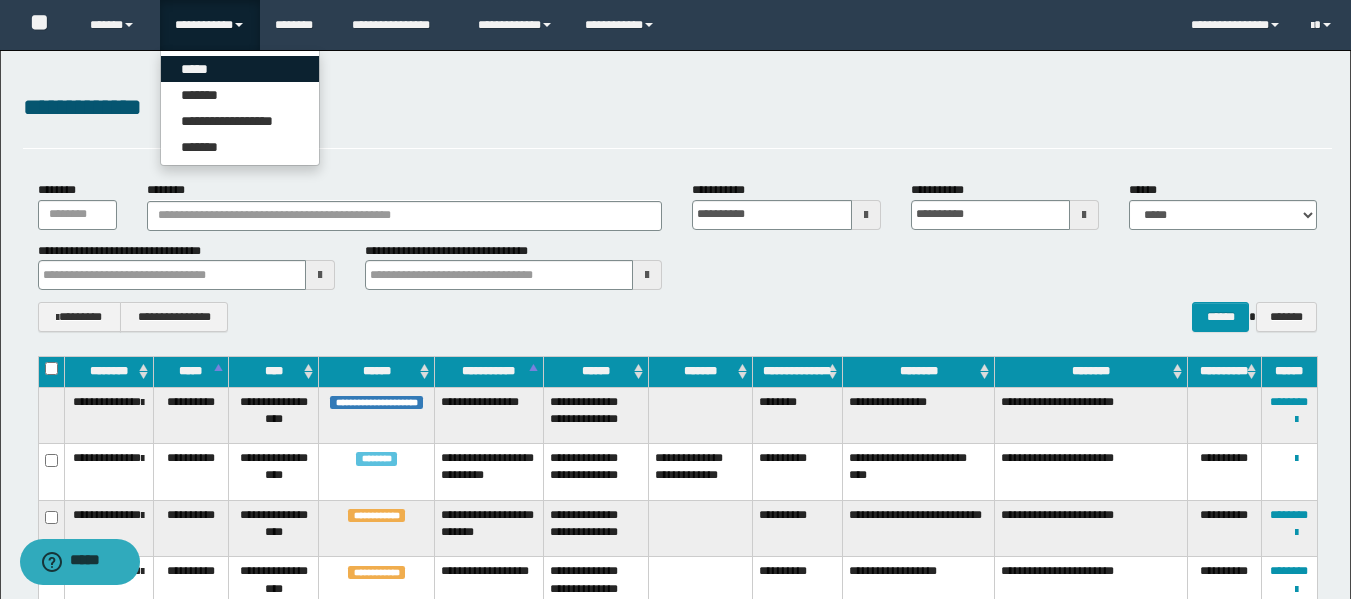 click on "*****" at bounding box center (240, 69) 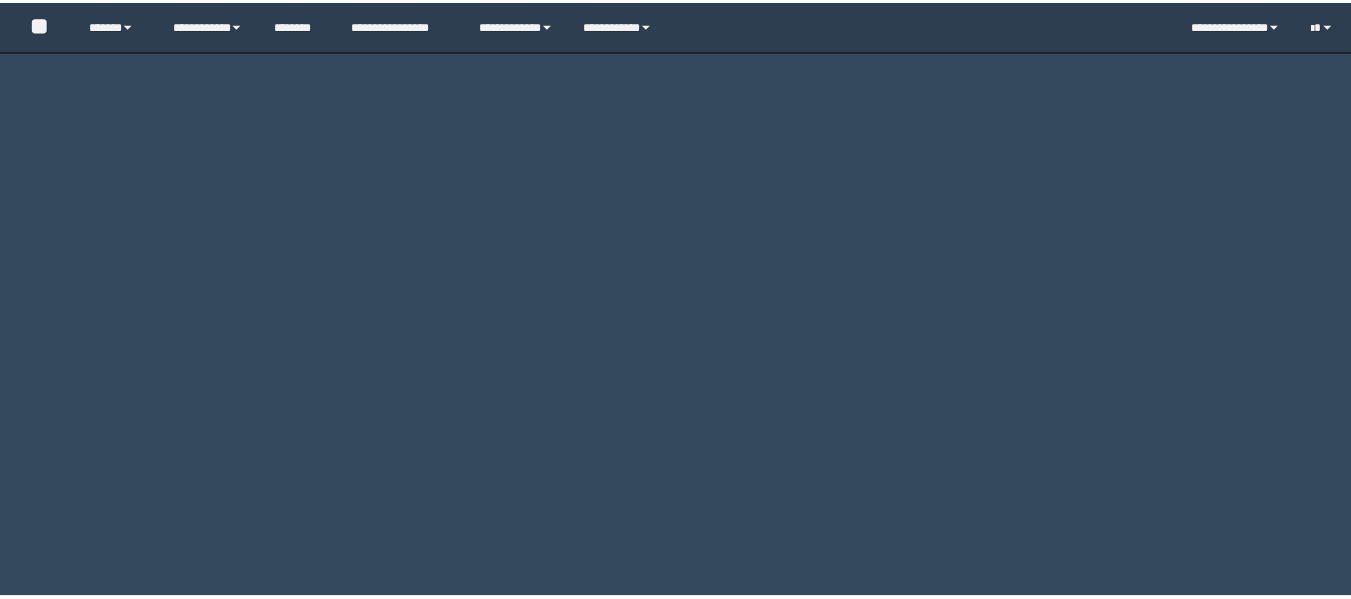 scroll, scrollTop: 0, scrollLeft: 0, axis: both 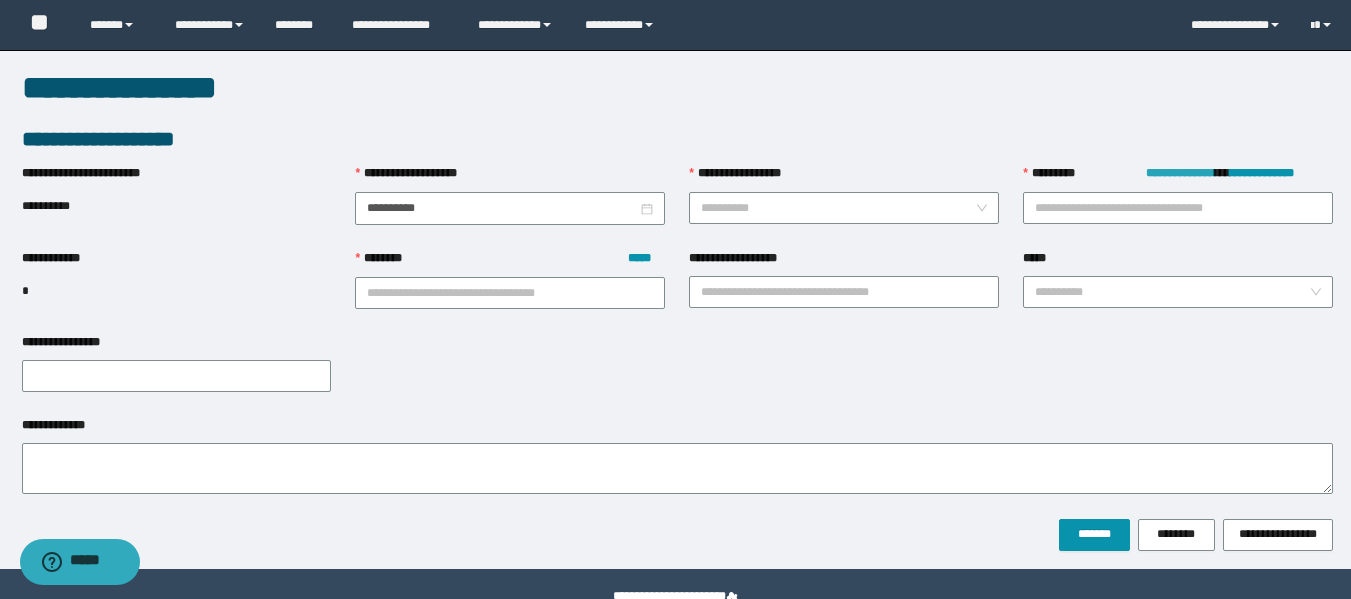 click on "**********" at bounding box center [1180, 173] 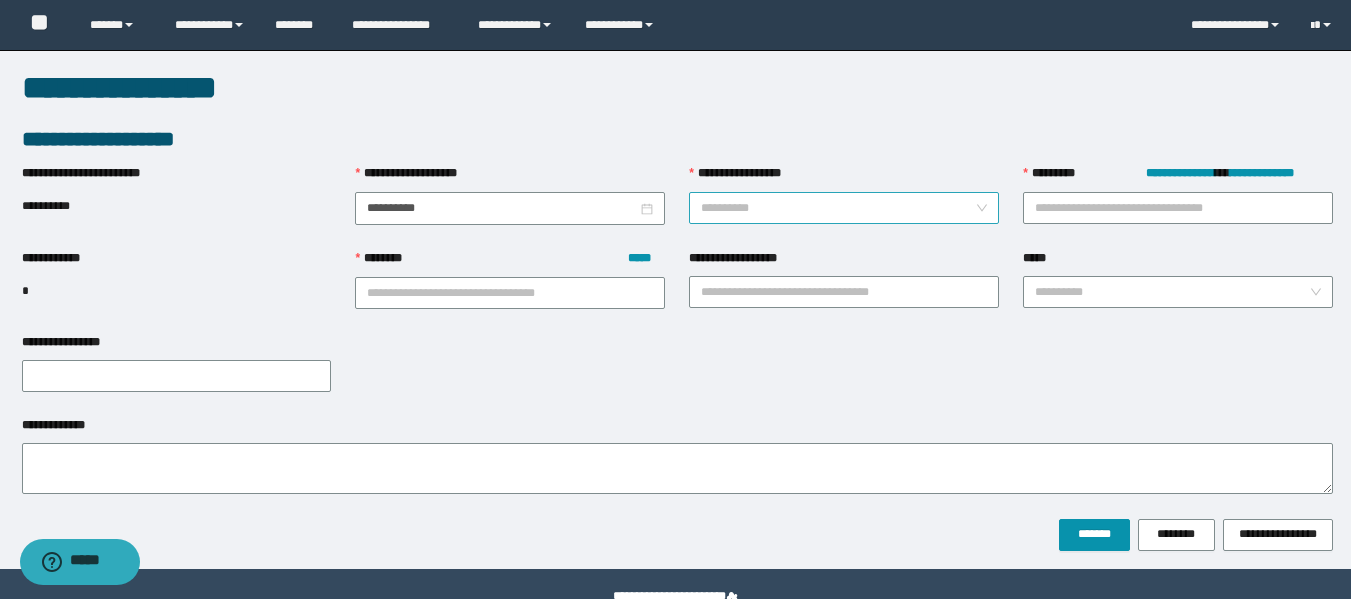 click on "**********" at bounding box center [838, 208] 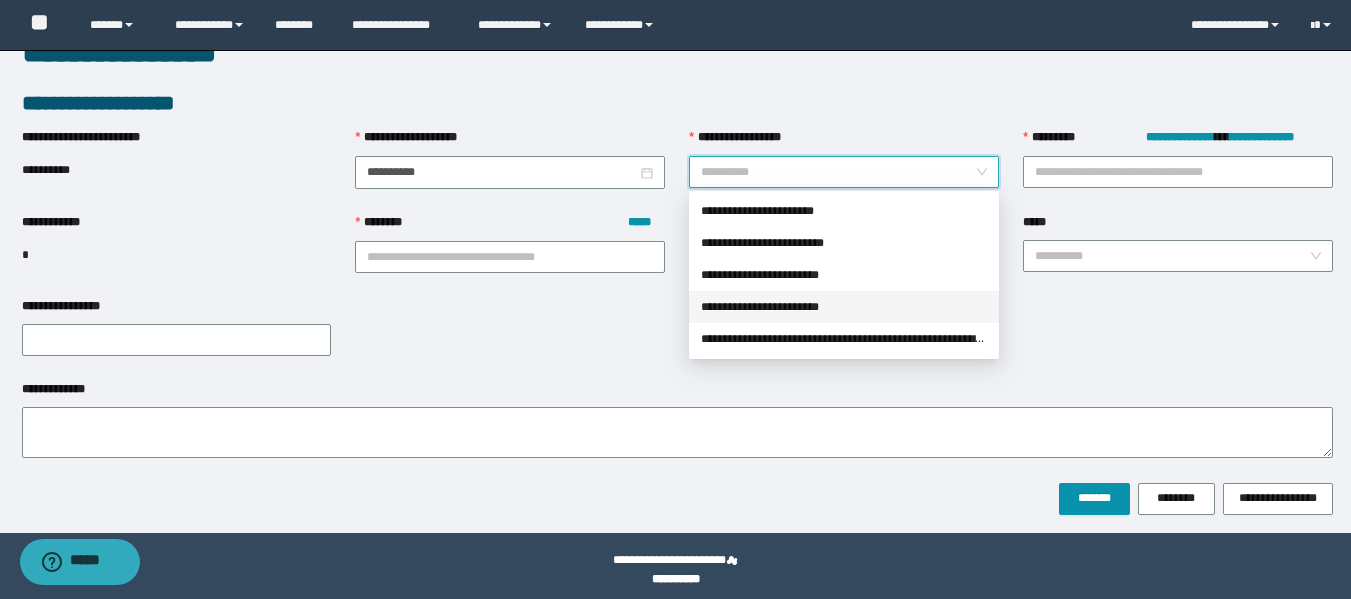 scroll, scrollTop: 46, scrollLeft: 0, axis: vertical 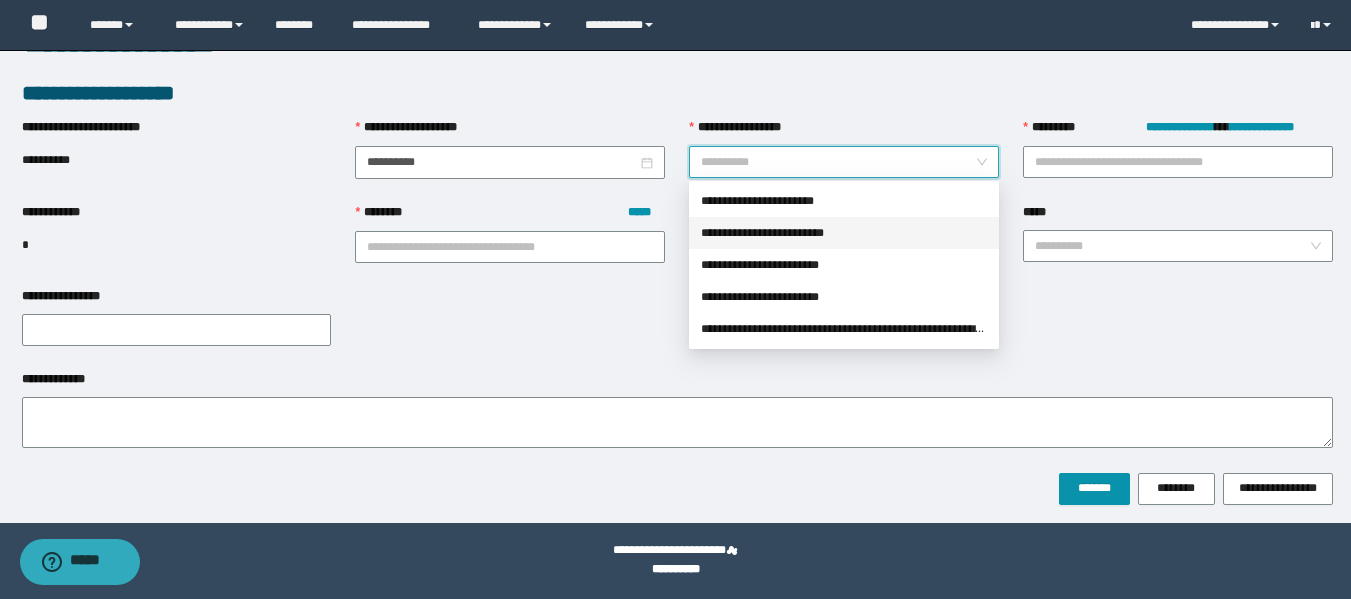 click on "**********" at bounding box center [844, 233] 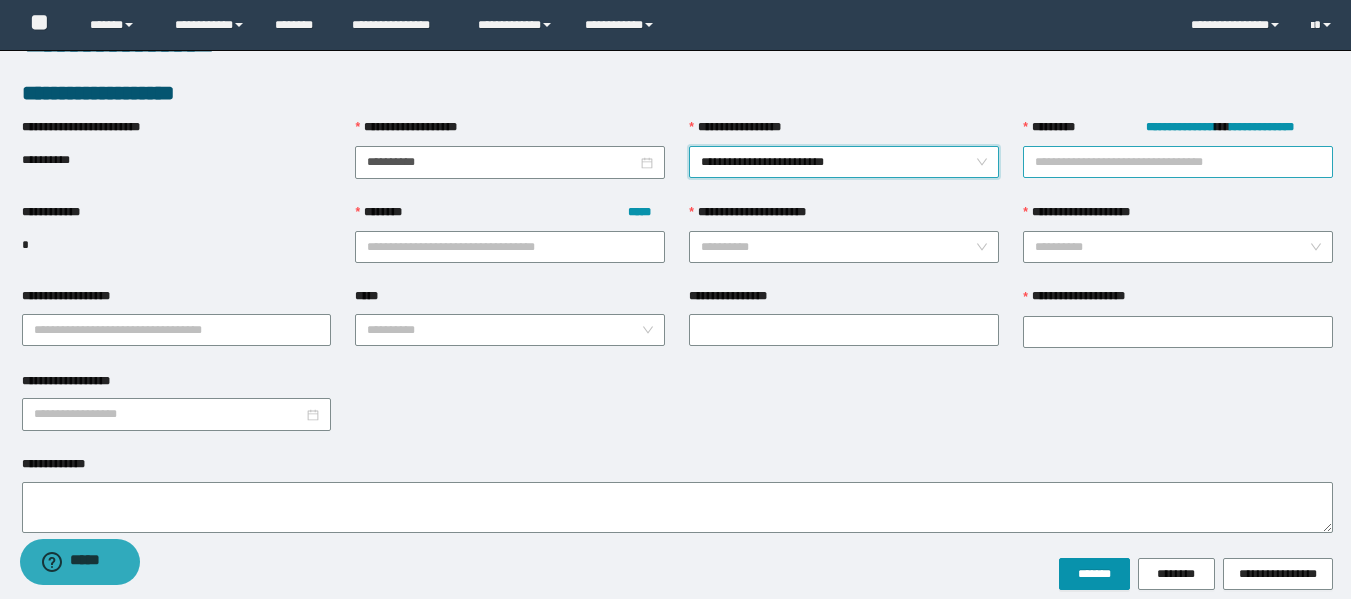 click on "**********" at bounding box center (1178, 162) 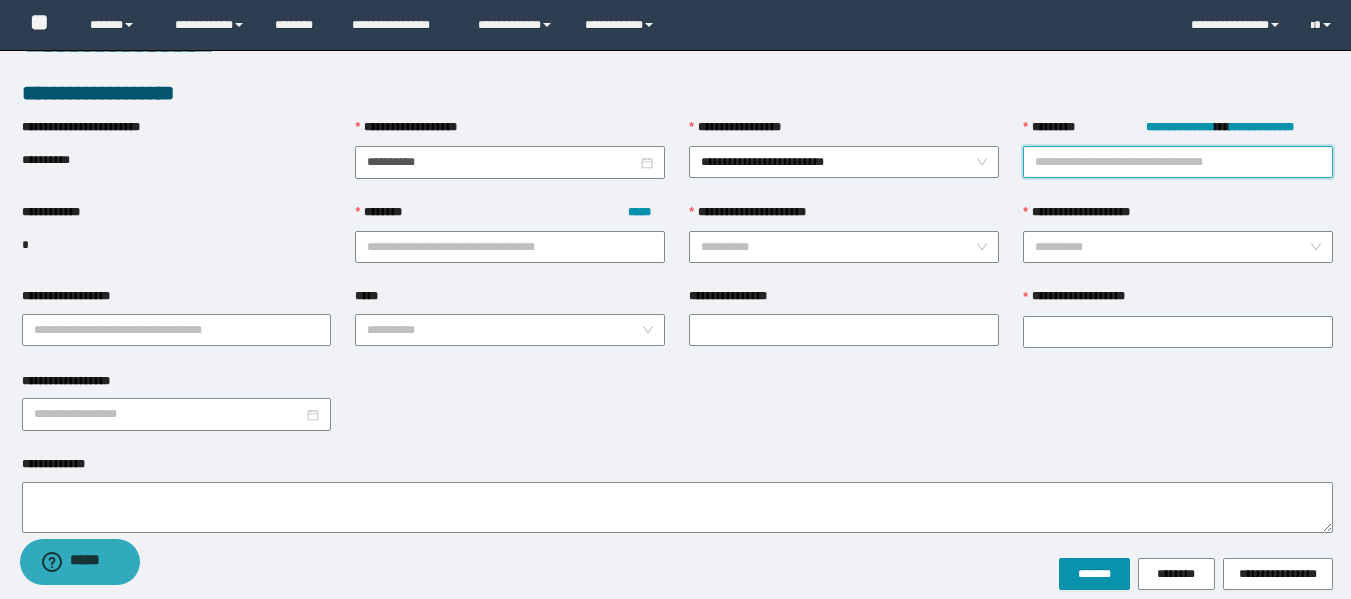 paste on "**********" 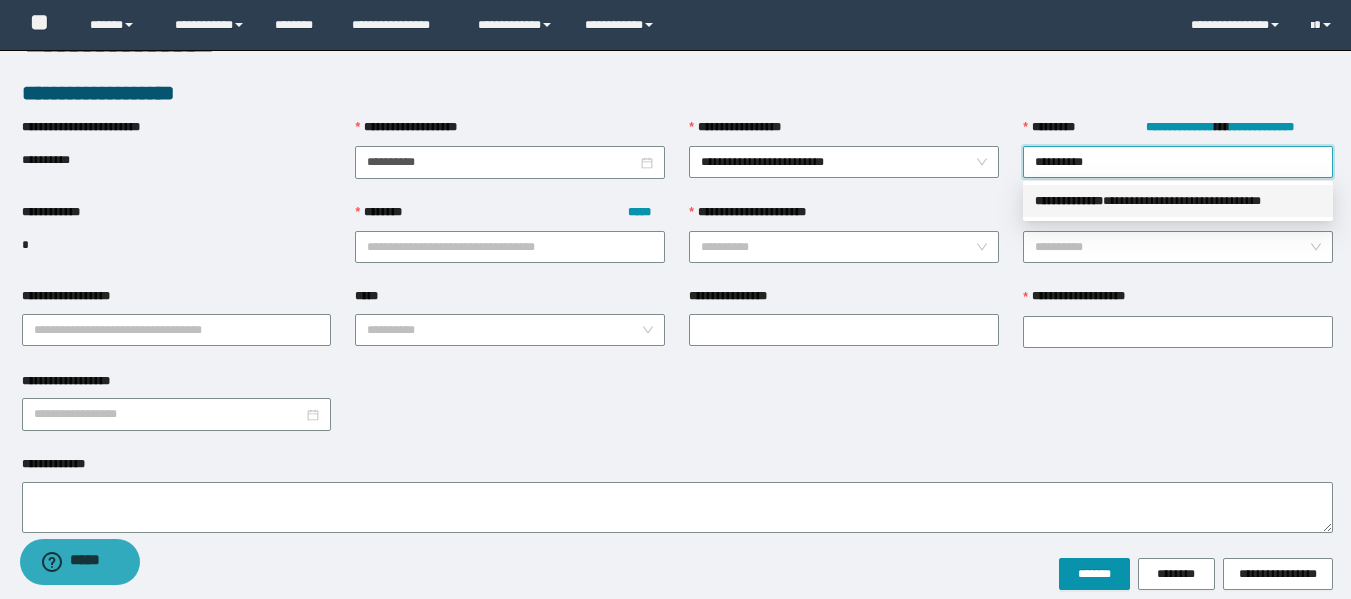 click on "**********" at bounding box center [1069, 201] 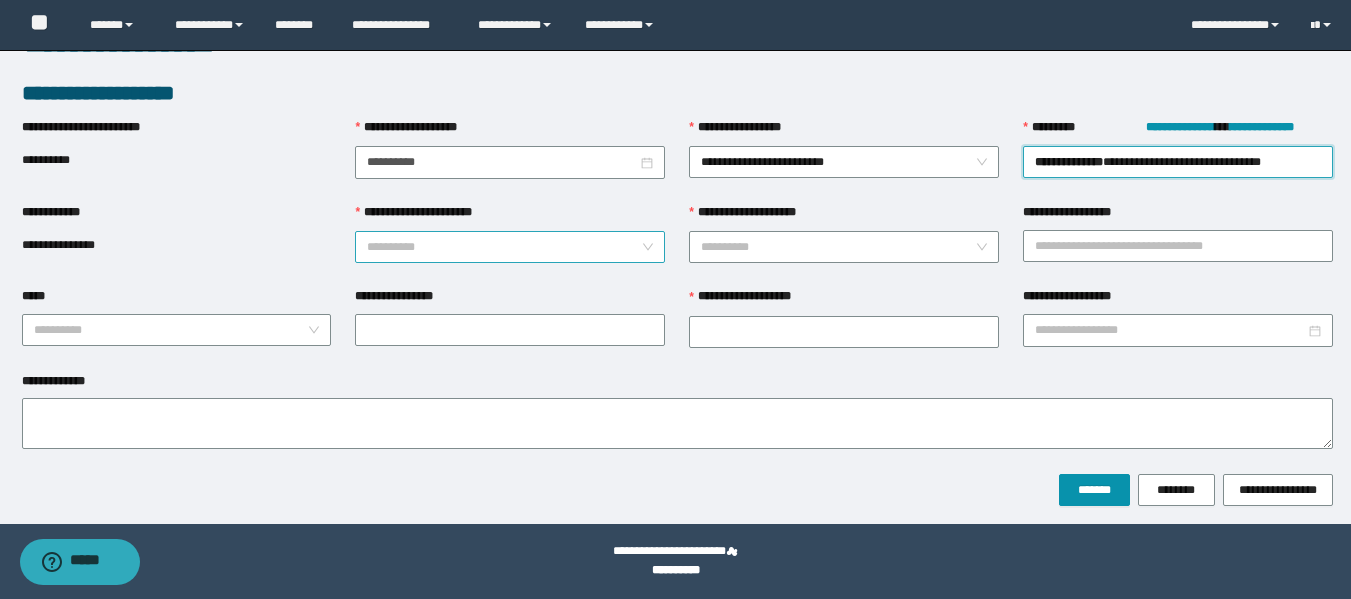 click on "**********" at bounding box center [504, 247] 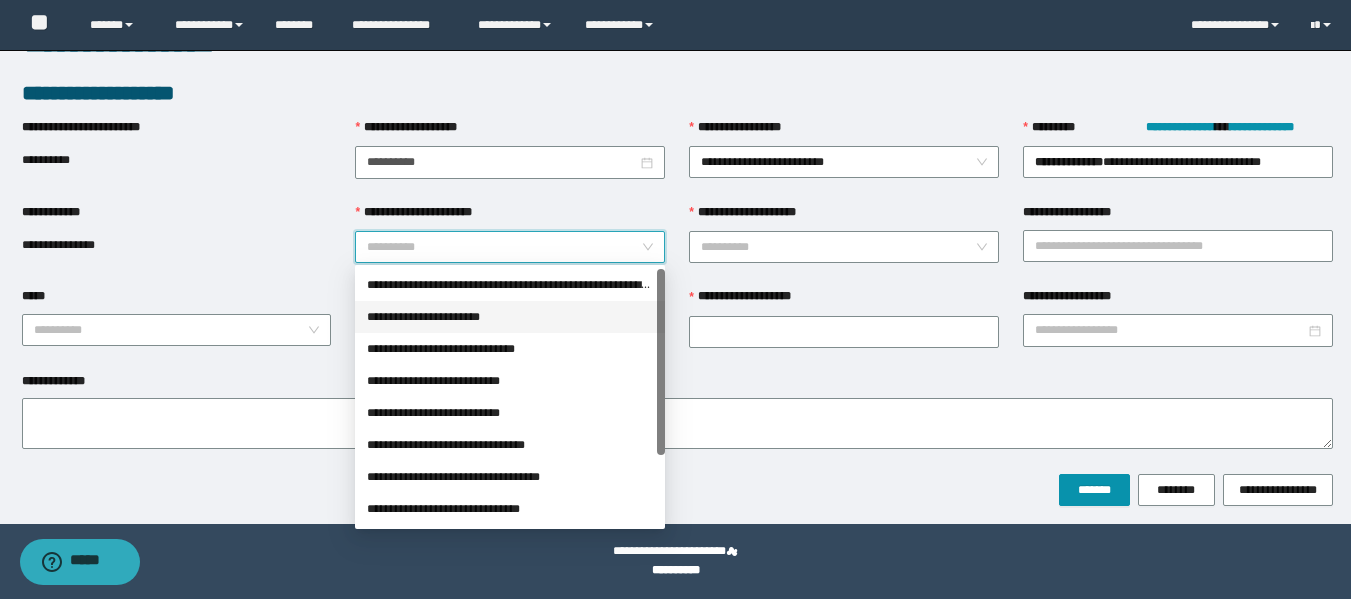 click on "**********" at bounding box center (510, 317) 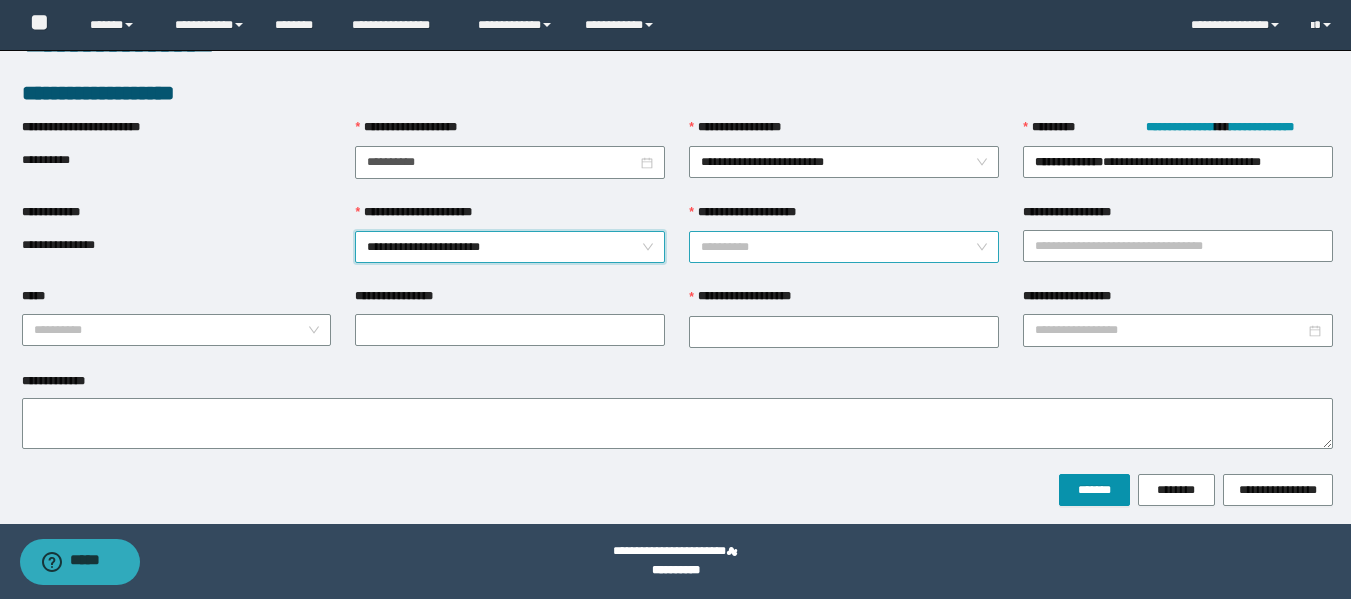 click on "**********" at bounding box center (838, 247) 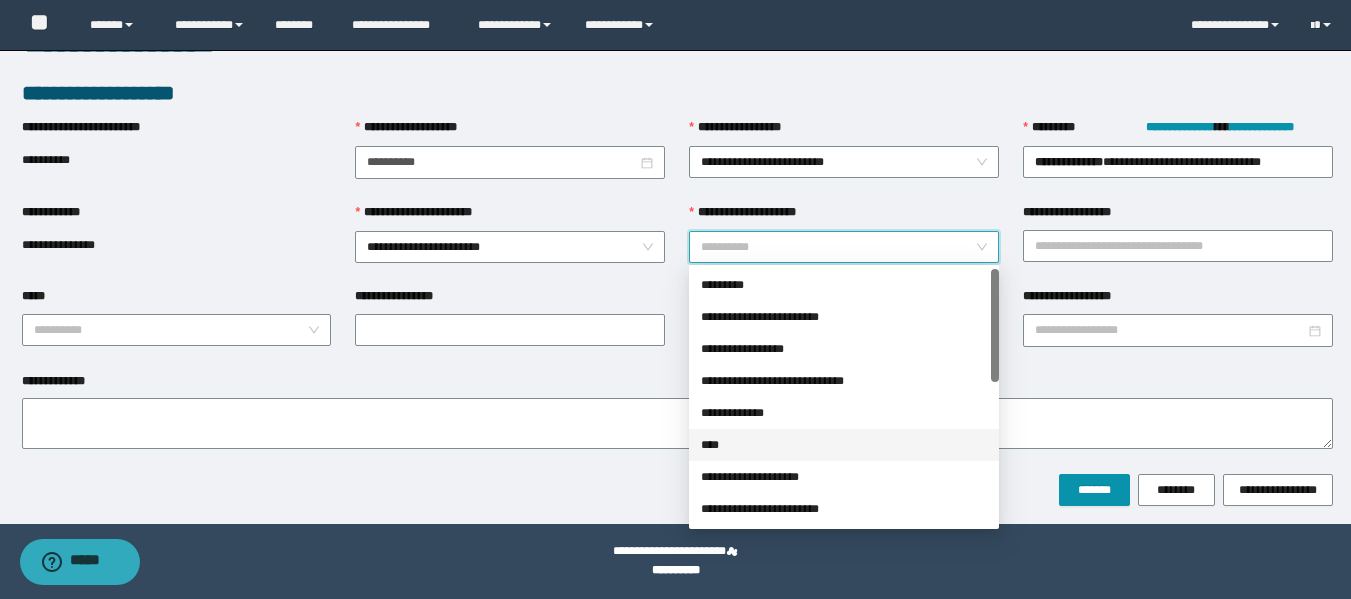 scroll, scrollTop: 300, scrollLeft: 0, axis: vertical 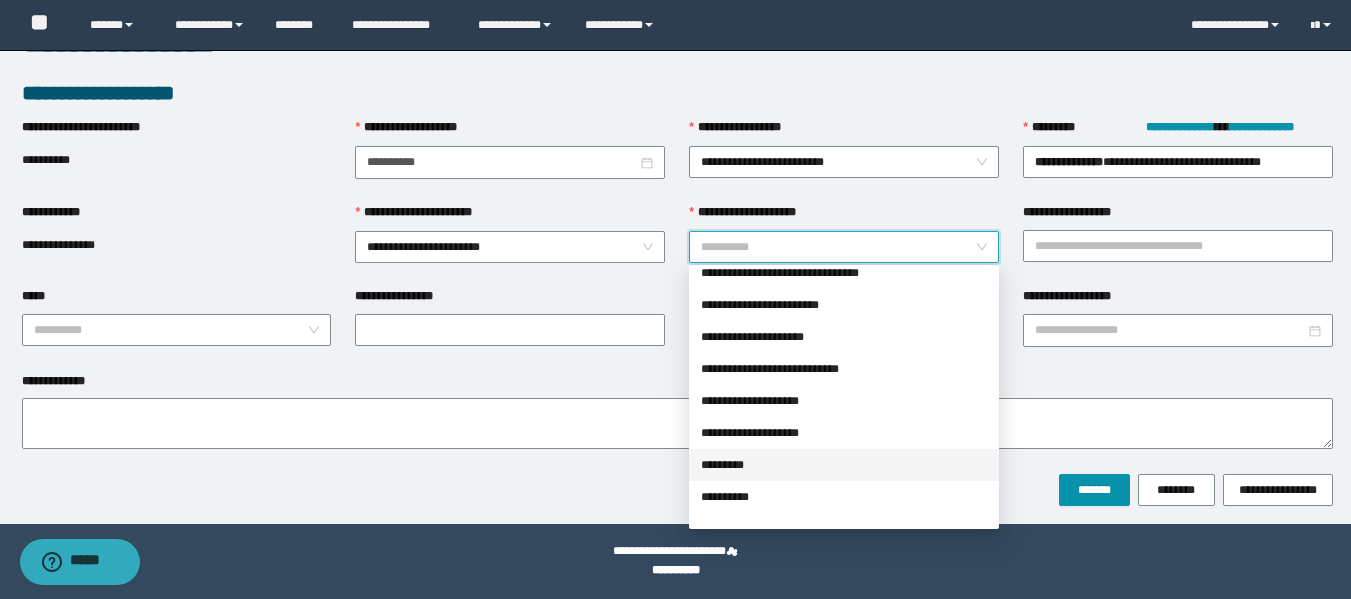 click on "*********" at bounding box center (844, 465) 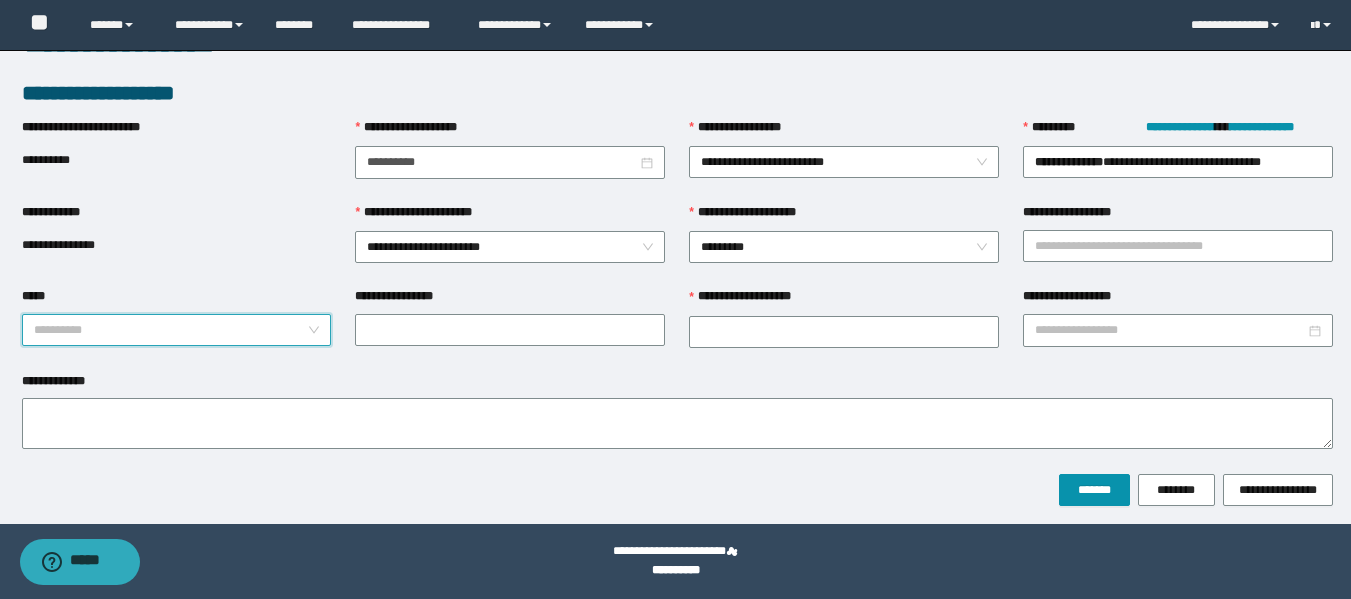 click on "*****" at bounding box center [171, 330] 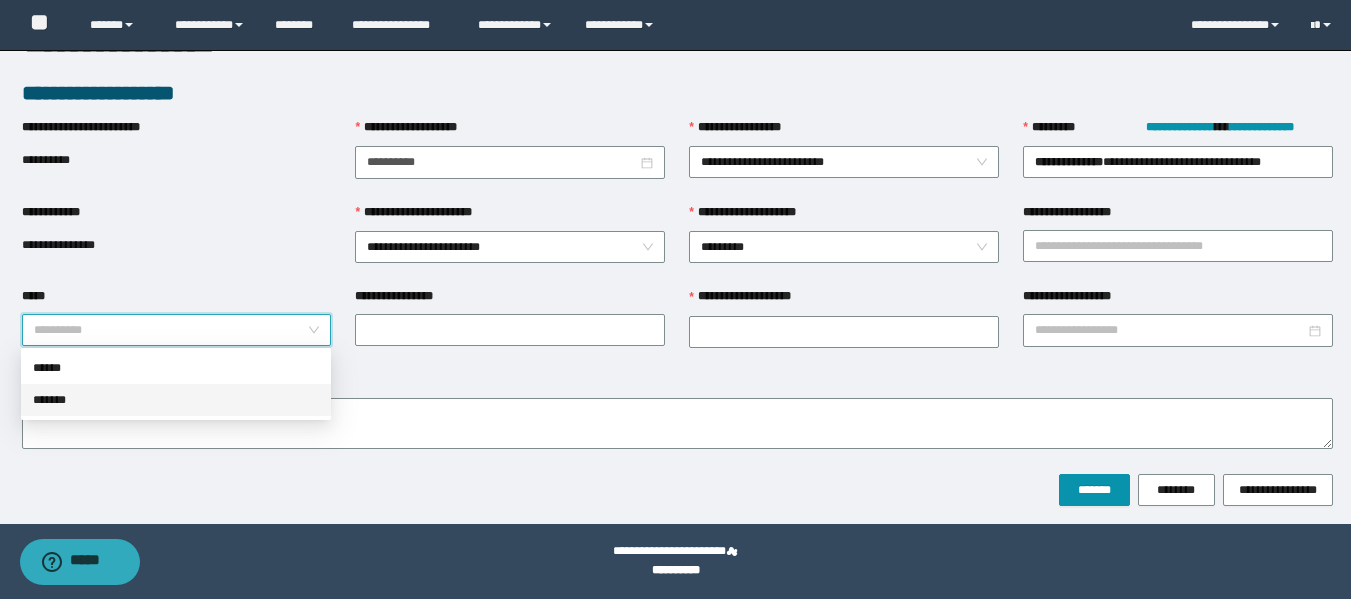 click on "*******" at bounding box center (176, 400) 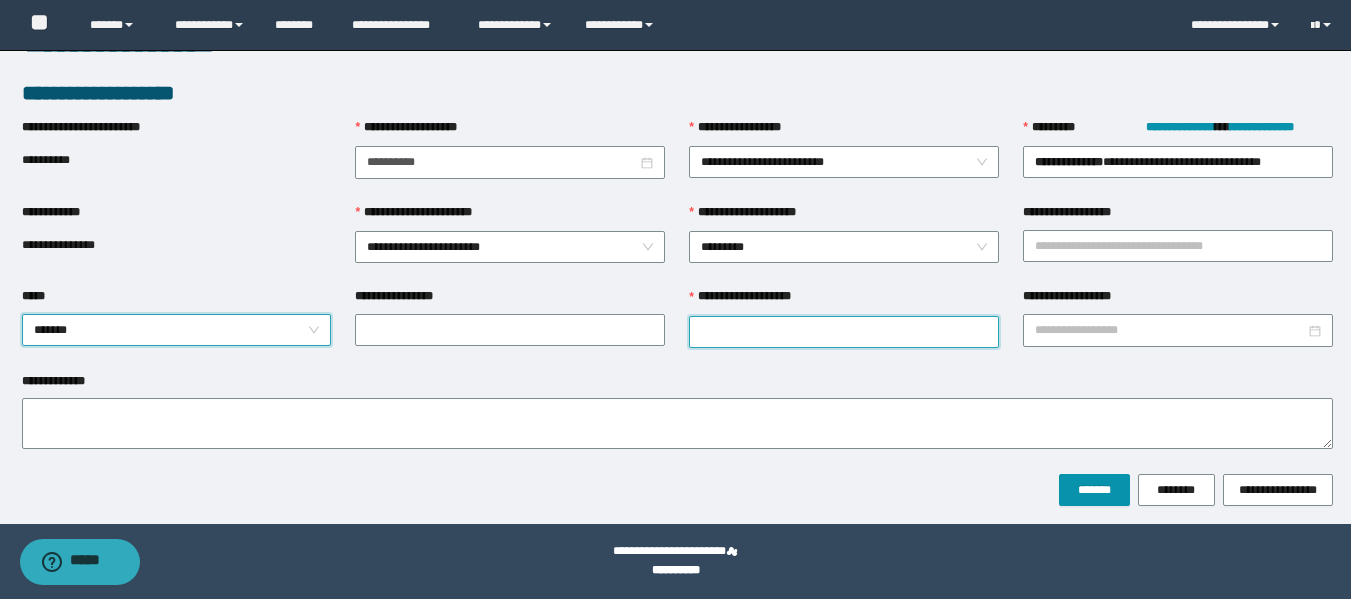 click on "**********" at bounding box center (844, 332) 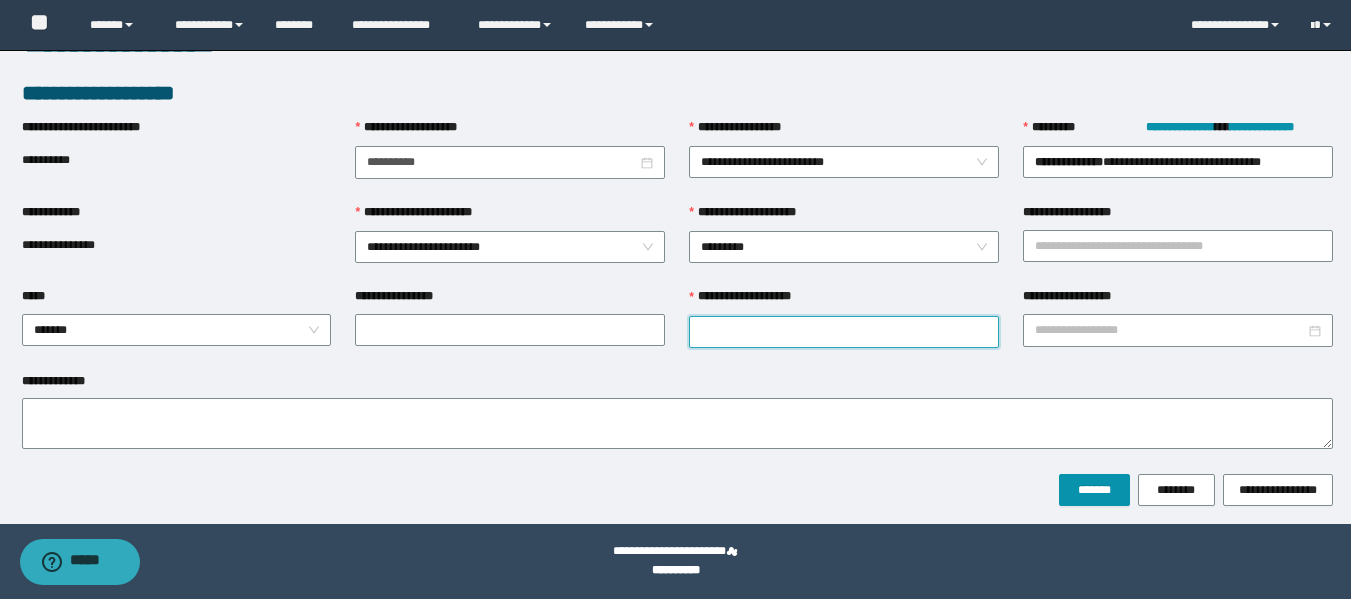 paste on "*********" 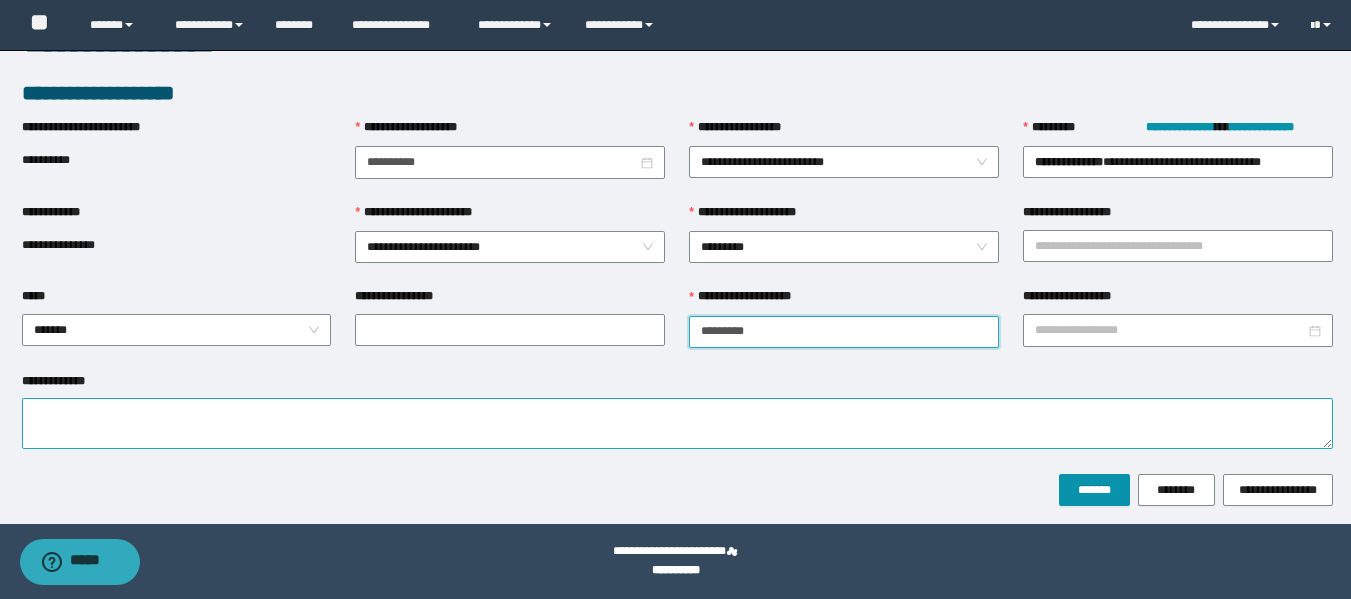 type on "*********" 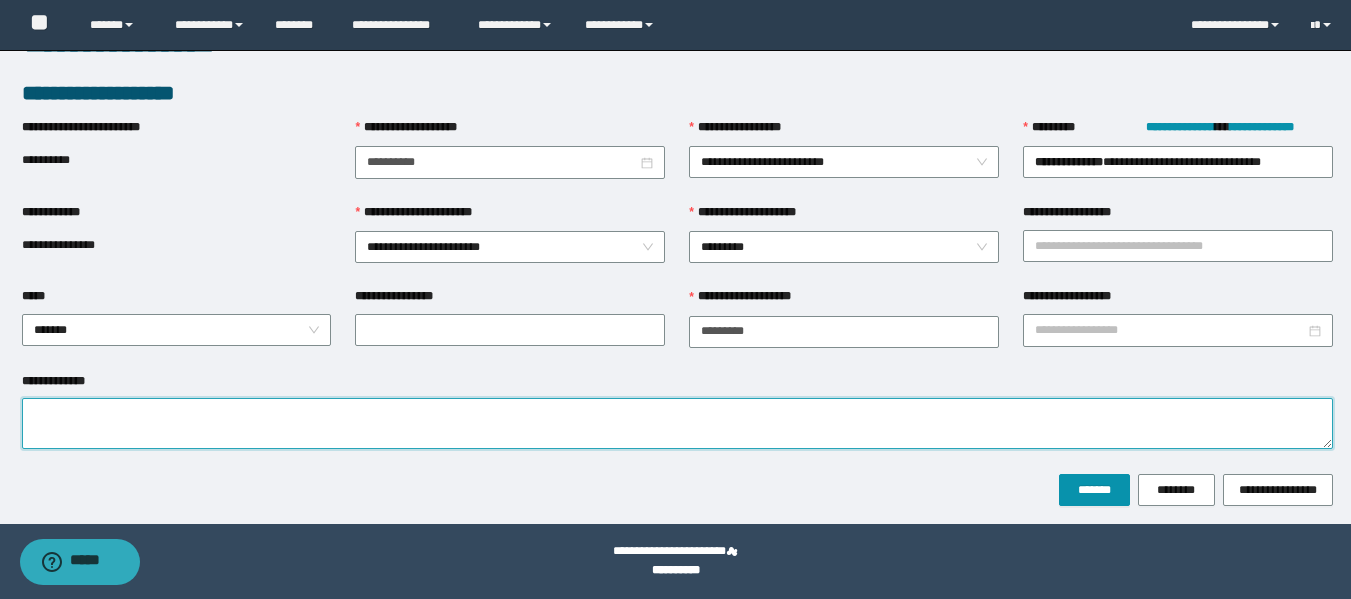 click on "**********" at bounding box center (677, 423) 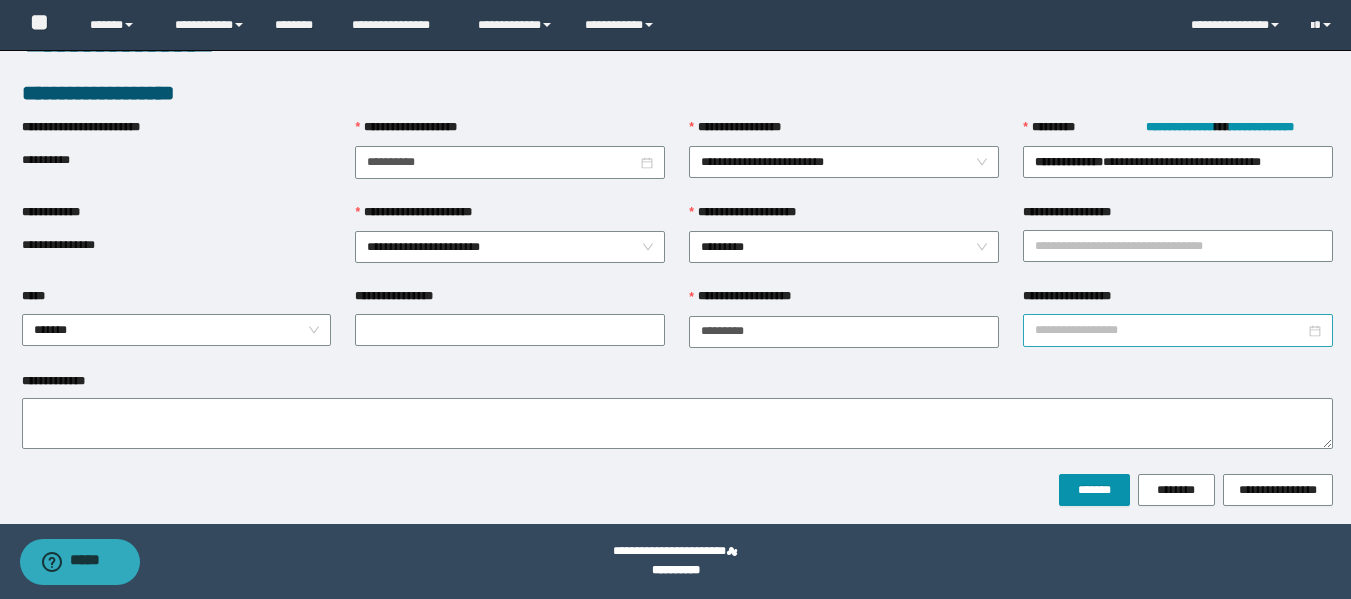 click on "**********" at bounding box center [1170, 330] 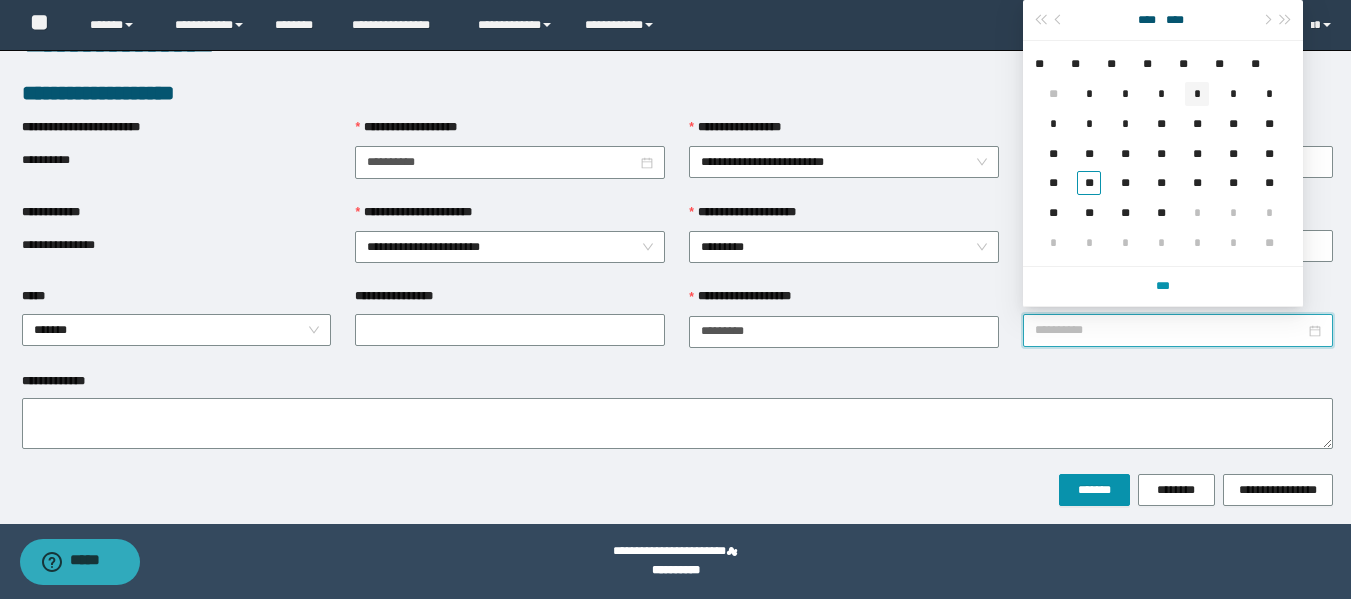 type on "**********" 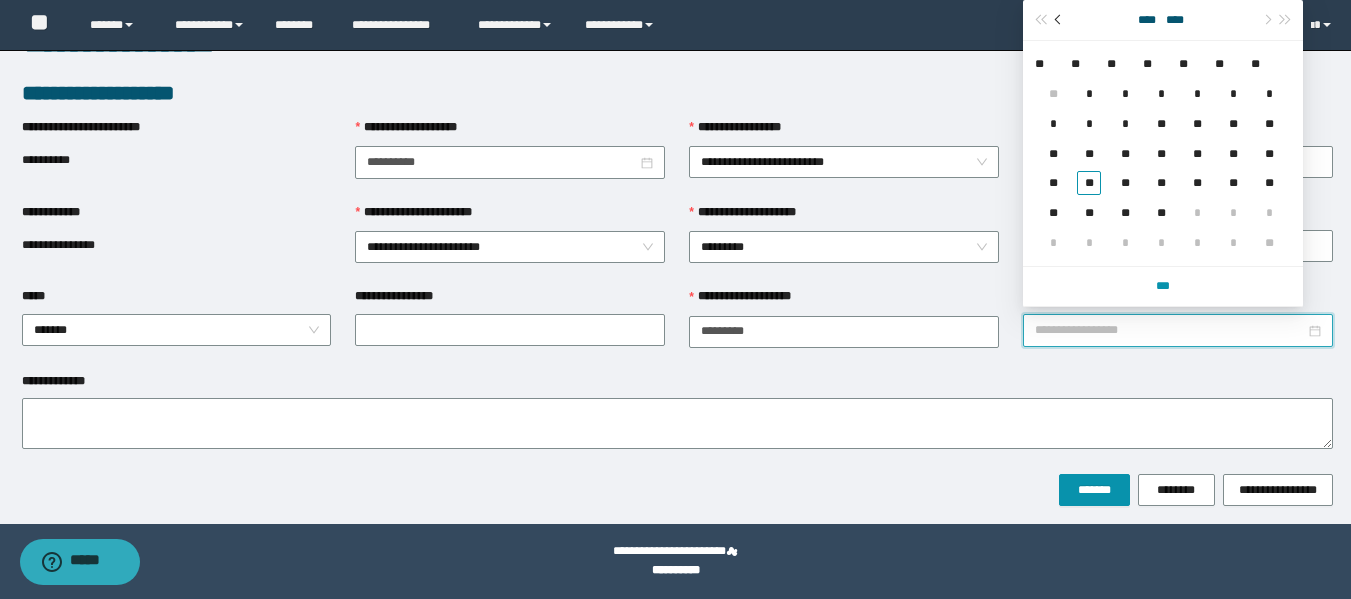 click at bounding box center (1059, 20) 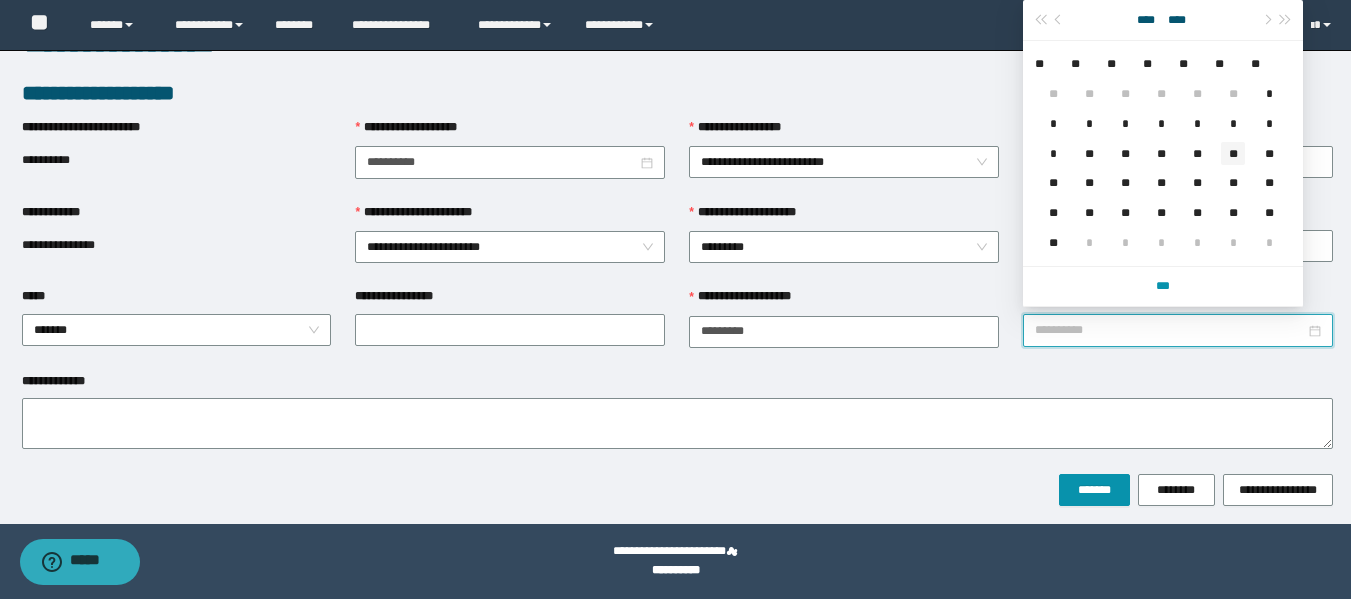 type on "**********" 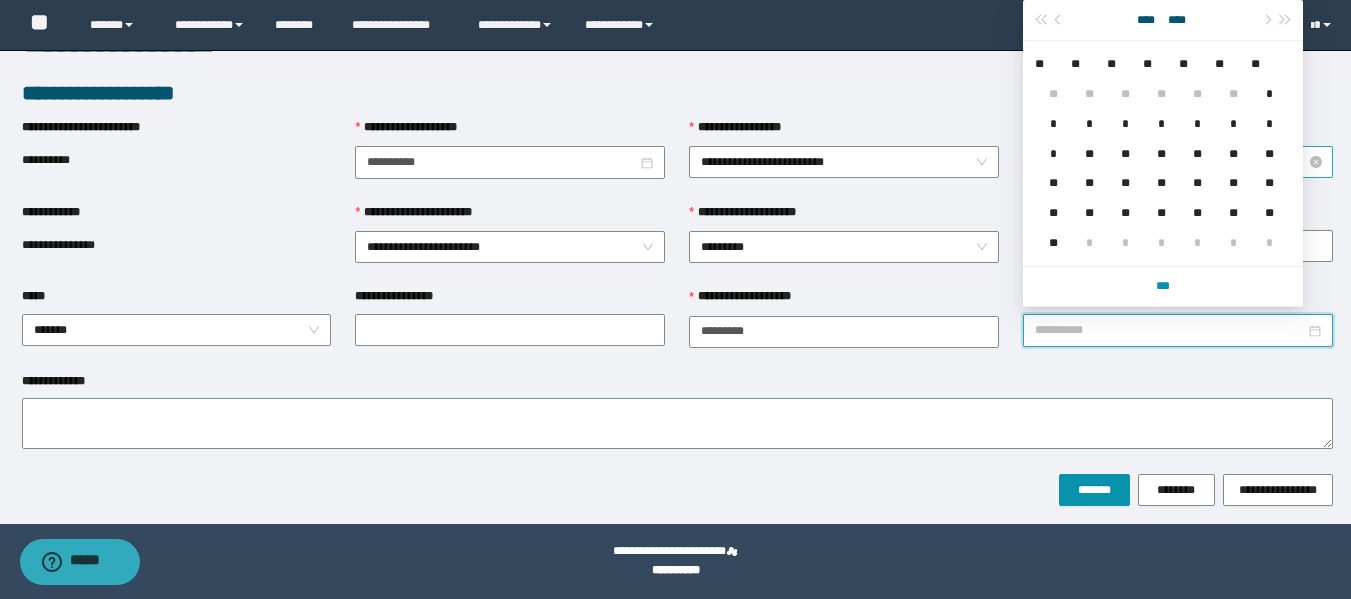 click on "**" at bounding box center (1233, 154) 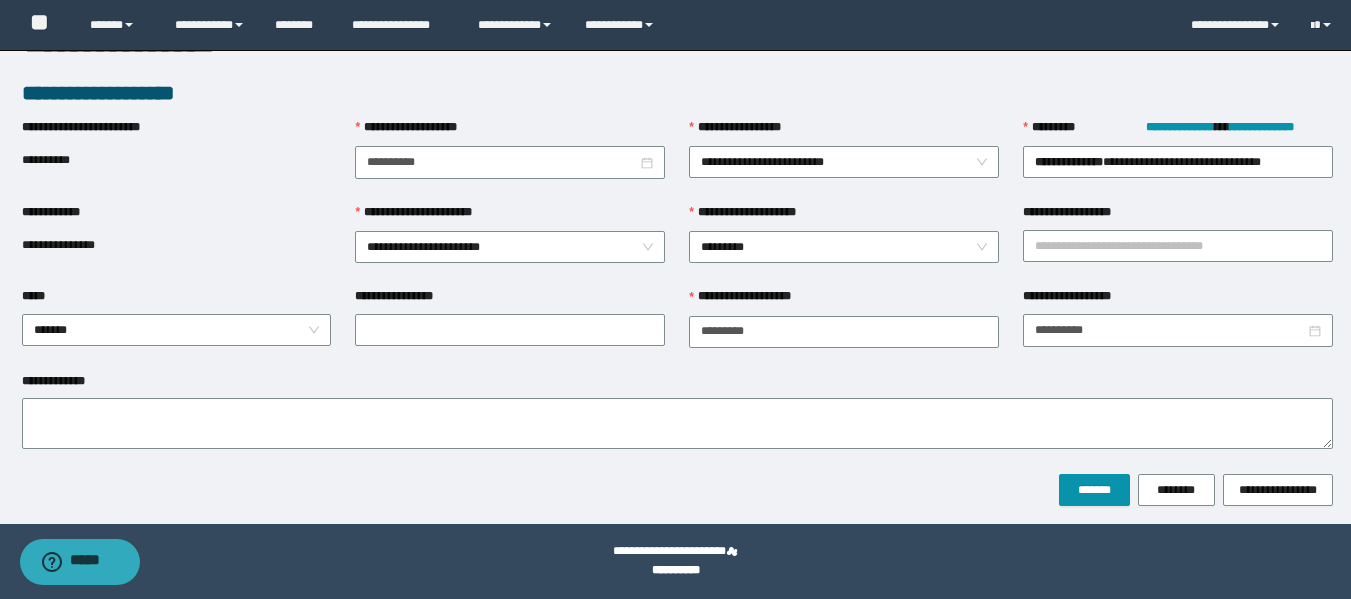 click on "**********" at bounding box center [677, 385] 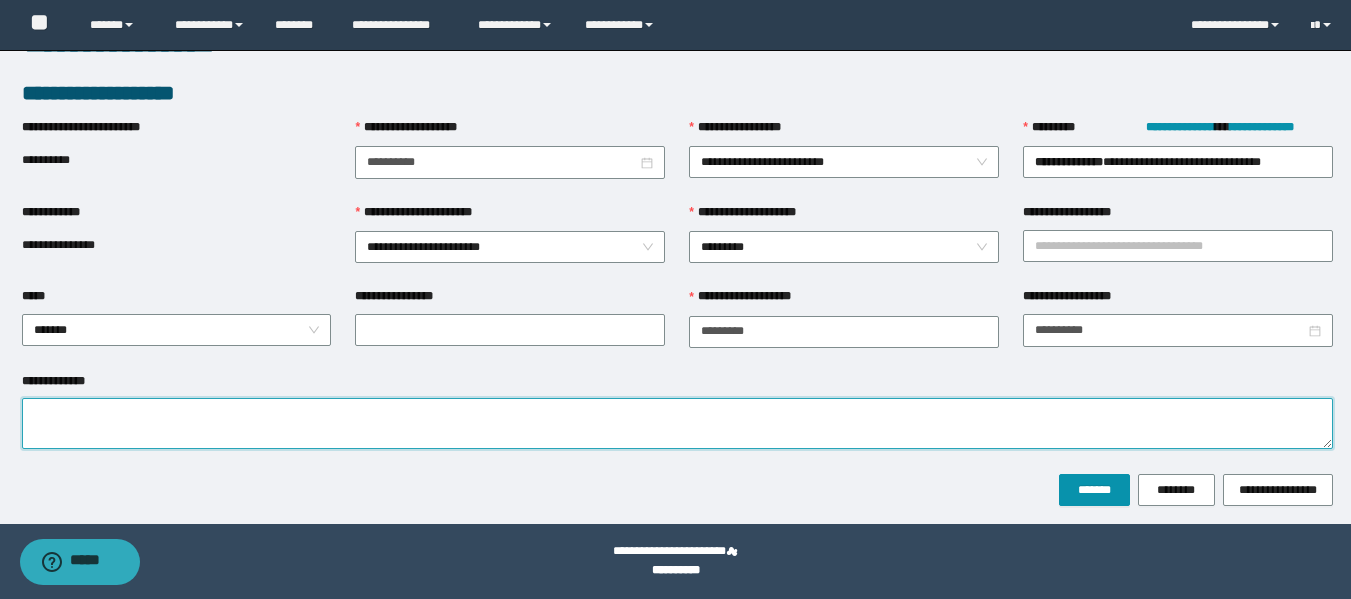 click on "**********" at bounding box center (677, 423) 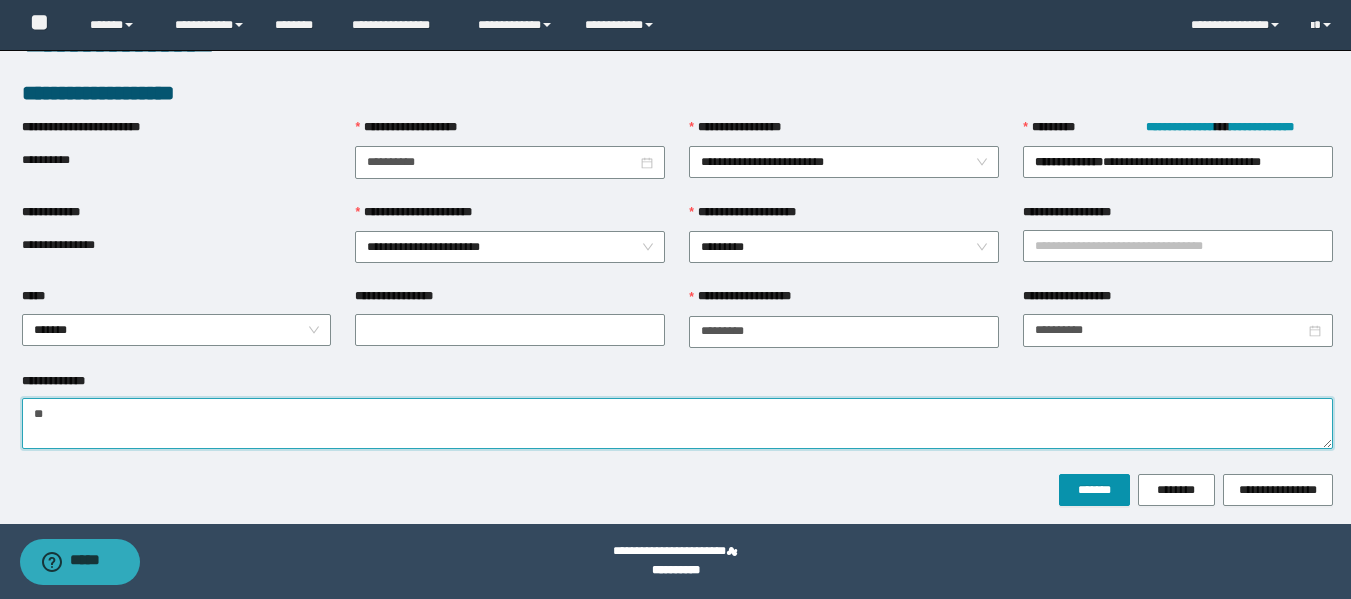 type on "*" 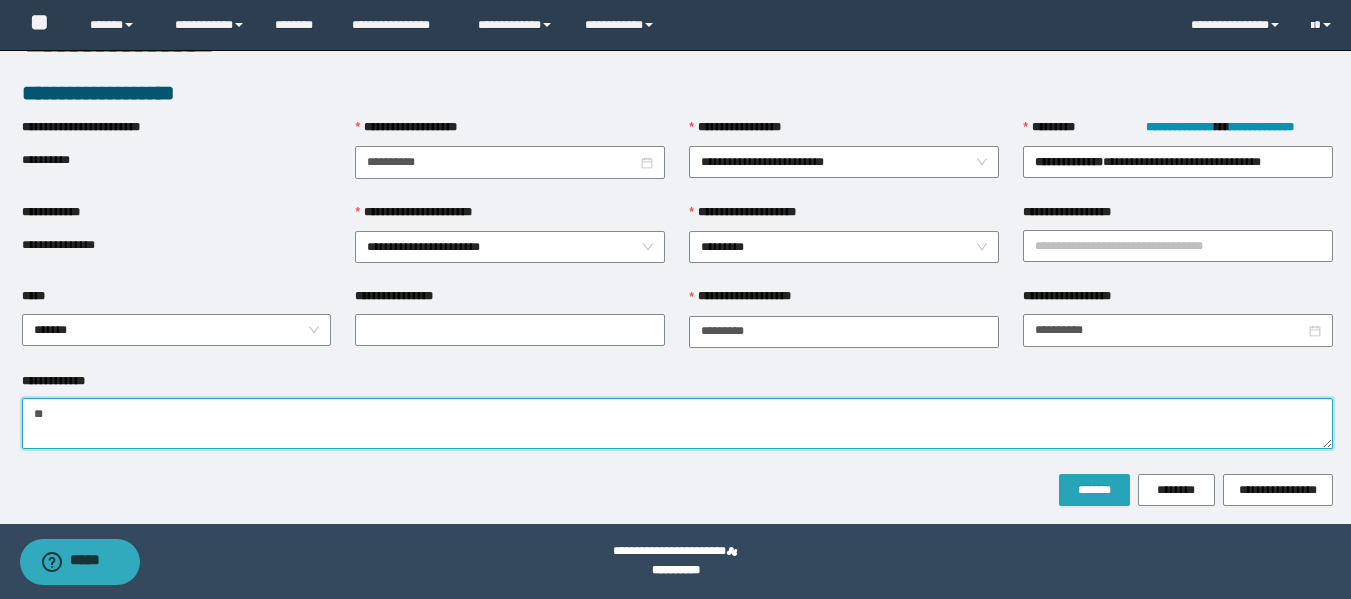 type on "**" 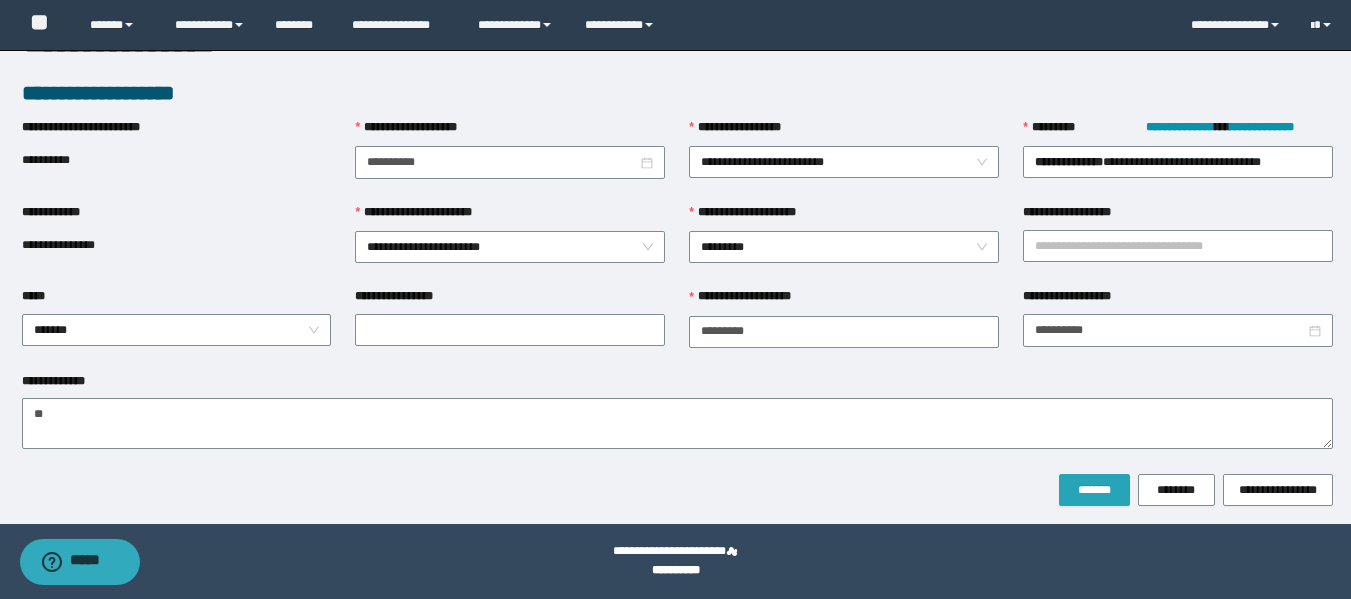 click on "*******" at bounding box center [1094, 490] 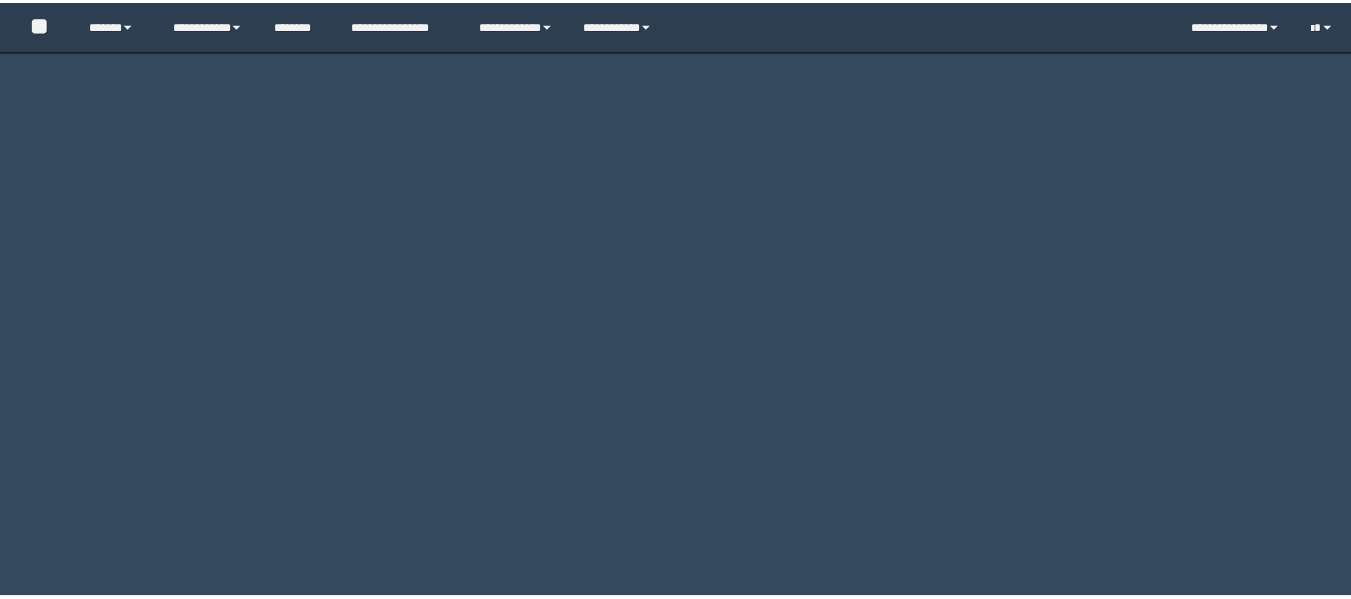 scroll, scrollTop: 0, scrollLeft: 0, axis: both 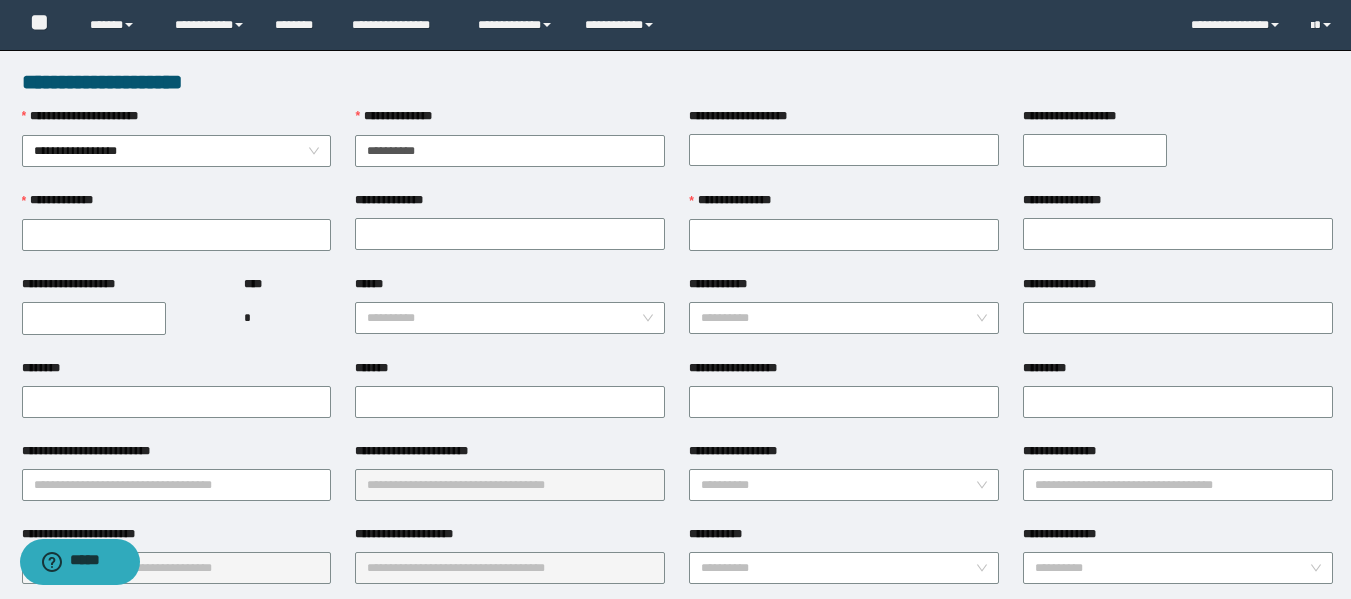 type on "**********" 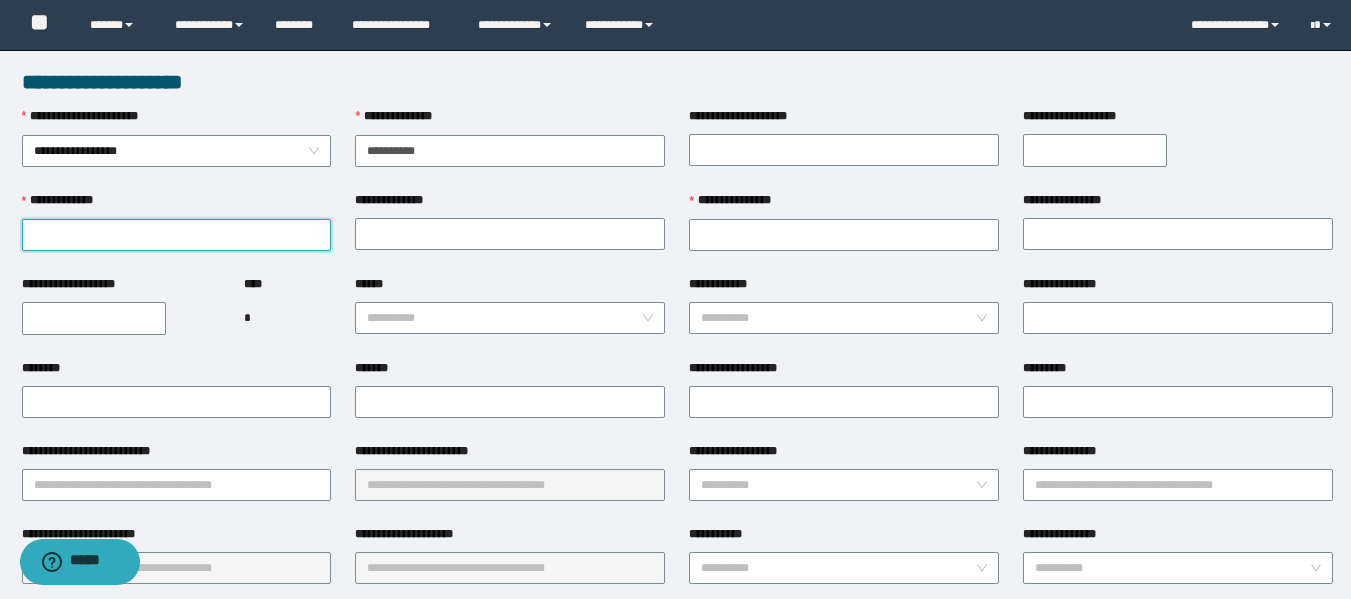 click on "**********" at bounding box center (177, 235) 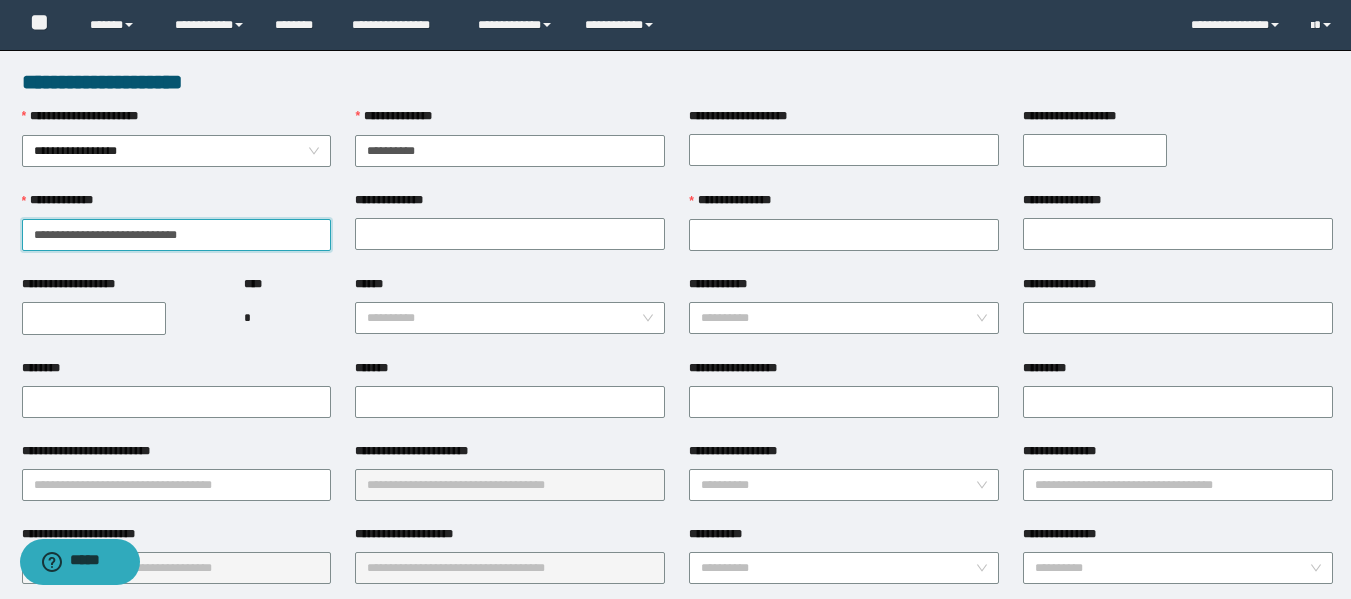 drag, startPoint x: 130, startPoint y: 235, endPoint x: 230, endPoint y: 244, distance: 100.40418 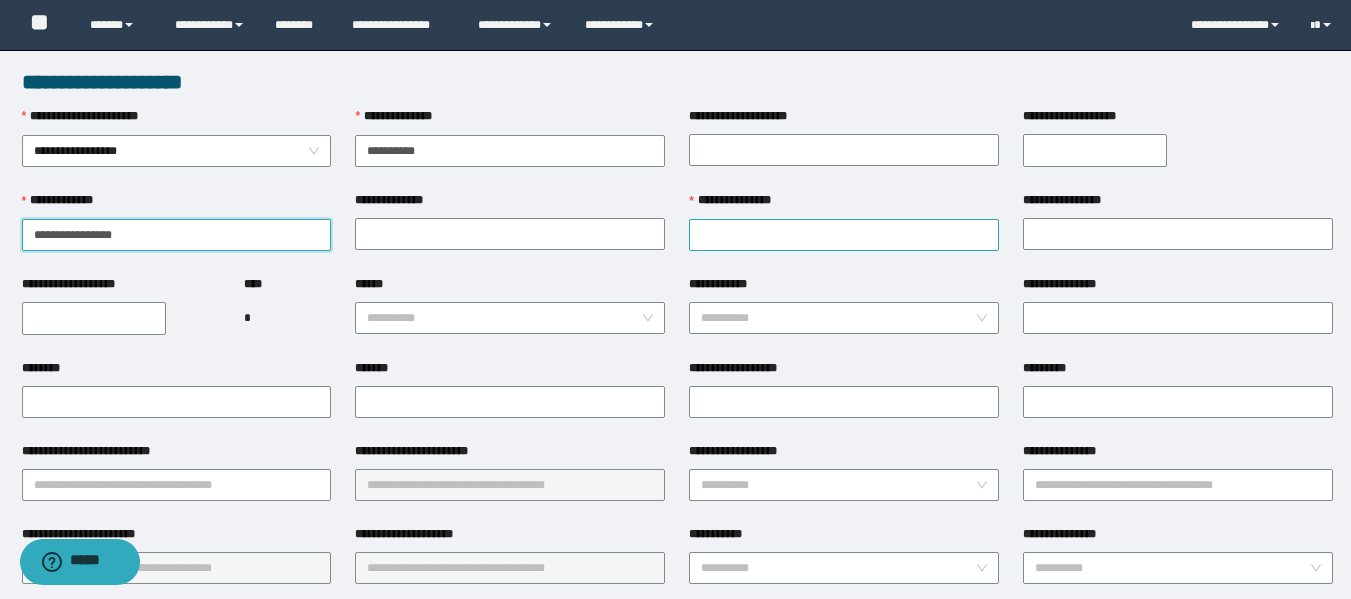 type on "**********" 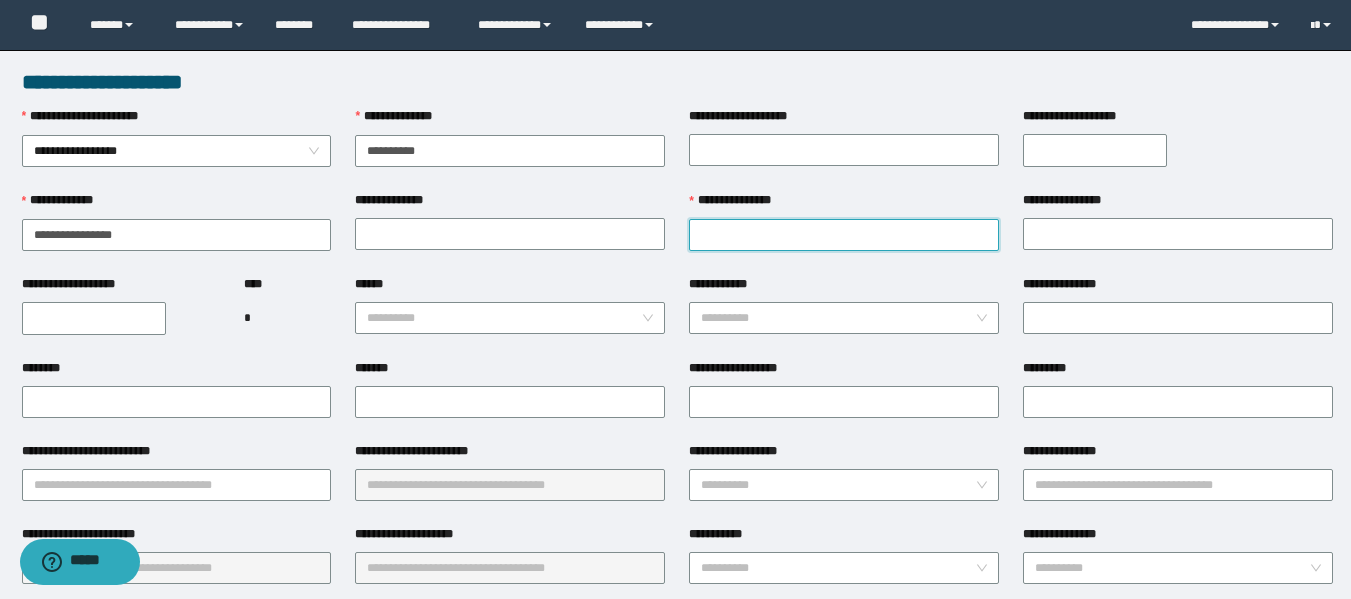 click on "**********" at bounding box center (844, 235) 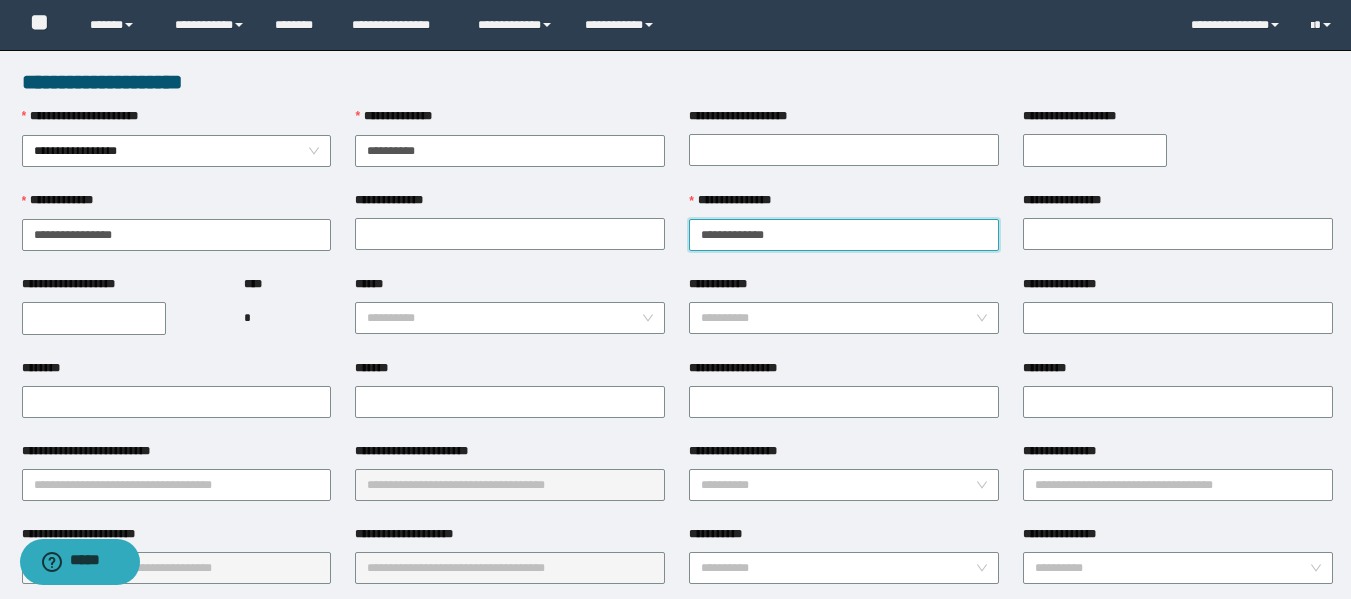 drag, startPoint x: 806, startPoint y: 233, endPoint x: 745, endPoint y: 232, distance: 61.008198 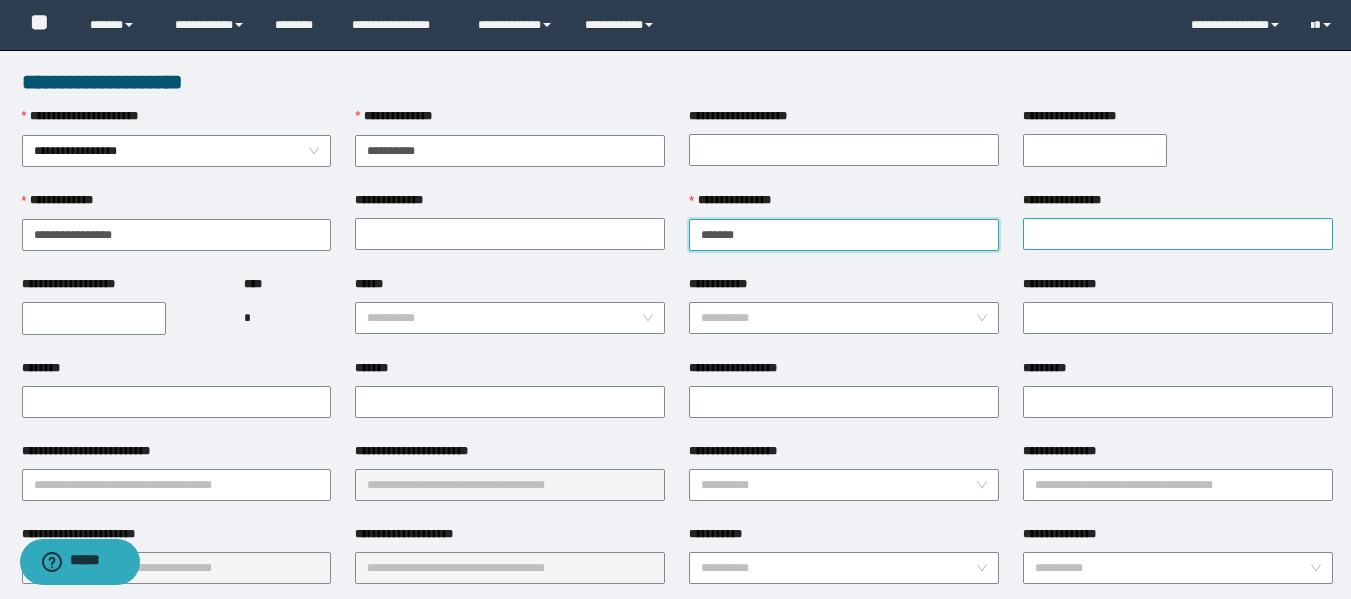 type on "******" 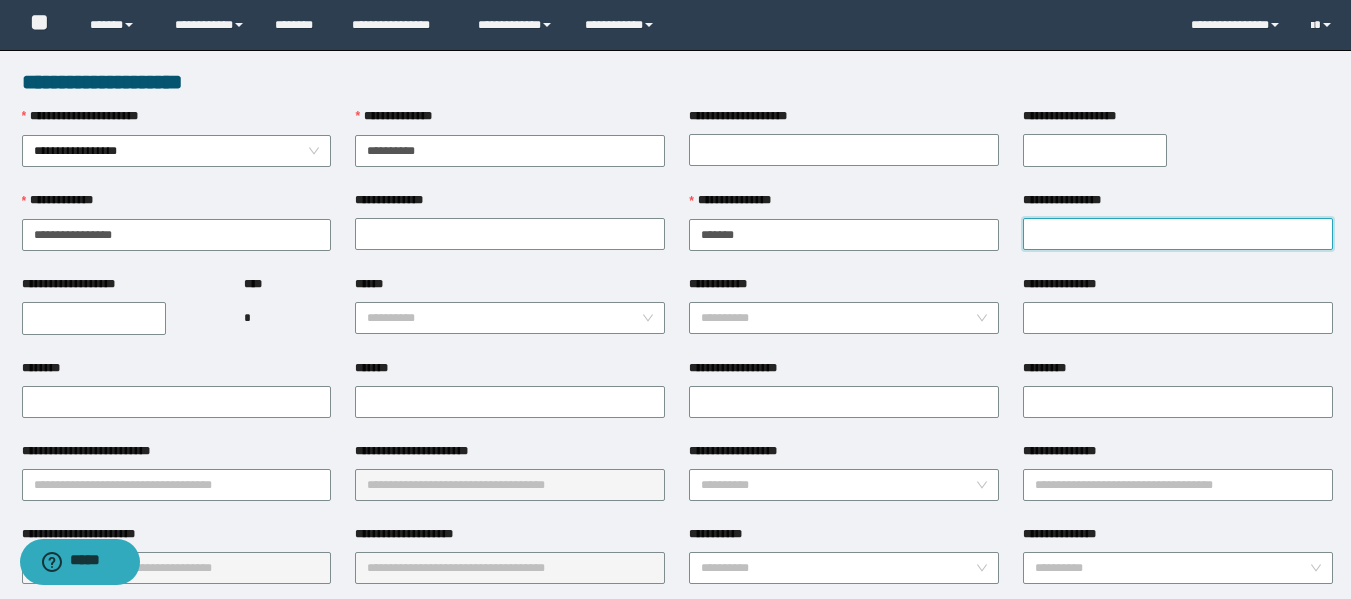 click on "**********" at bounding box center [1178, 234] 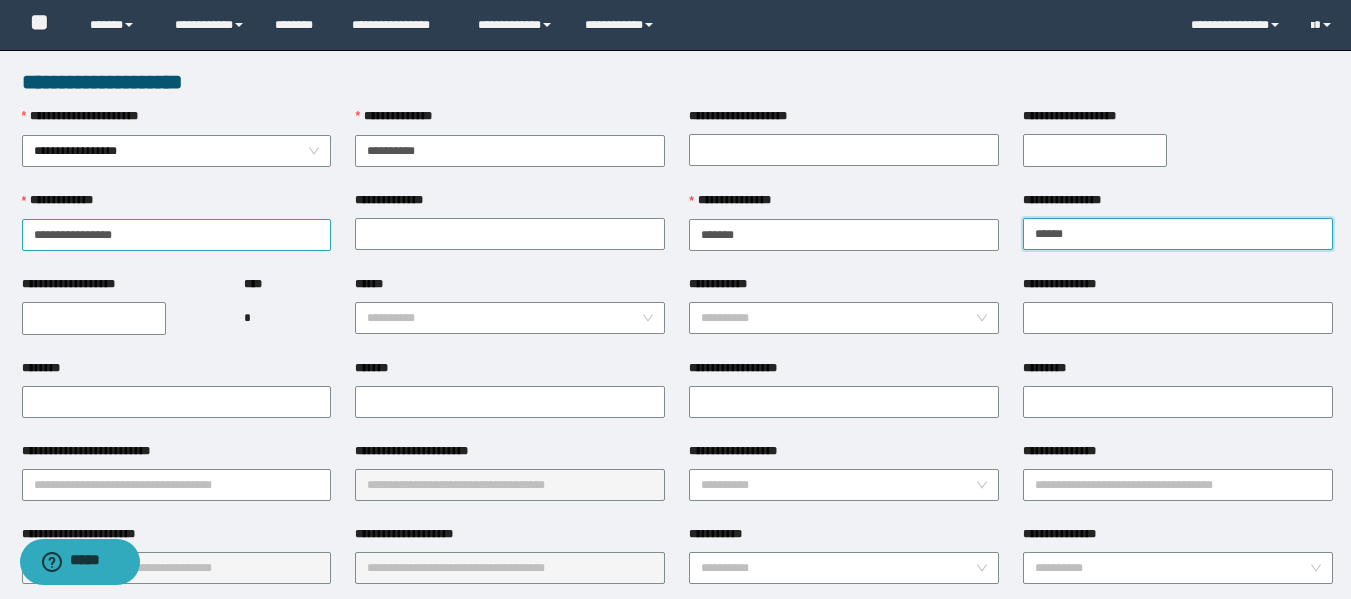 type on "******" 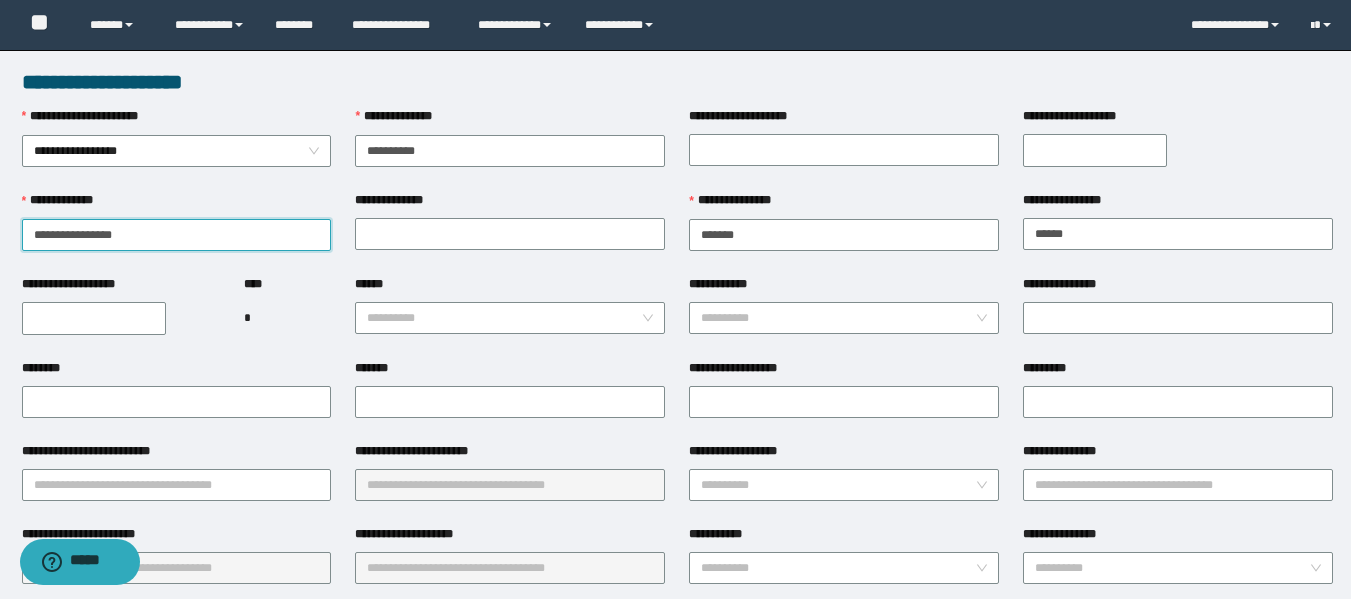 drag, startPoint x: 132, startPoint y: 231, endPoint x: 81, endPoint y: 231, distance: 51 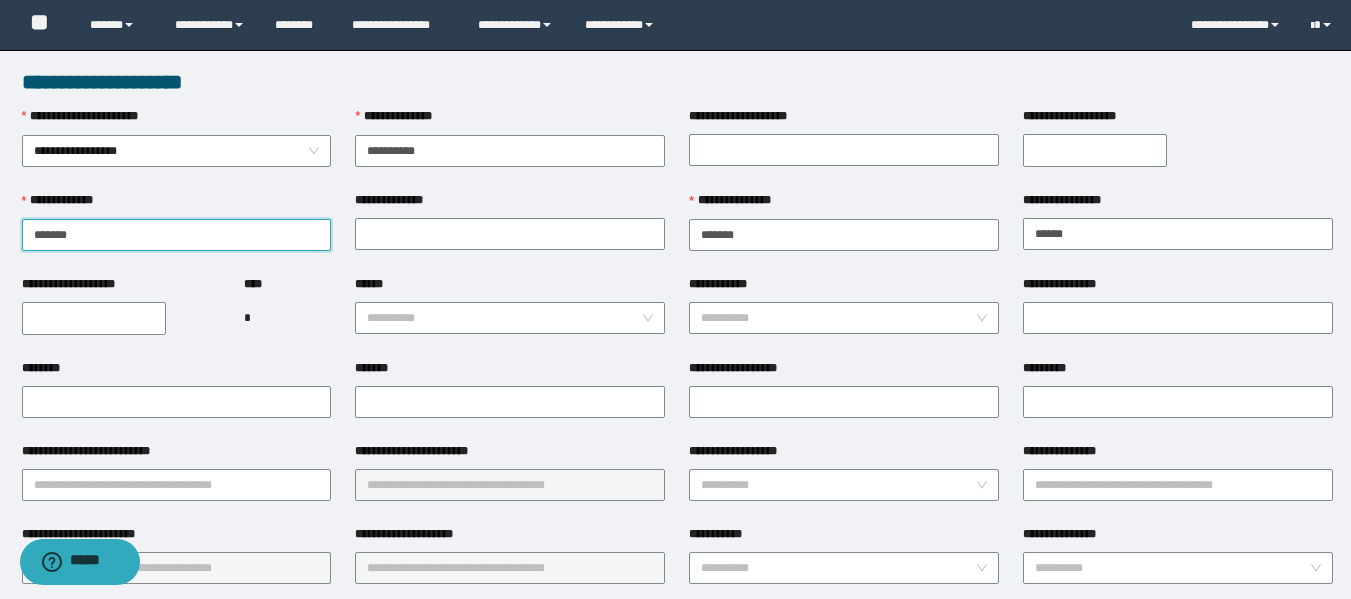 type on "******" 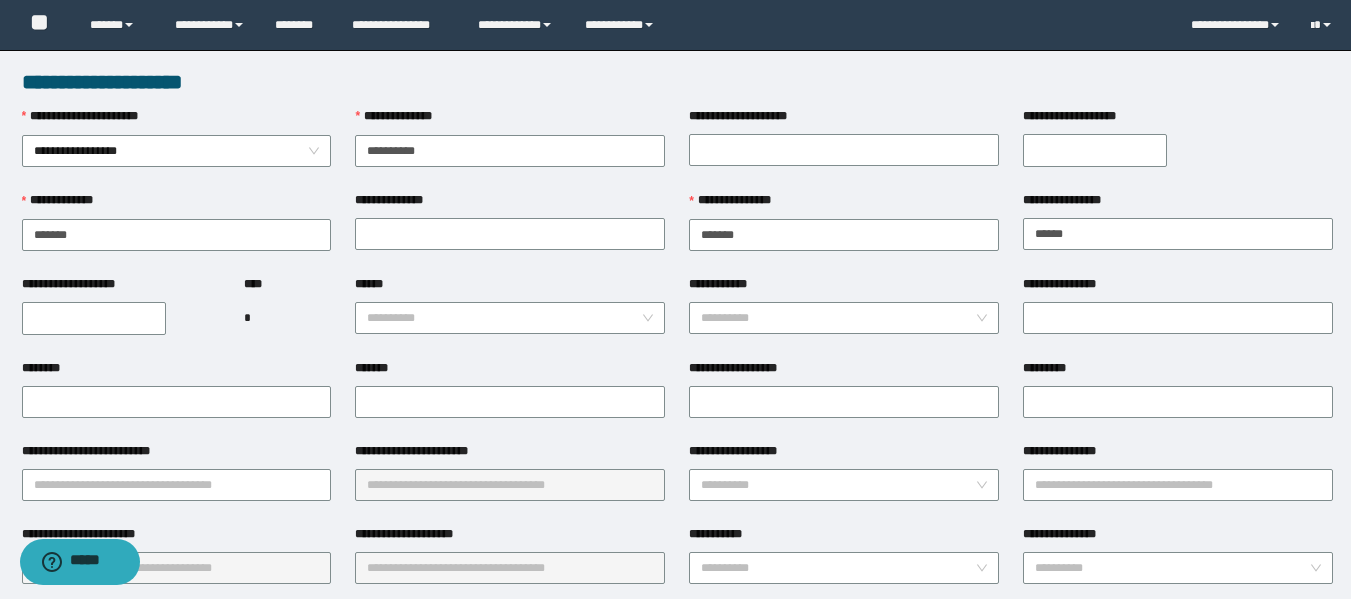 click on "**********" at bounding box center [510, 233] 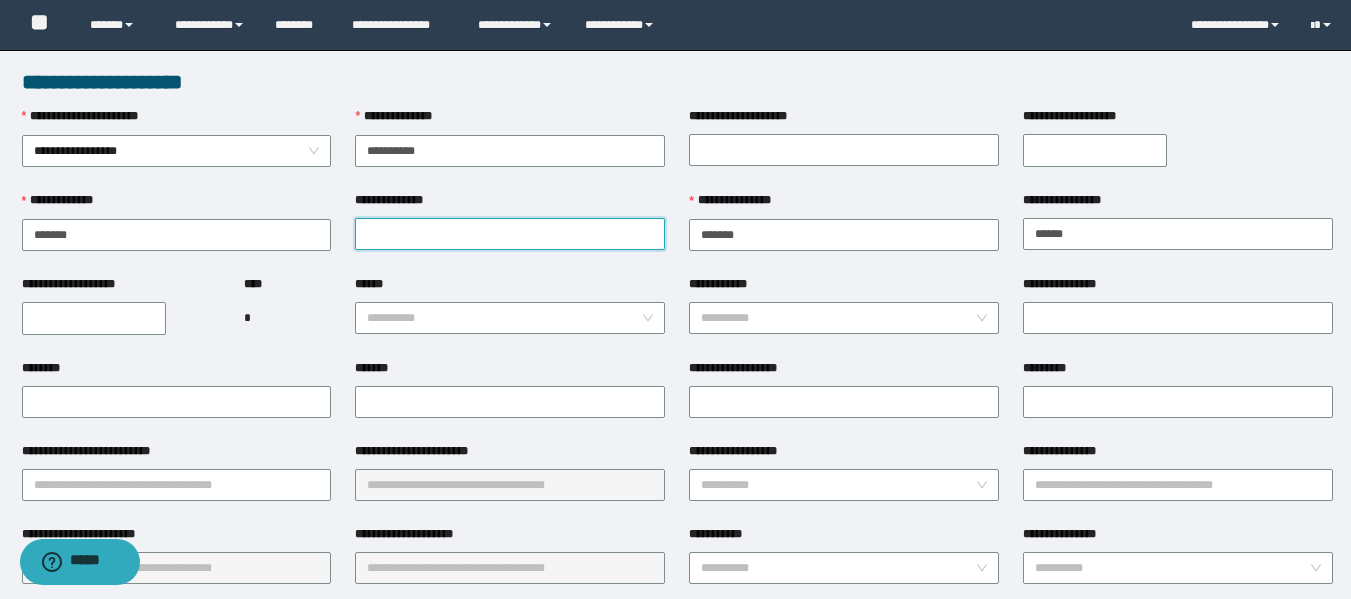 click on "**********" at bounding box center [510, 234] 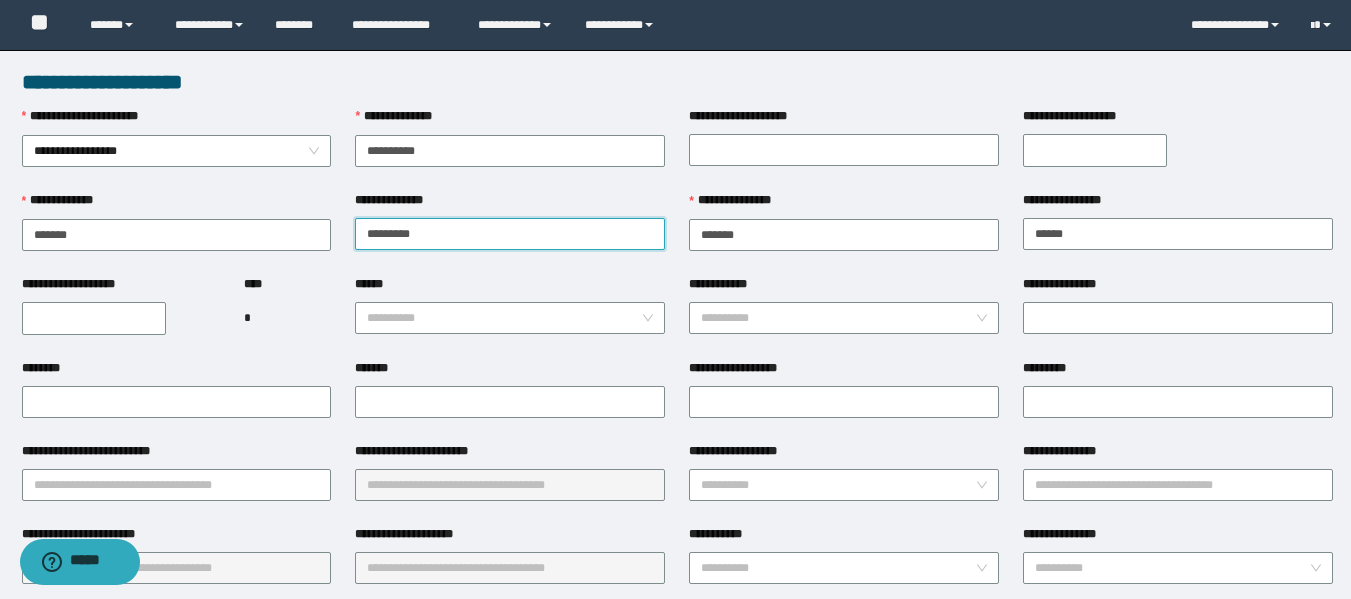 type on "********" 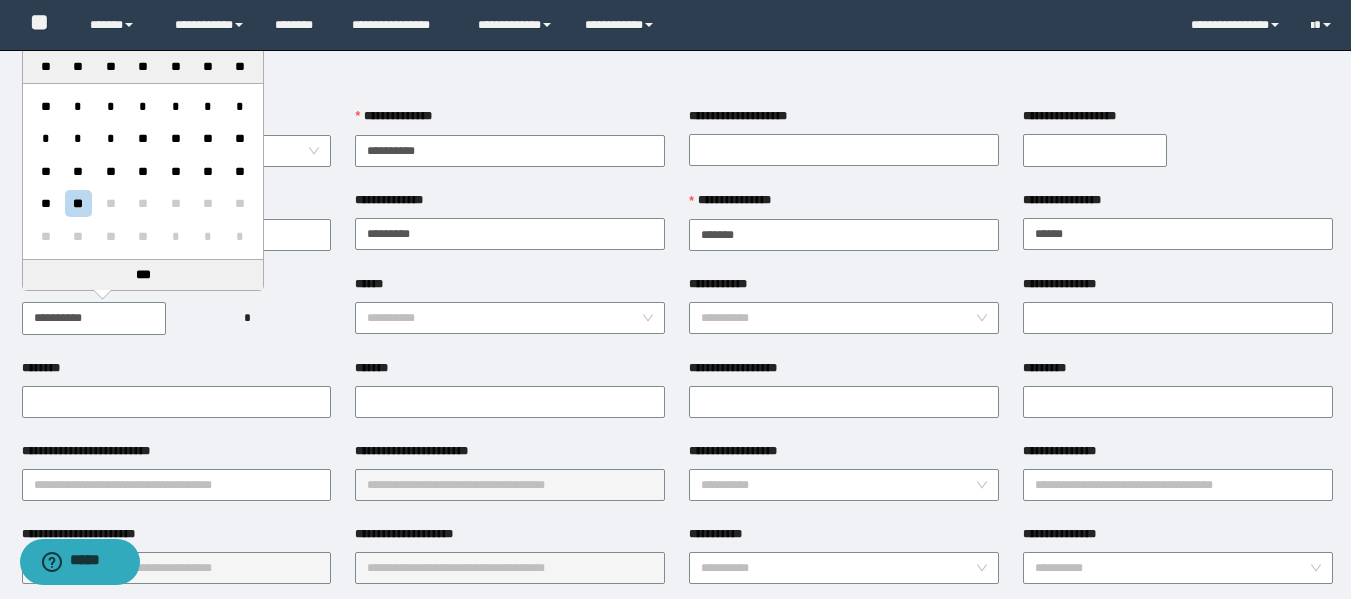 click on "**********" at bounding box center (94, 318) 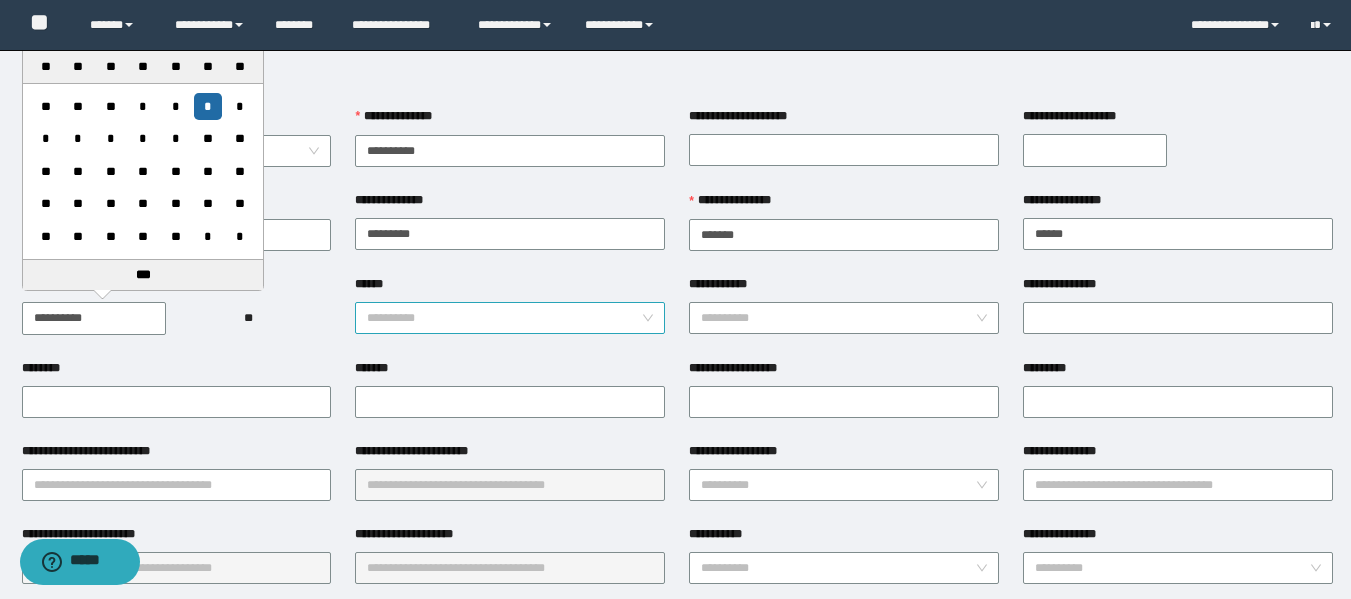 type on "**********" 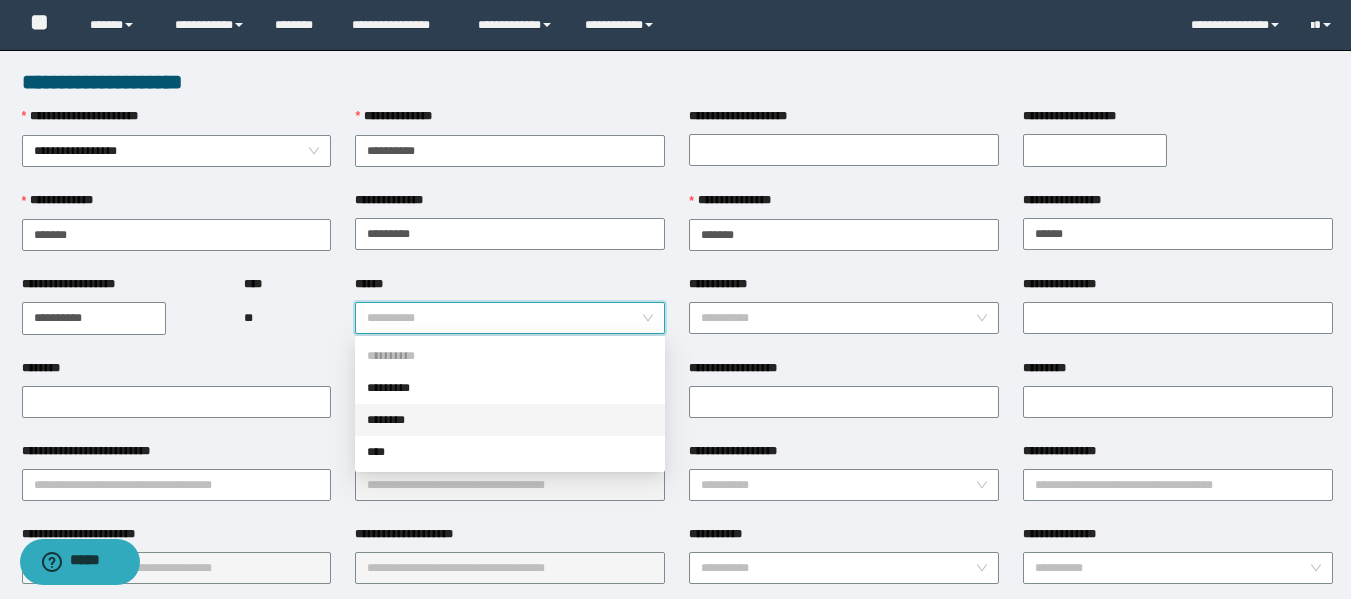 click on "********" at bounding box center (510, 420) 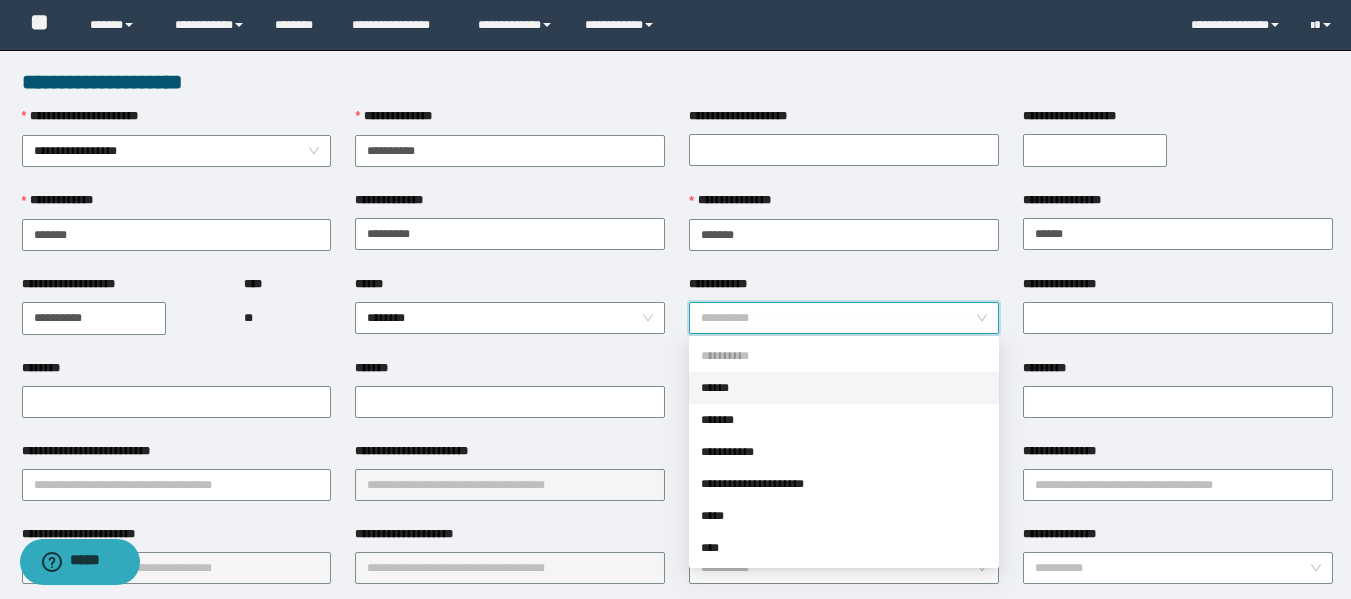 click on "**********" at bounding box center (838, 318) 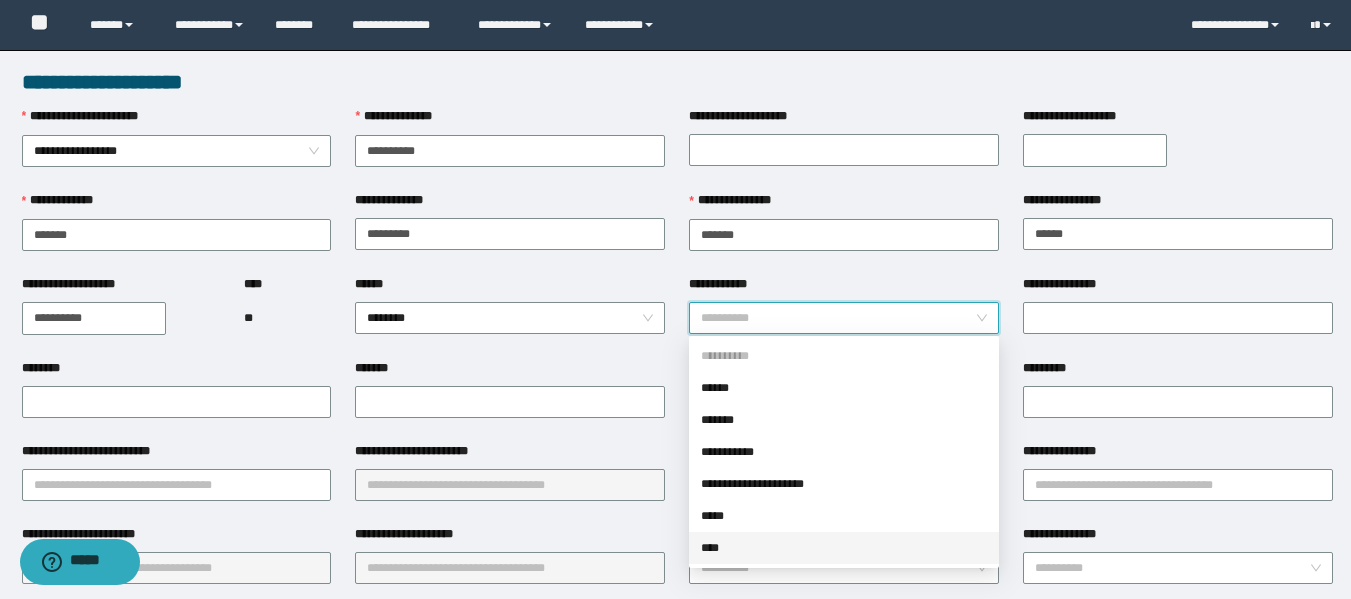 click on "****" at bounding box center [844, 548] 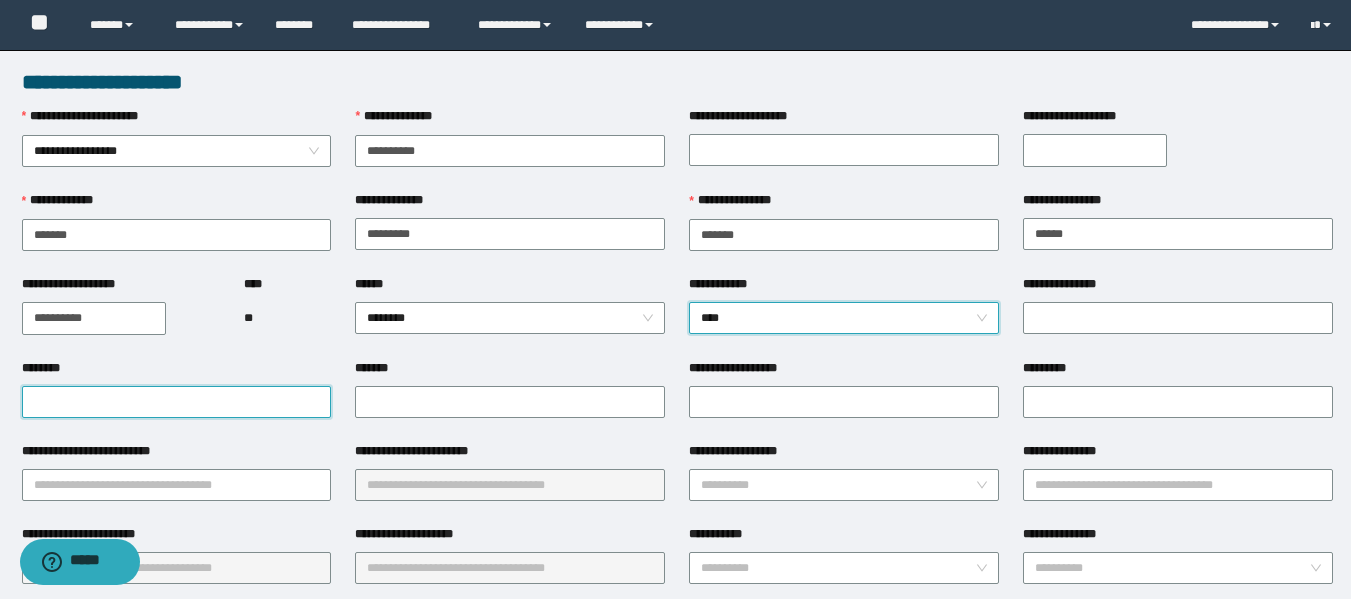 click on "********" at bounding box center (177, 402) 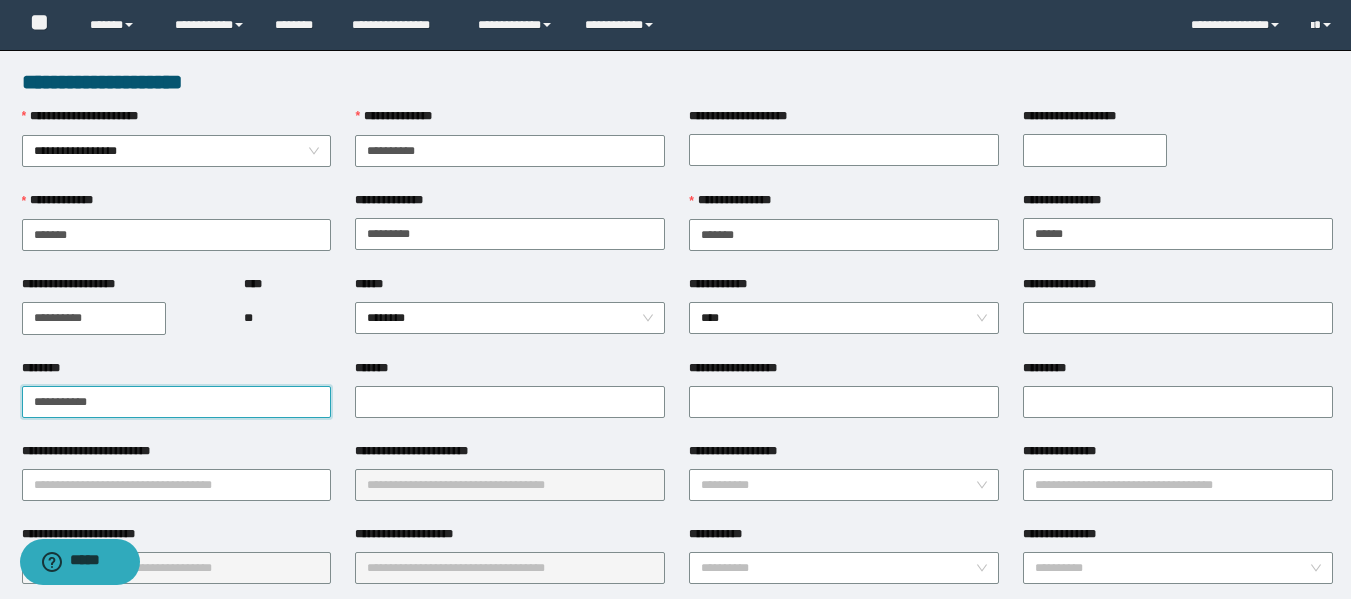 drag, startPoint x: 189, startPoint y: 408, endPoint x: 0, endPoint y: 420, distance: 189.38057 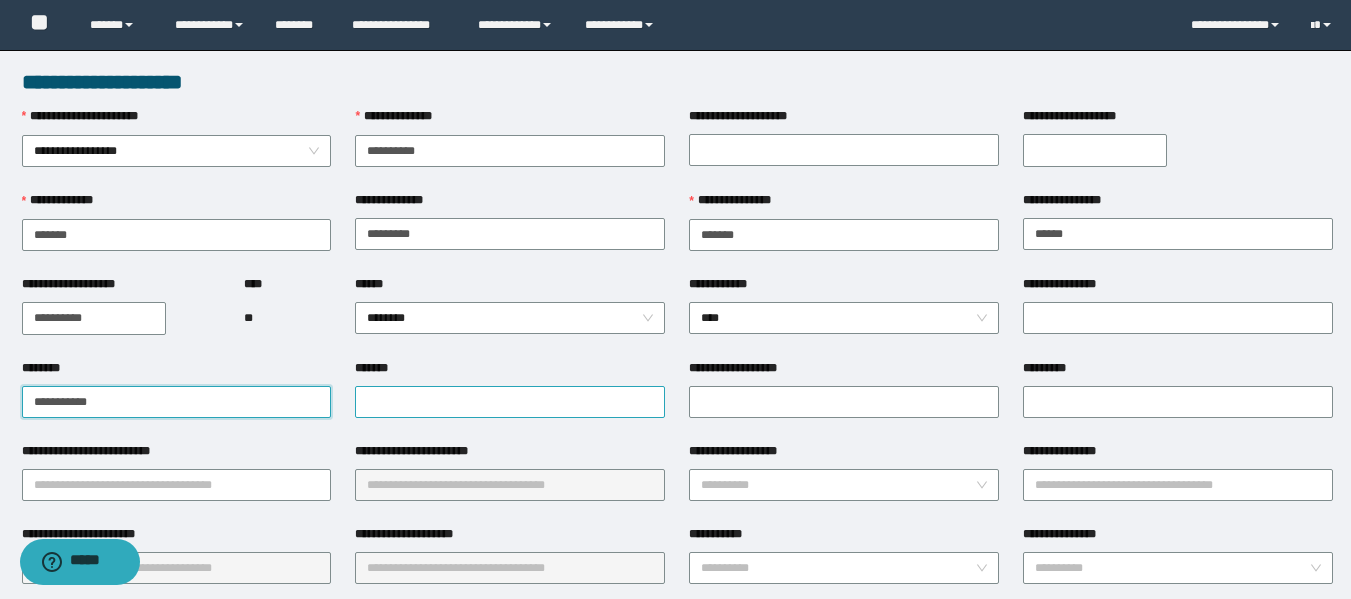 type on "**********" 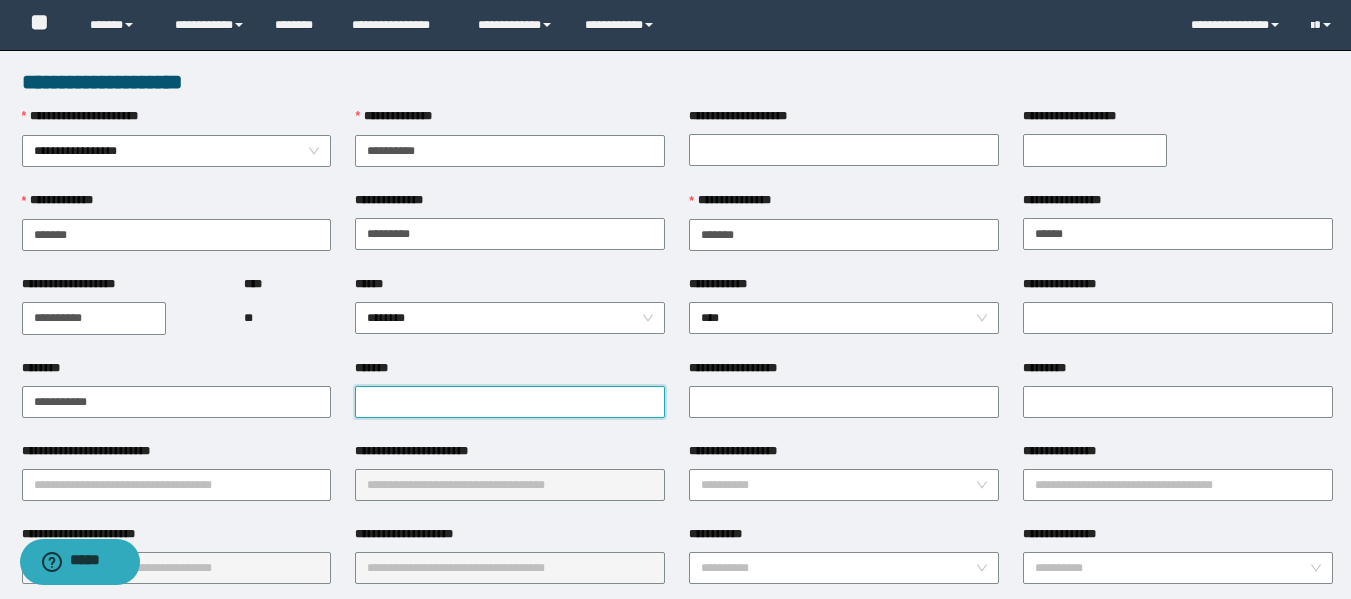 click on "*******" at bounding box center [510, 402] 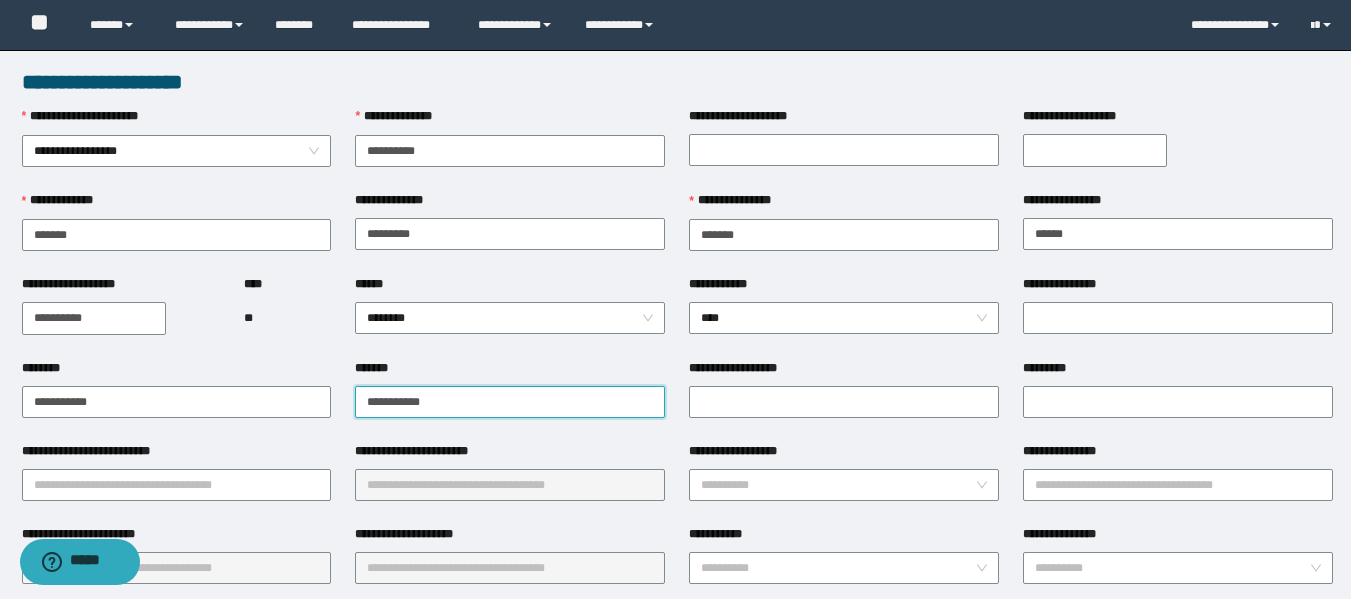 type on "**********" 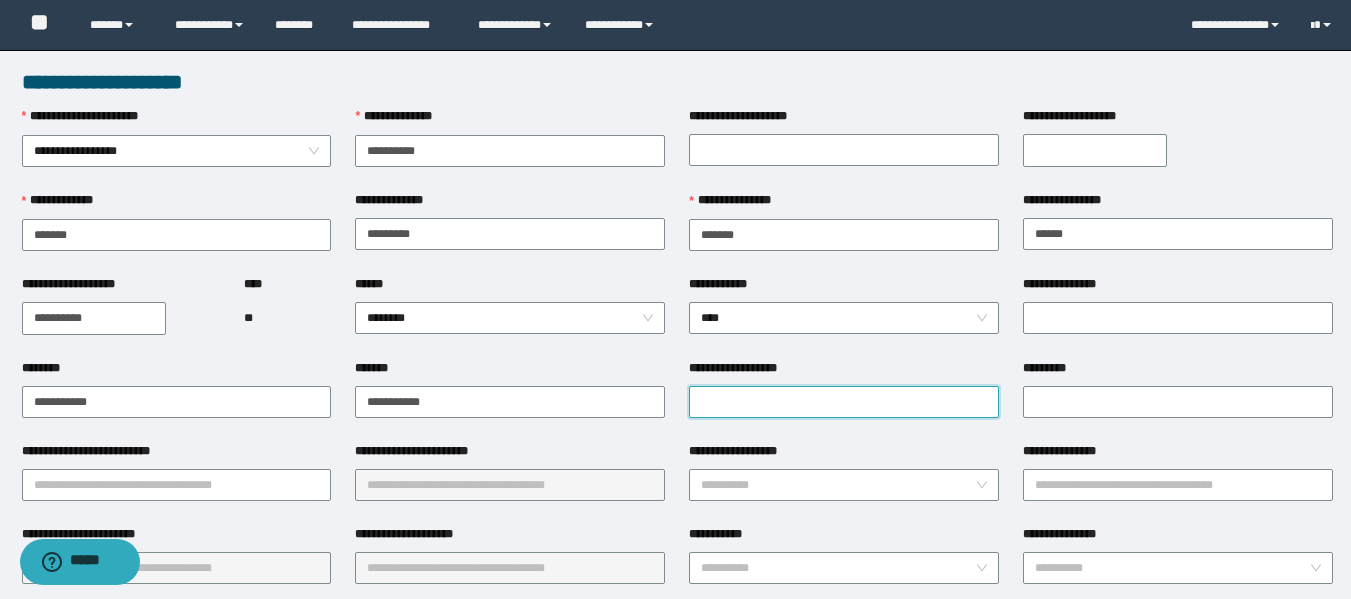 click on "**********" at bounding box center (844, 402) 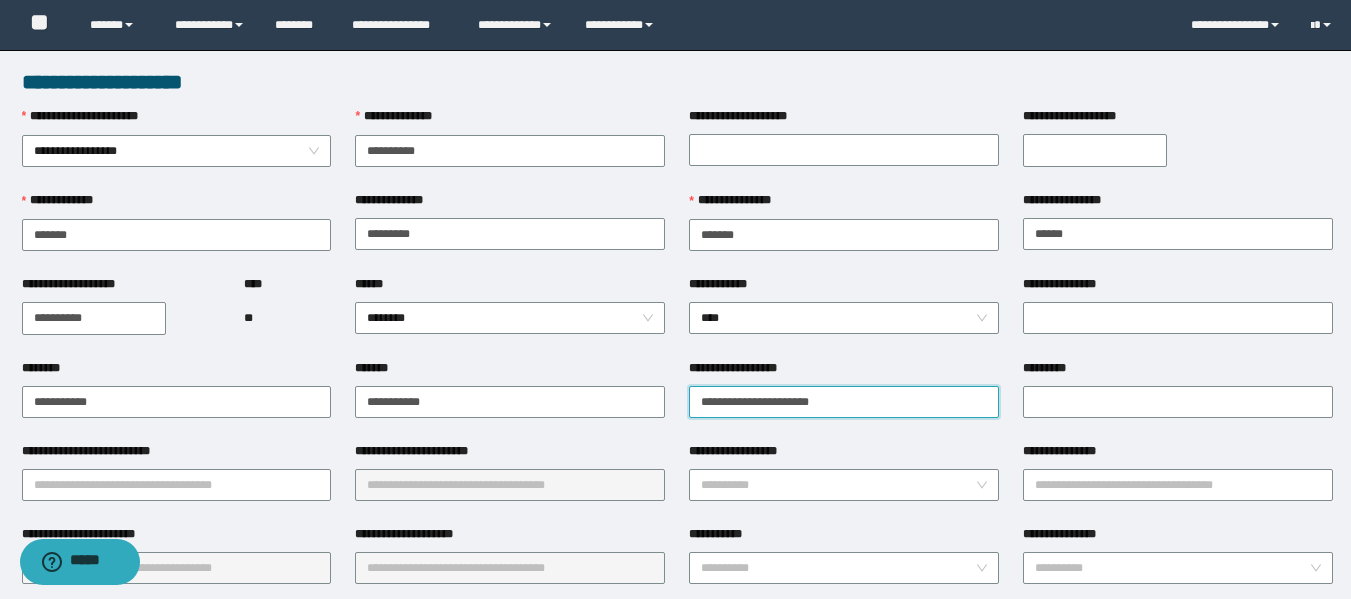 type on "**********" 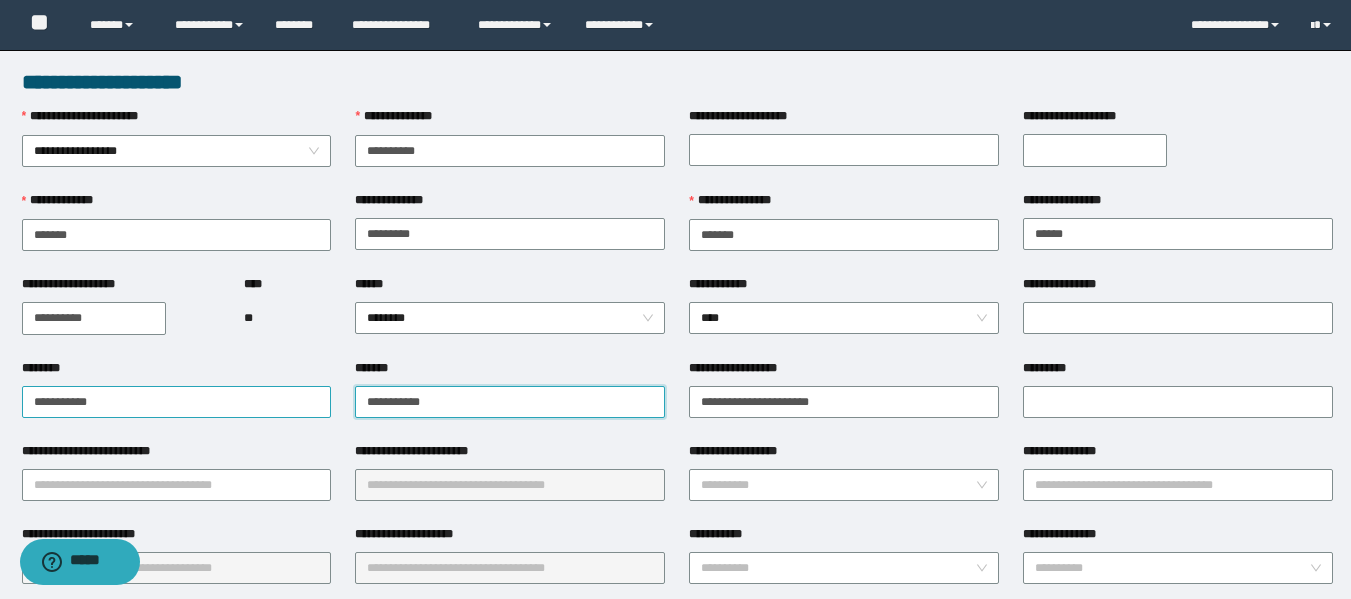 drag, startPoint x: 451, startPoint y: 400, endPoint x: 317, endPoint y: 402, distance: 134.01492 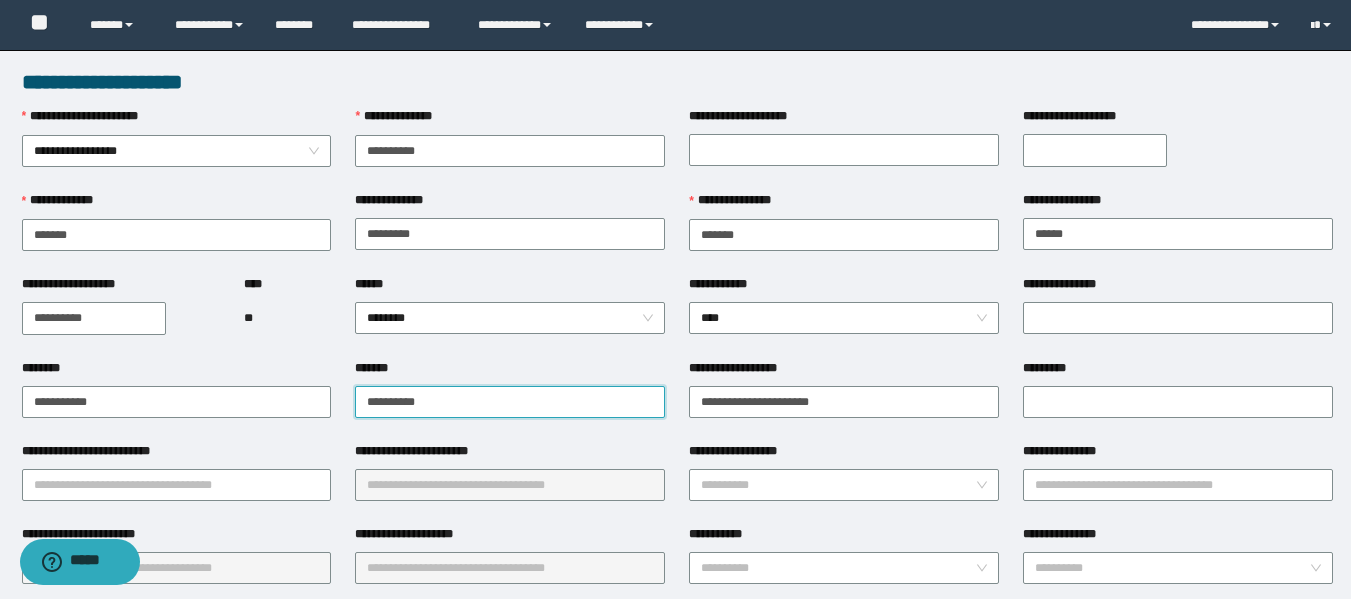type on "**********" 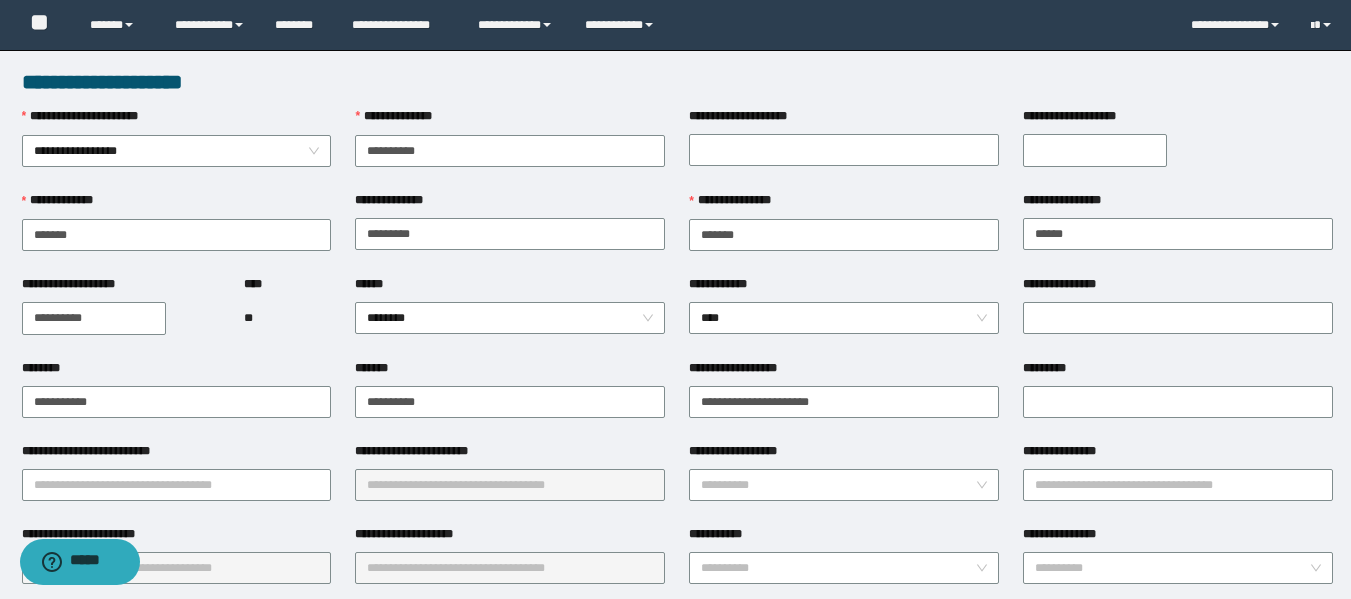 click on "**********" at bounding box center [177, 455] 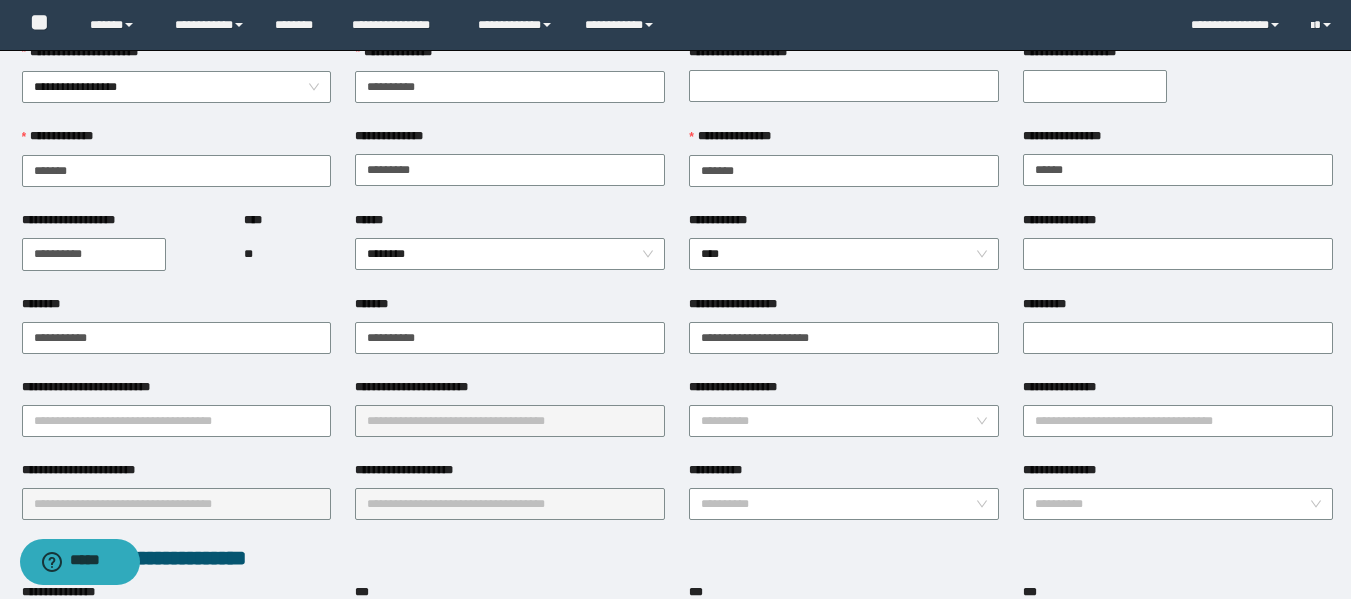 scroll, scrollTop: 100, scrollLeft: 0, axis: vertical 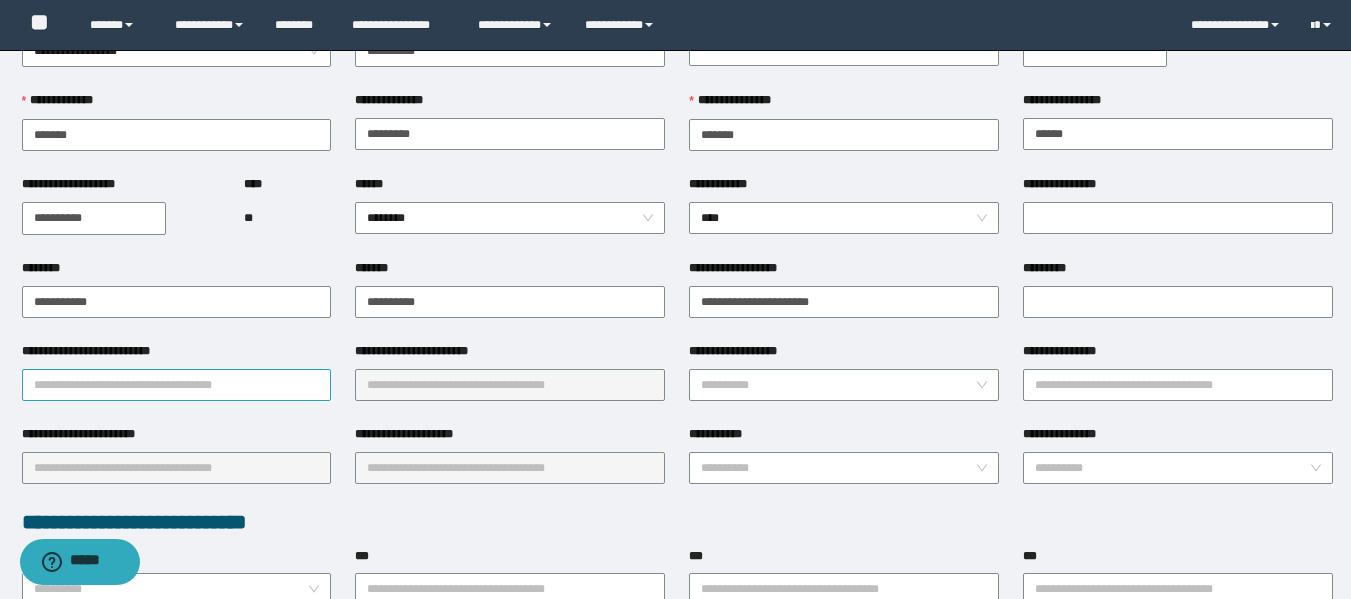 click on "**********" at bounding box center [177, 385] 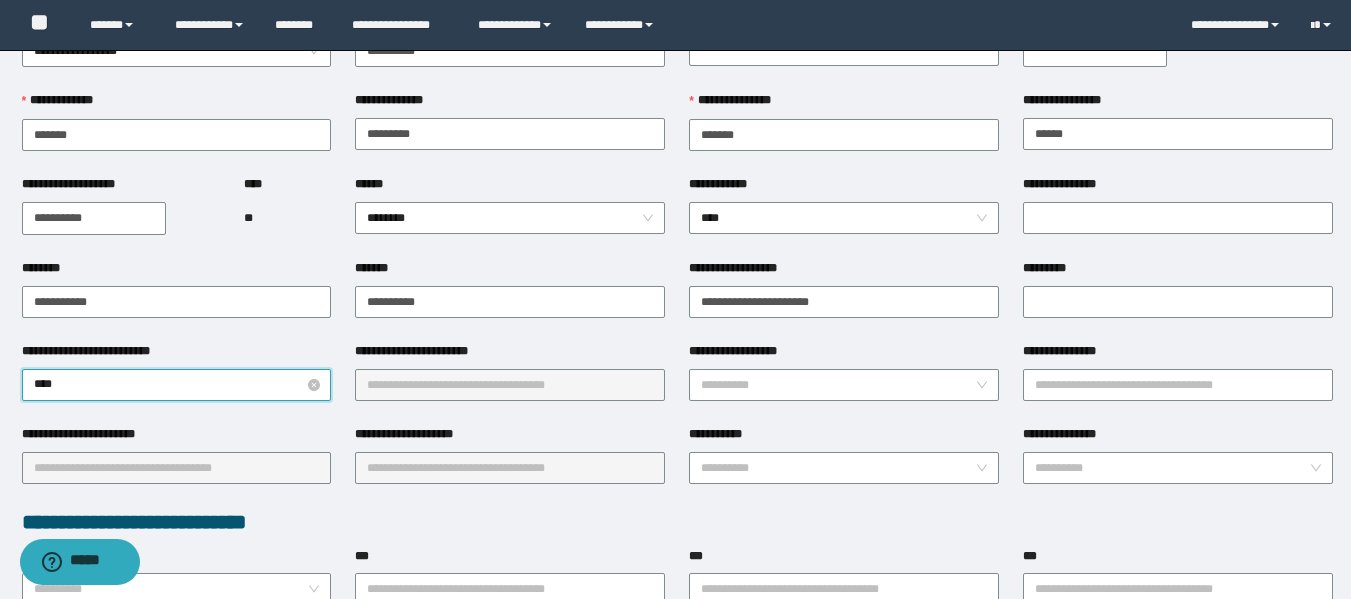 type on "*****" 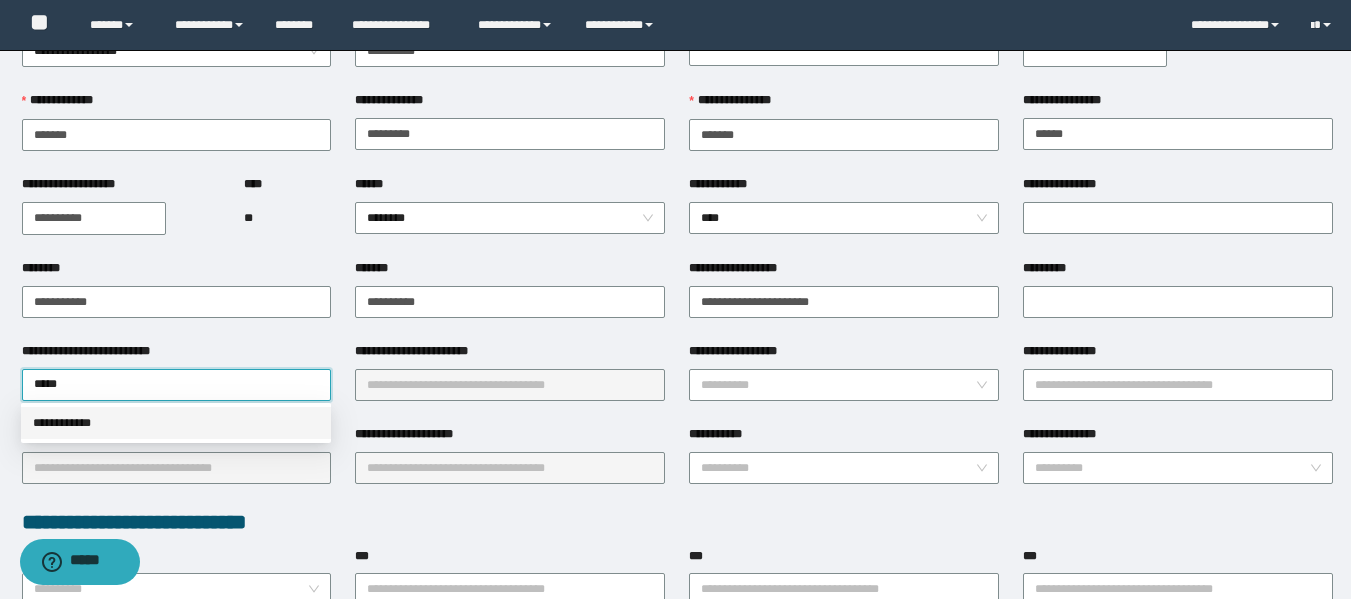 click on "**********" at bounding box center [176, 423] 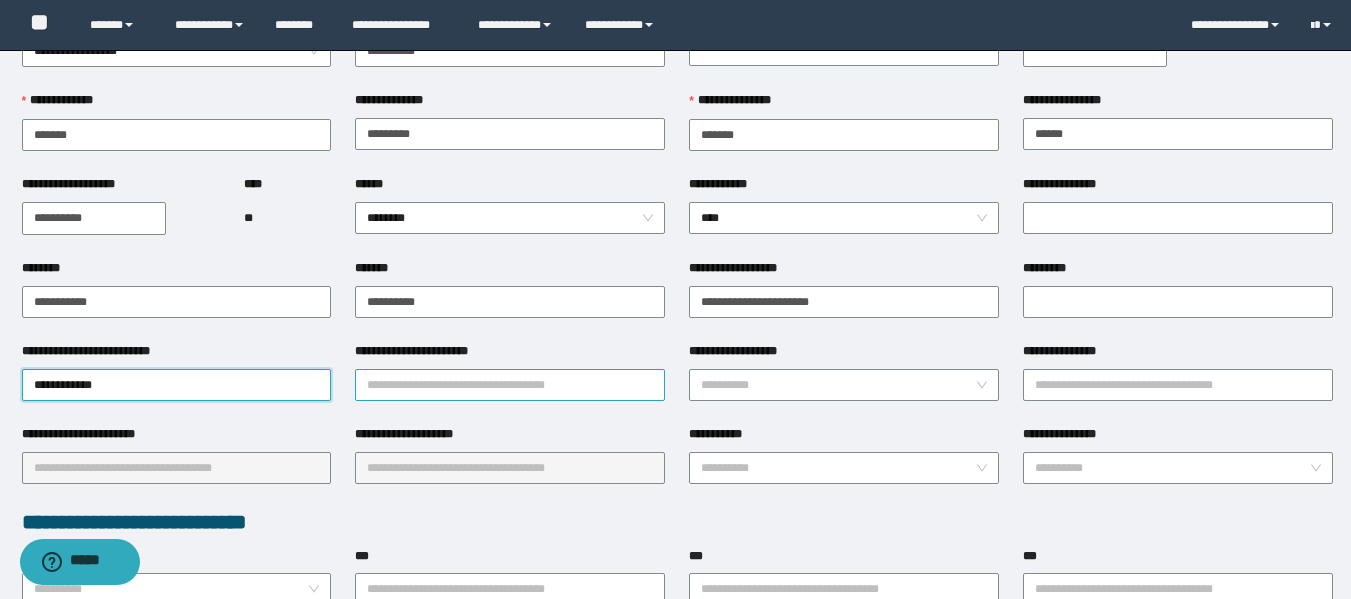 drag, startPoint x: 512, startPoint y: 355, endPoint x: 501, endPoint y: 368, distance: 17.029387 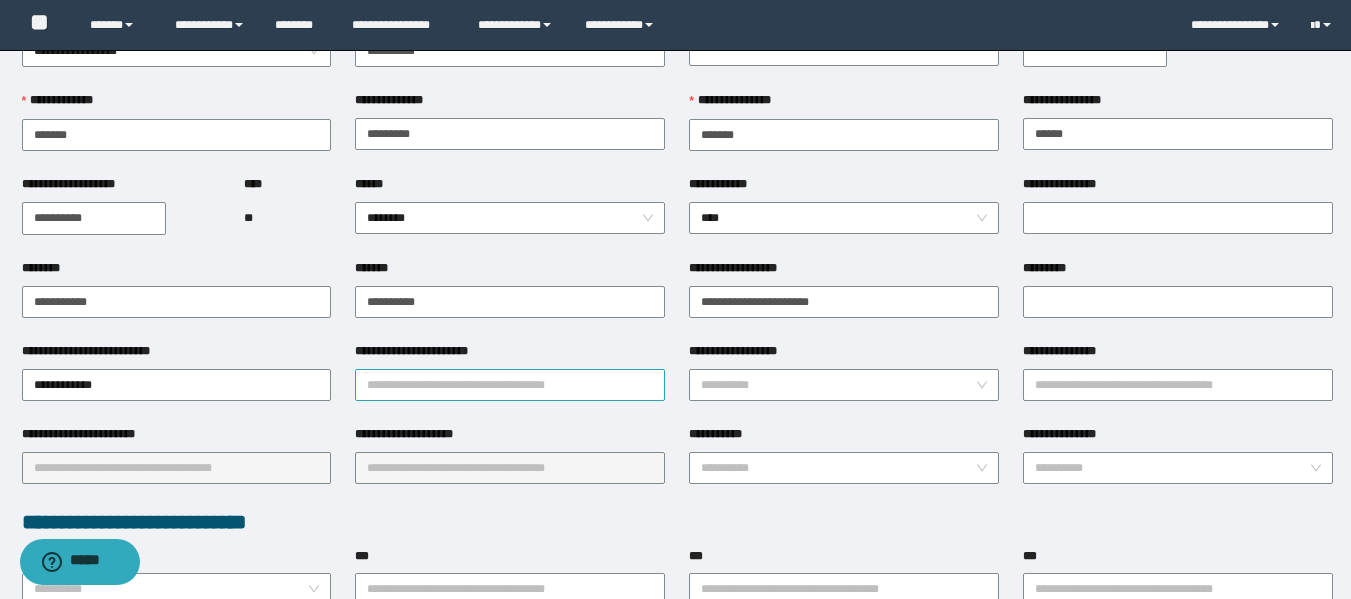 click on "**********" at bounding box center [510, 385] 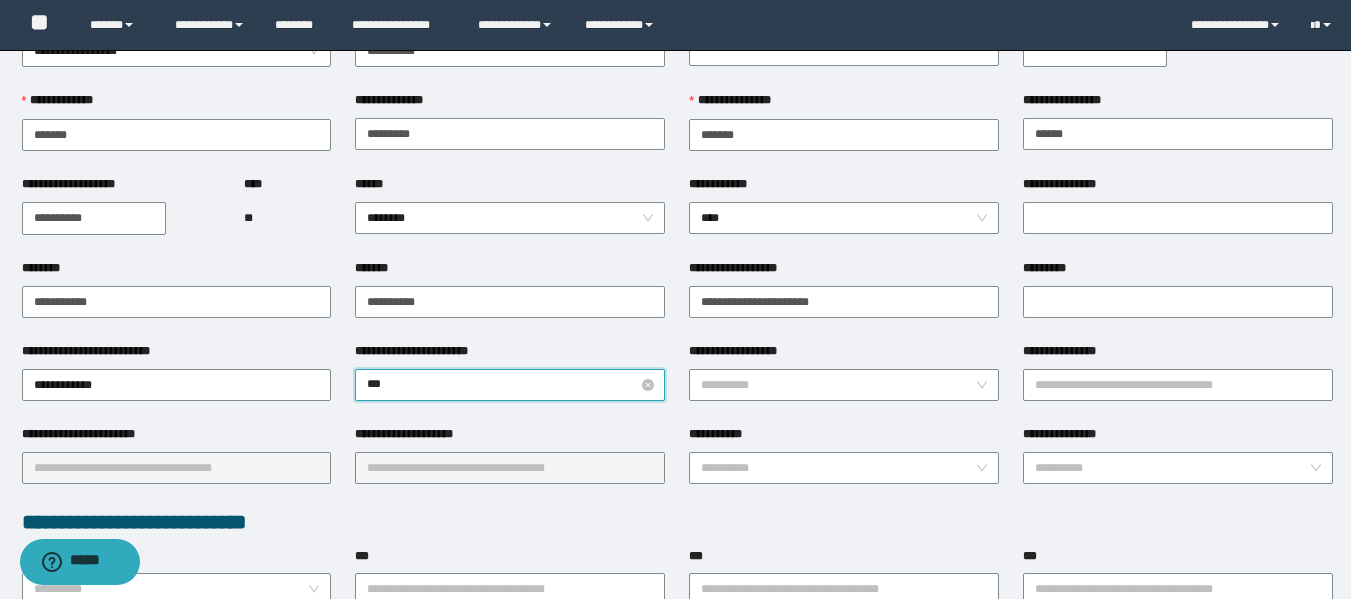 type on "****" 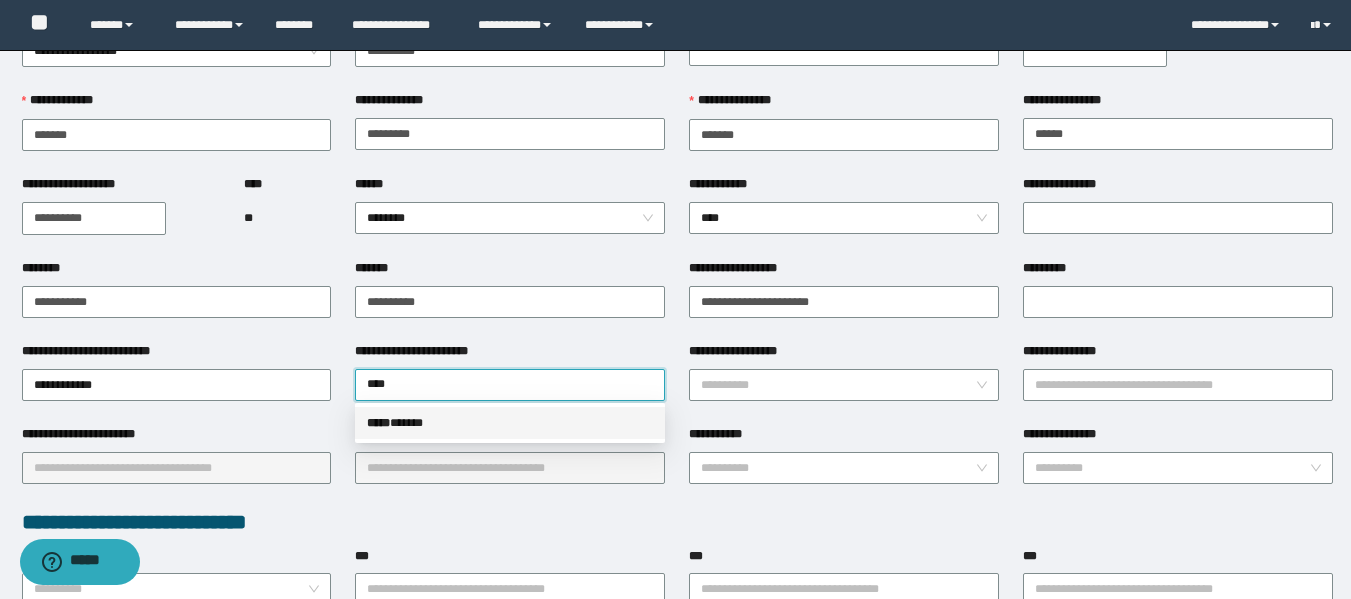 click on "***** * ****" at bounding box center (510, 423) 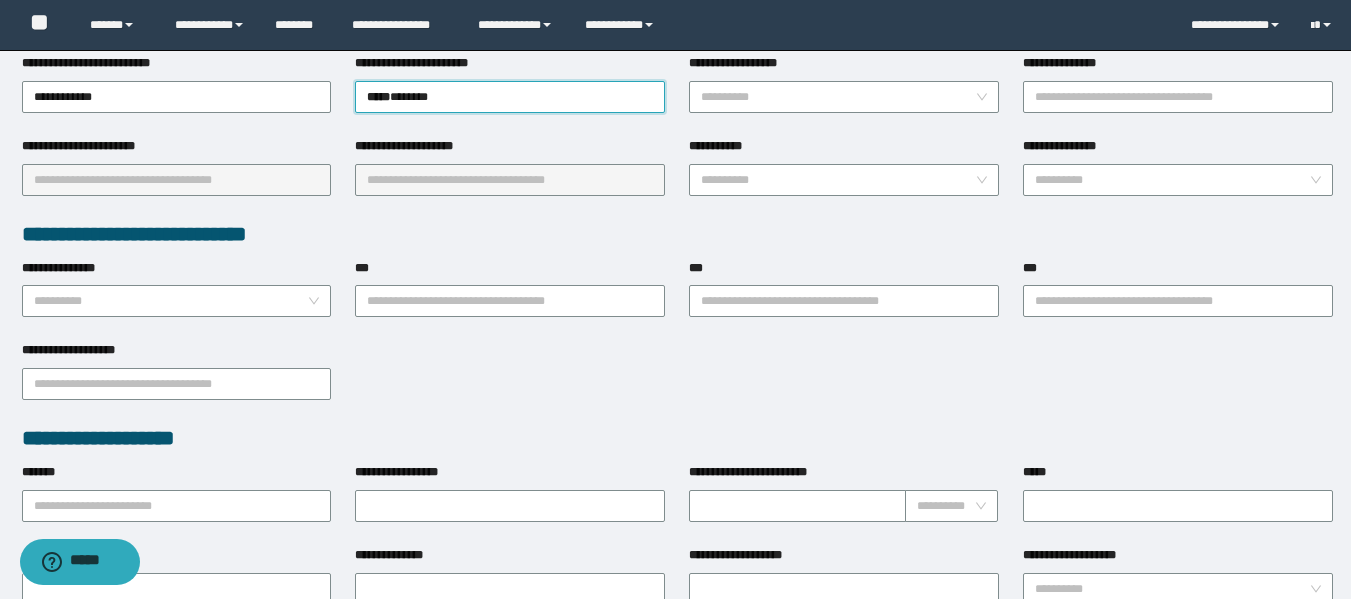 scroll, scrollTop: 400, scrollLeft: 0, axis: vertical 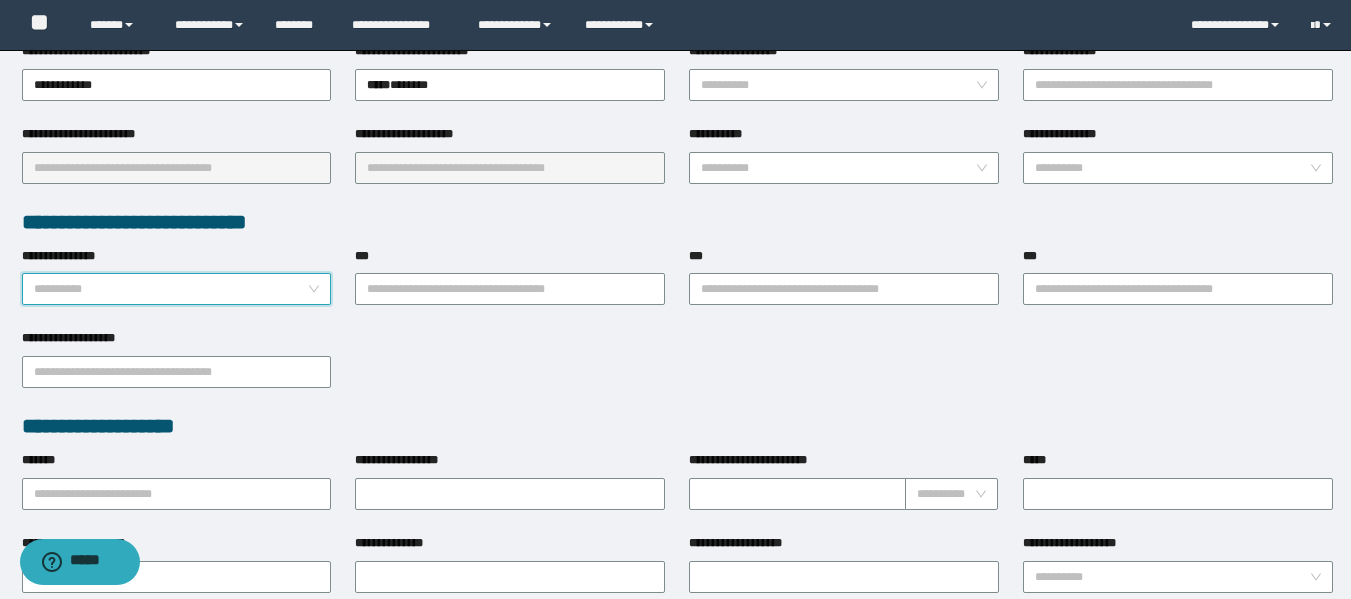 click on "**********" at bounding box center (171, 289) 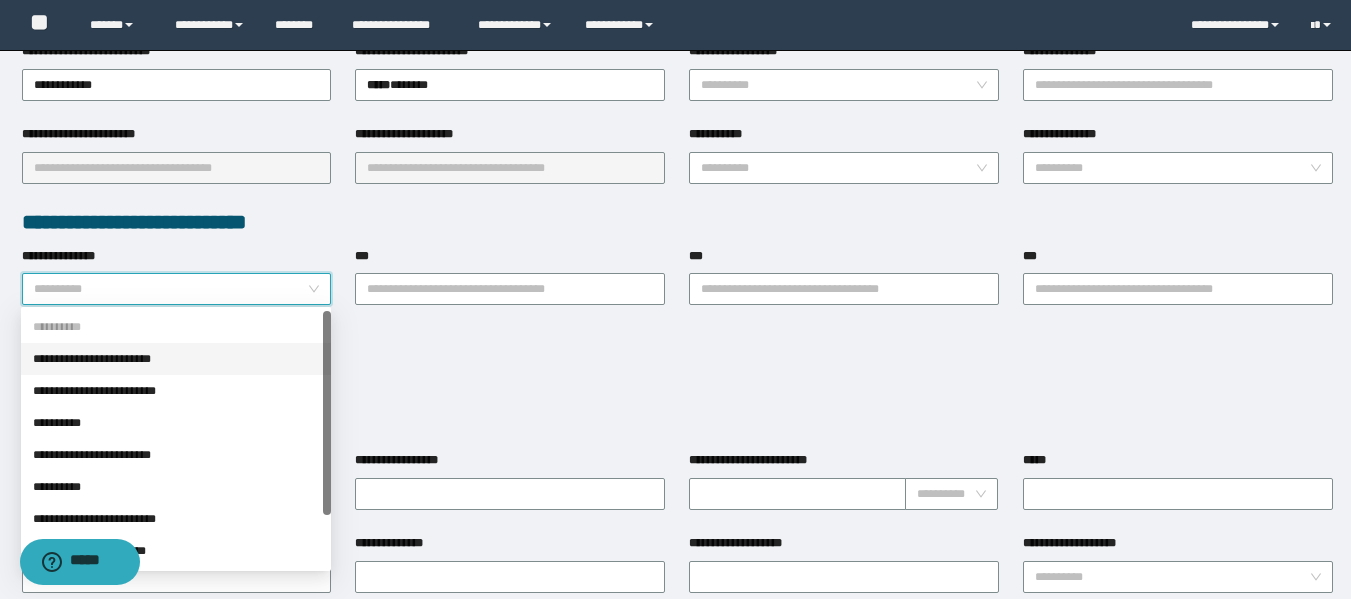 click on "**********" at bounding box center (176, 359) 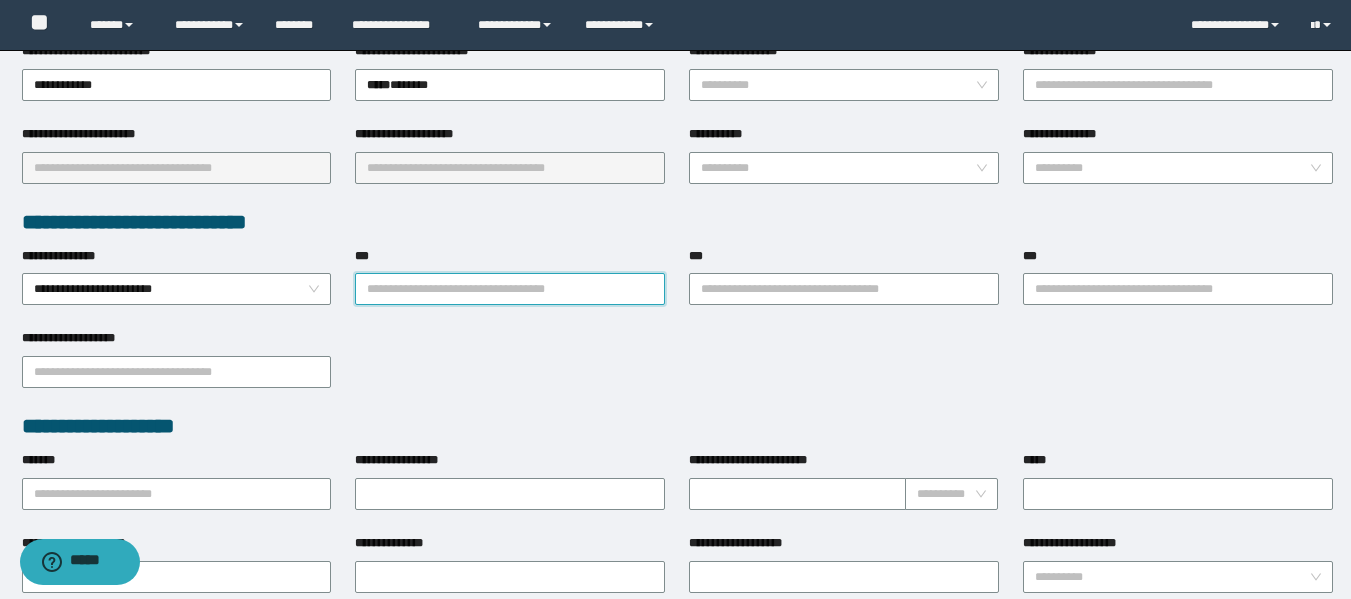 click on "***" at bounding box center (510, 289) 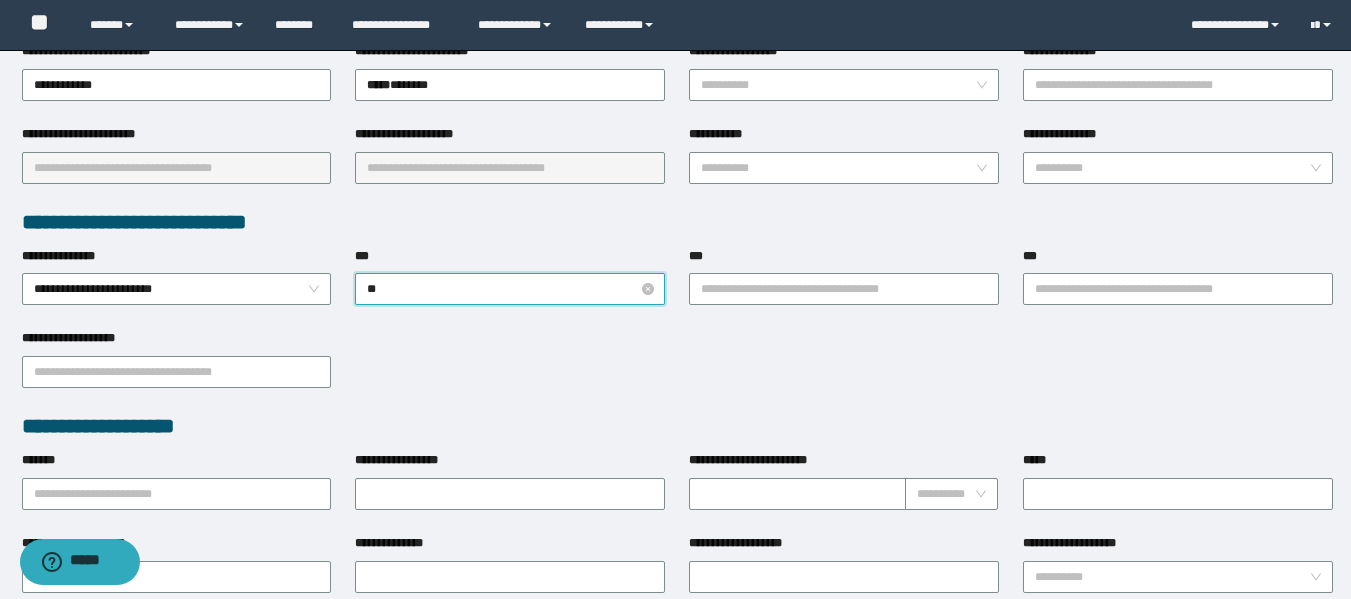 type on "***" 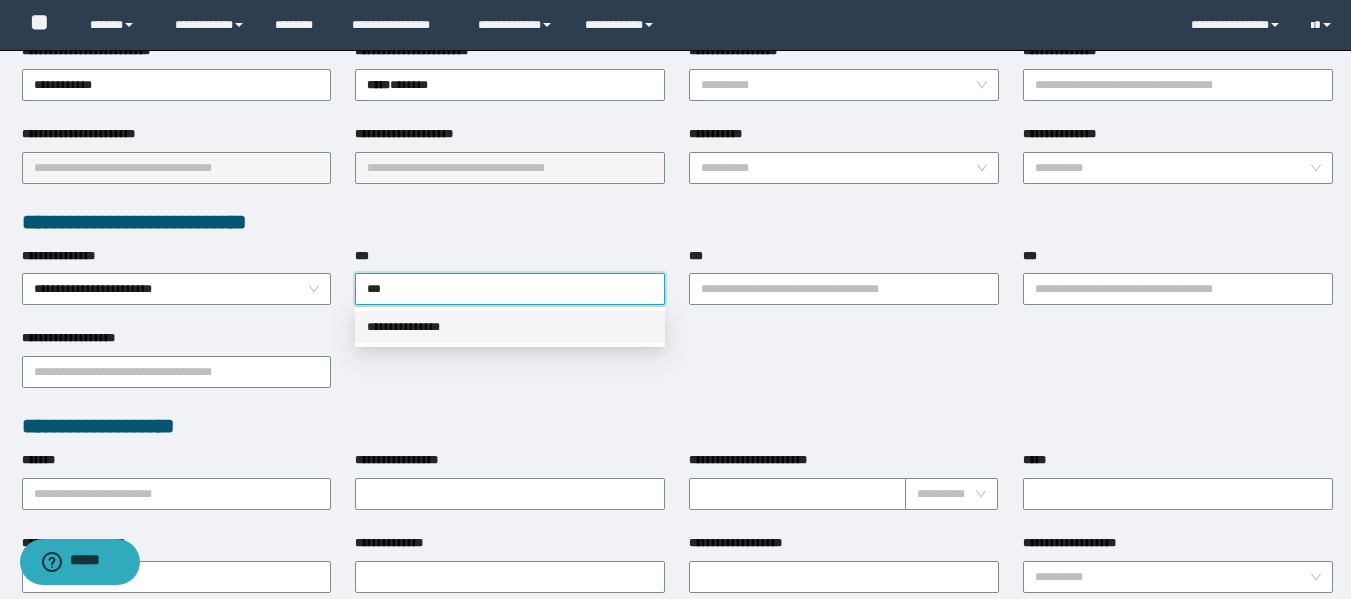 click on "**********" at bounding box center [510, 327] 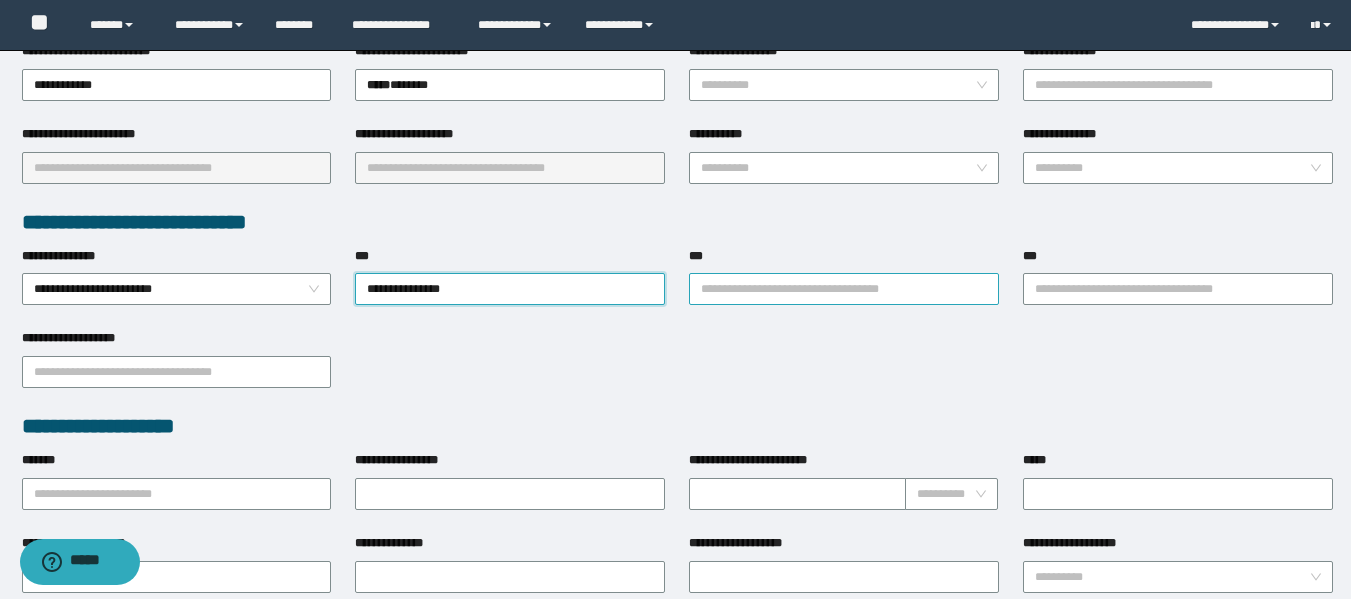 click on "***" at bounding box center (844, 289) 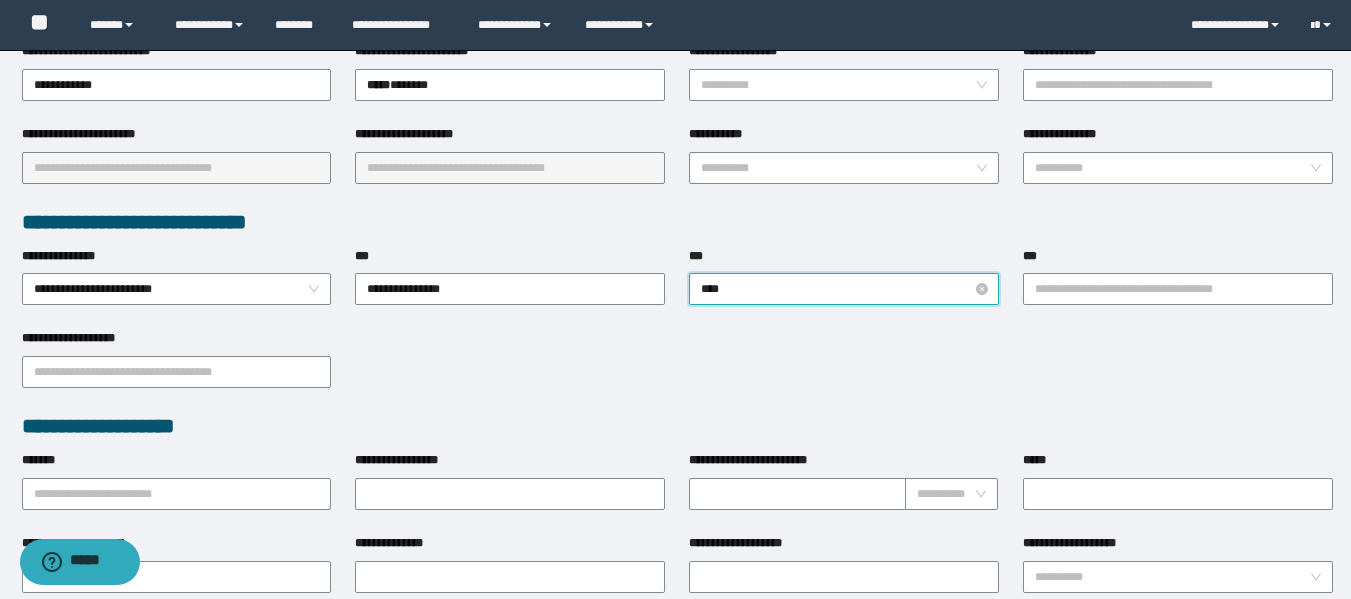 type on "*****" 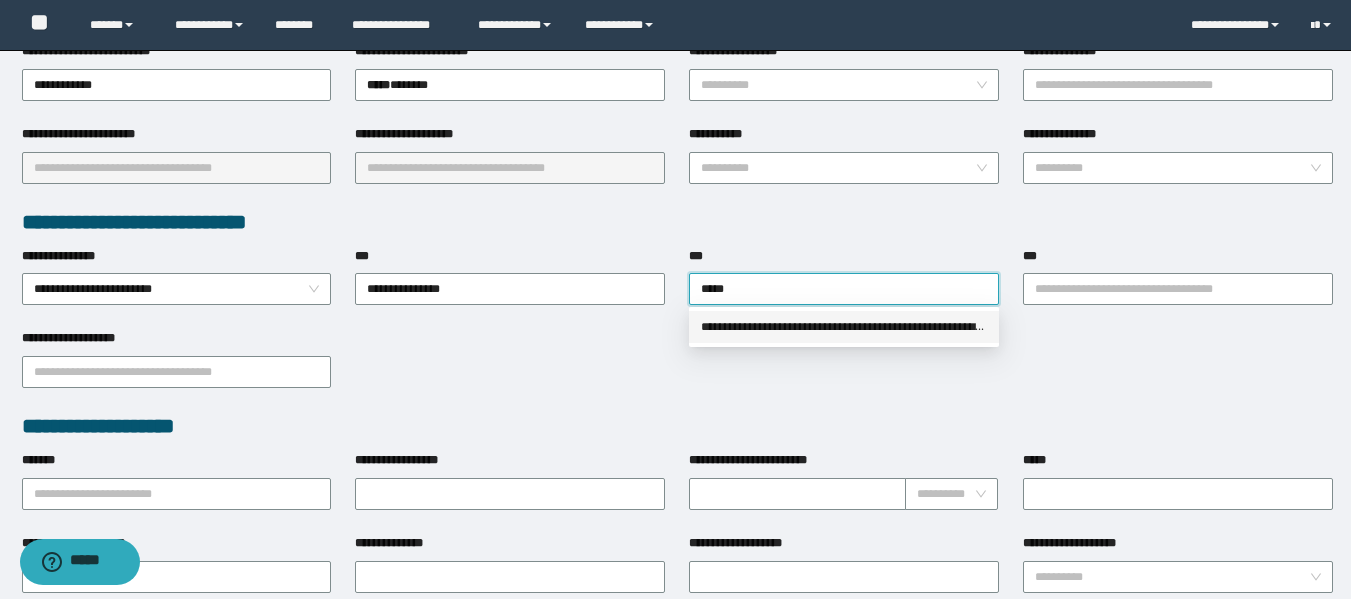 drag, startPoint x: 799, startPoint y: 330, endPoint x: 792, endPoint y: 348, distance: 19.313208 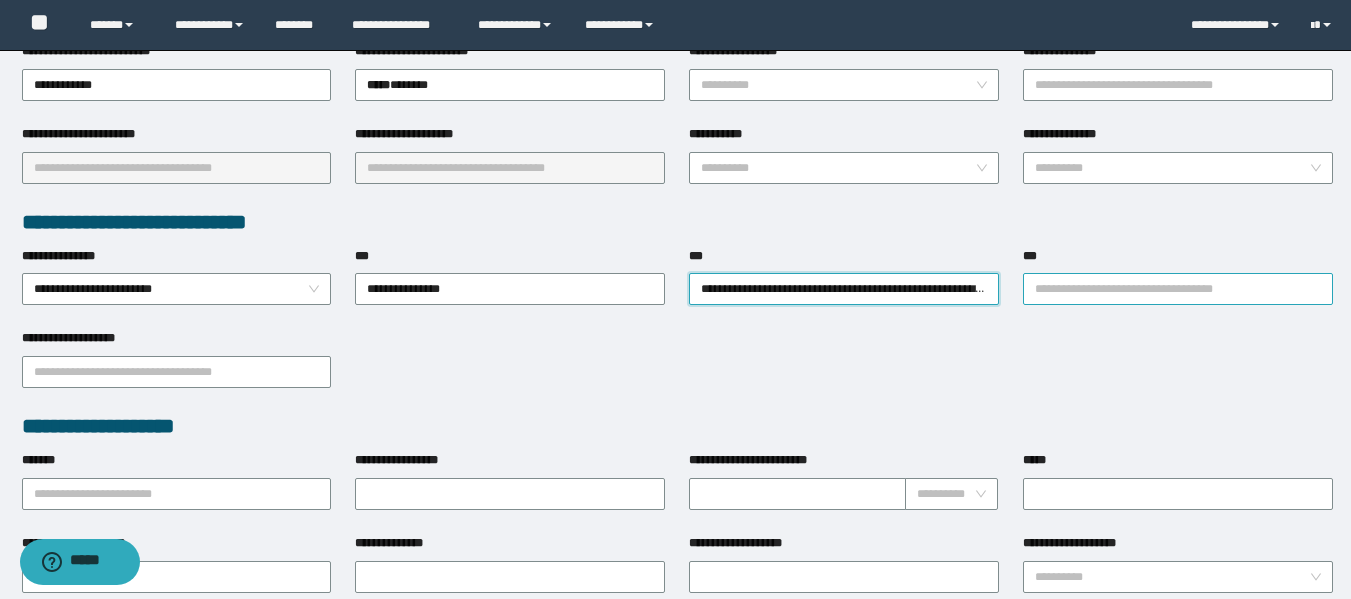 click on "***" at bounding box center (1178, 289) 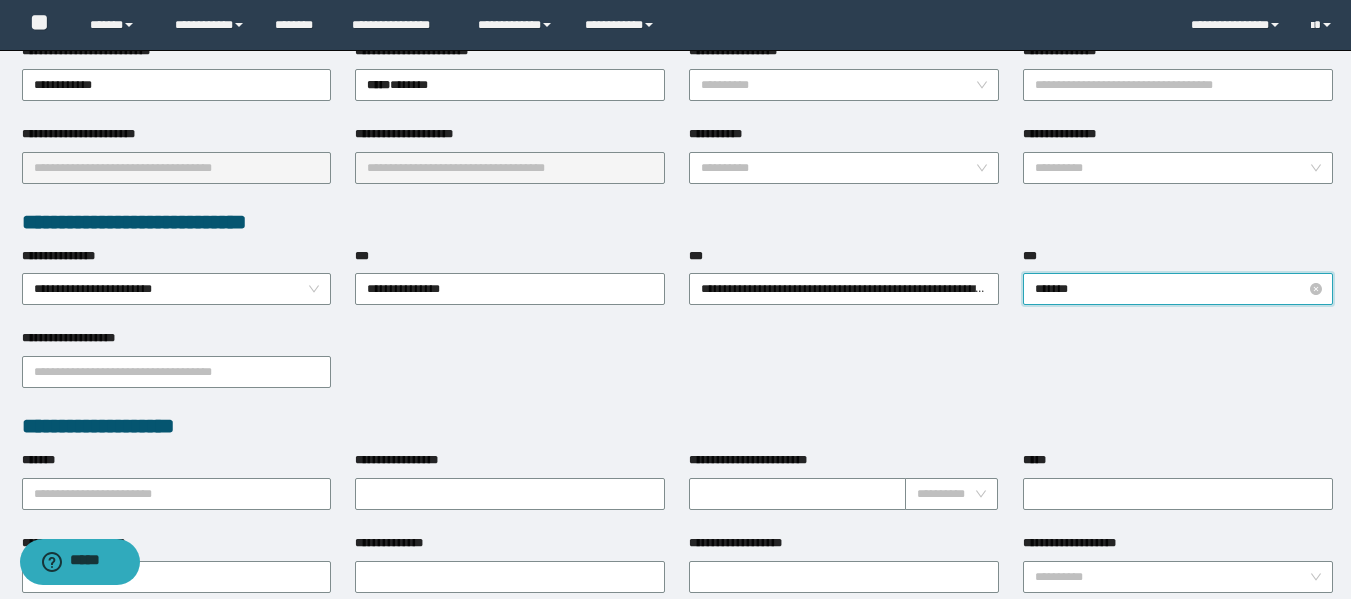 click on "*****" at bounding box center [1178, 289] 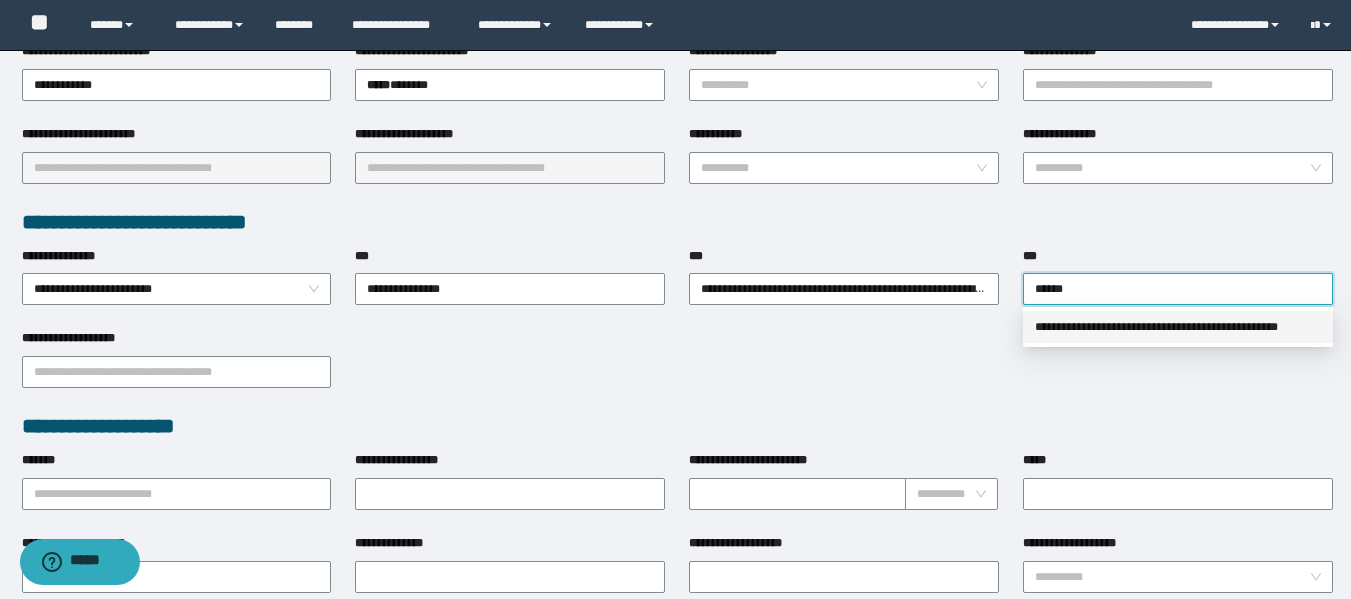 click on "**********" at bounding box center (1178, 327) 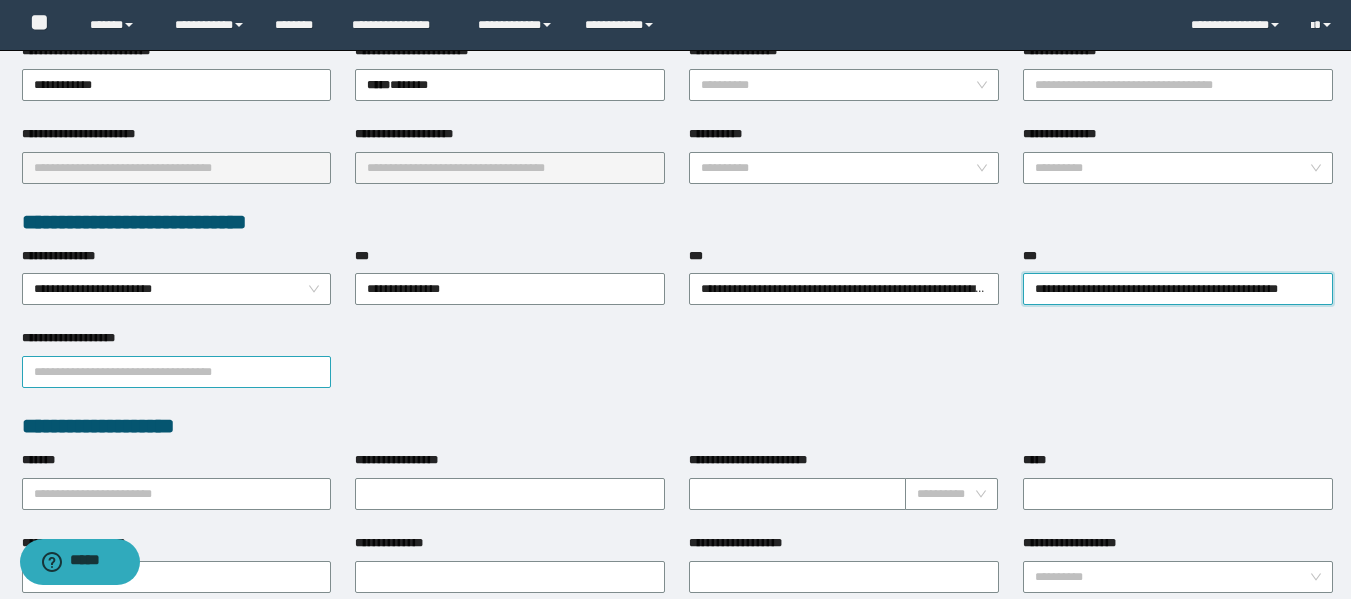 click on "**********" at bounding box center (177, 372) 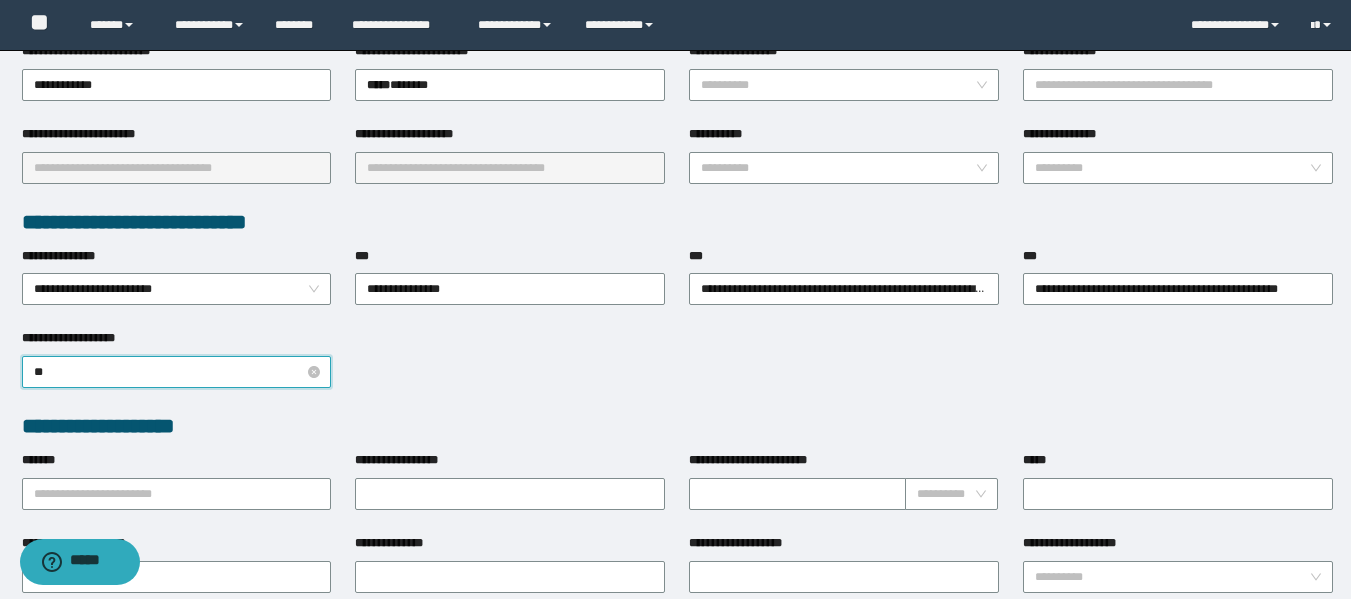 type on "***" 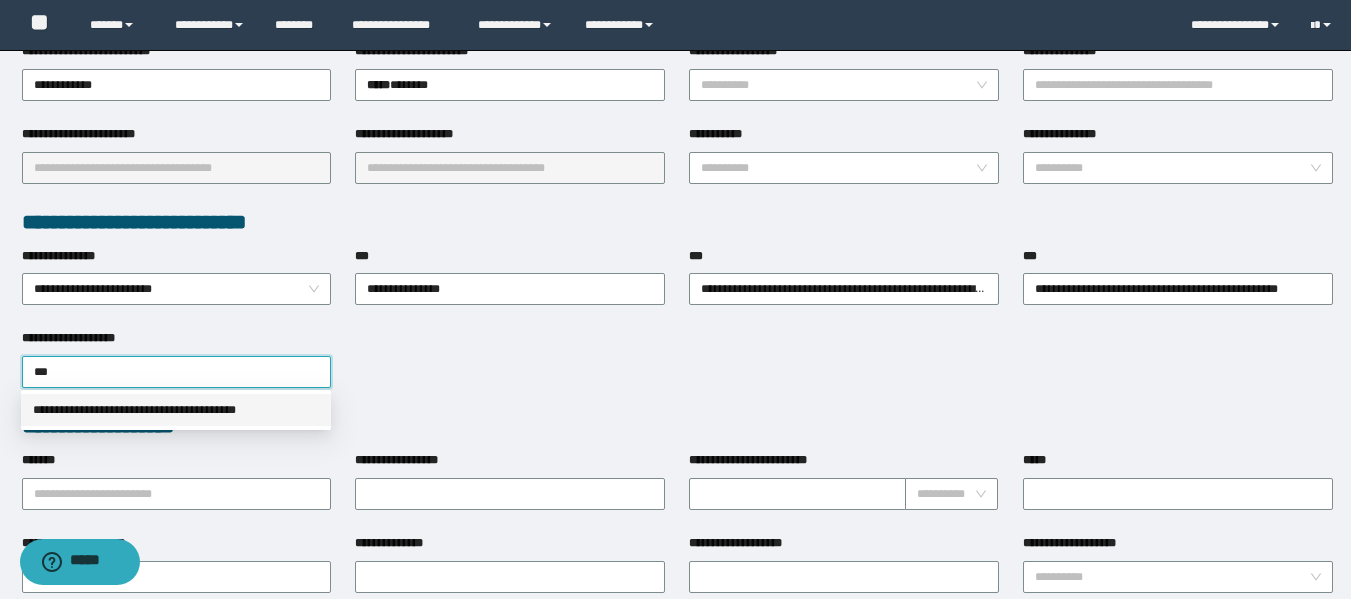 click on "**********" at bounding box center [176, 410] 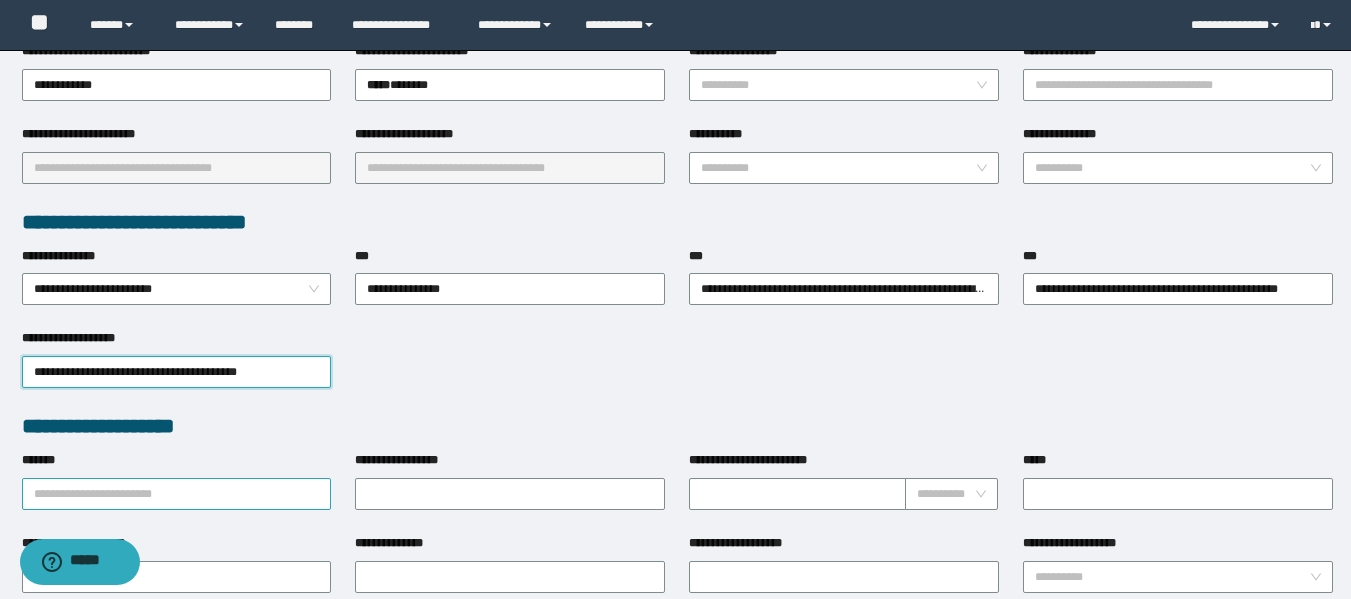 click on "**********" at bounding box center [177, 480] 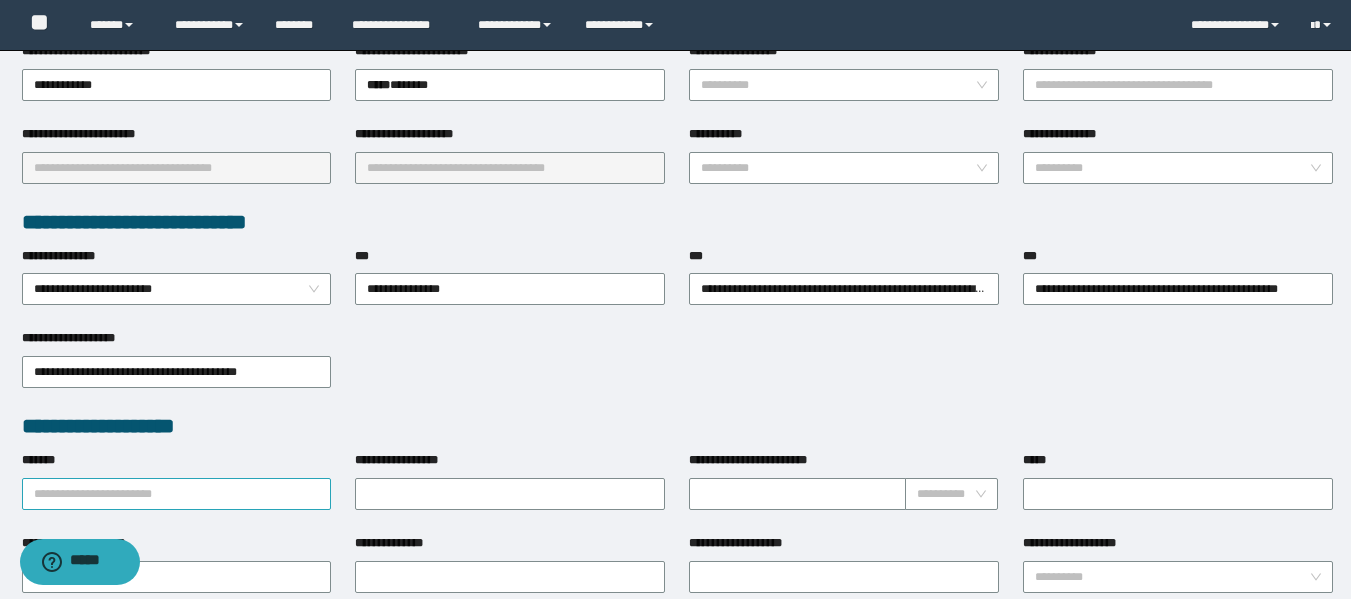 click on "*******" at bounding box center [177, 494] 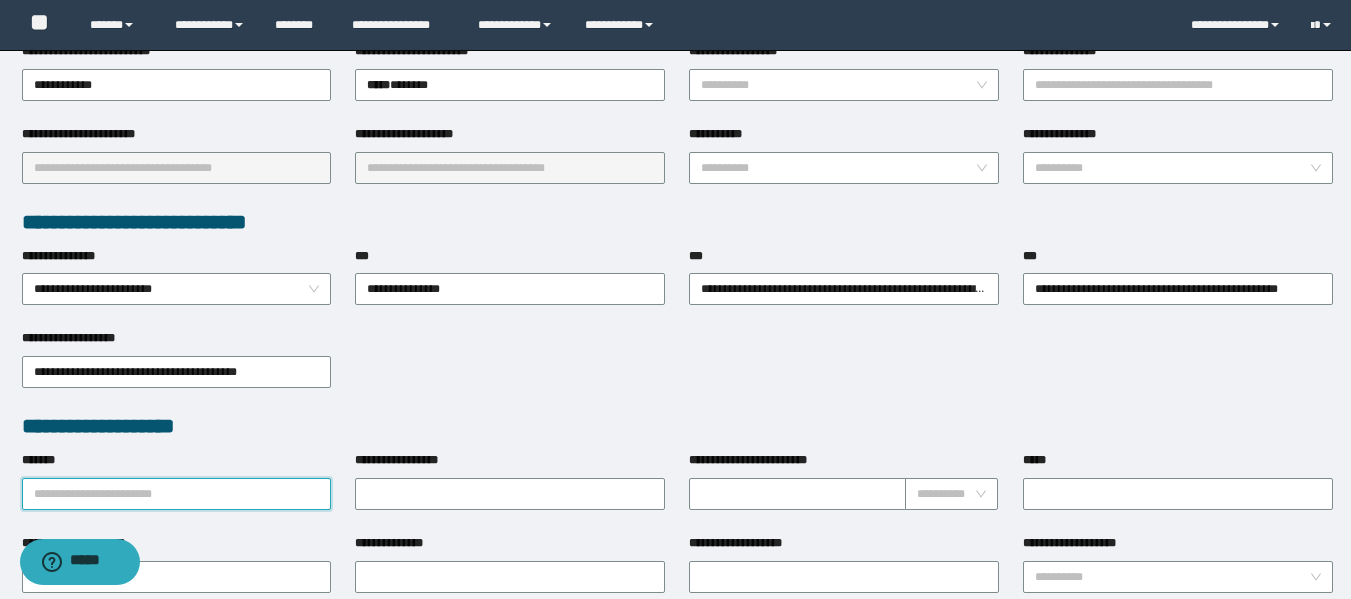 type on "*" 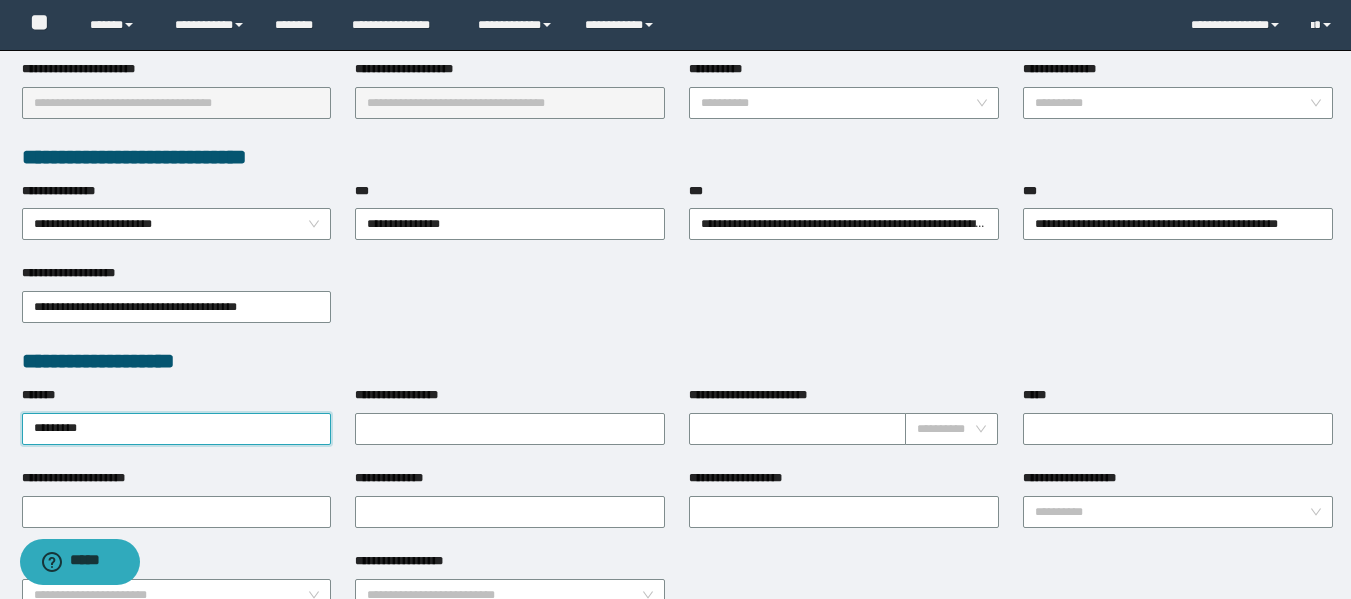 scroll, scrollTop: 500, scrollLeft: 0, axis: vertical 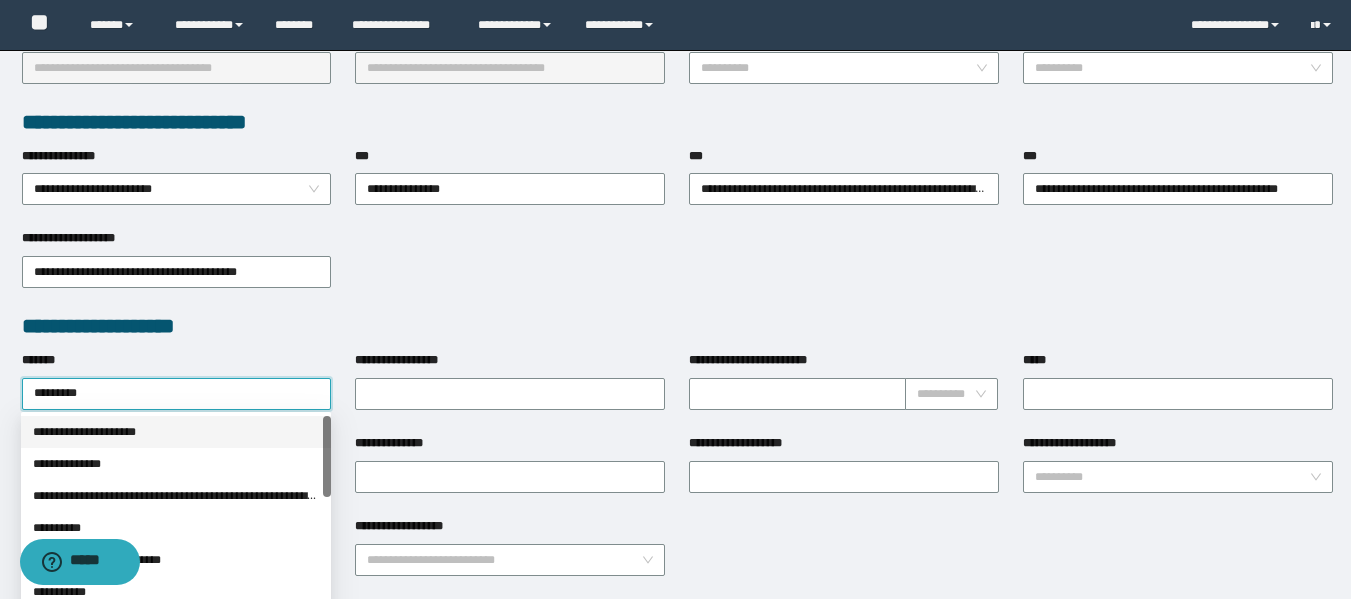 type on "*********" 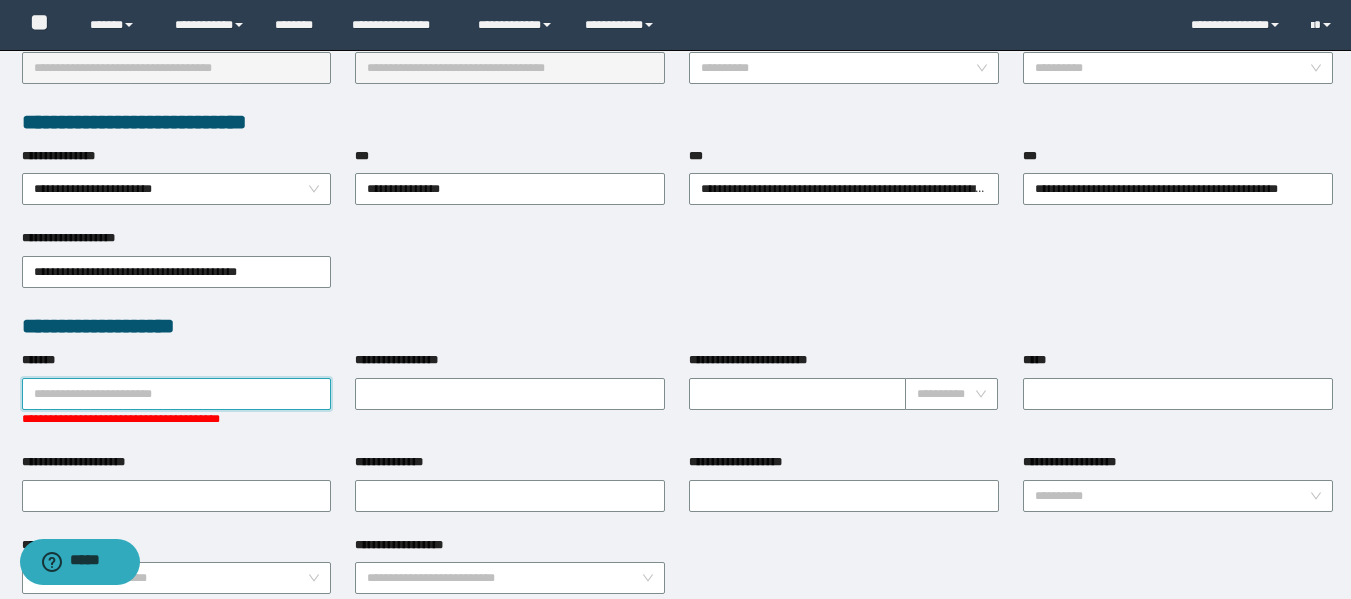 click on "*******" at bounding box center (177, 394) 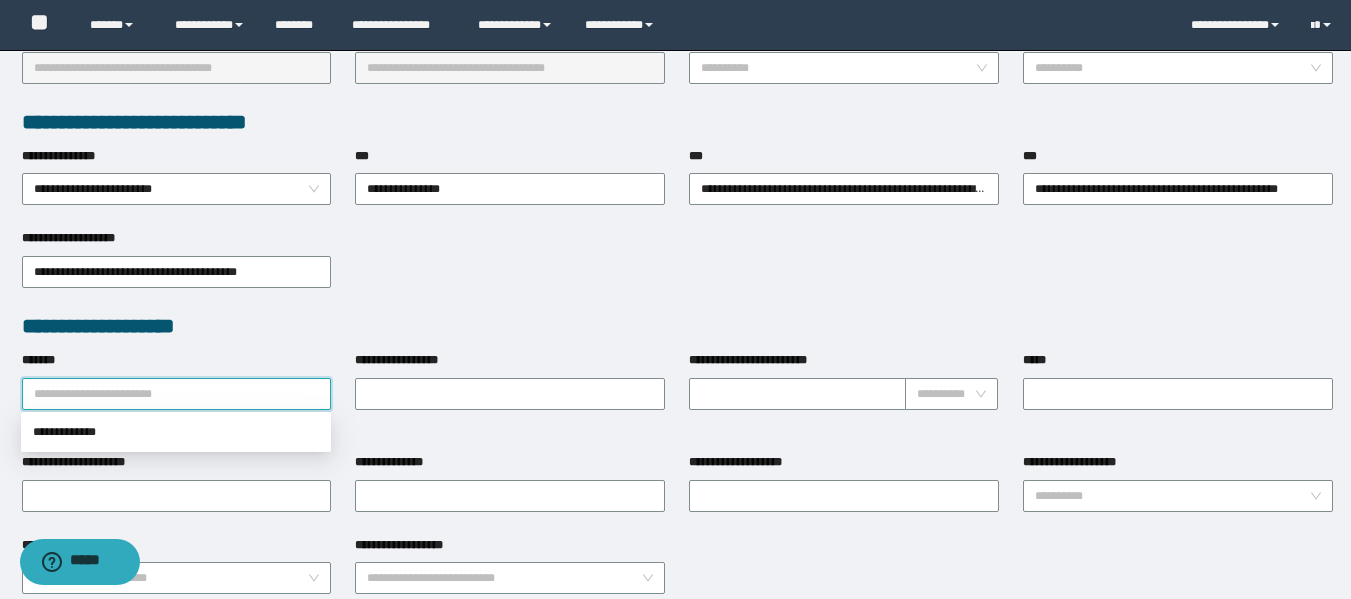 paste on "*********" 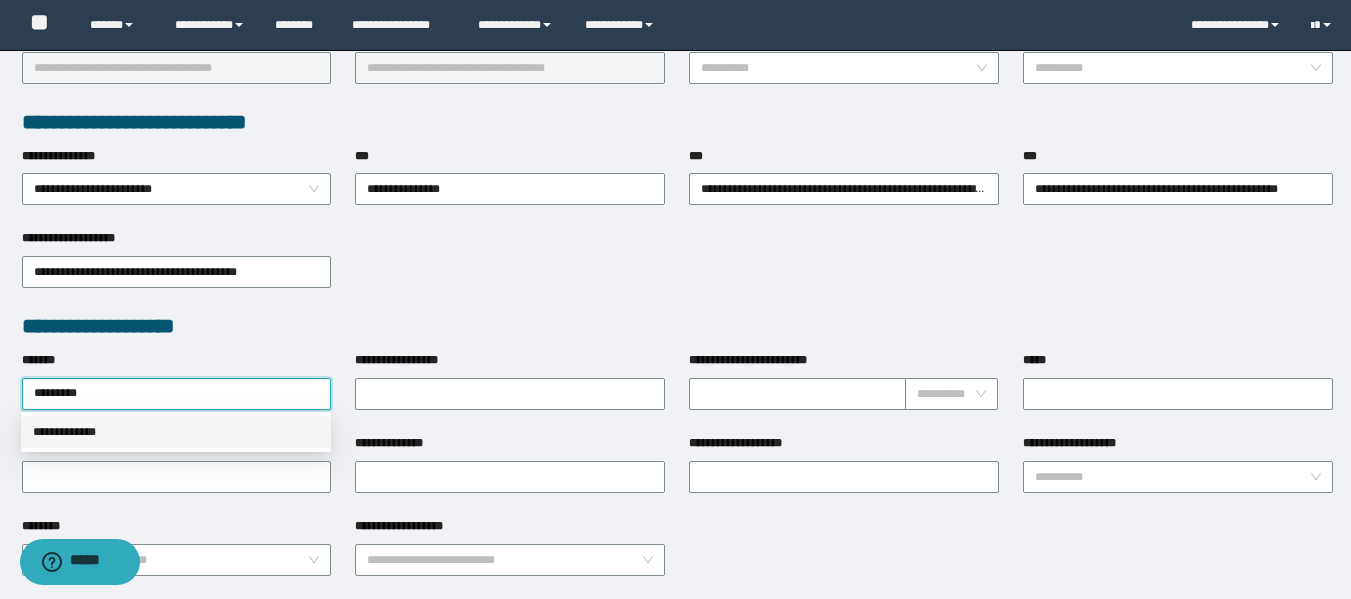 click on "**********" at bounding box center (176, 432) 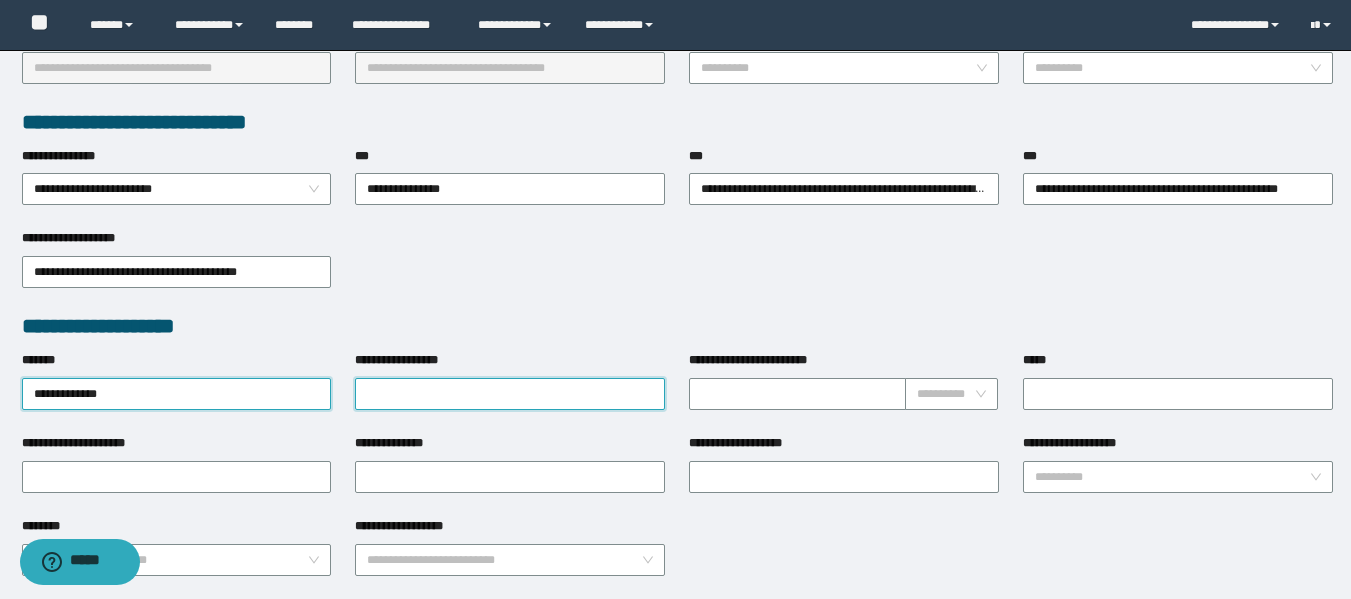 click on "**********" at bounding box center (510, 394) 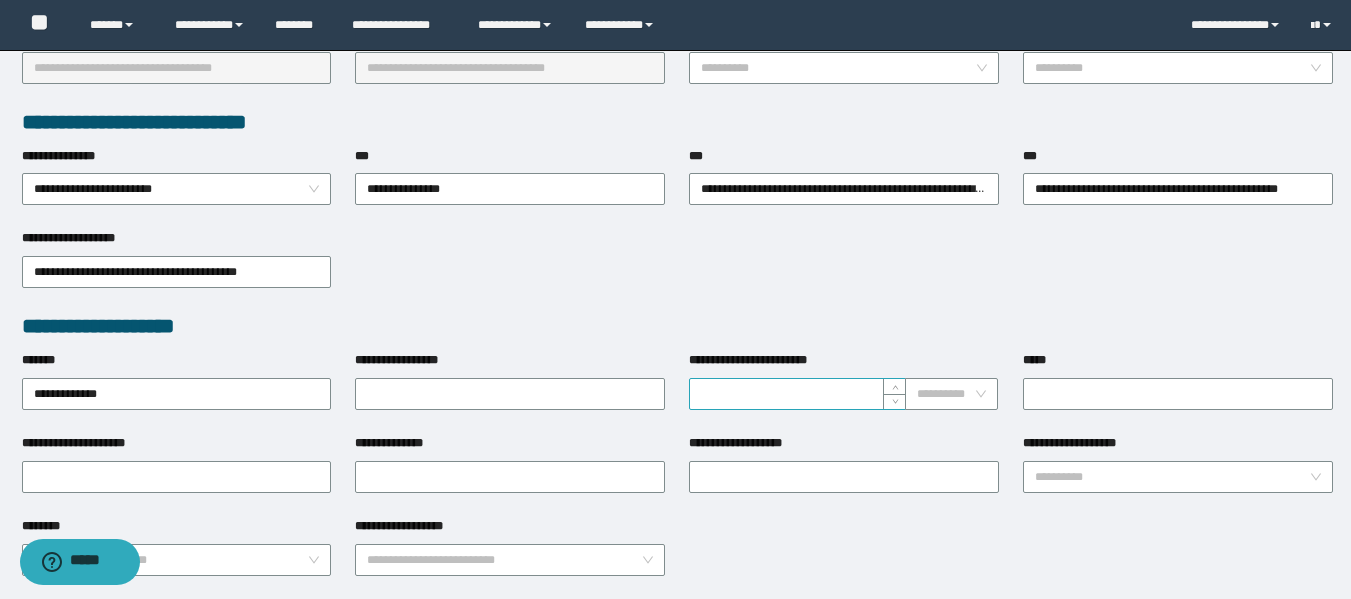 click on "**********" at bounding box center [797, 394] 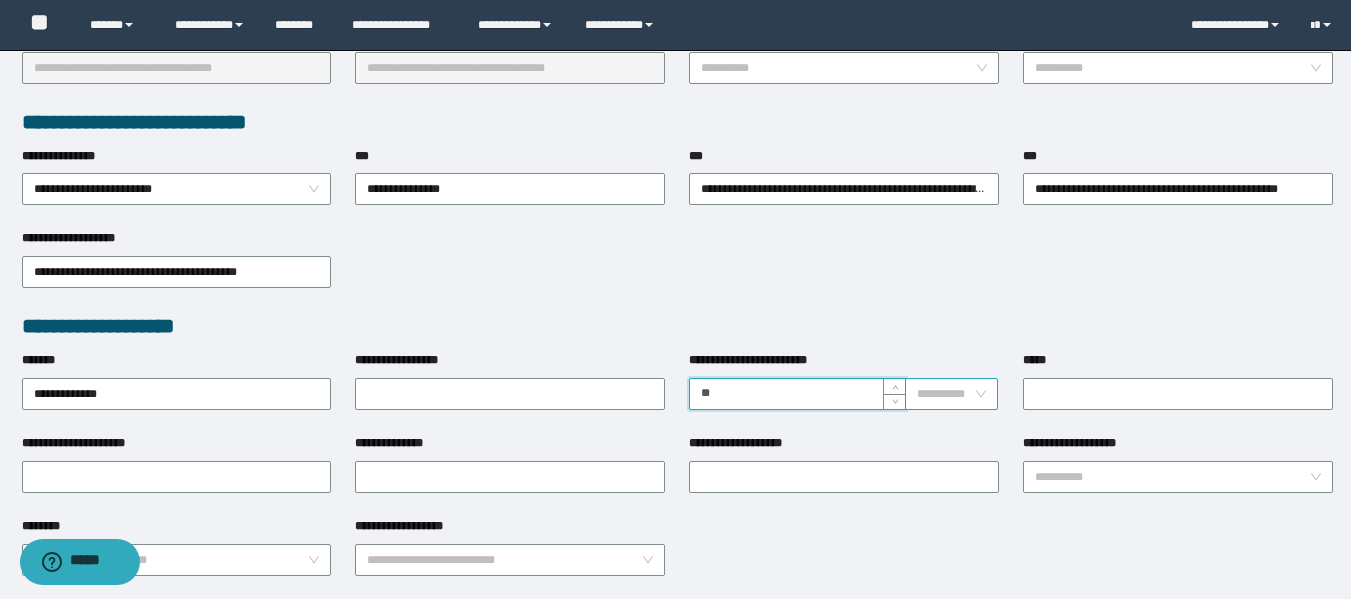 type on "**" 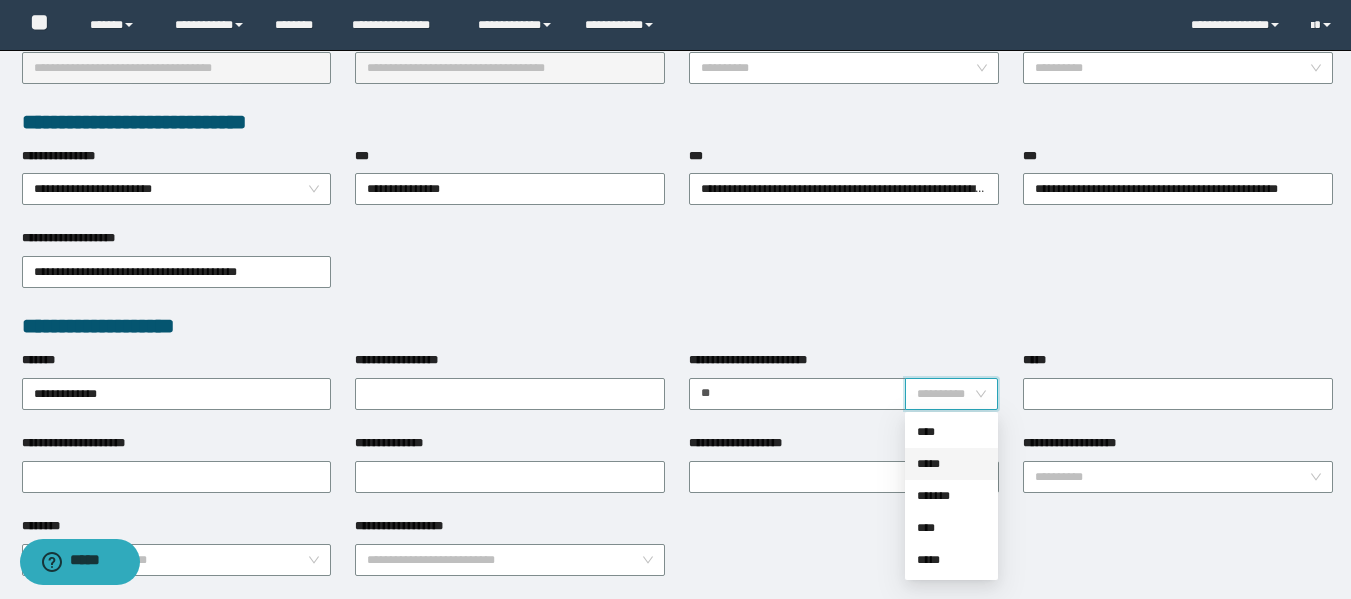 click on "*****" at bounding box center [951, 464] 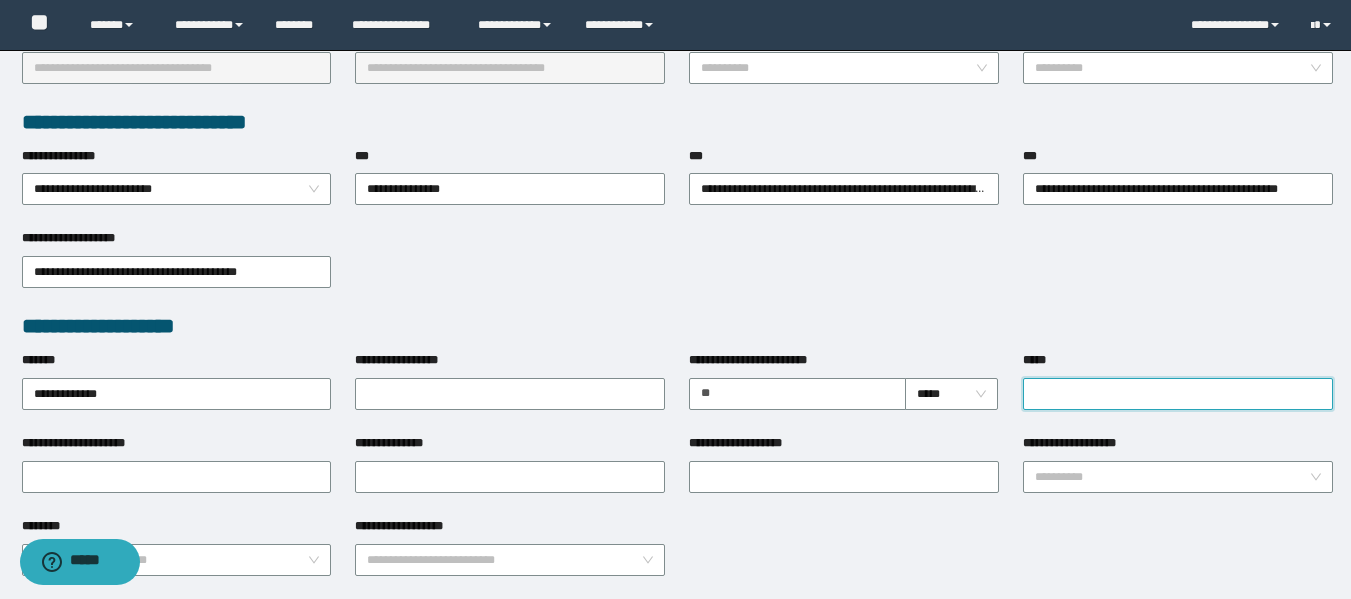 click on "*****" at bounding box center (1178, 394) 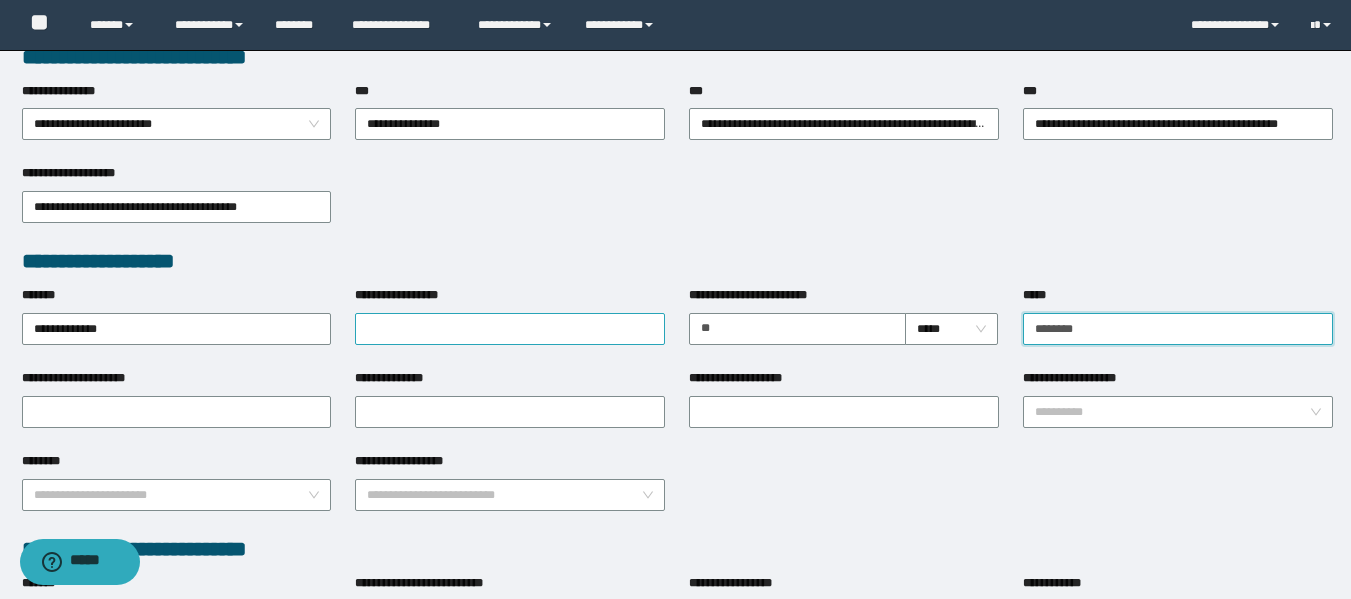 scroll, scrollTop: 600, scrollLeft: 0, axis: vertical 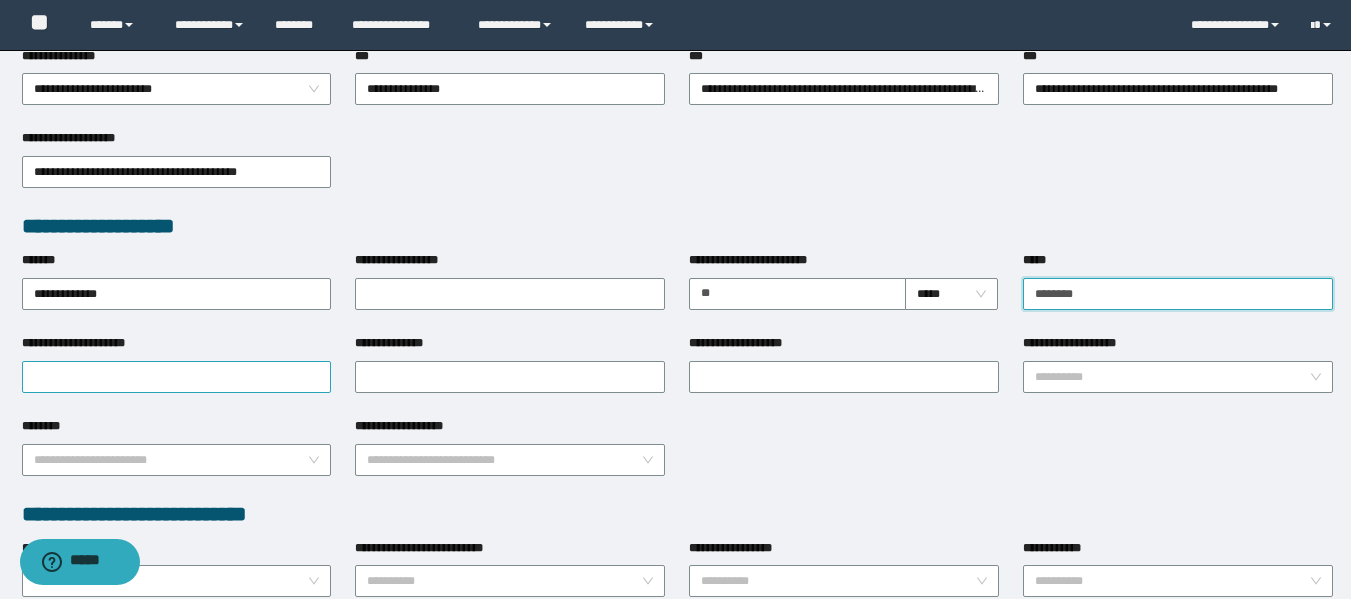 type on "********" 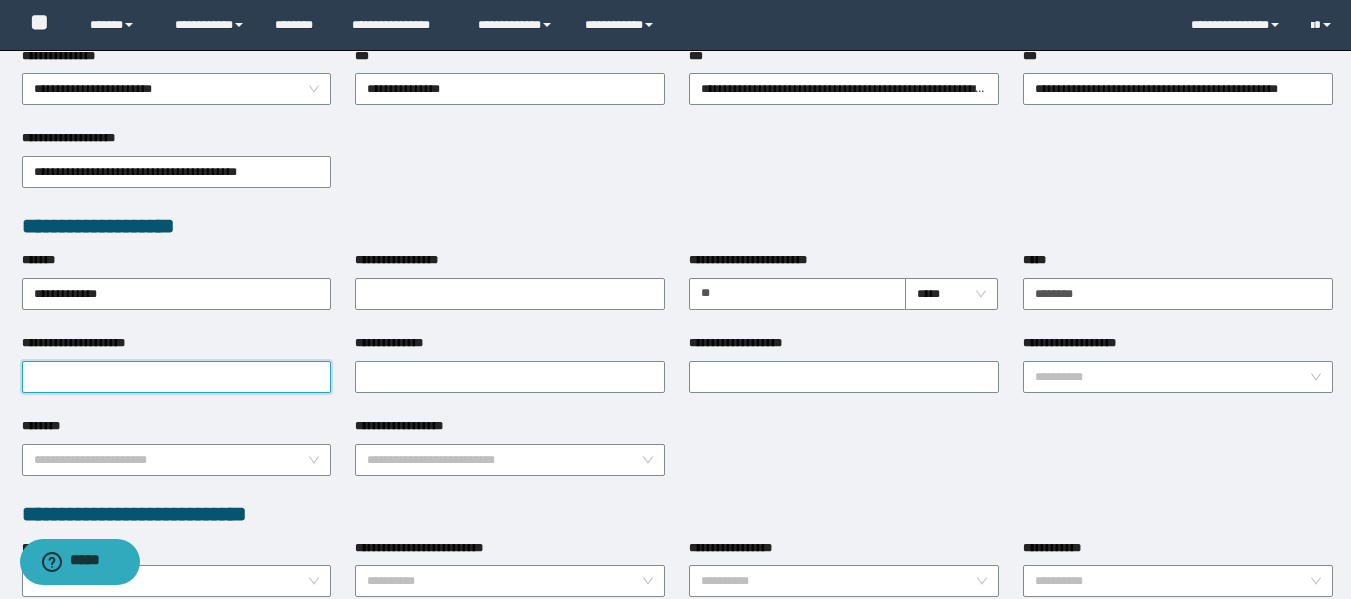 click on "**********" at bounding box center [177, 377] 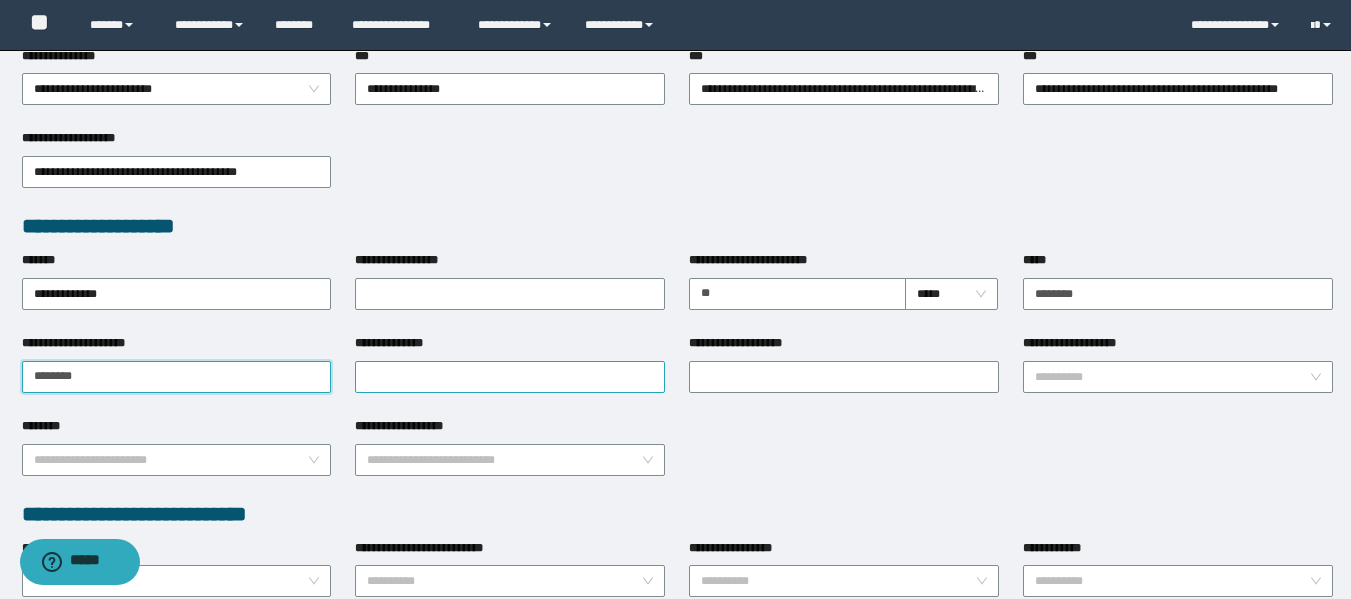 type on "********" 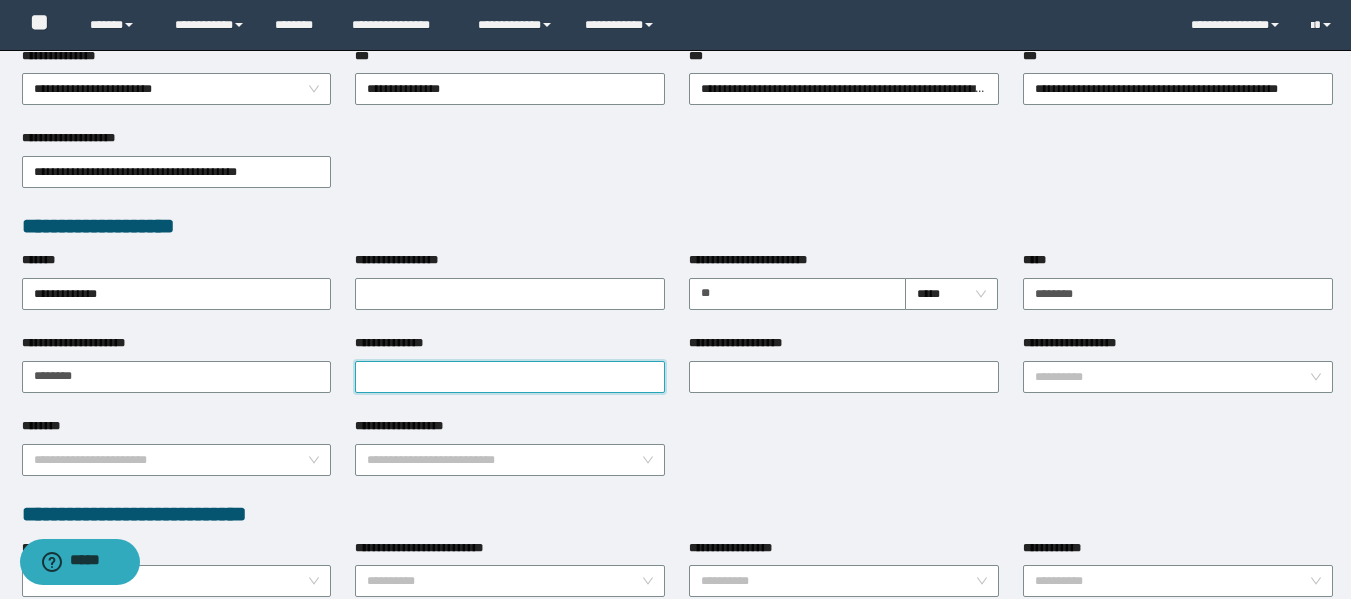 click on "**********" at bounding box center (510, 377) 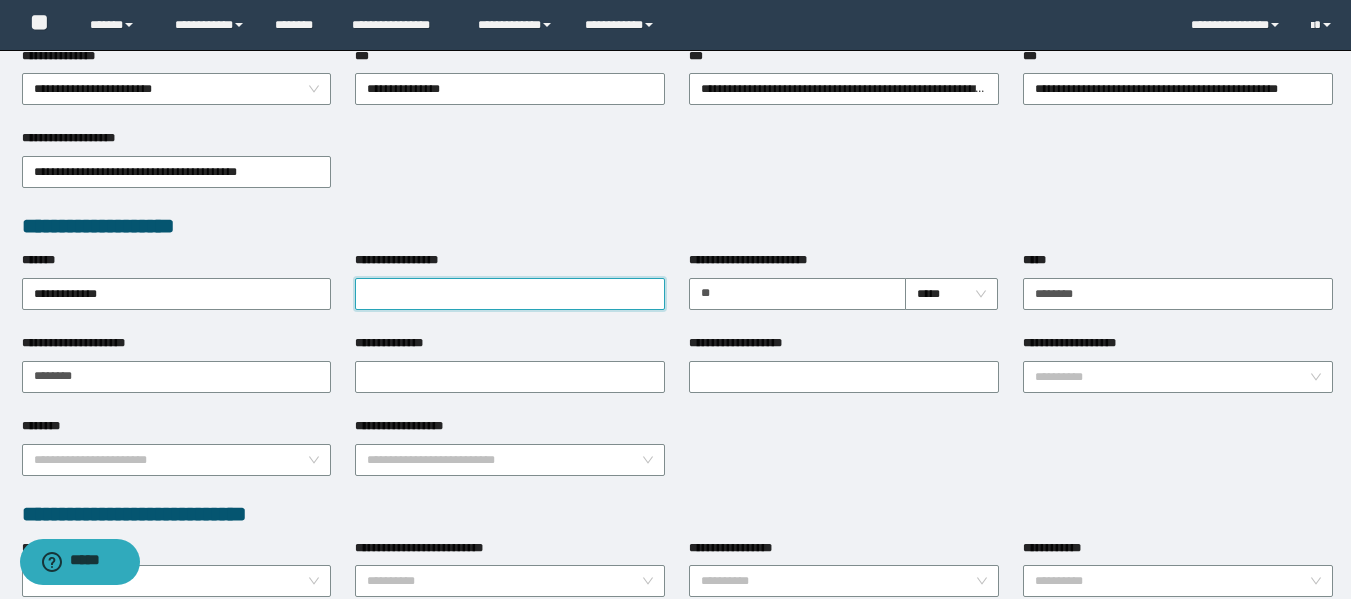click on "**********" at bounding box center [510, 294] 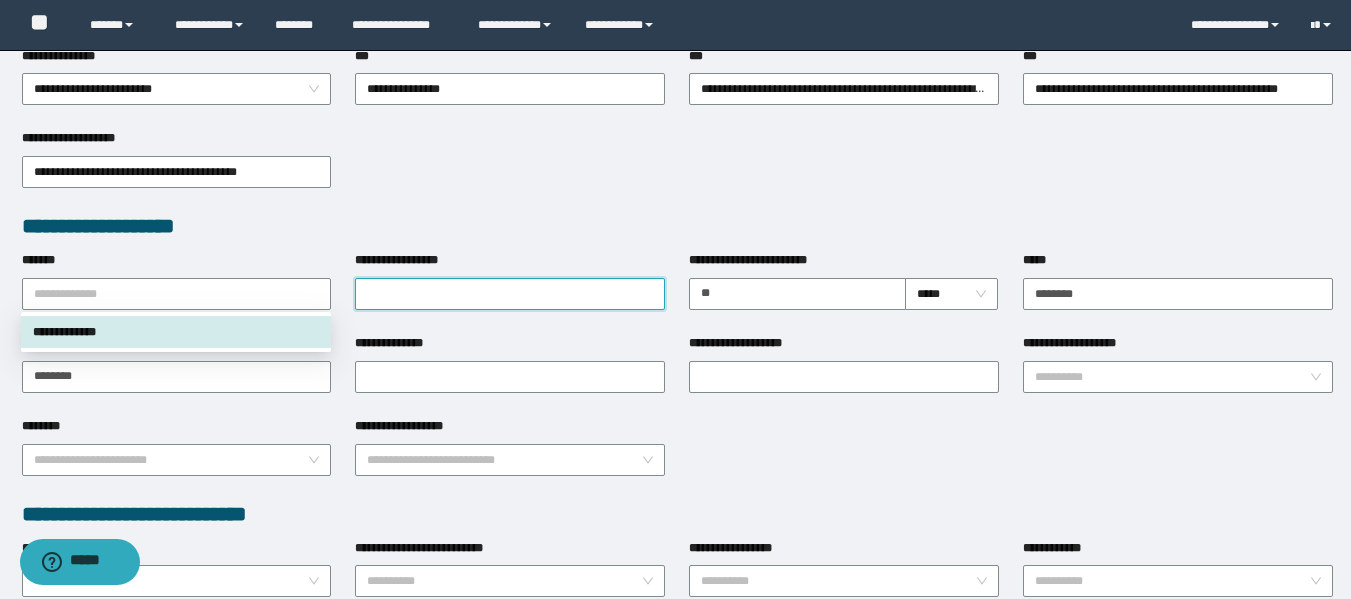 drag, startPoint x: 162, startPoint y: 303, endPoint x: 0, endPoint y: 290, distance: 162.52077 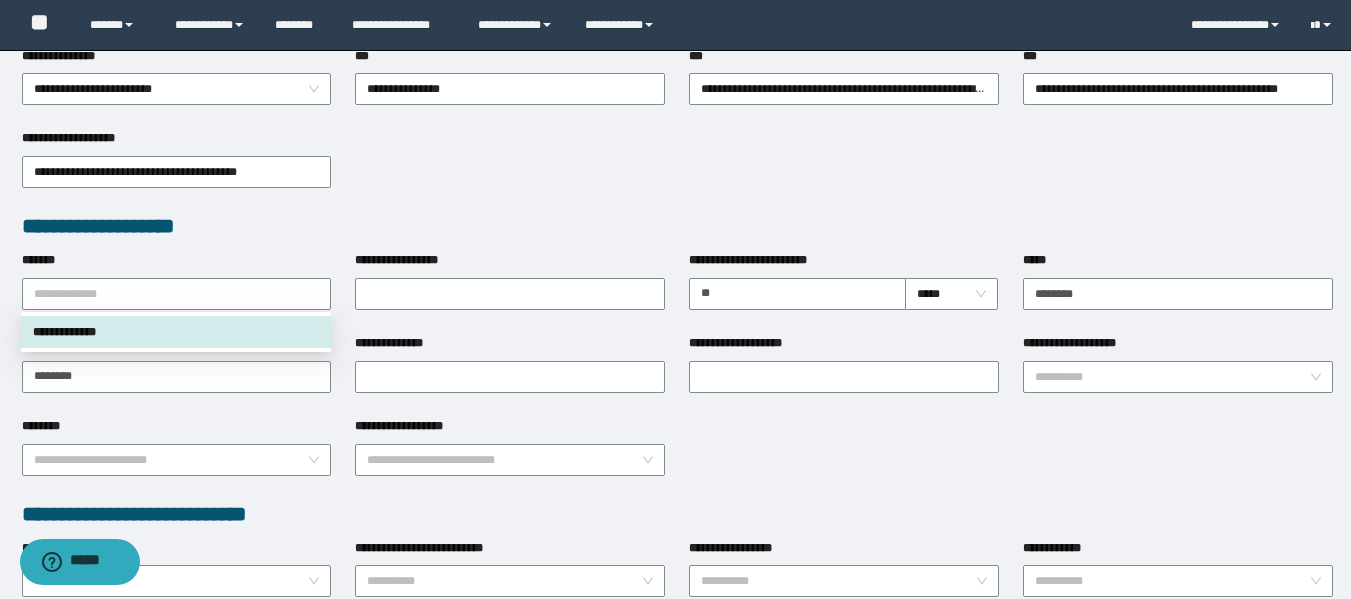 click on "**********" at bounding box center [176, 332] 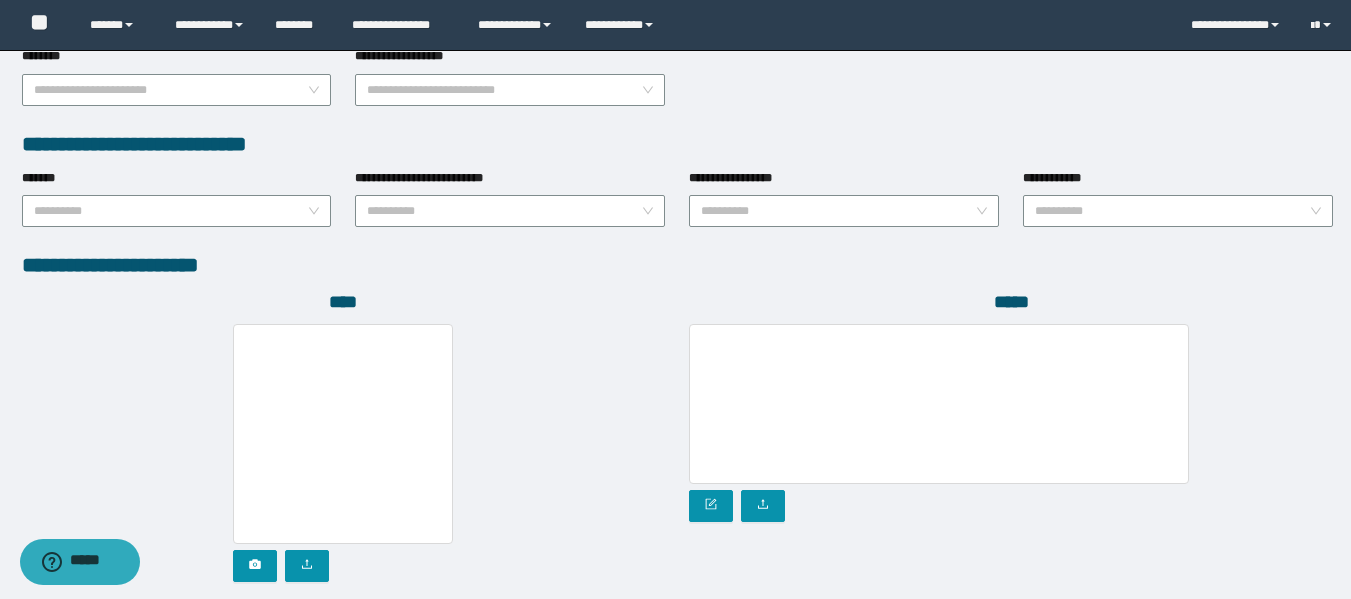 scroll, scrollTop: 1104, scrollLeft: 0, axis: vertical 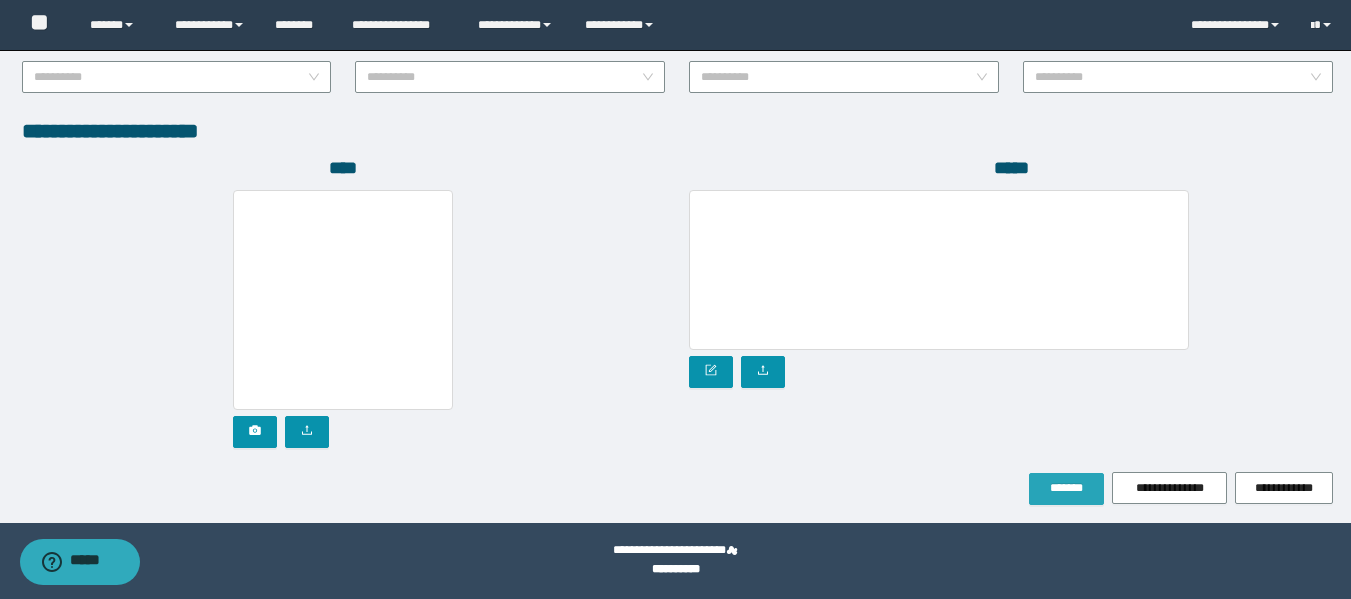 click on "*******" at bounding box center (1066, 488) 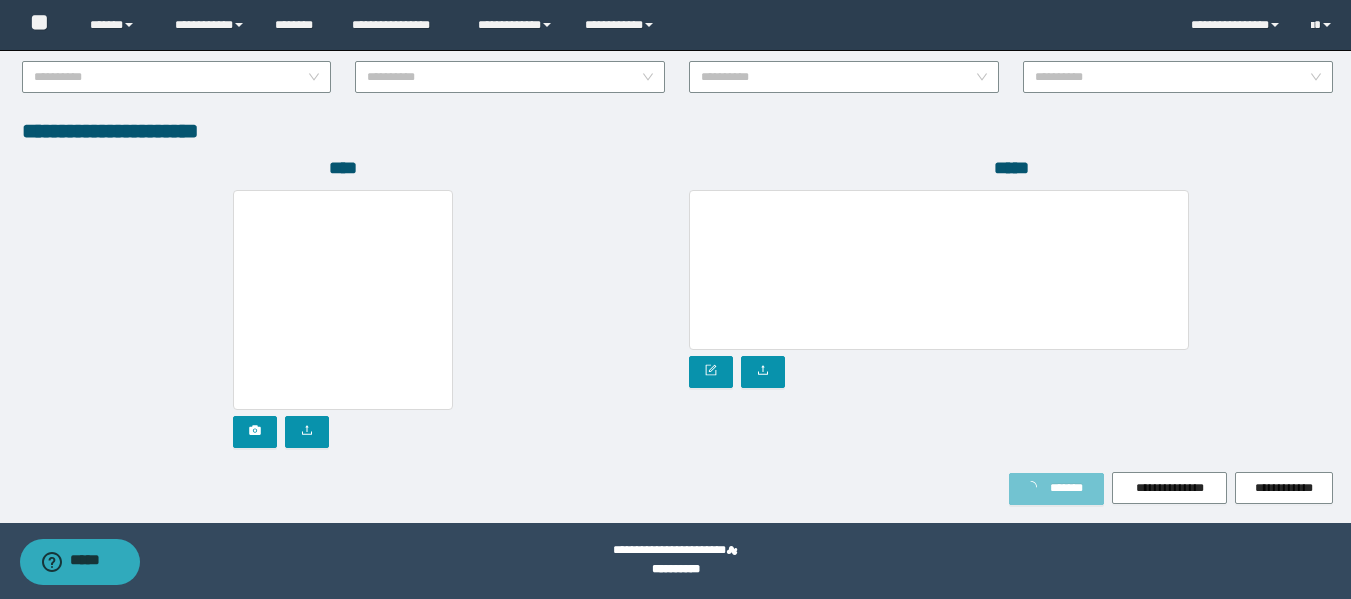 type on "******" 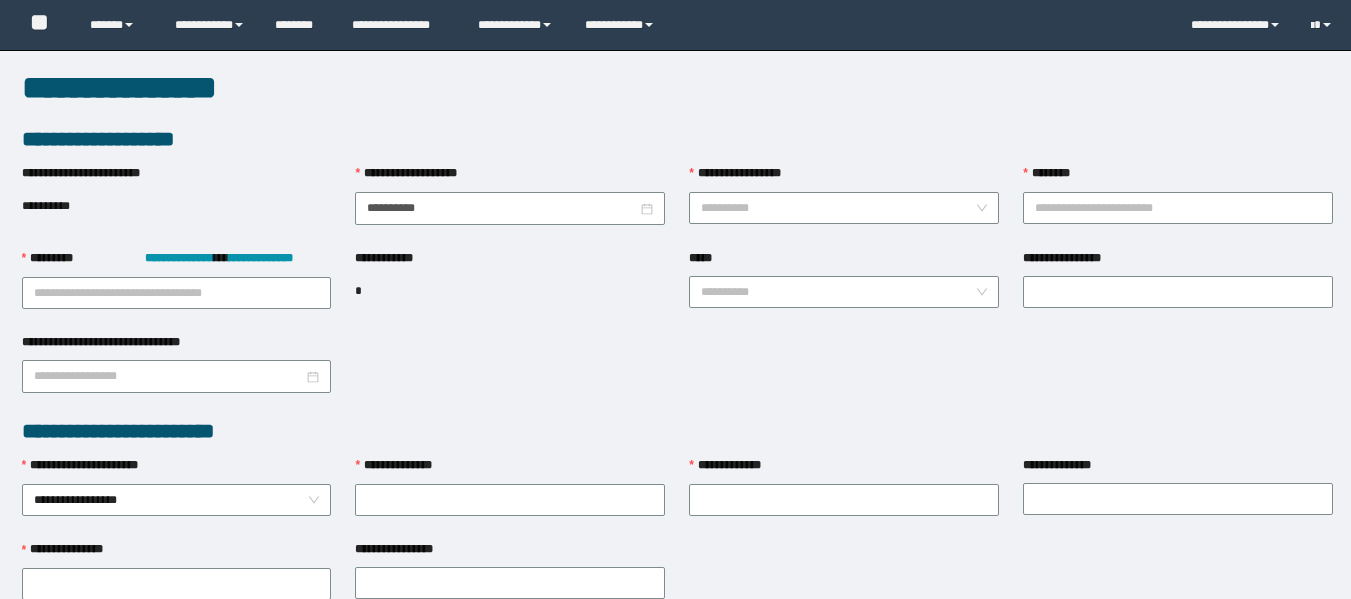 scroll, scrollTop: 0, scrollLeft: 0, axis: both 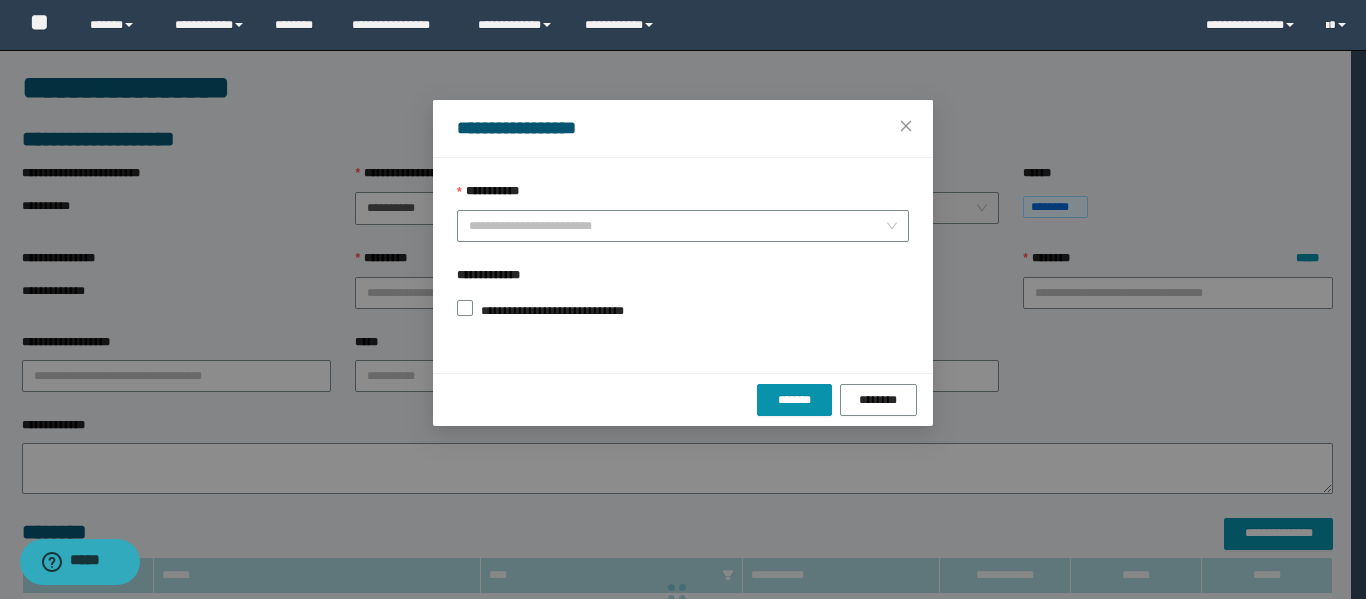 type on "**" 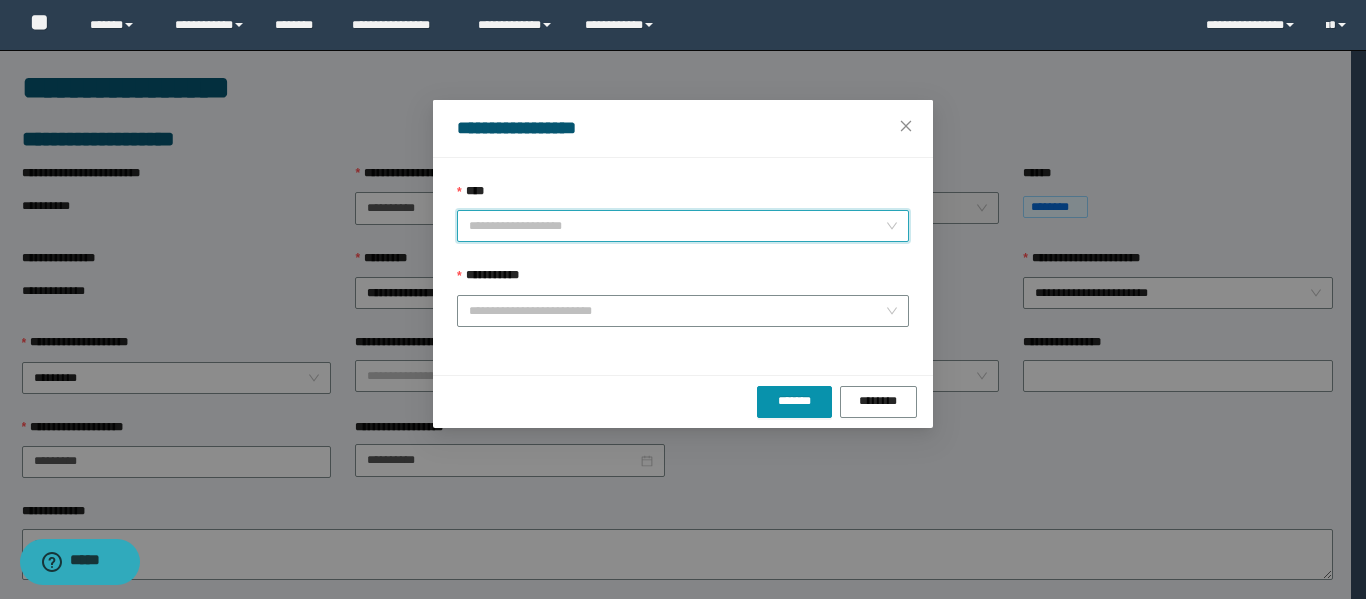 click on "****" at bounding box center [677, 226] 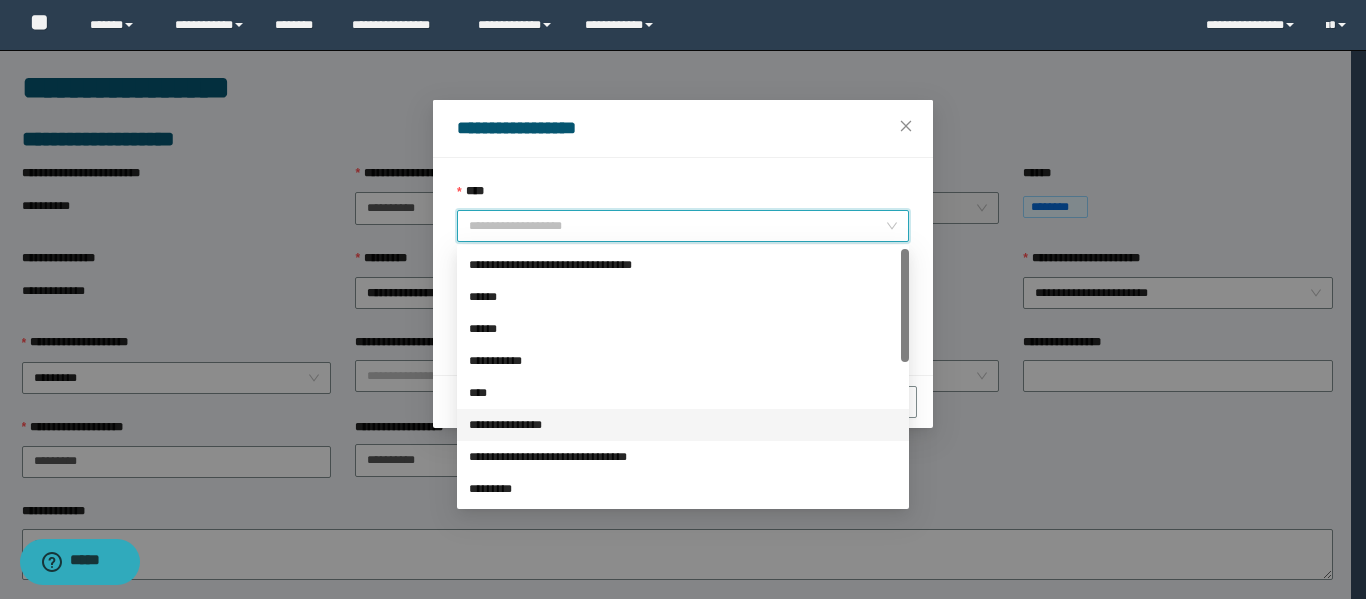 click on "**********" at bounding box center (683, 425) 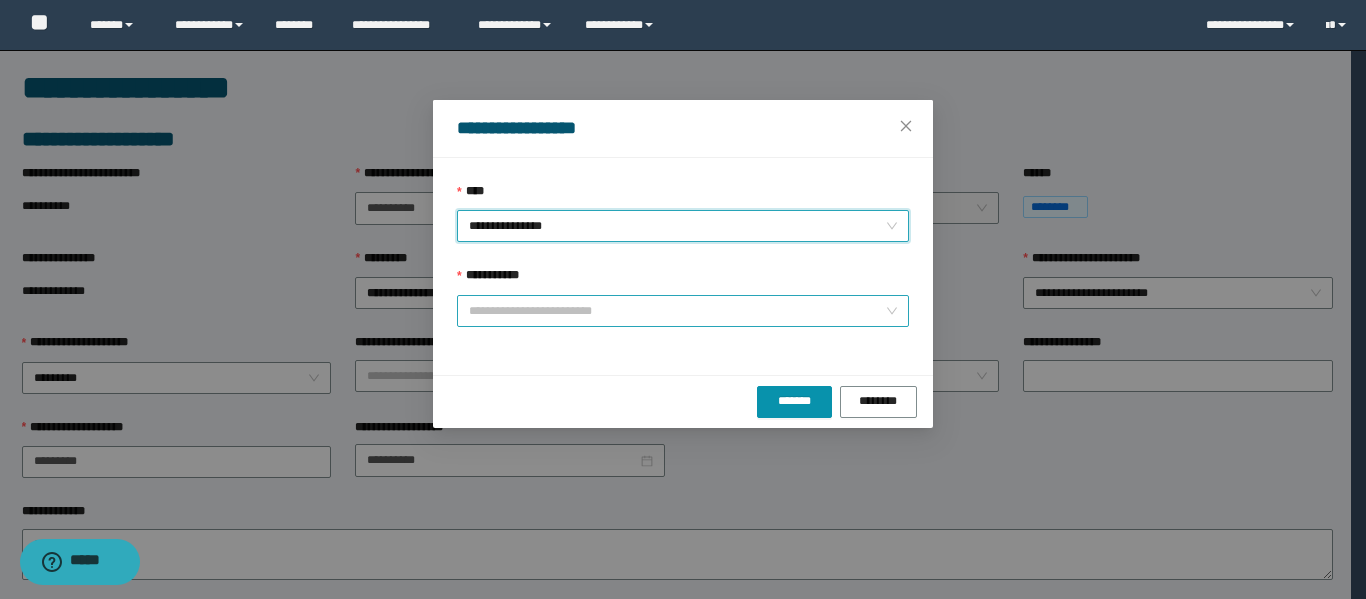 click on "**********" at bounding box center [677, 311] 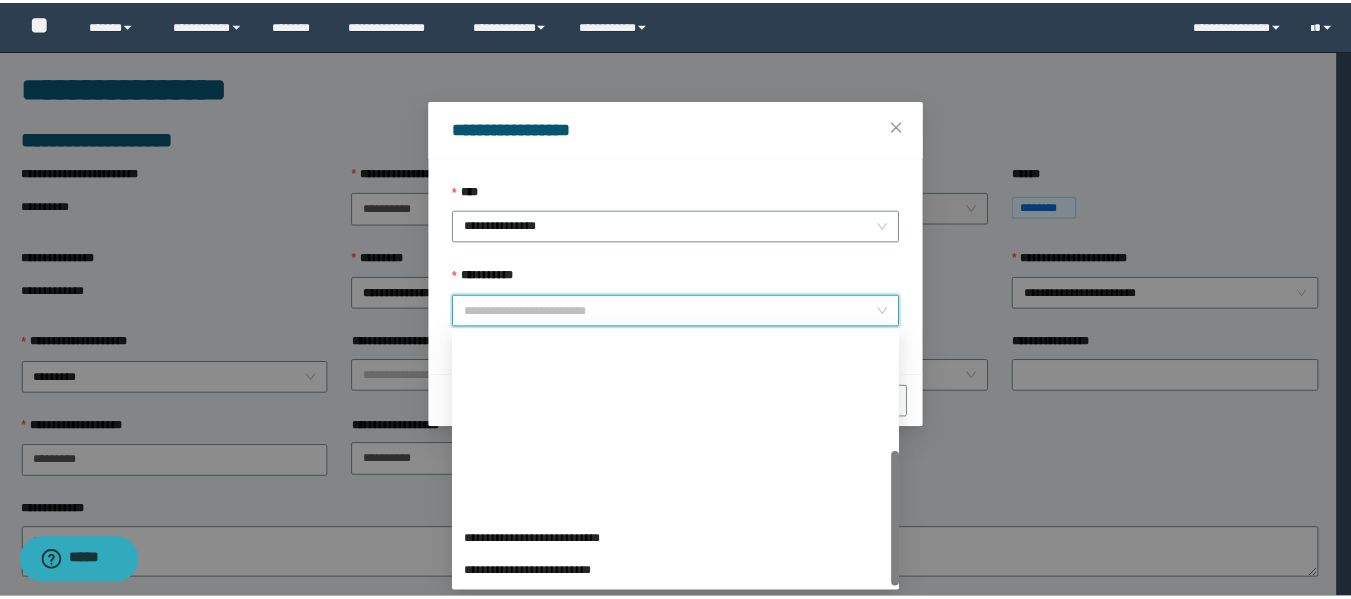 scroll, scrollTop: 224, scrollLeft: 0, axis: vertical 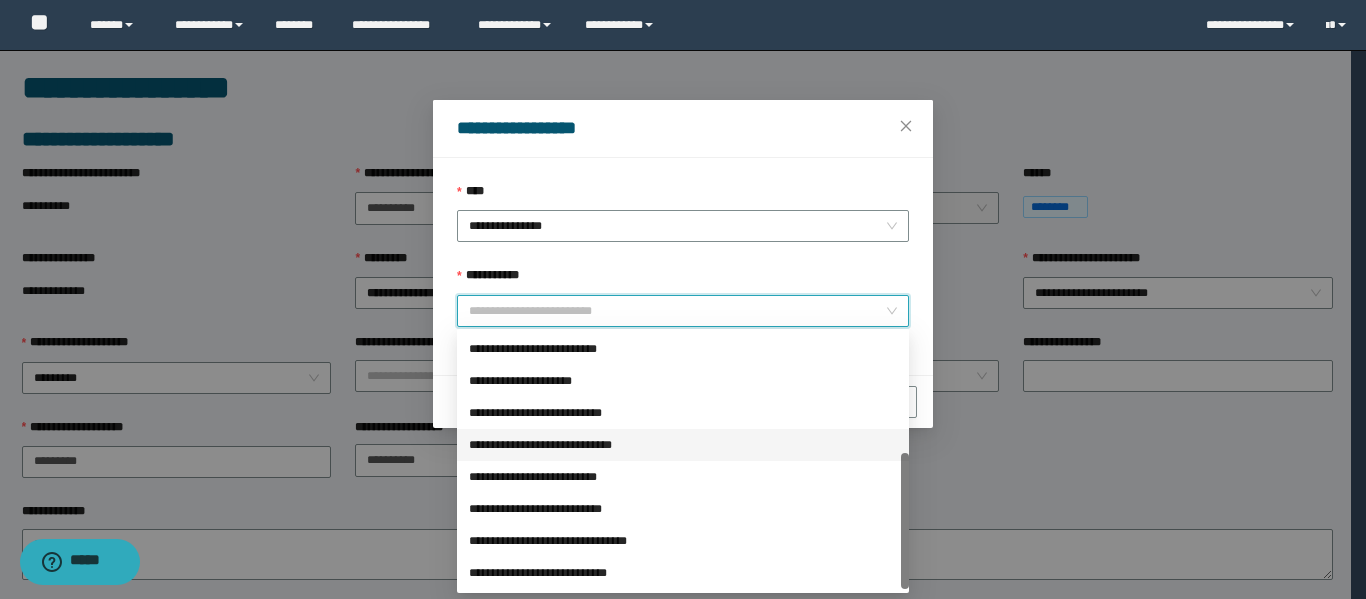 click on "**********" at bounding box center [683, 445] 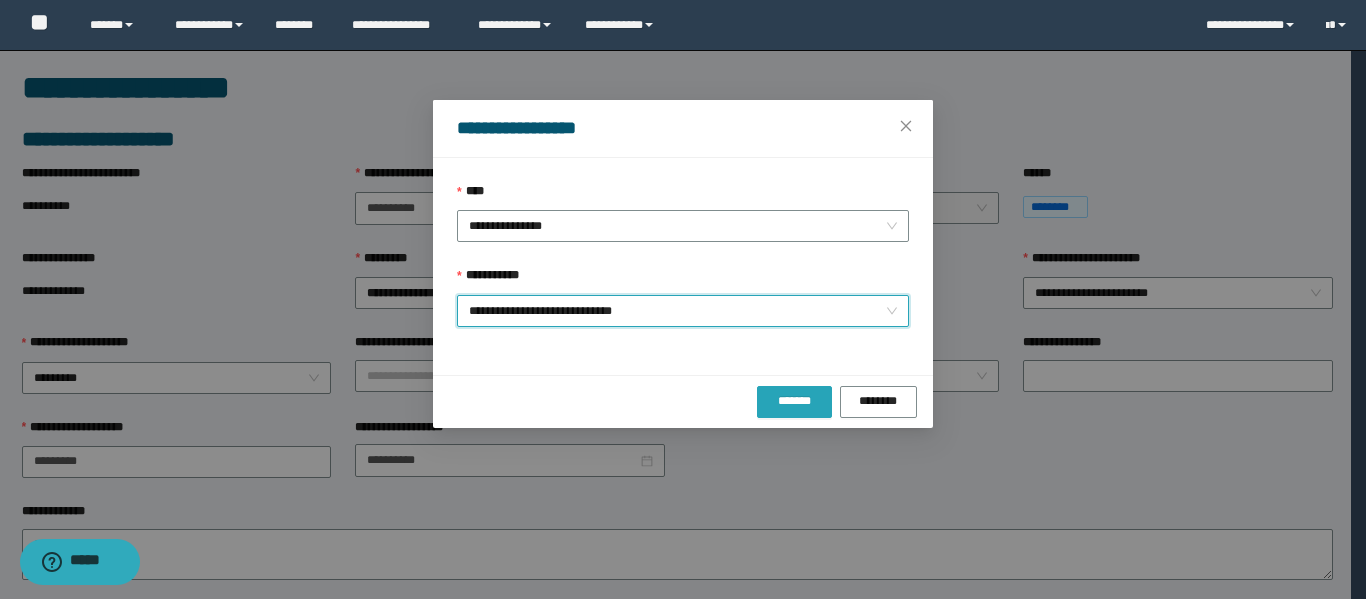 click on "*******" at bounding box center [794, 402] 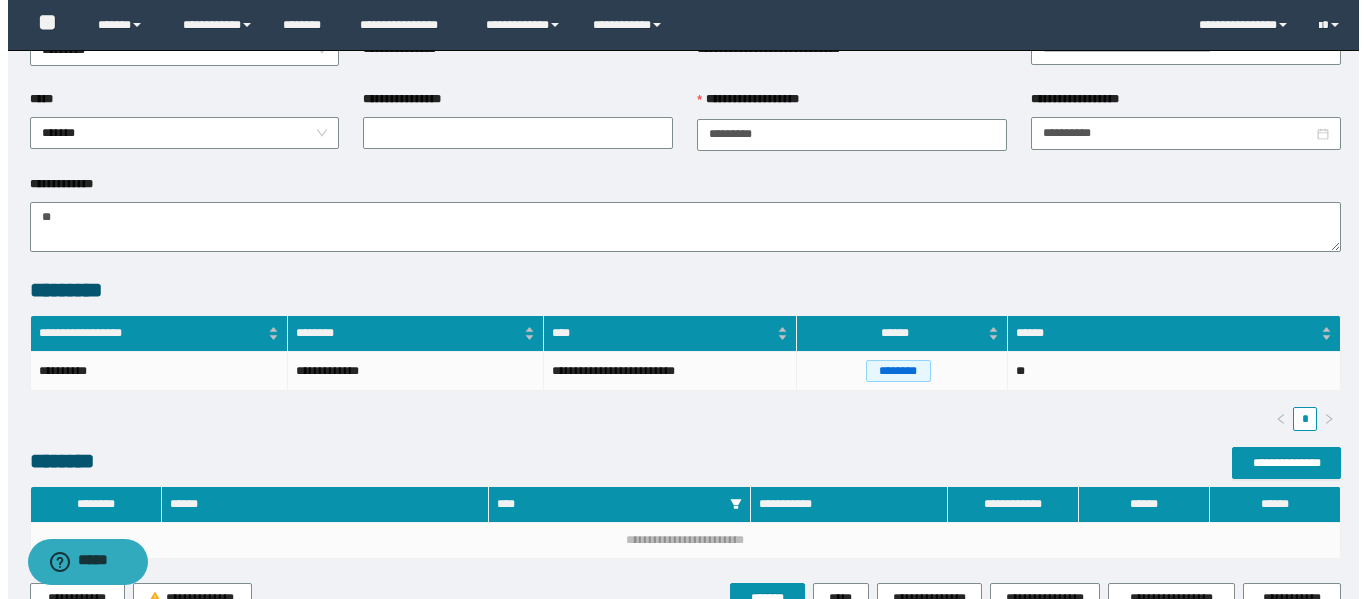 scroll, scrollTop: 488, scrollLeft: 0, axis: vertical 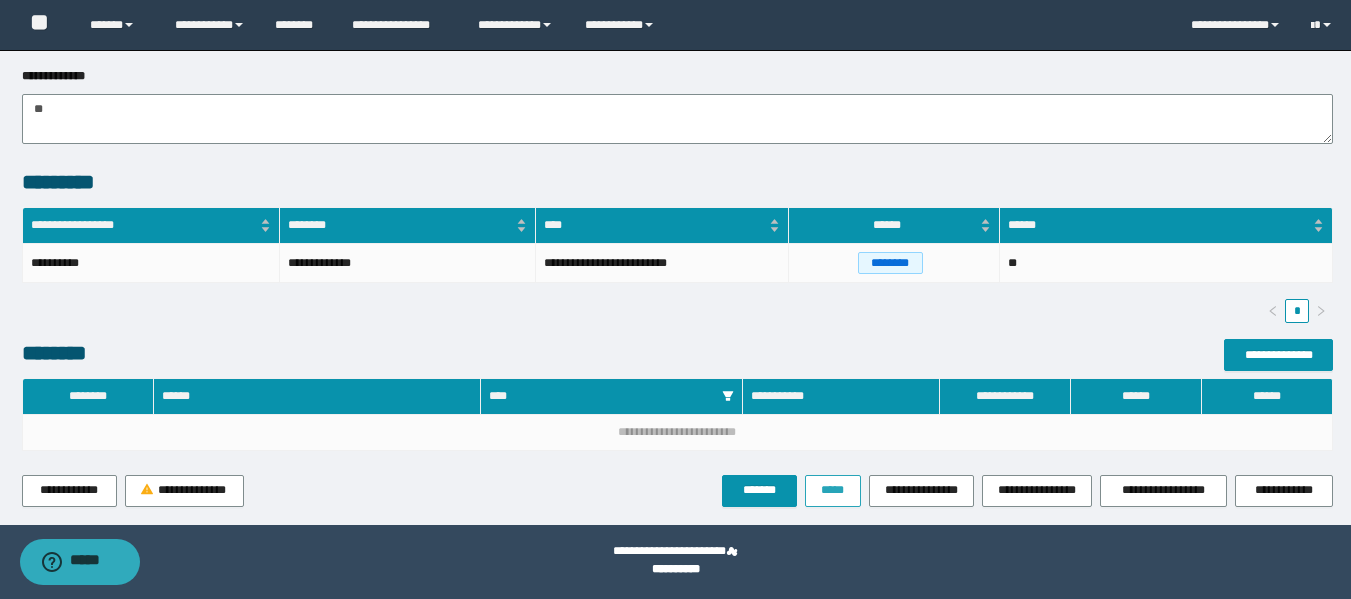 click on "*****" at bounding box center [833, 490] 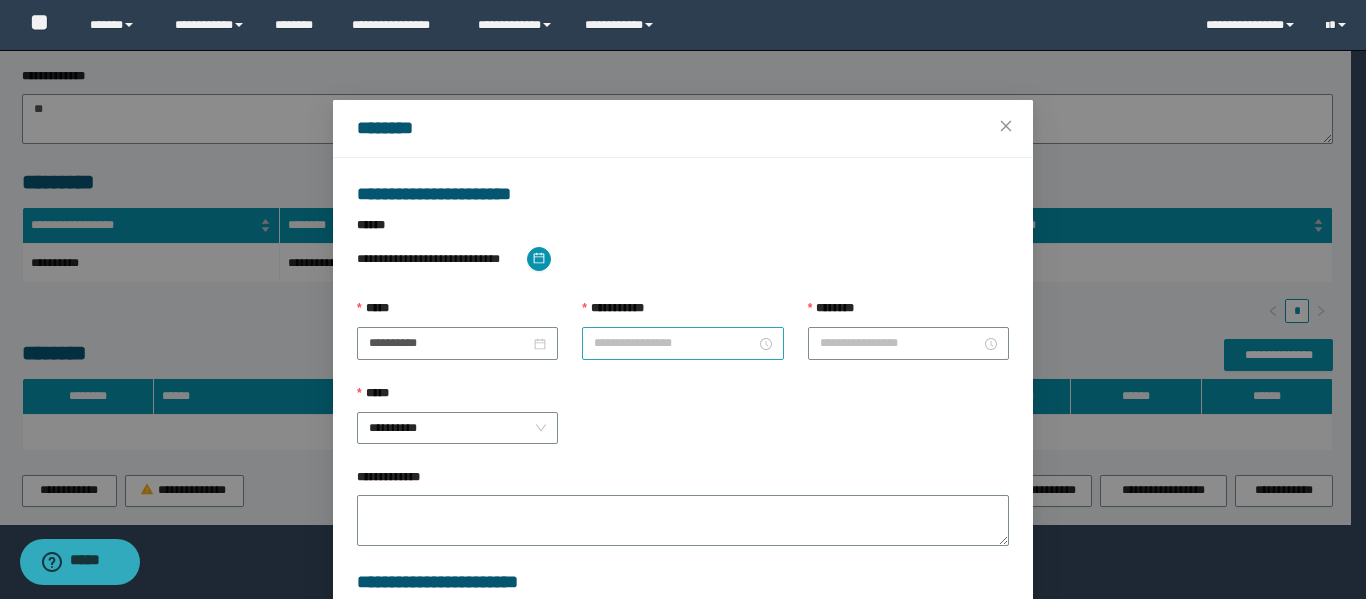 click on "**********" at bounding box center [674, 343] 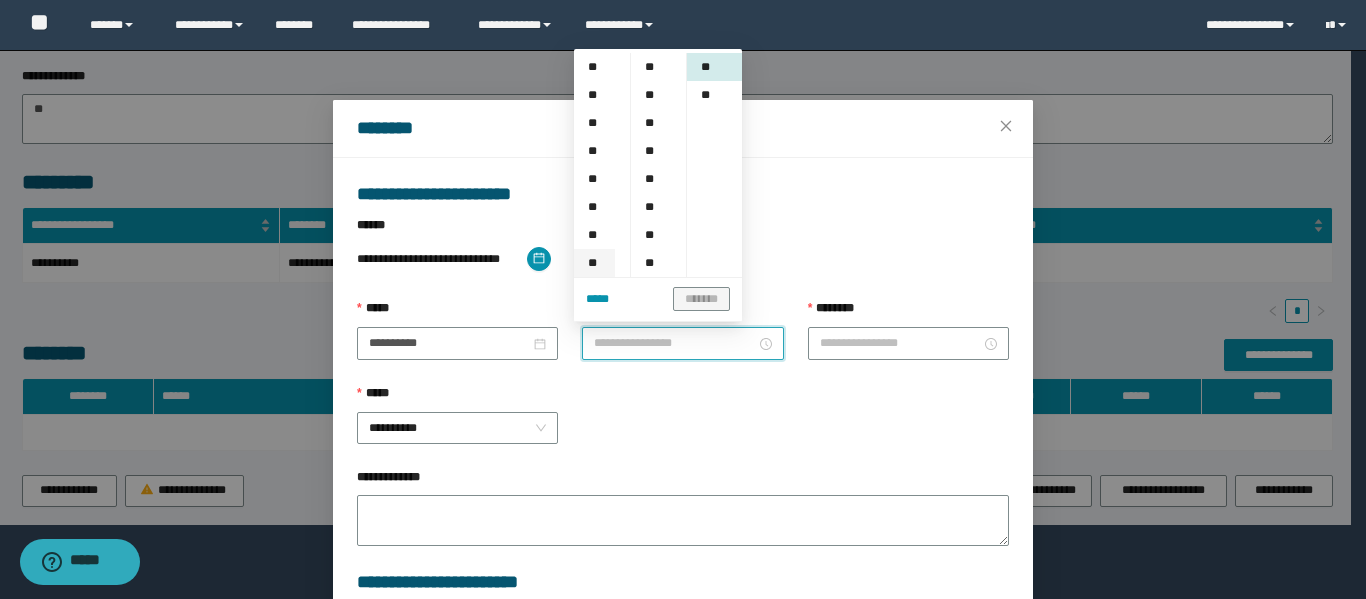 click on "**" at bounding box center (594, 263) 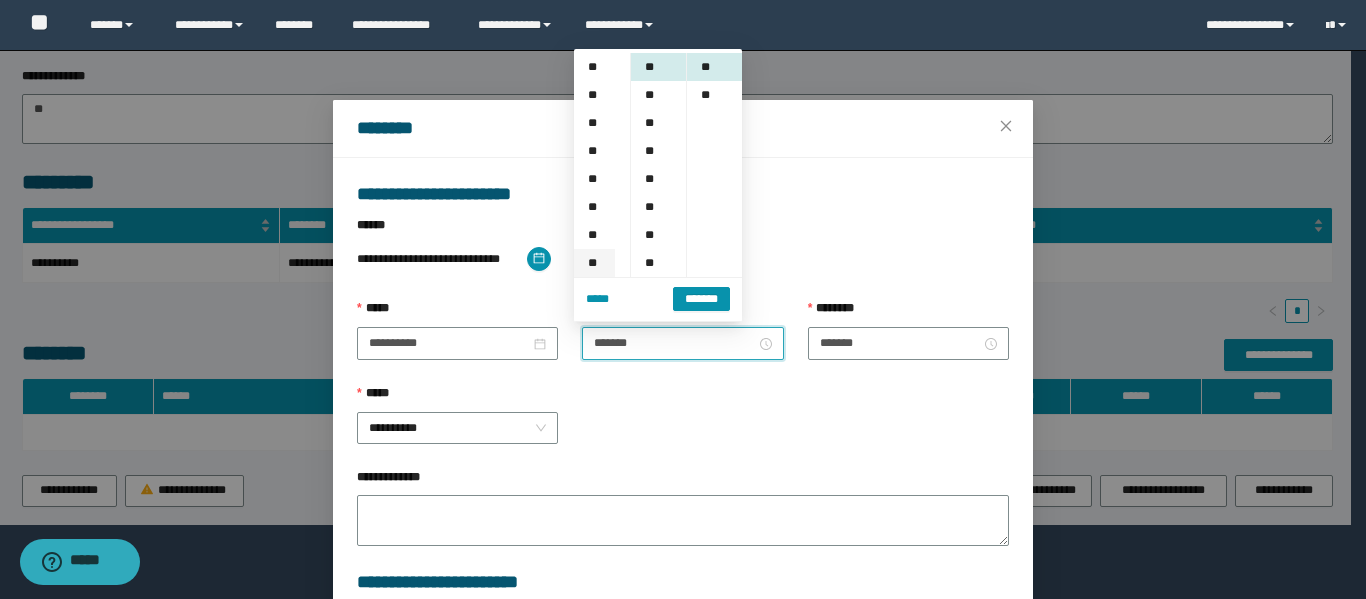 scroll, scrollTop: 196, scrollLeft: 0, axis: vertical 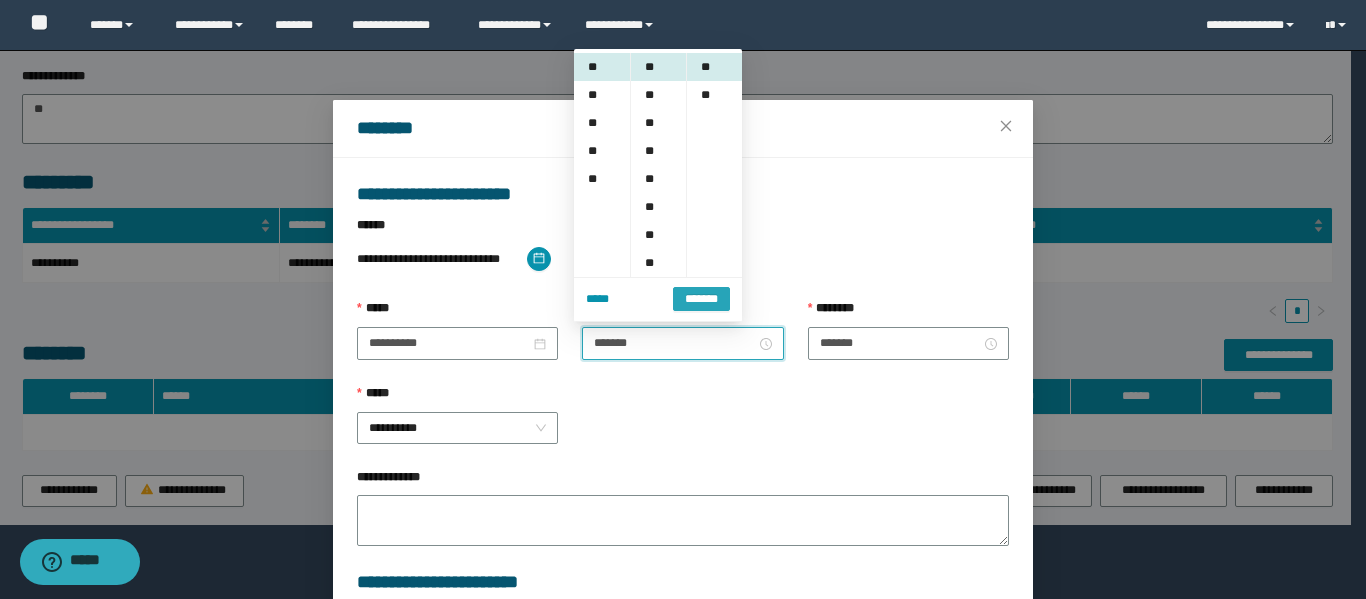 click on "*******" at bounding box center [701, 299] 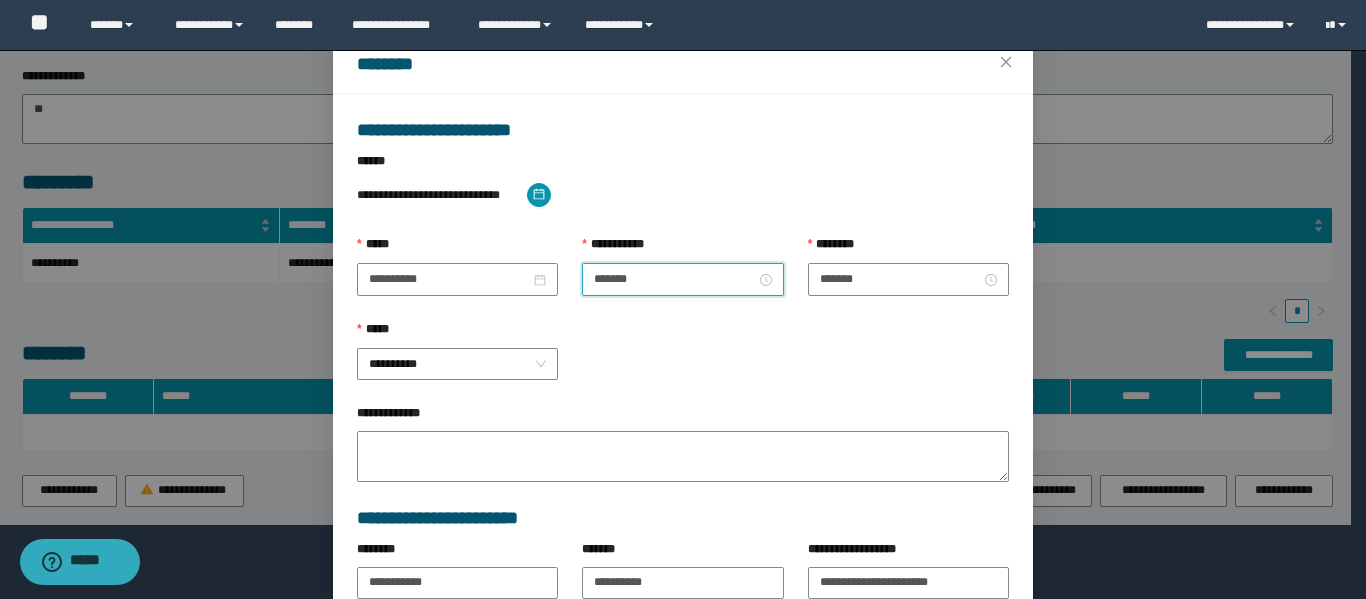 scroll, scrollTop: 100, scrollLeft: 0, axis: vertical 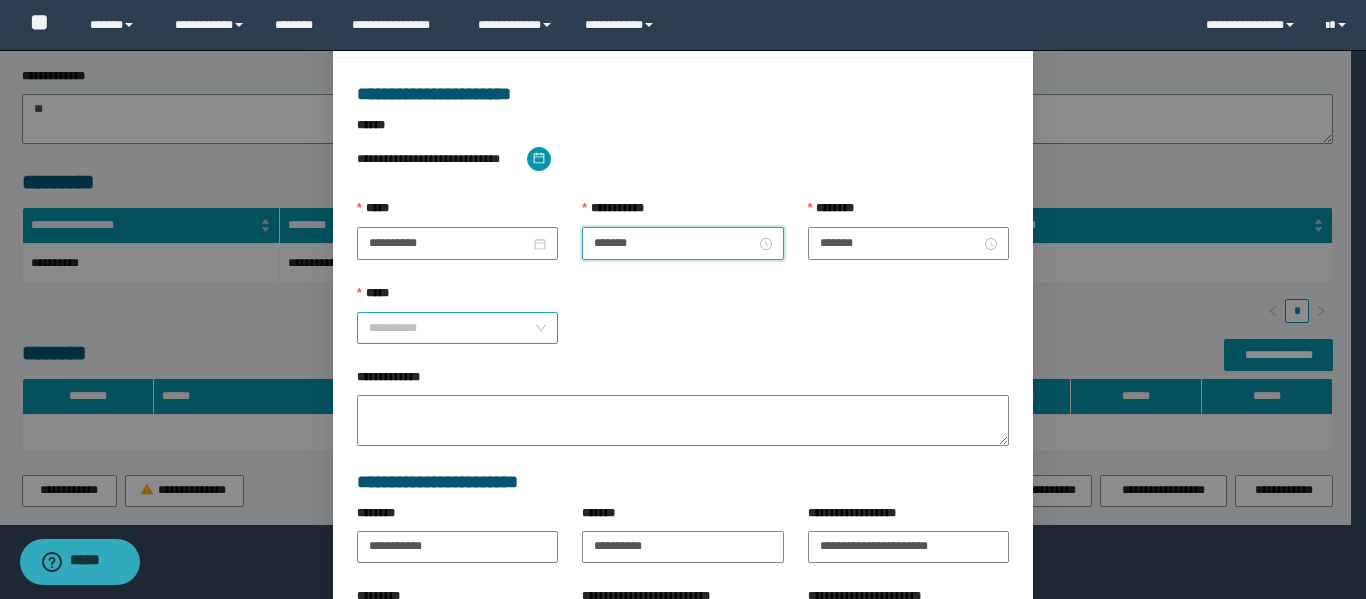 click on "**********" at bounding box center [457, 328] 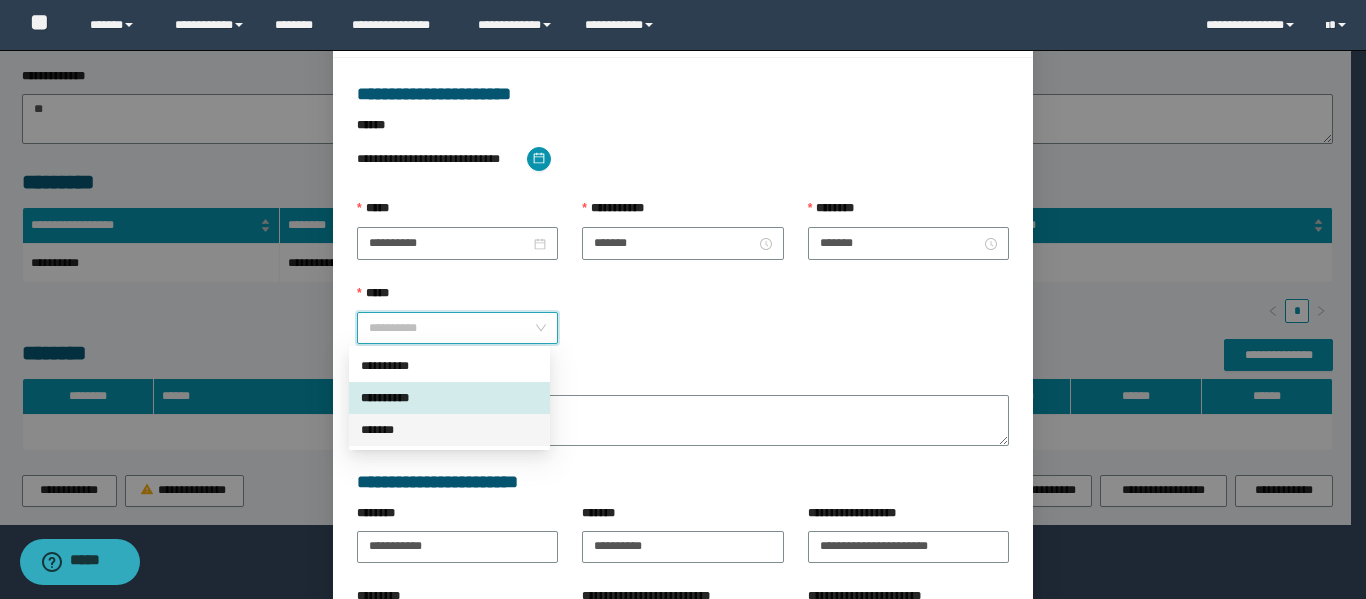 click on "*******" at bounding box center [449, 430] 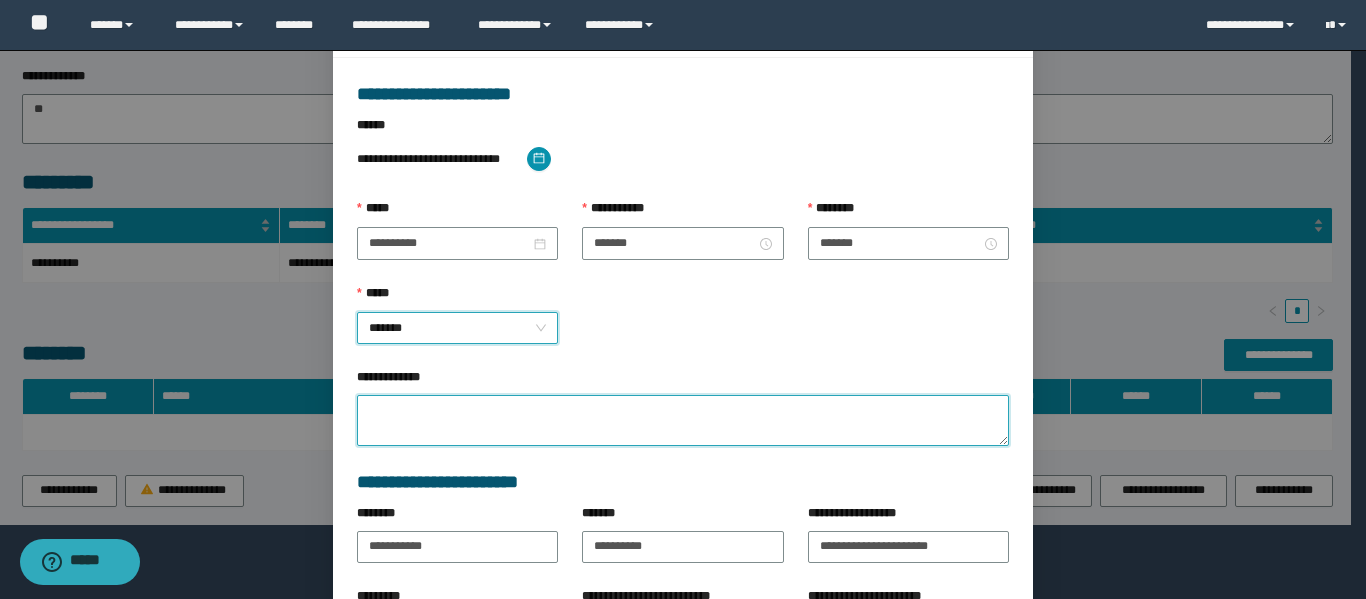 click on "**********" at bounding box center (683, 420) 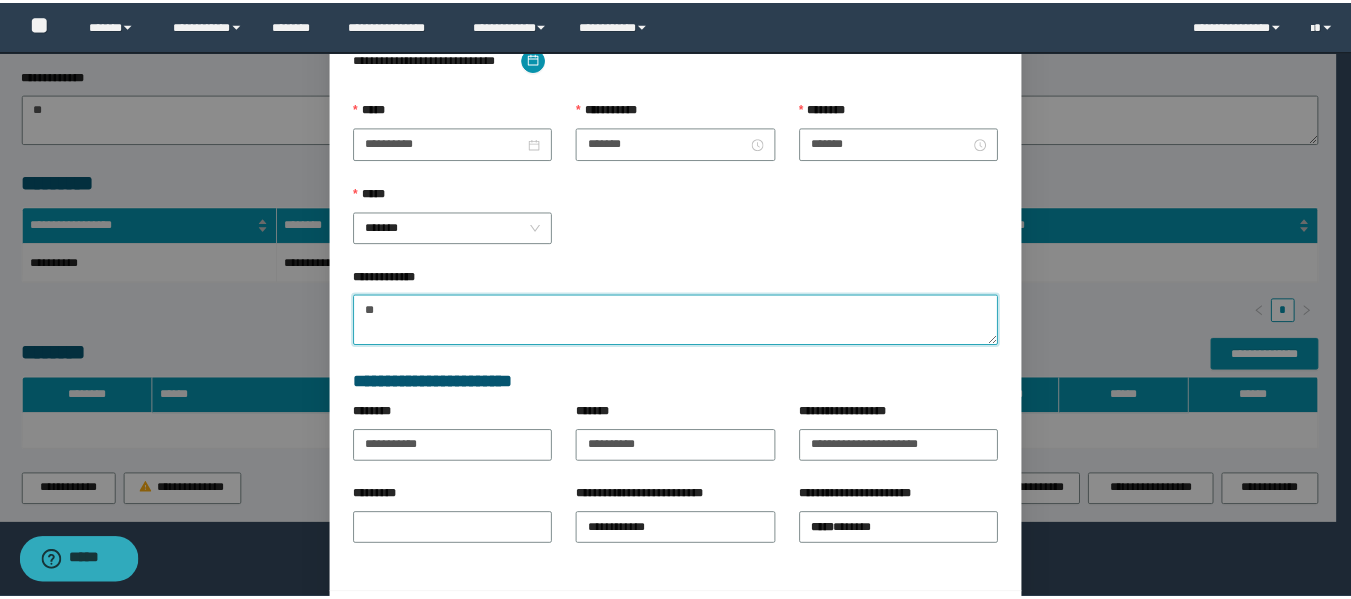 scroll, scrollTop: 271, scrollLeft: 0, axis: vertical 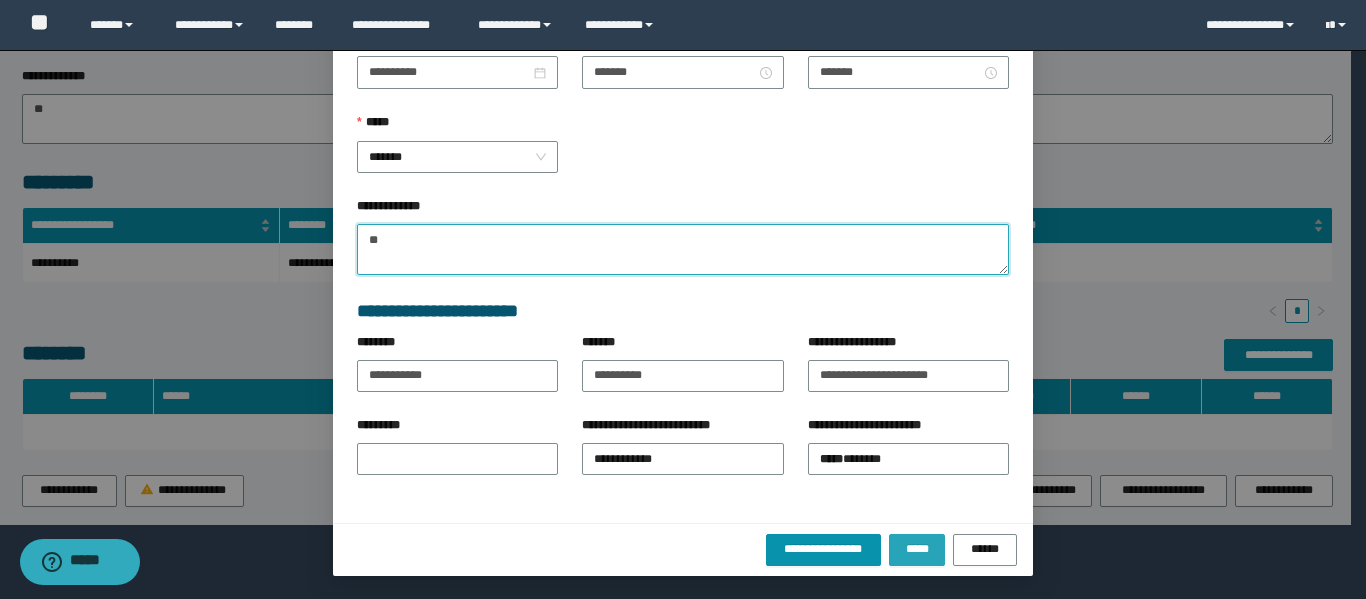 type on "**" 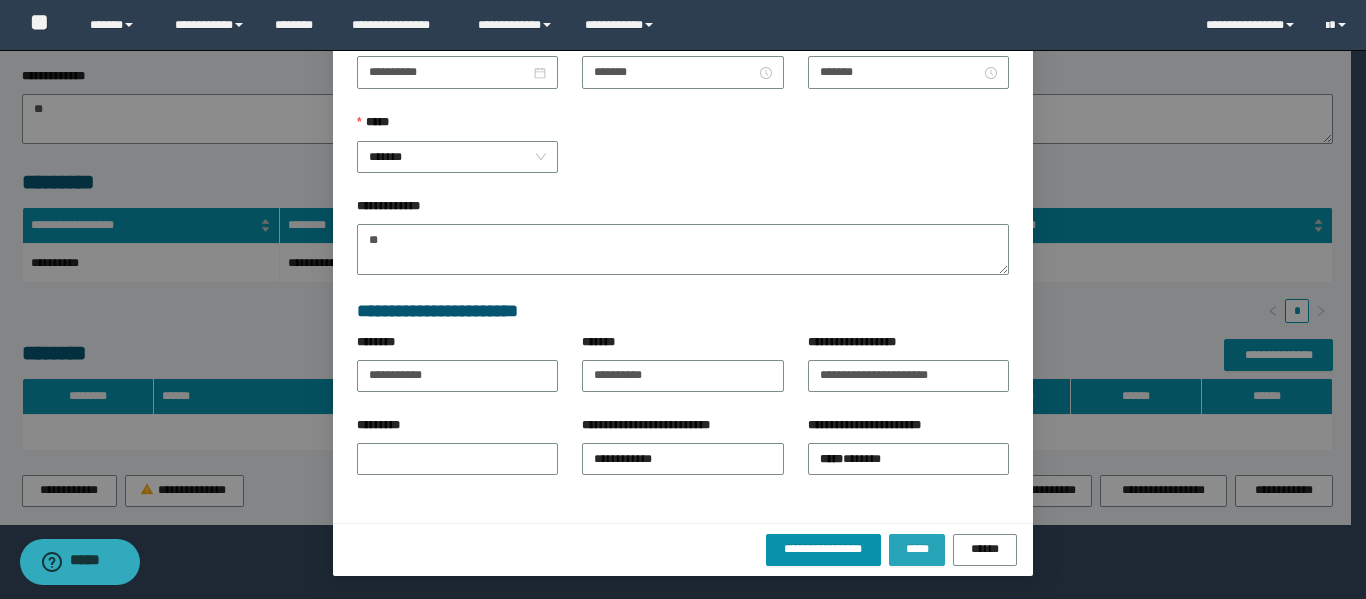 click on "*****" at bounding box center (917, 550) 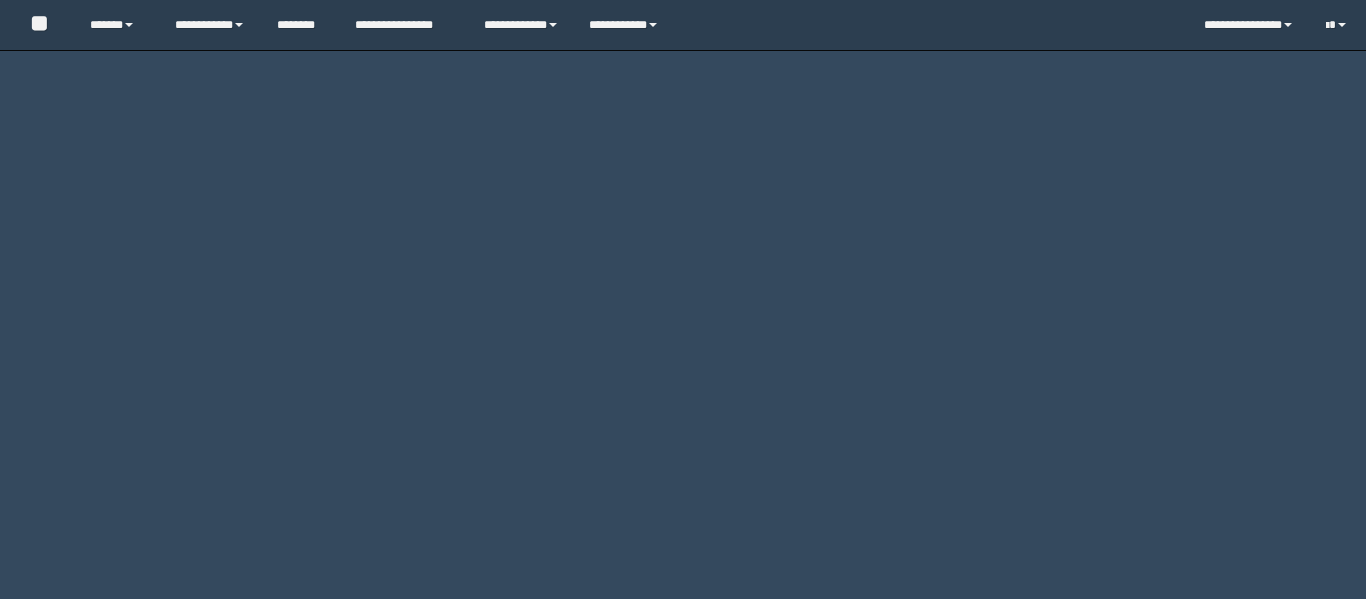 scroll, scrollTop: 0, scrollLeft: 0, axis: both 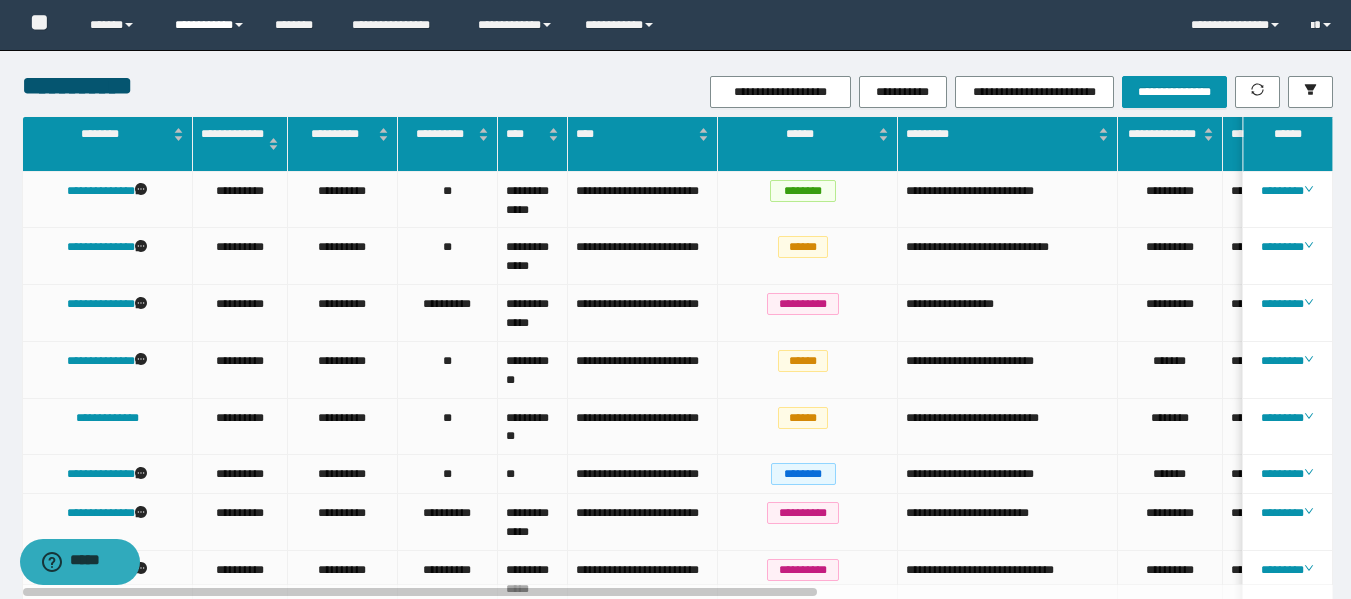 click on "**********" at bounding box center [210, 25] 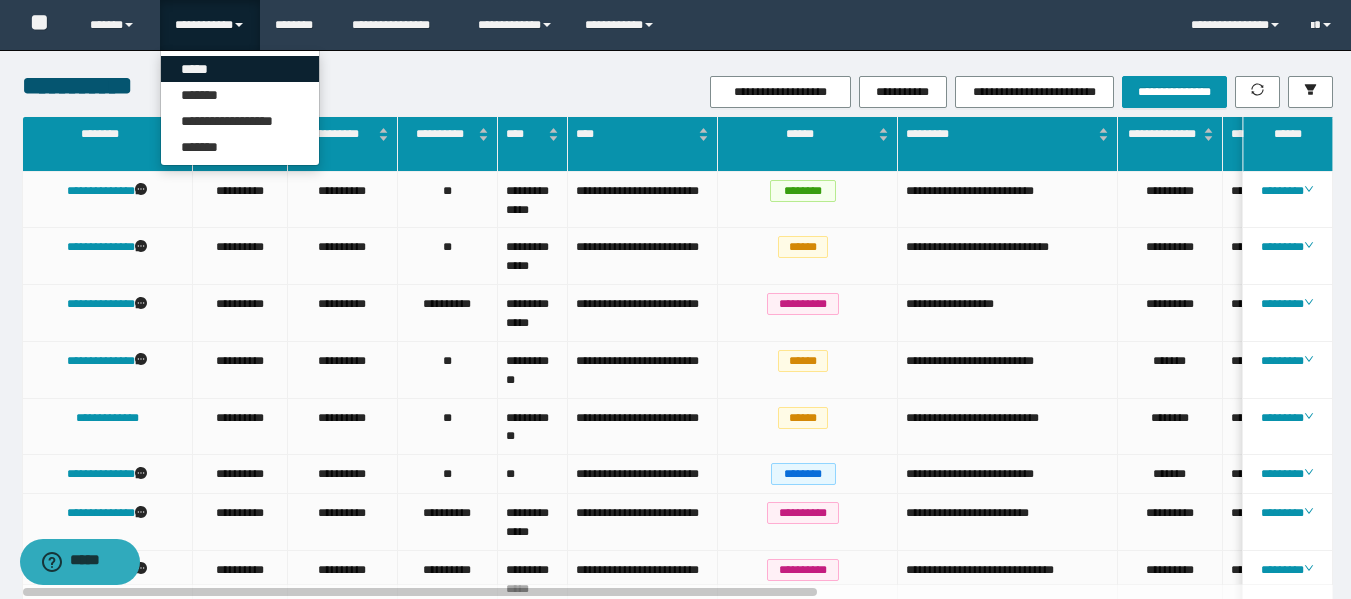 click on "*****" at bounding box center [240, 69] 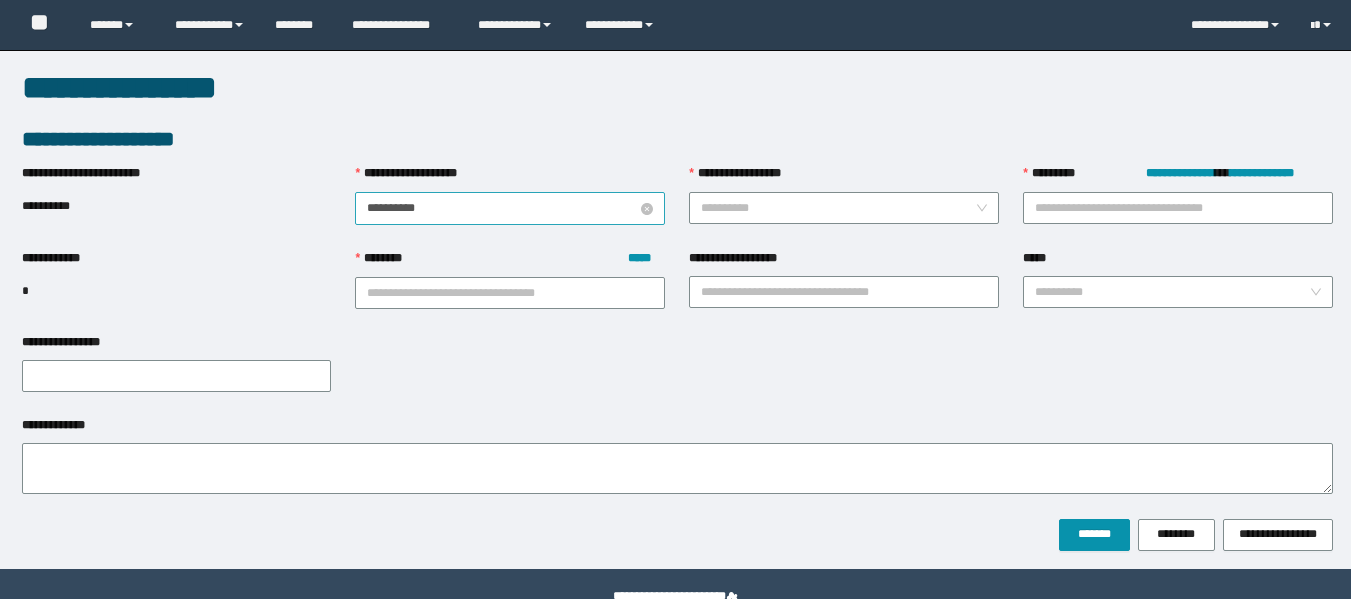 scroll, scrollTop: 0, scrollLeft: 0, axis: both 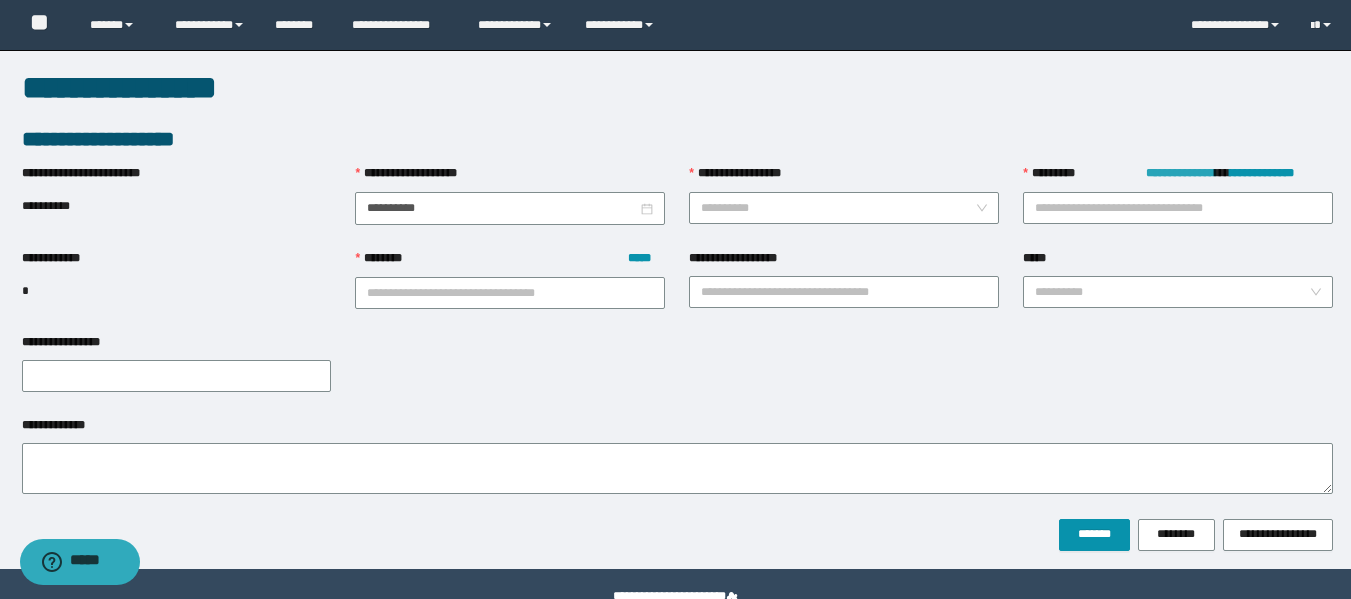 click on "**********" at bounding box center [1180, 173] 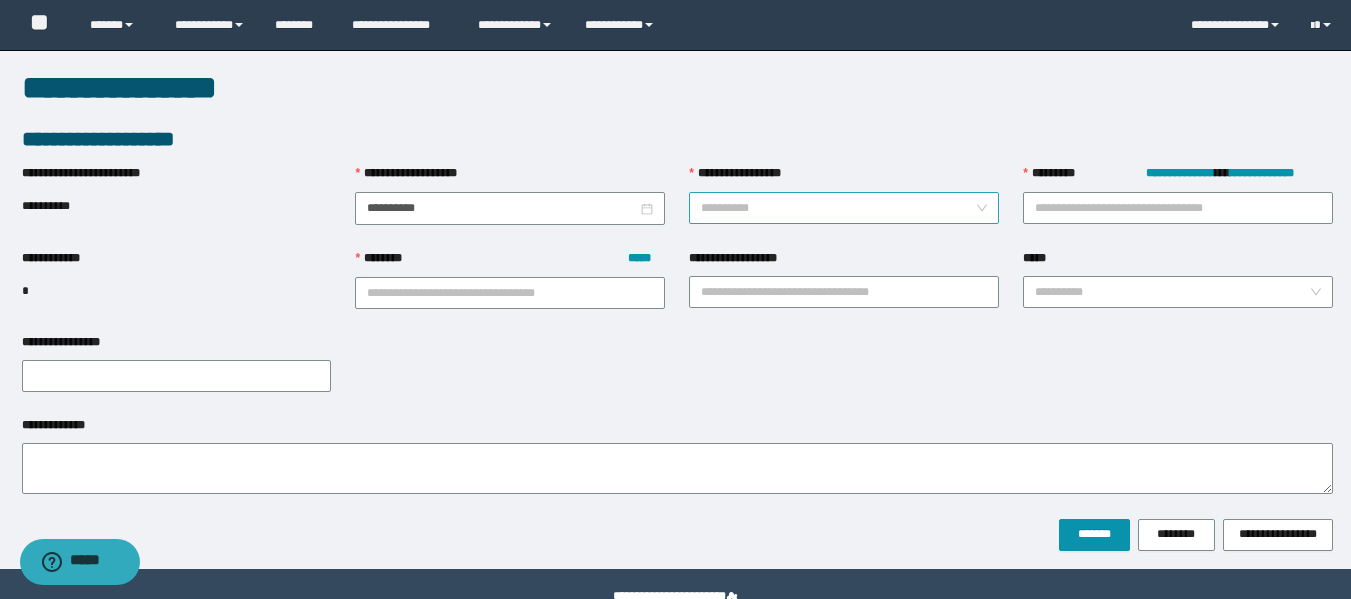 click on "**********" at bounding box center [838, 208] 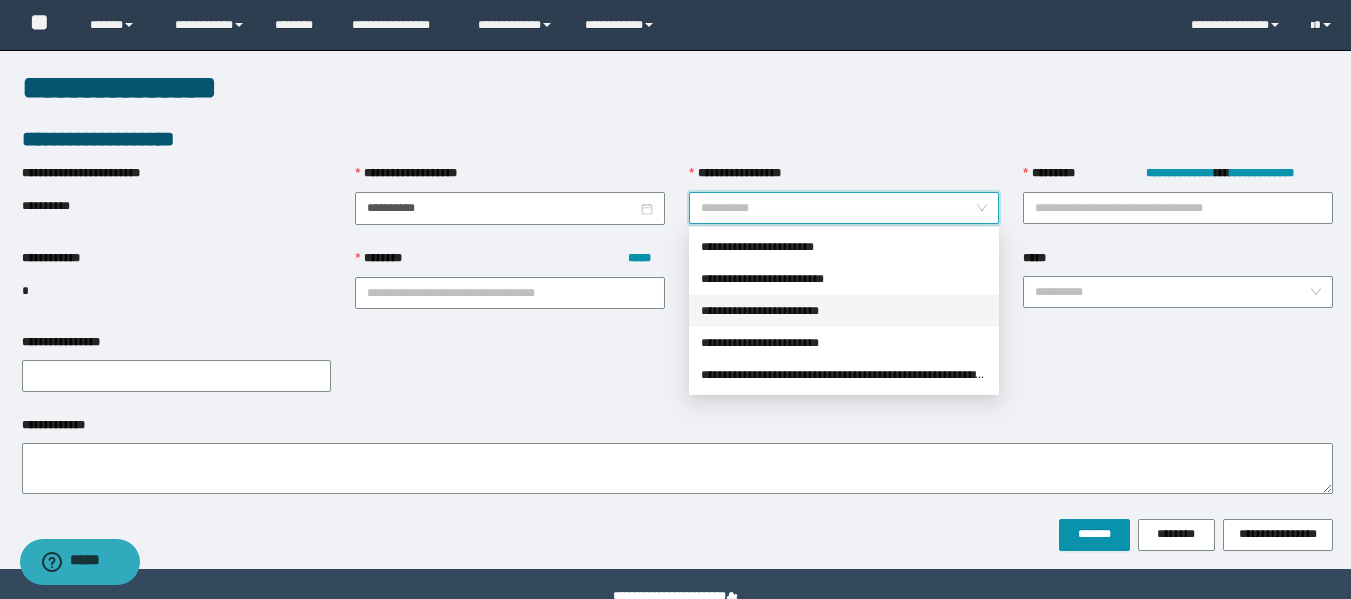 scroll, scrollTop: 46, scrollLeft: 0, axis: vertical 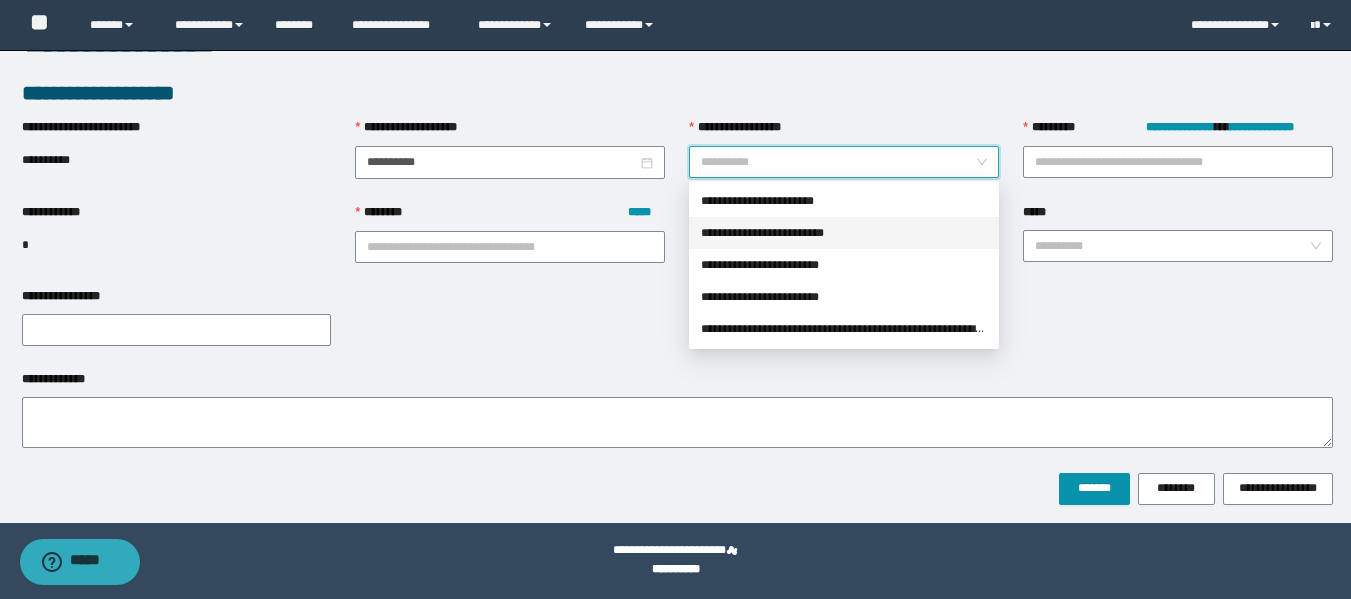 click on "**********" at bounding box center [844, 233] 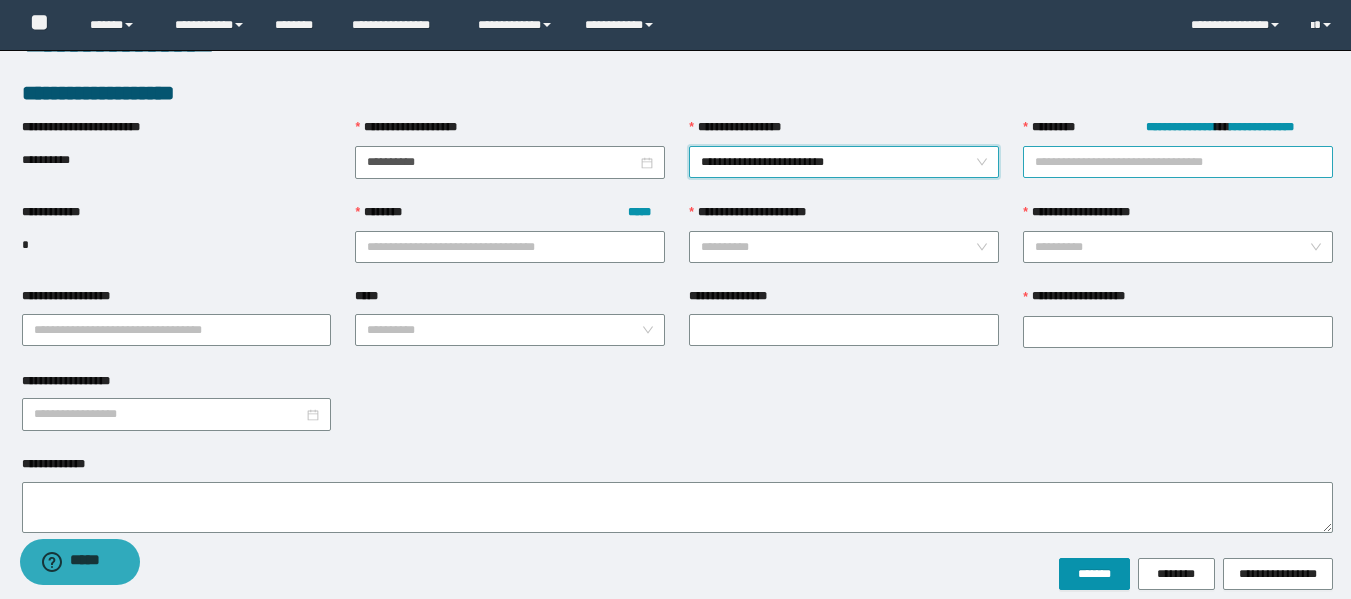 click on "**********" at bounding box center (1178, 162) 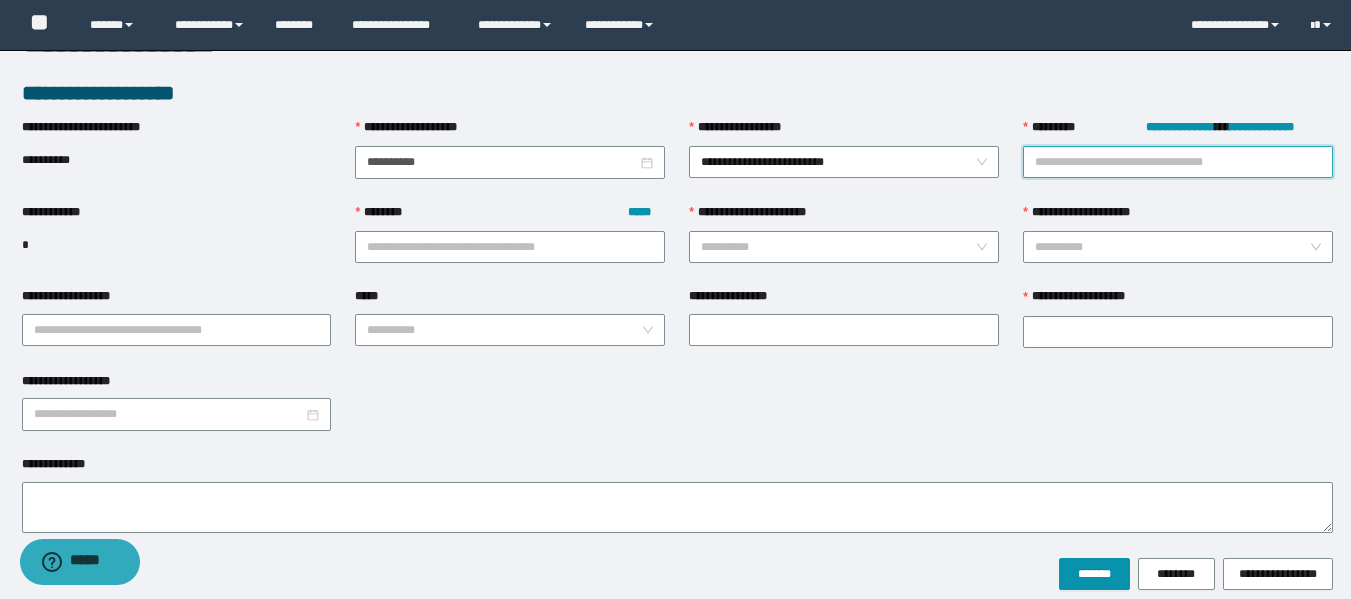 paste on "**********" 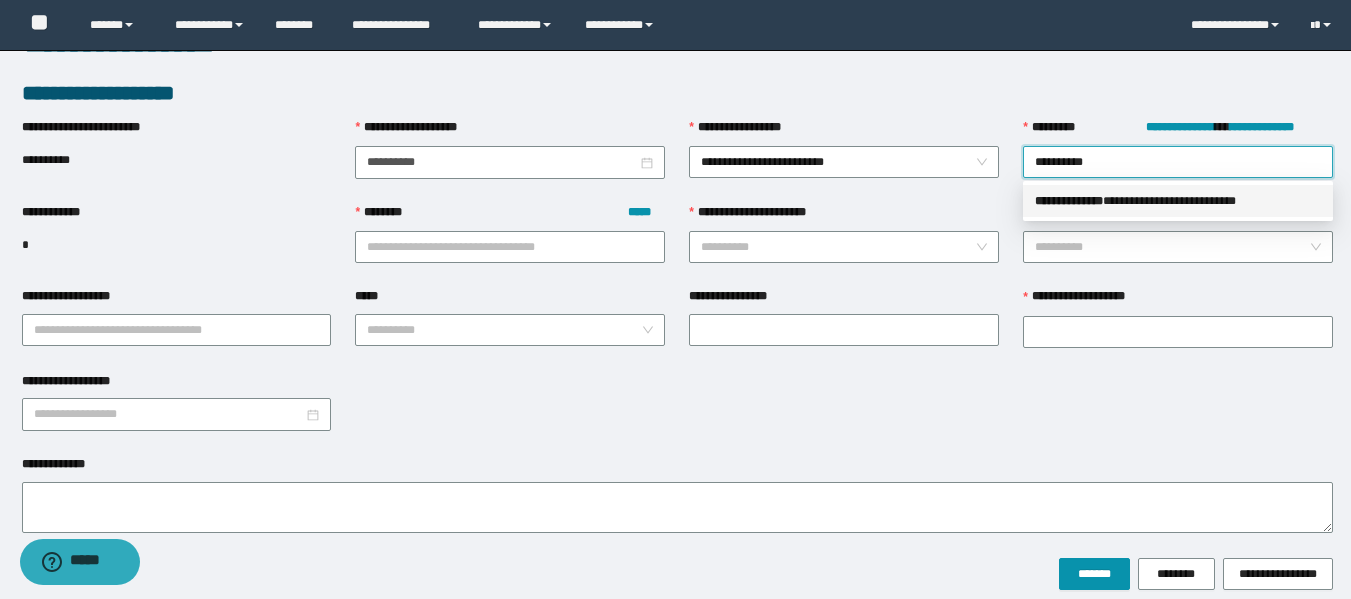 click on "**********" at bounding box center [1069, 201] 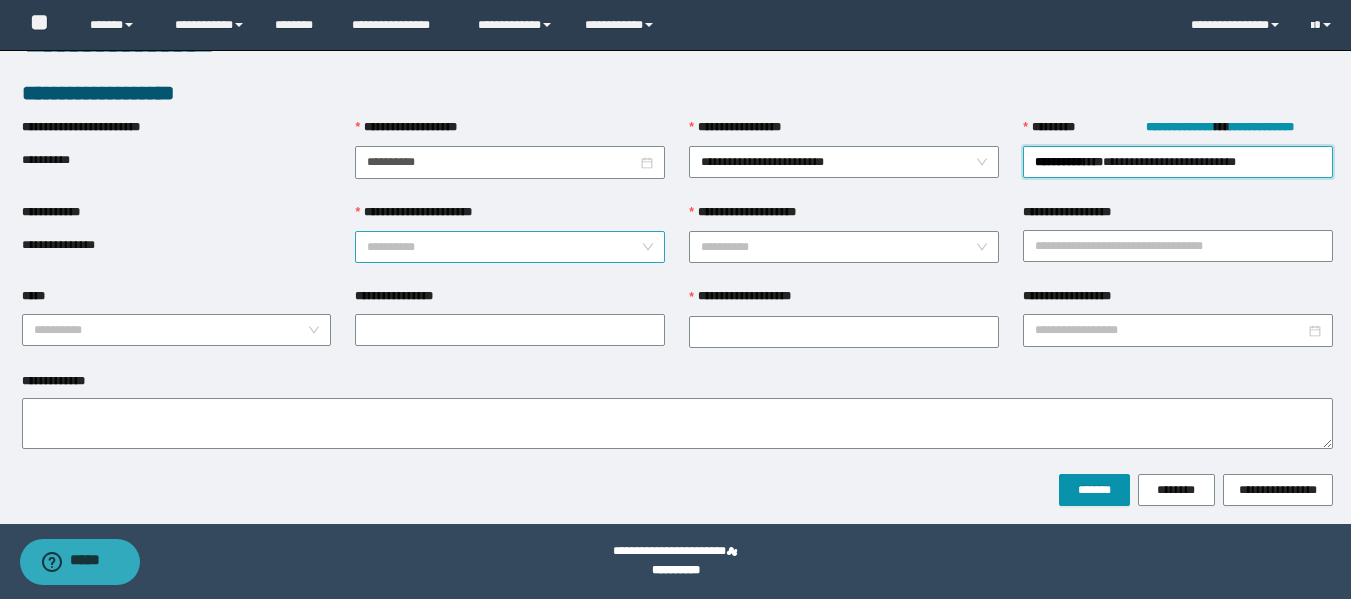 click on "**********" at bounding box center [504, 247] 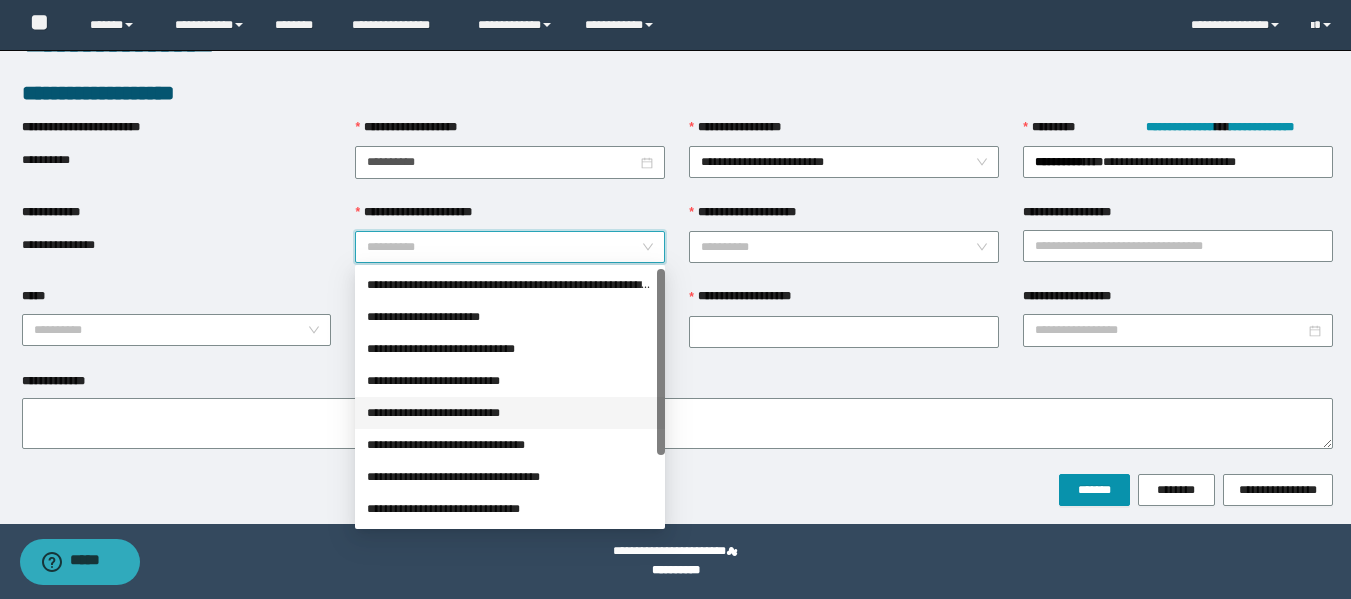 scroll, scrollTop: 96, scrollLeft: 0, axis: vertical 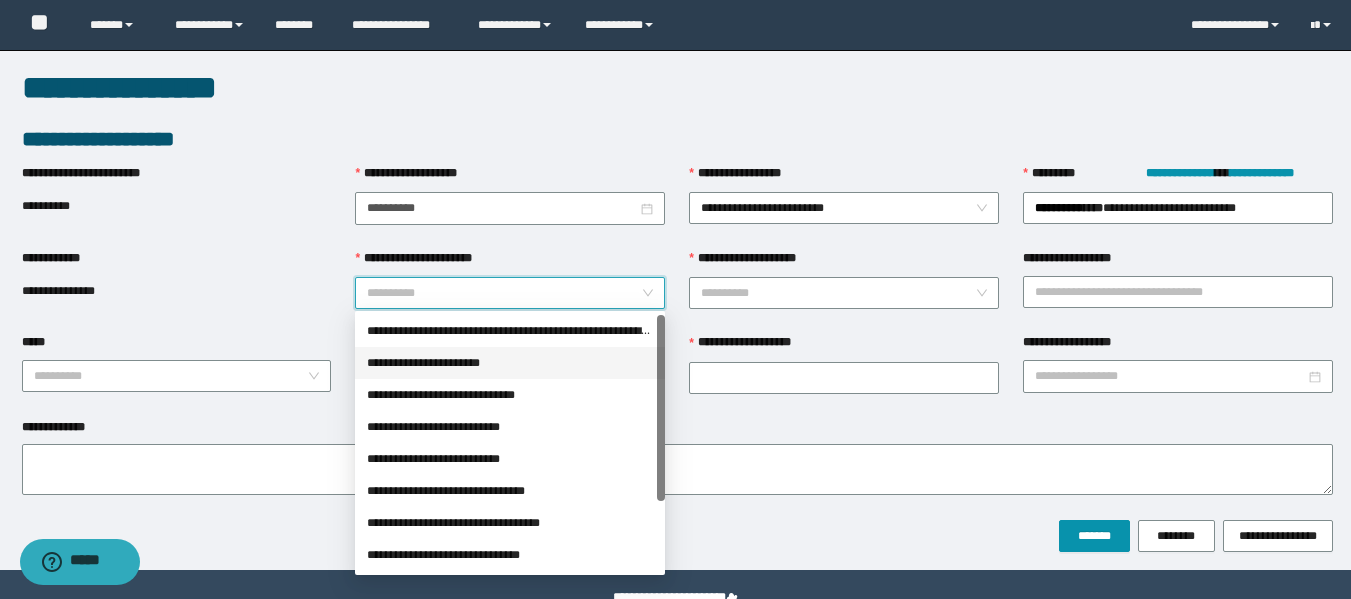click on "**********" at bounding box center [510, 363] 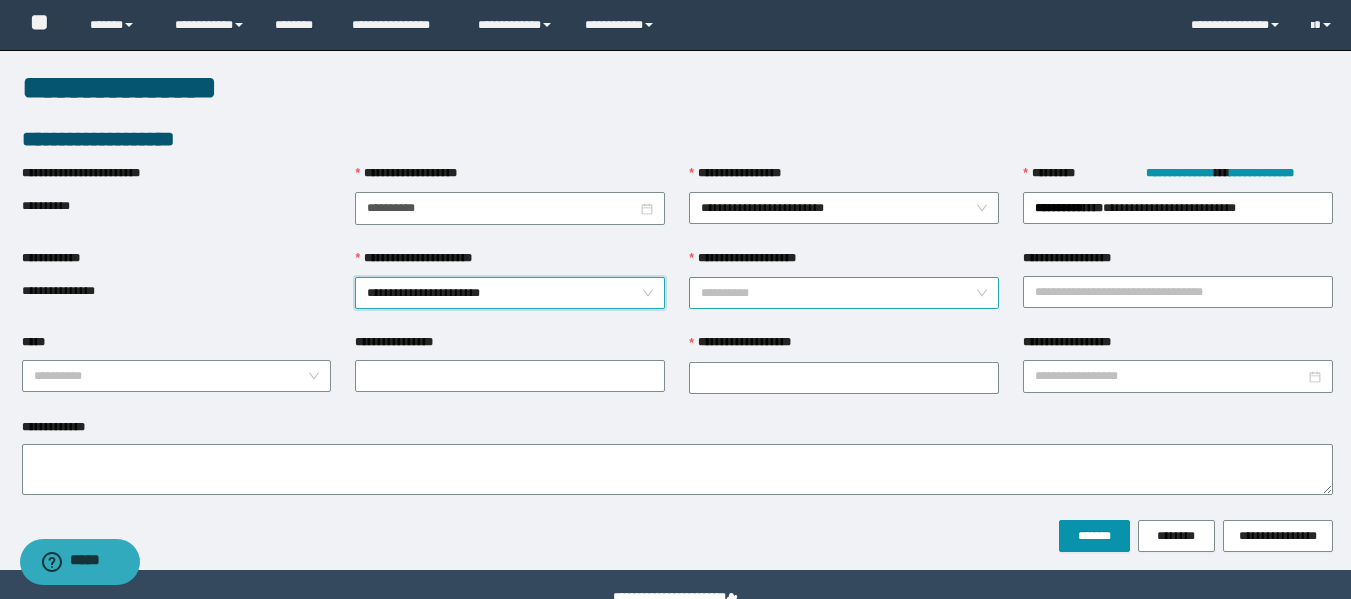 click on "**********" at bounding box center (838, 293) 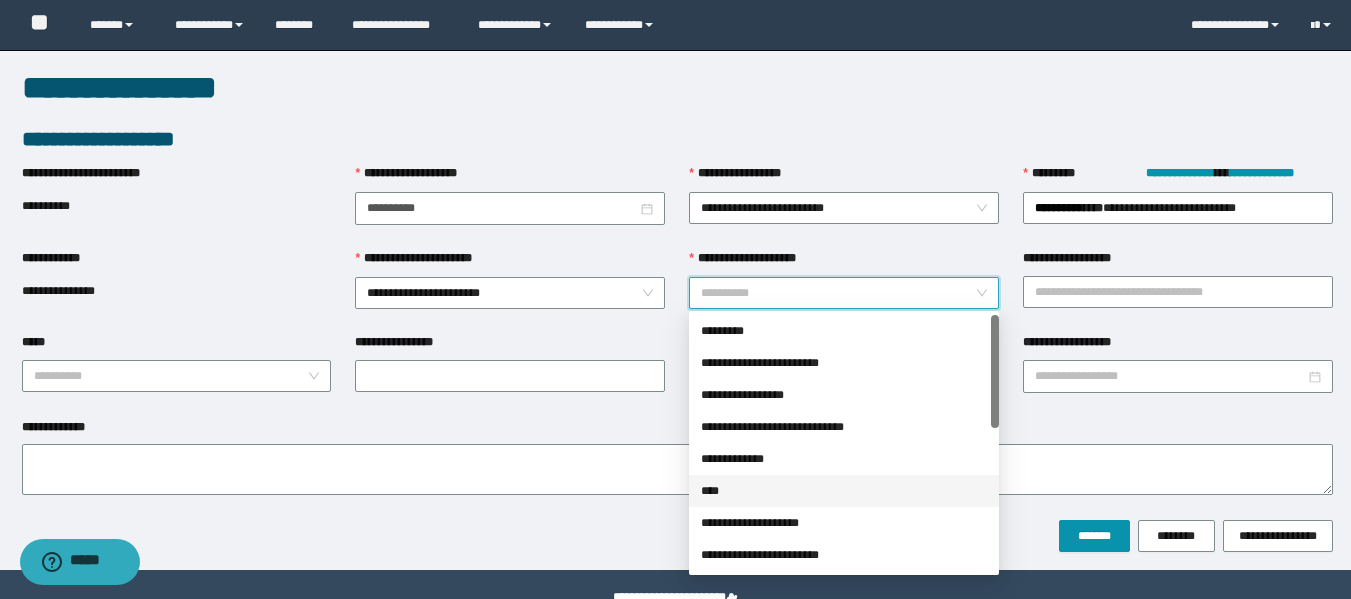 scroll, scrollTop: 320, scrollLeft: 0, axis: vertical 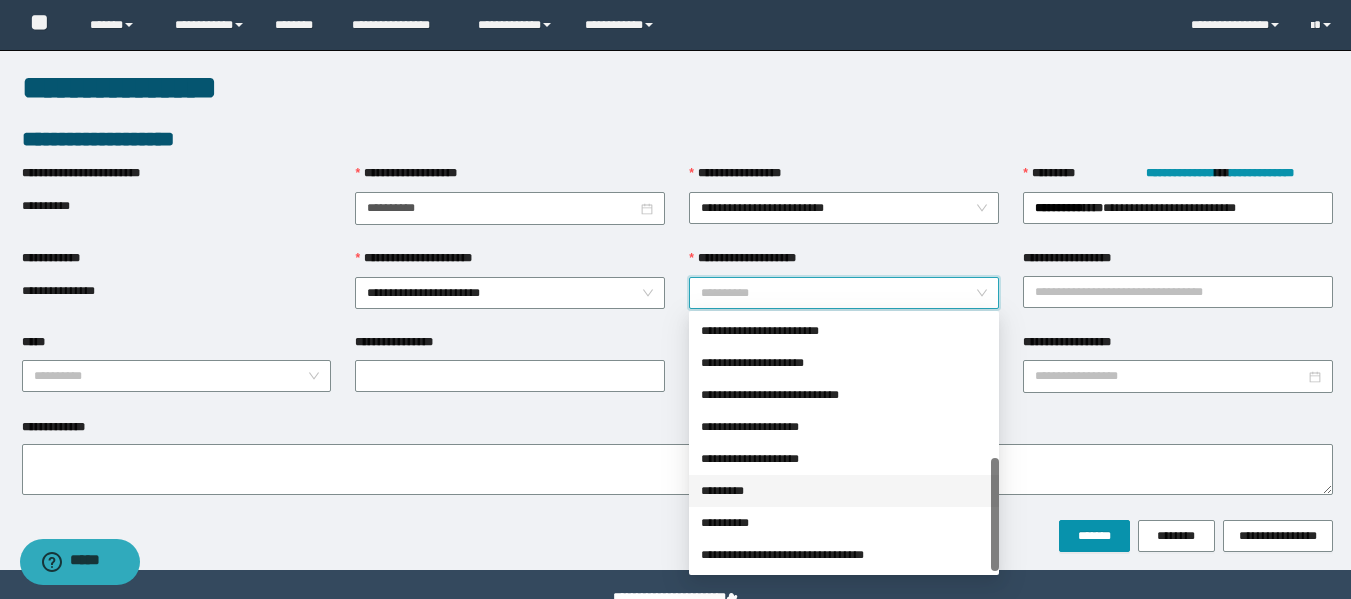 click on "*********" at bounding box center [844, 491] 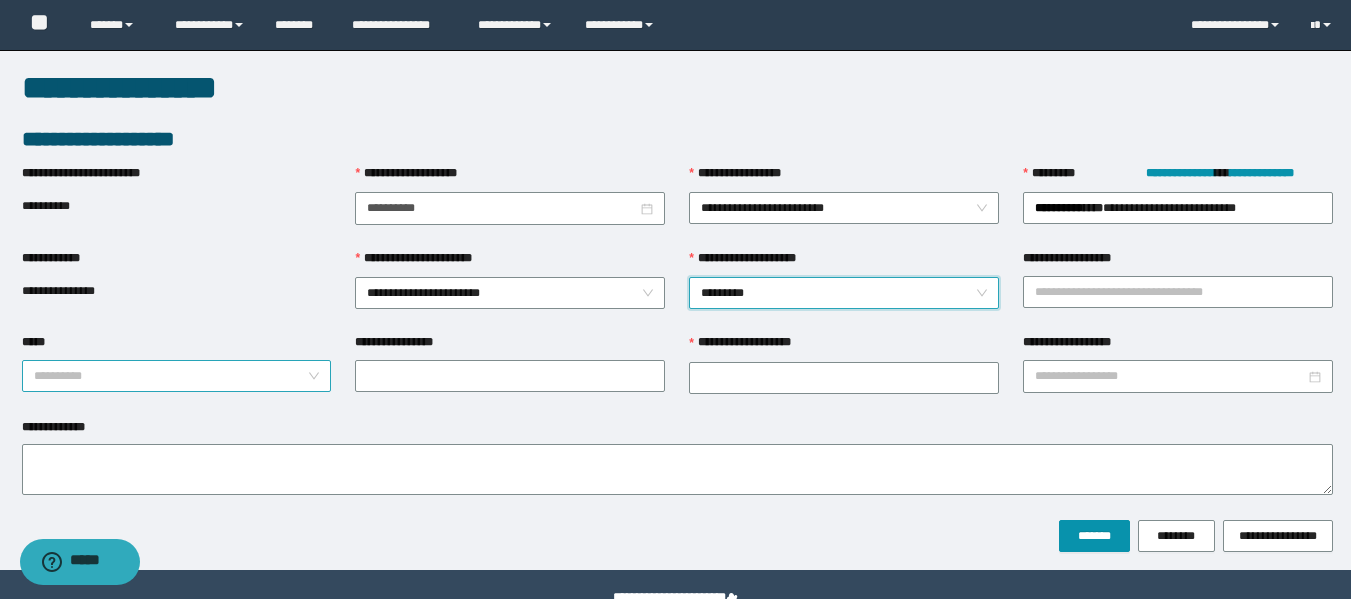click on "*****" at bounding box center [171, 376] 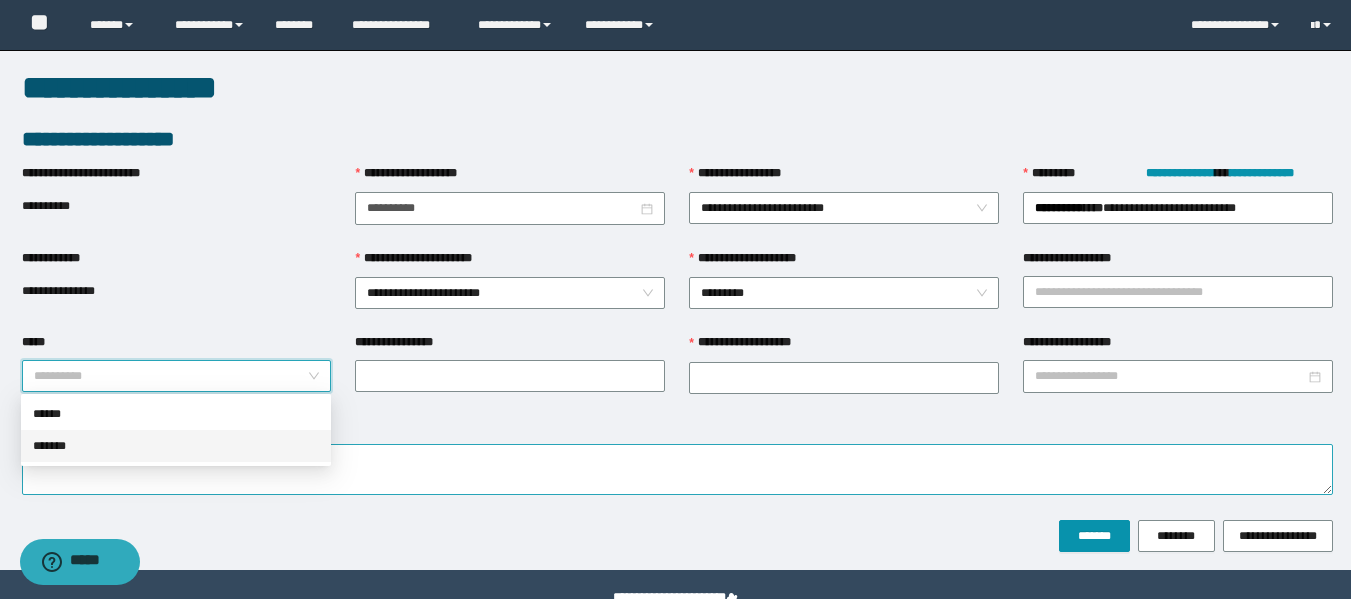 drag, startPoint x: 53, startPoint y: 456, endPoint x: 89, endPoint y: 457, distance: 36.013885 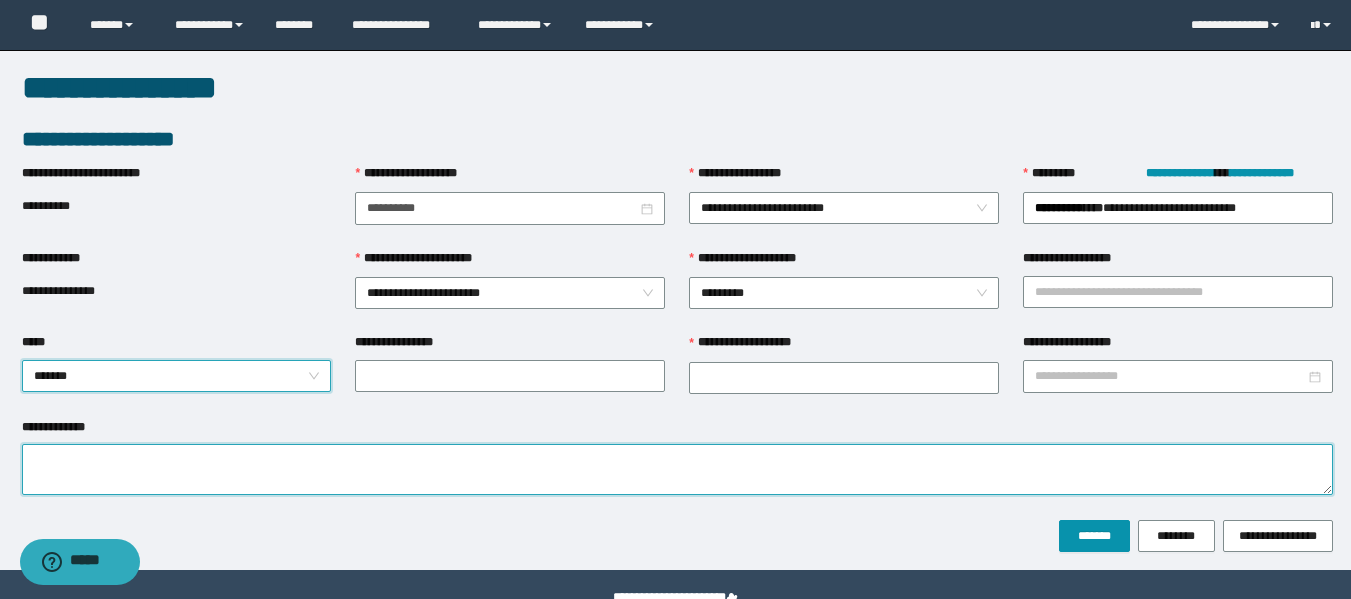 click on "**********" at bounding box center [677, 469] 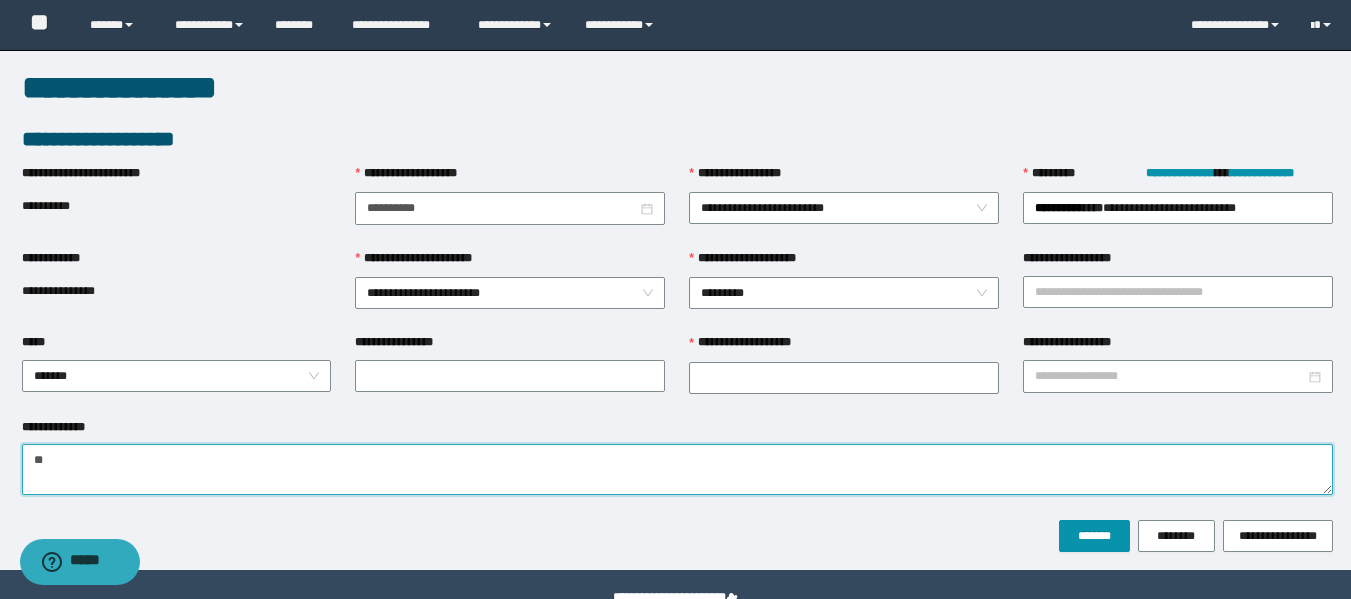 type on "**" 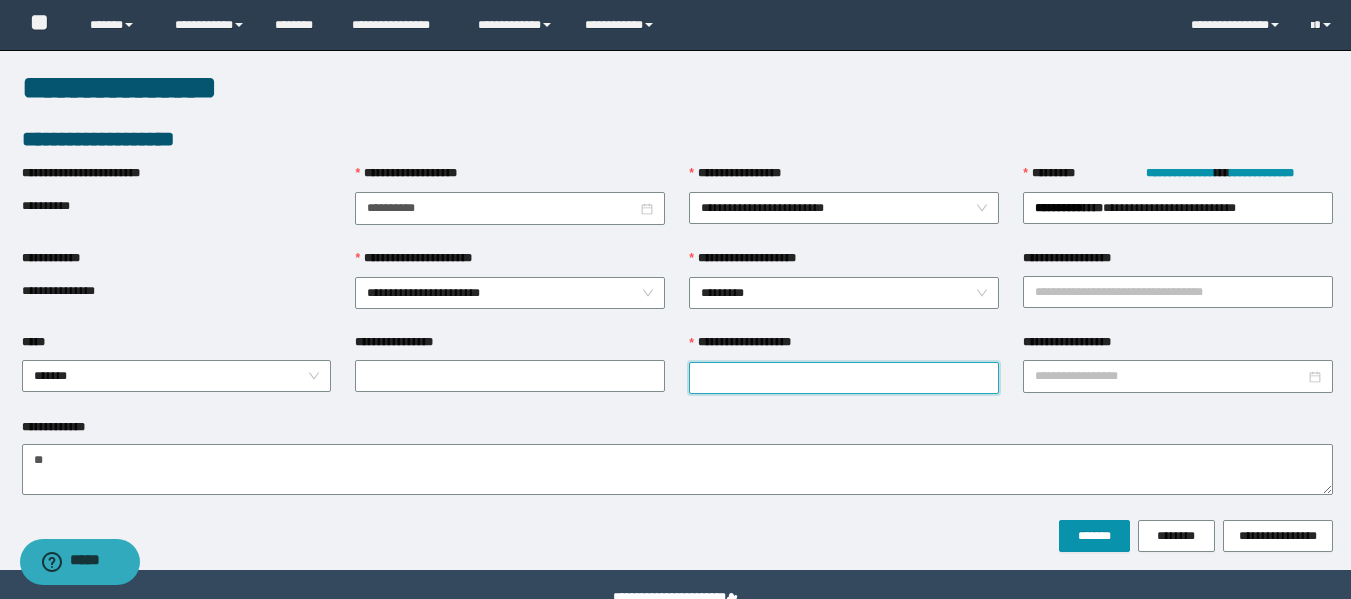 click on "**********" at bounding box center (844, 378) 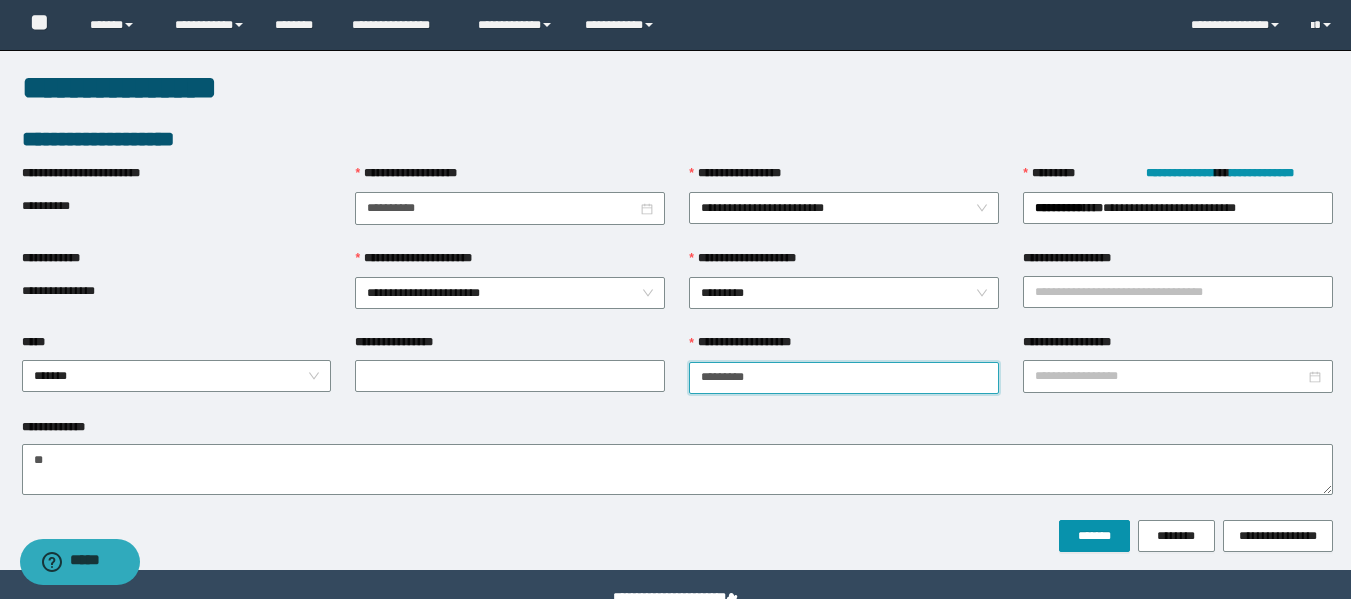 type on "*********" 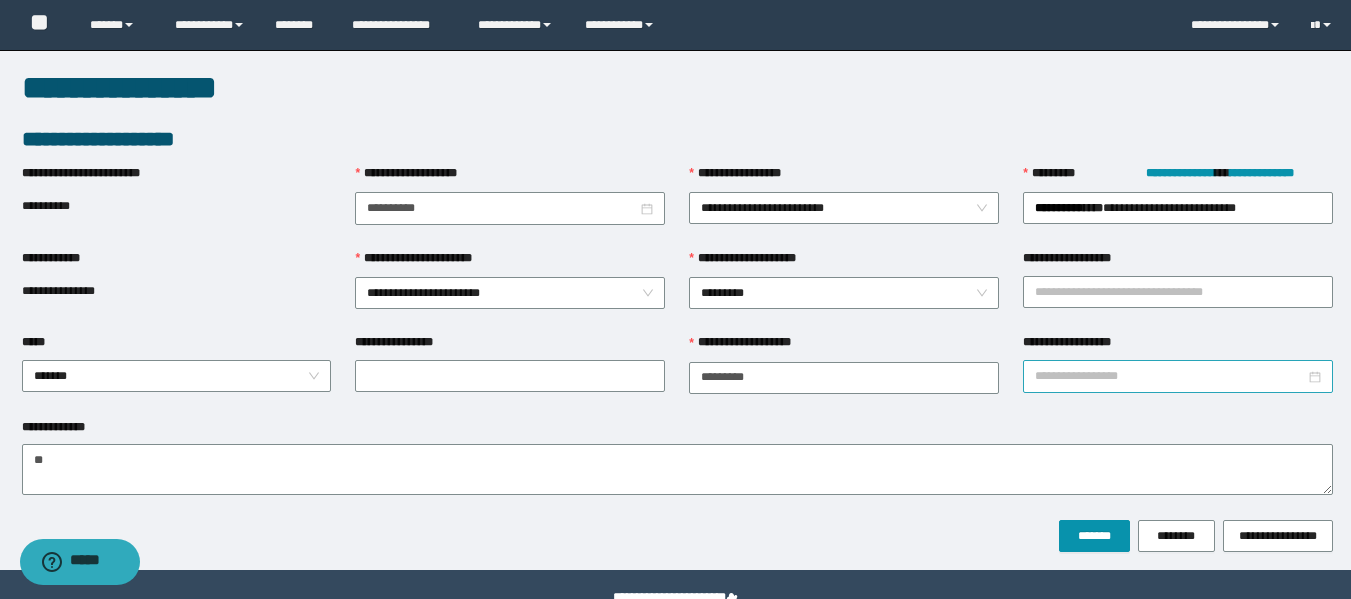 click on "**********" at bounding box center (1170, 376) 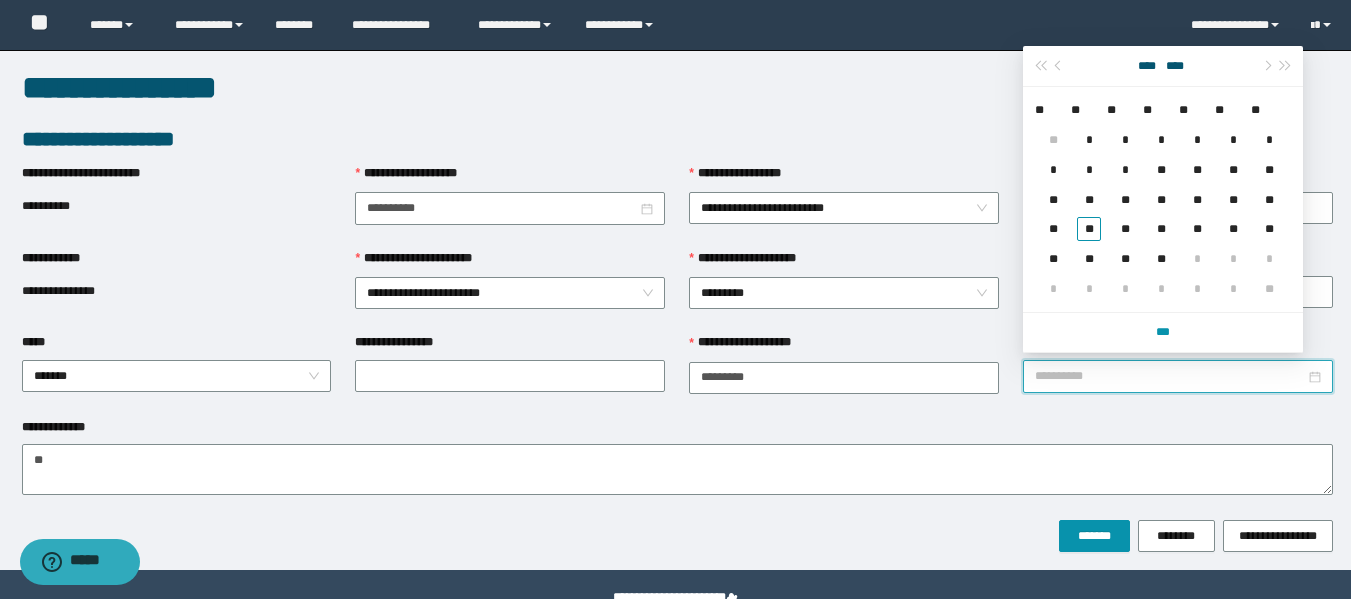type on "**********" 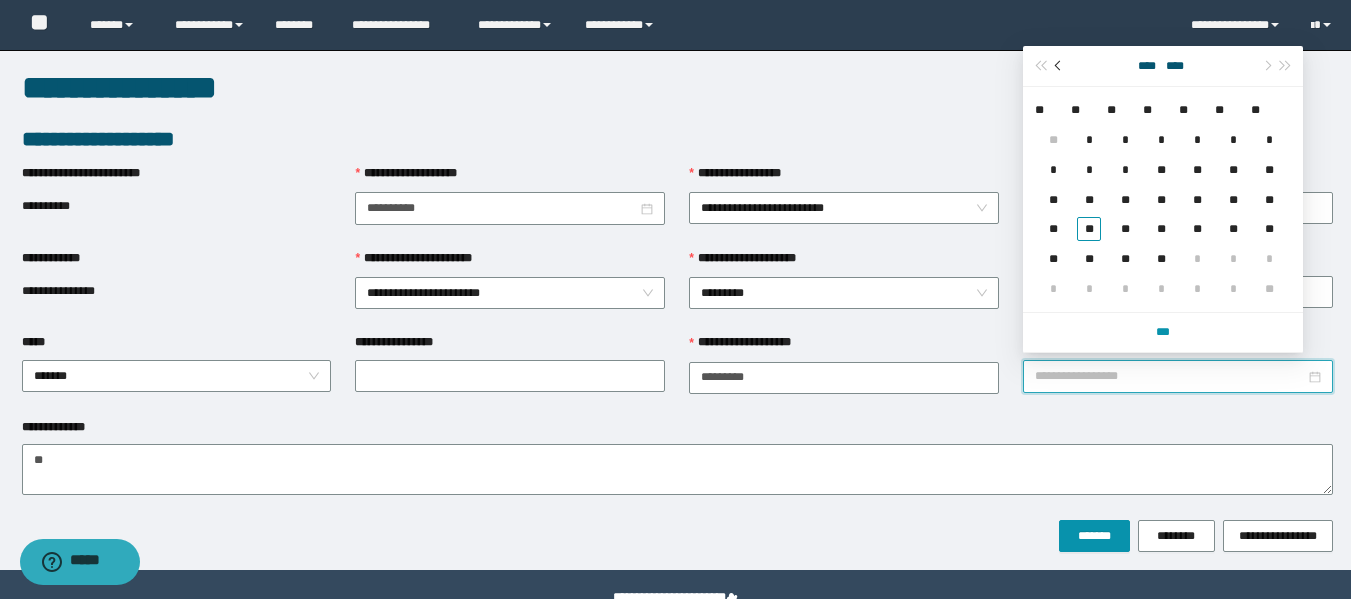 click at bounding box center [1059, 66] 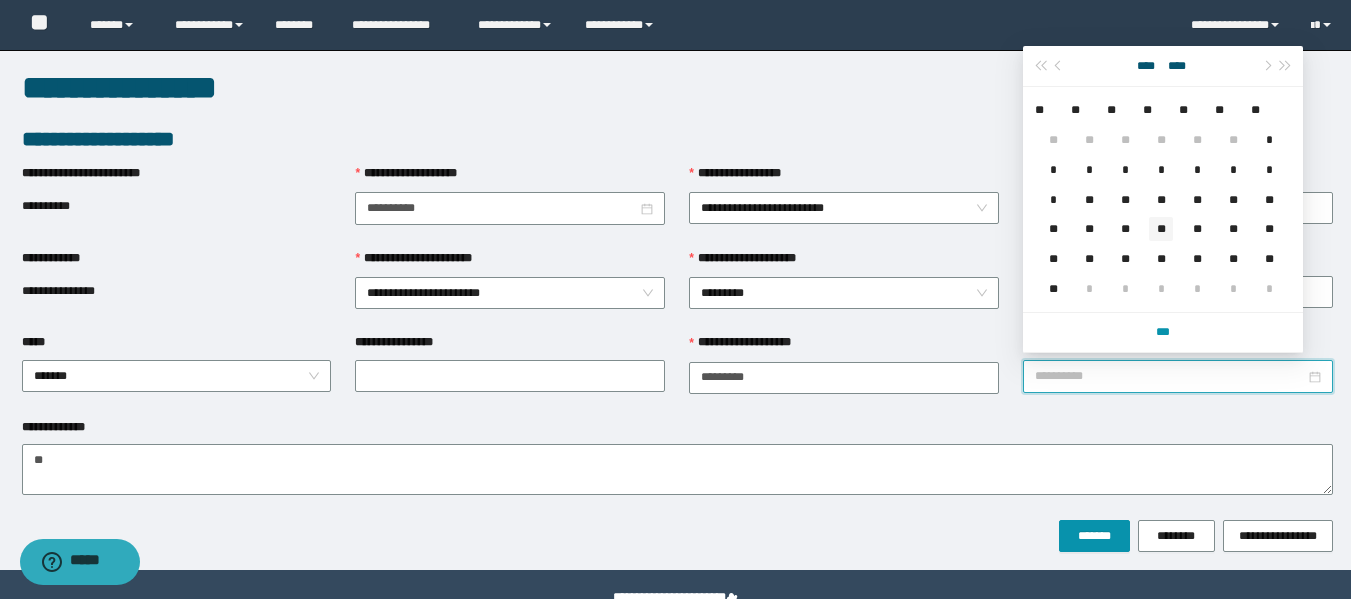 type on "**********" 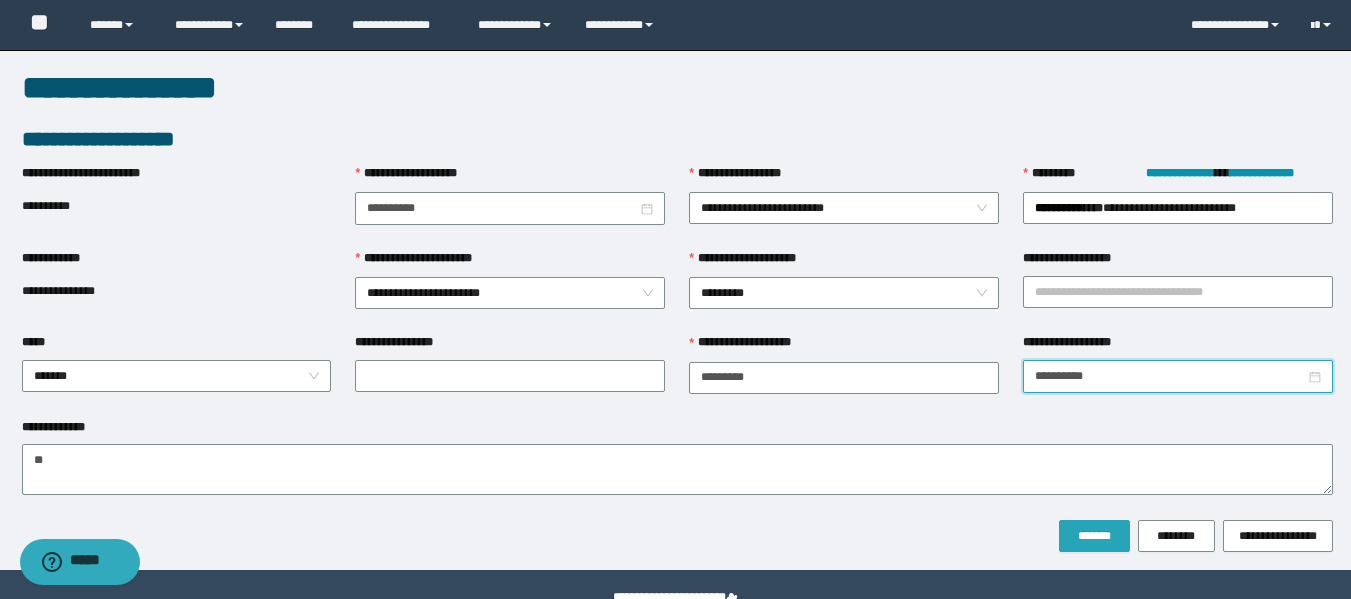 click on "*******" at bounding box center (1094, 536) 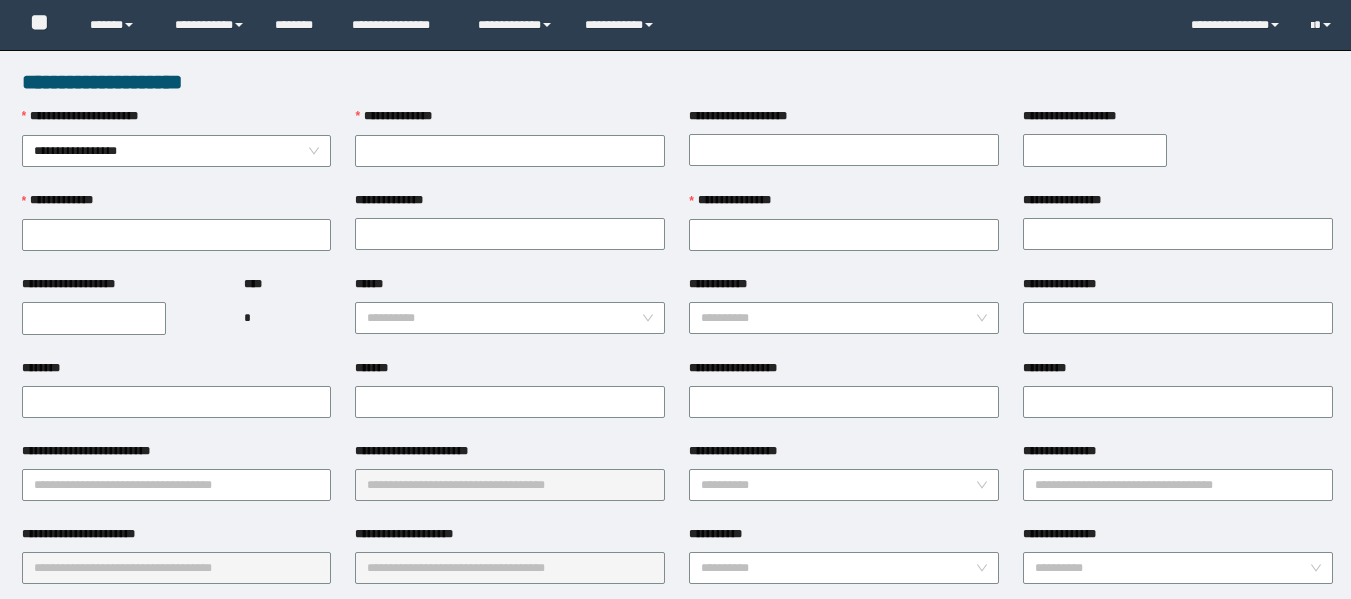 scroll, scrollTop: 0, scrollLeft: 0, axis: both 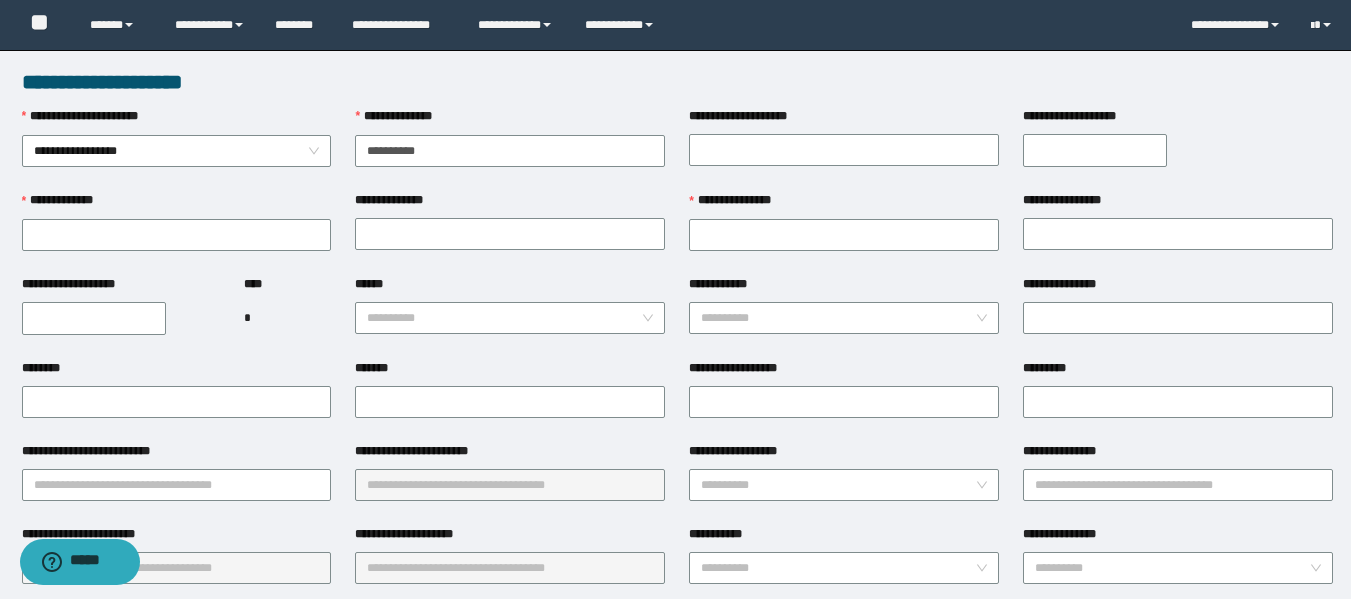 type on "**********" 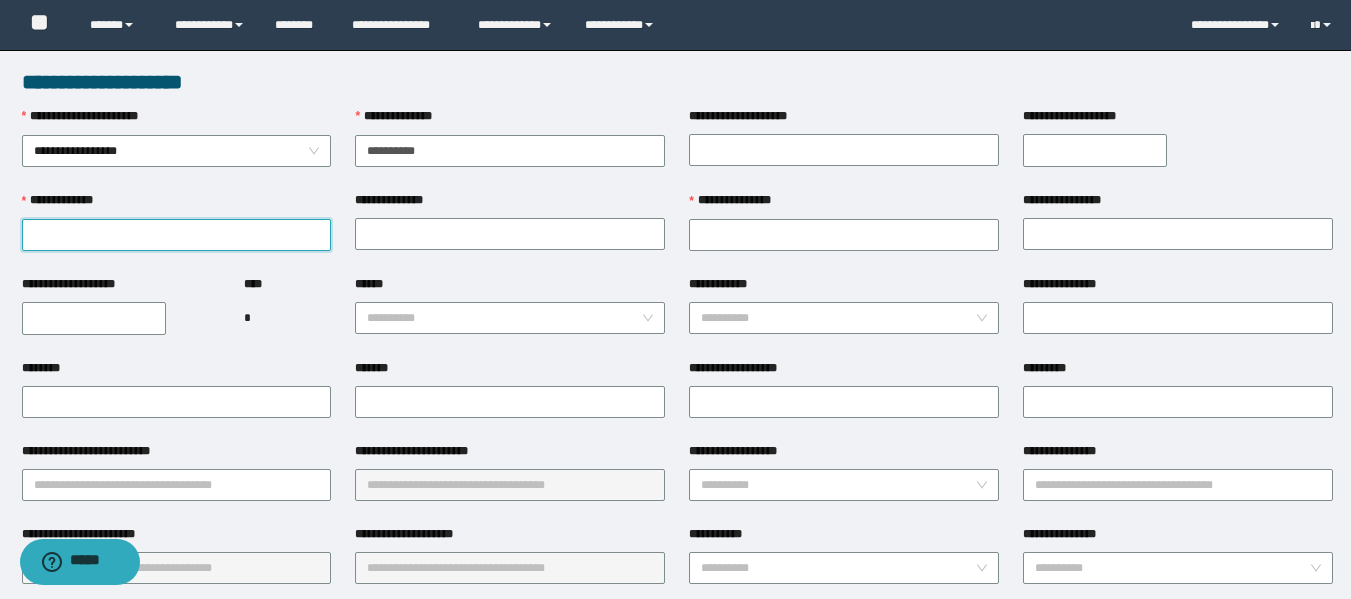 click on "**********" at bounding box center [177, 235] 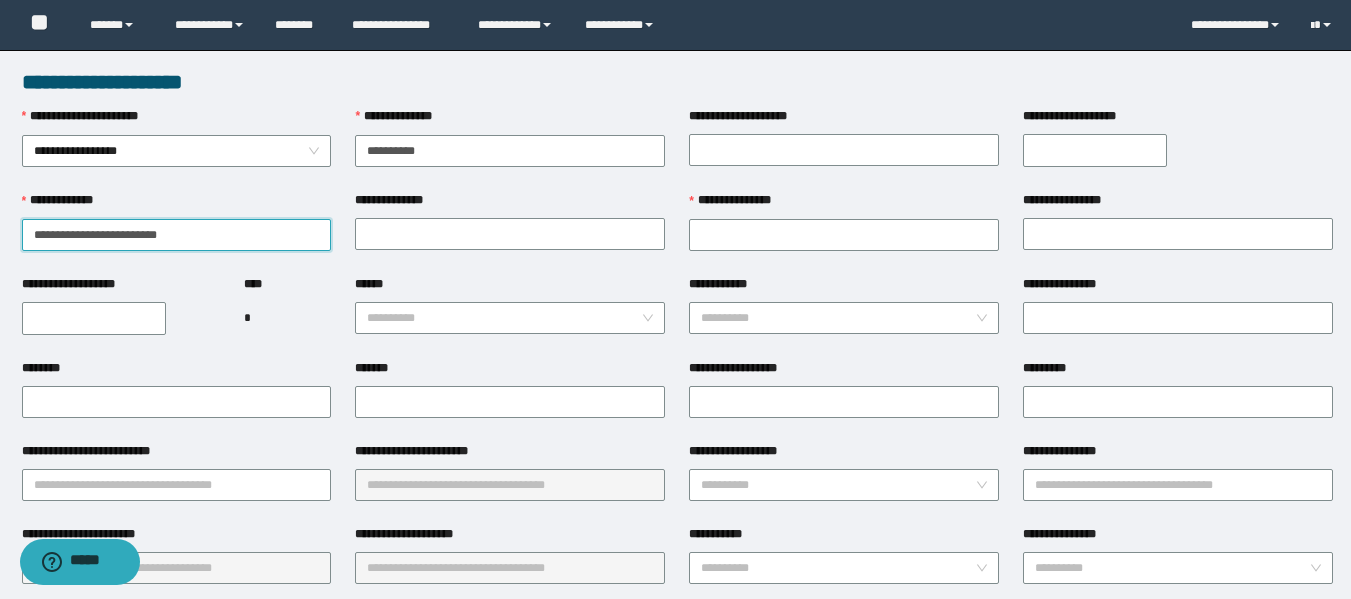 drag, startPoint x: 82, startPoint y: 235, endPoint x: 230, endPoint y: 203, distance: 151.41995 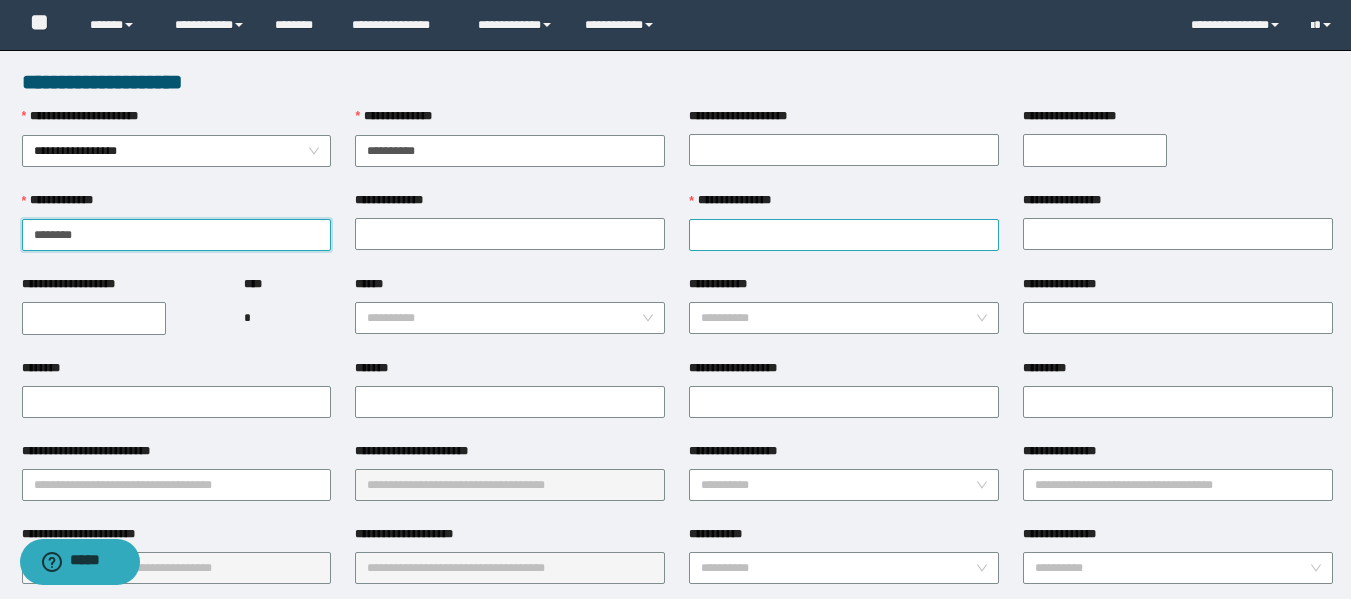 type on "******" 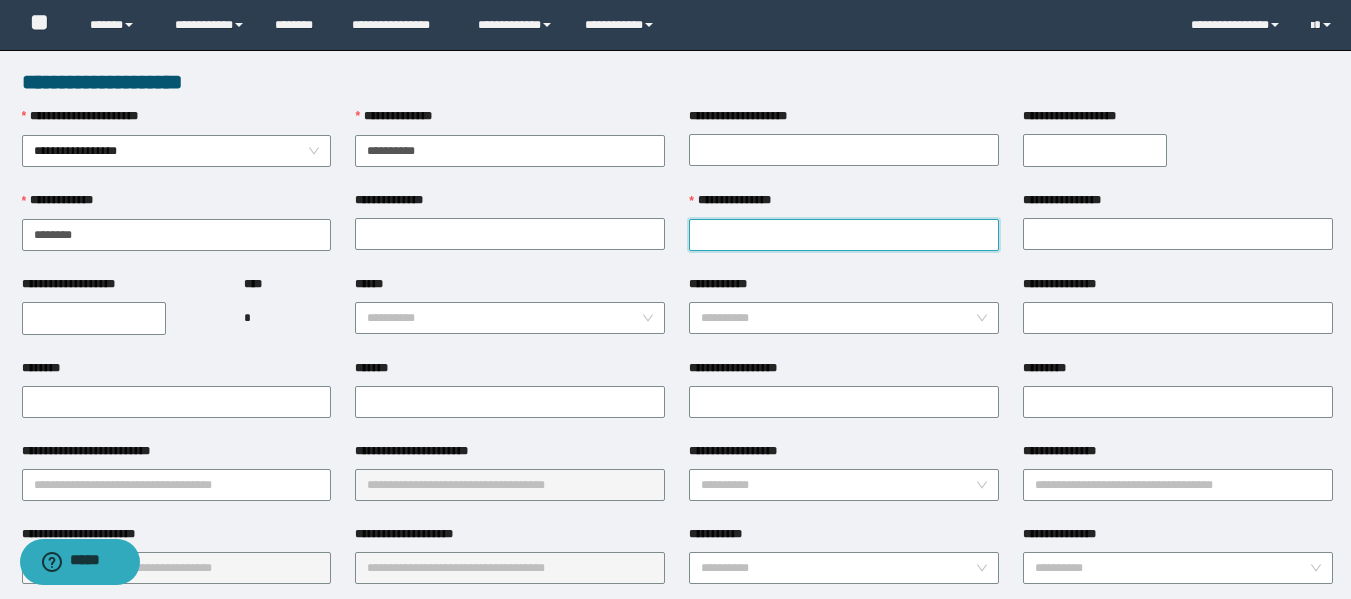 click on "**********" at bounding box center [844, 235] 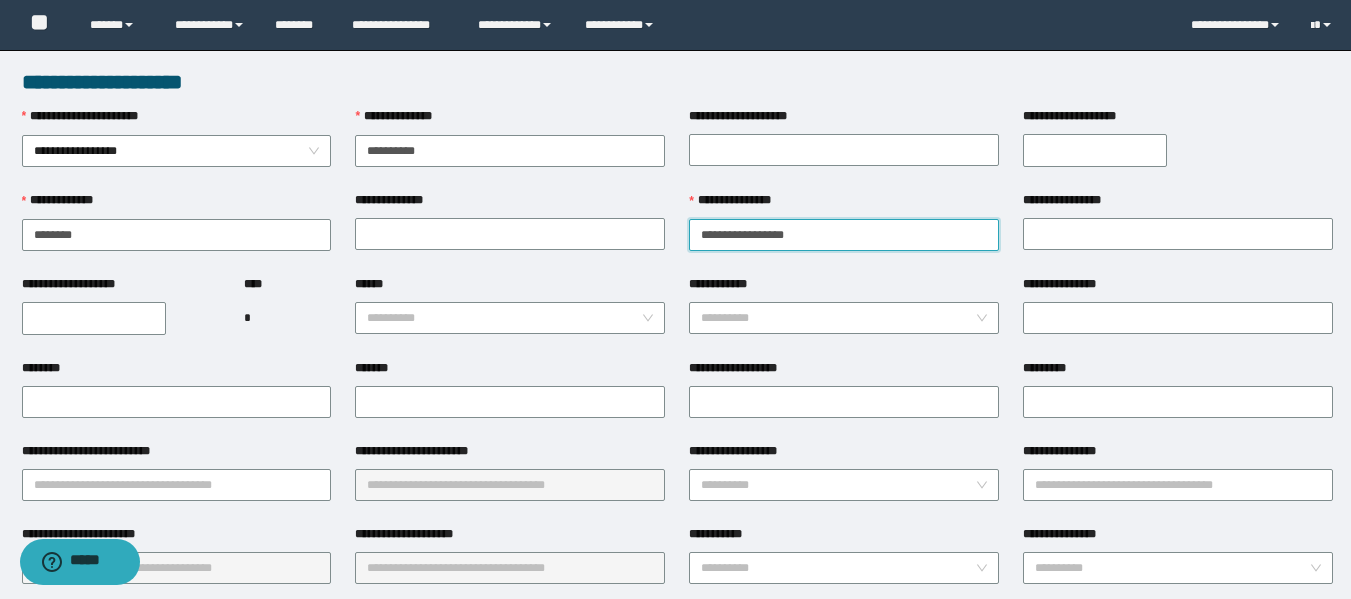 drag, startPoint x: 815, startPoint y: 240, endPoint x: 746, endPoint y: 242, distance: 69.02898 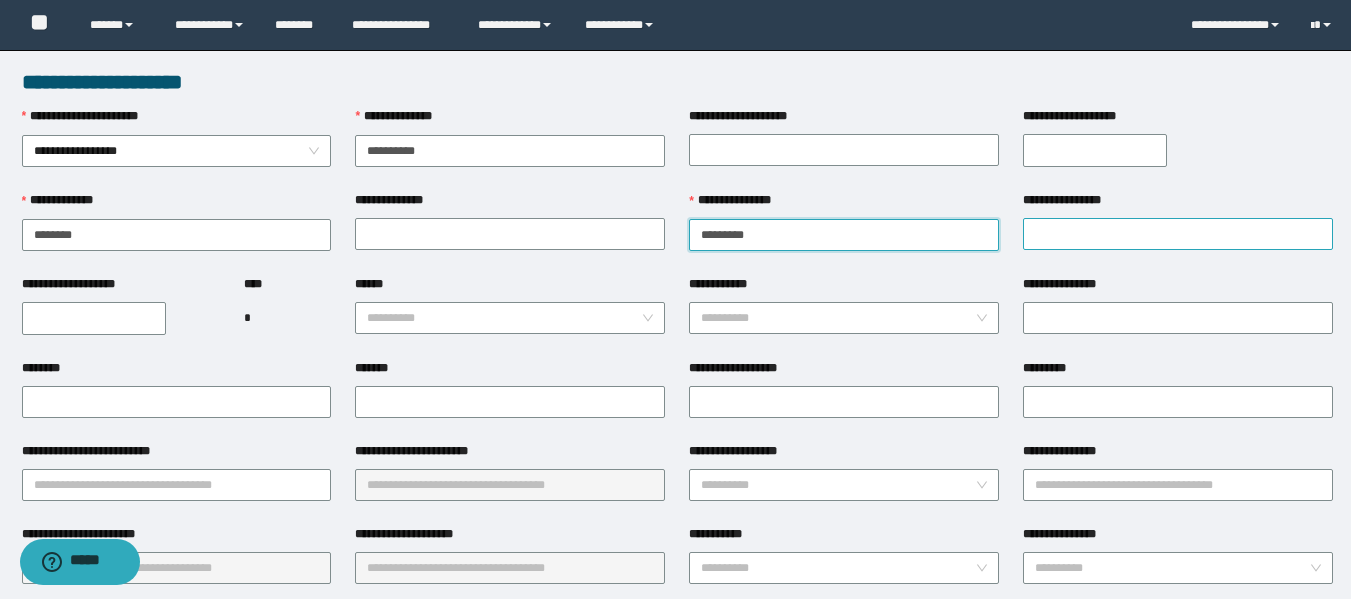 type on "********" 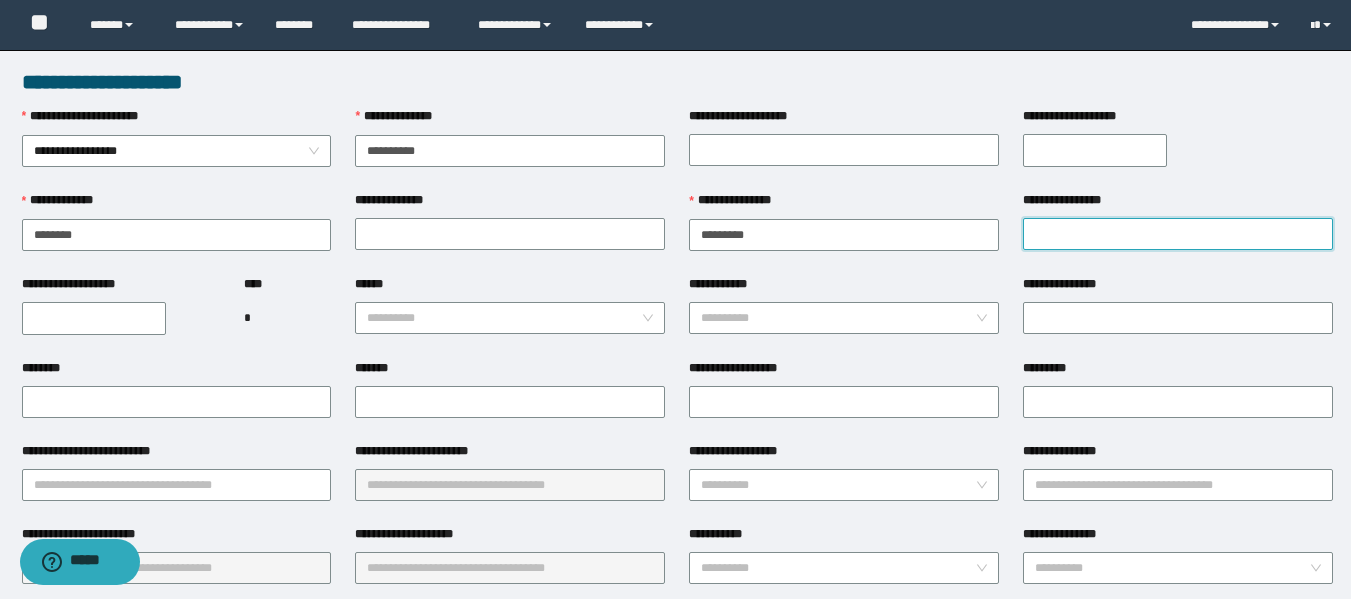 click on "**********" at bounding box center (1178, 234) 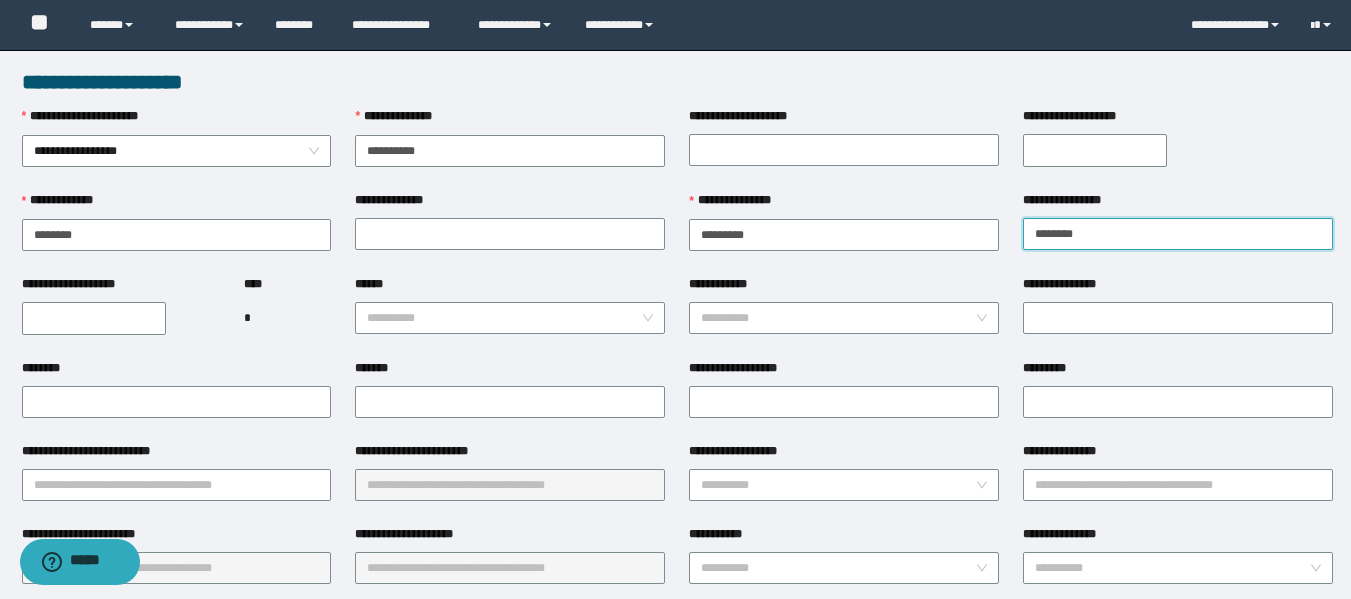 type on "********" 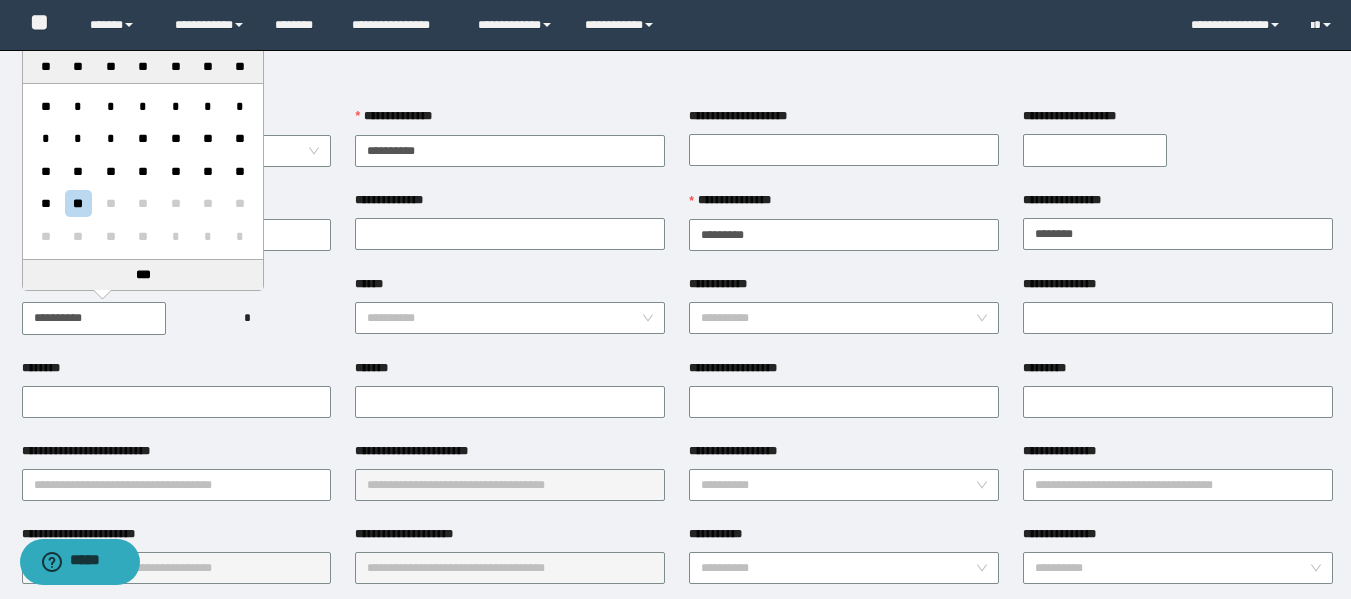 click on "**********" at bounding box center (94, 318) 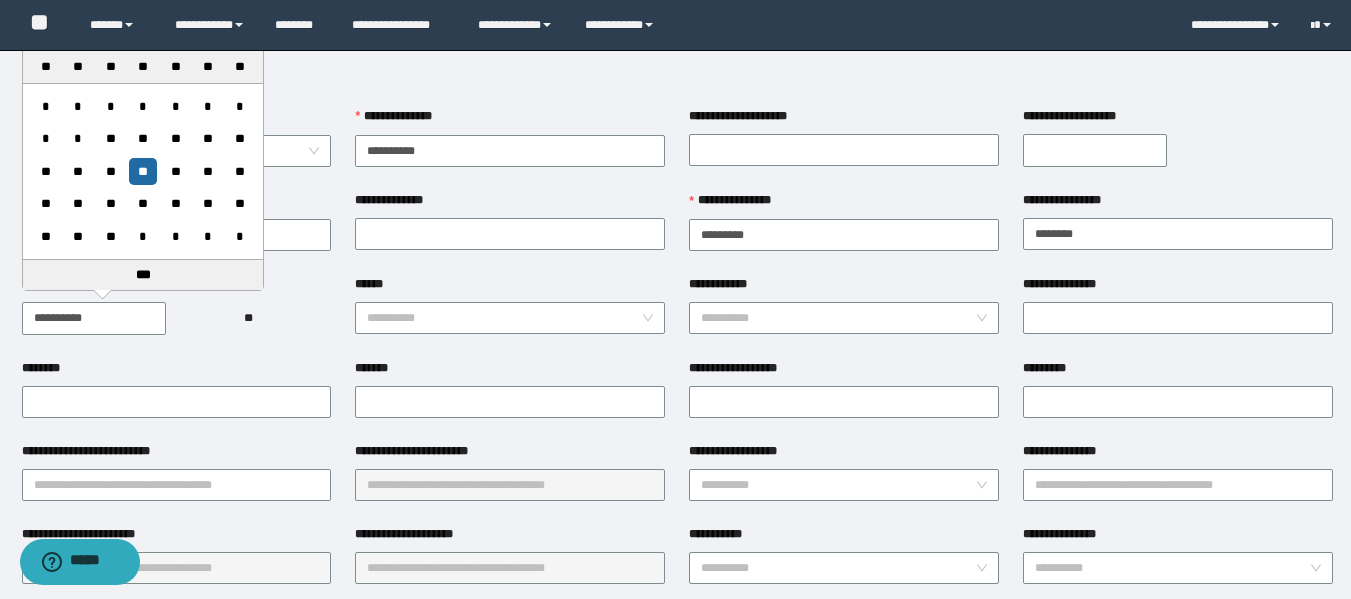 type on "**********" 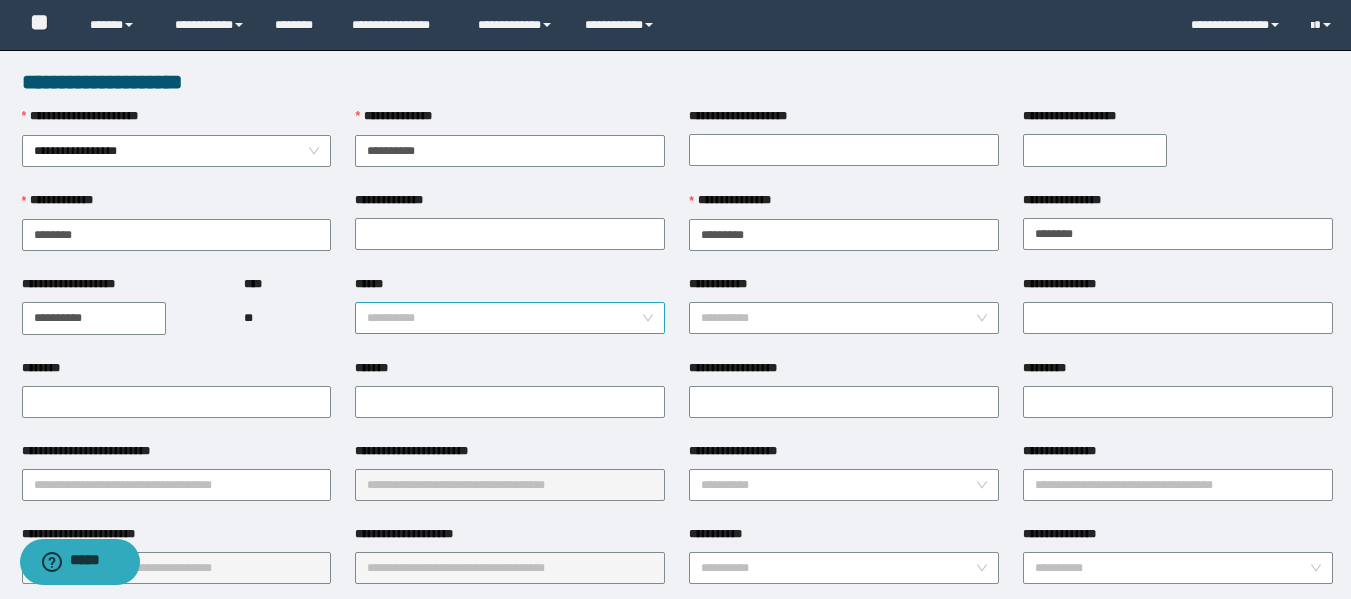 click on "******" at bounding box center [504, 318] 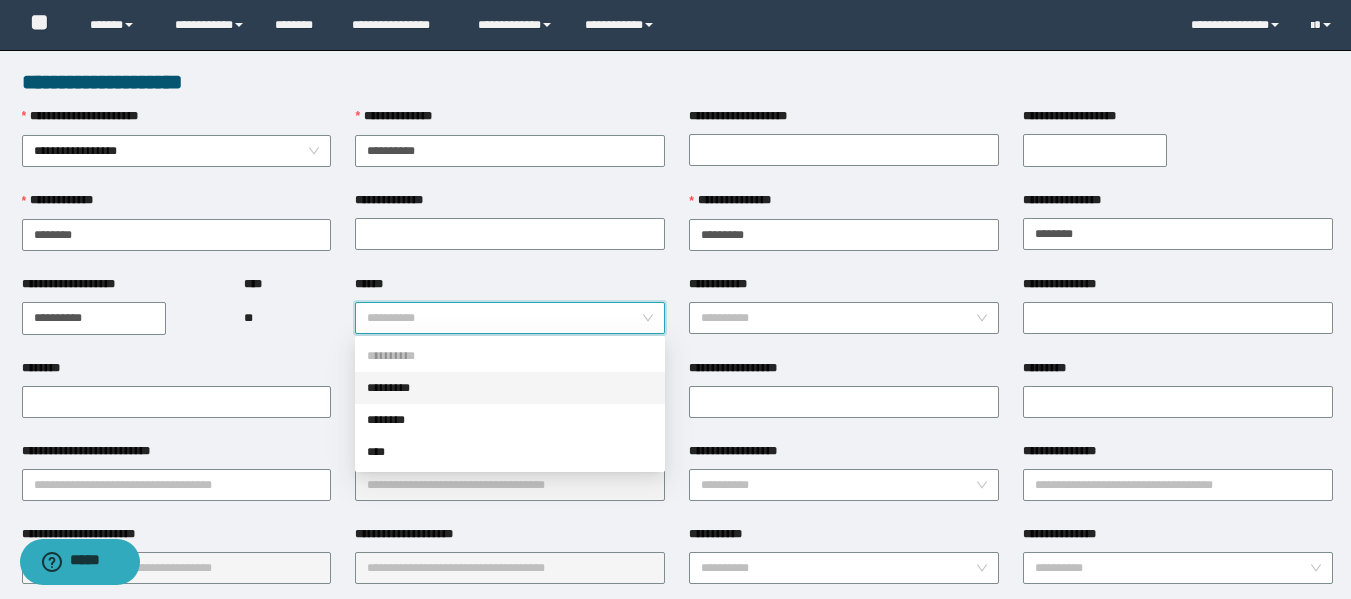 click on "*********" at bounding box center [510, 388] 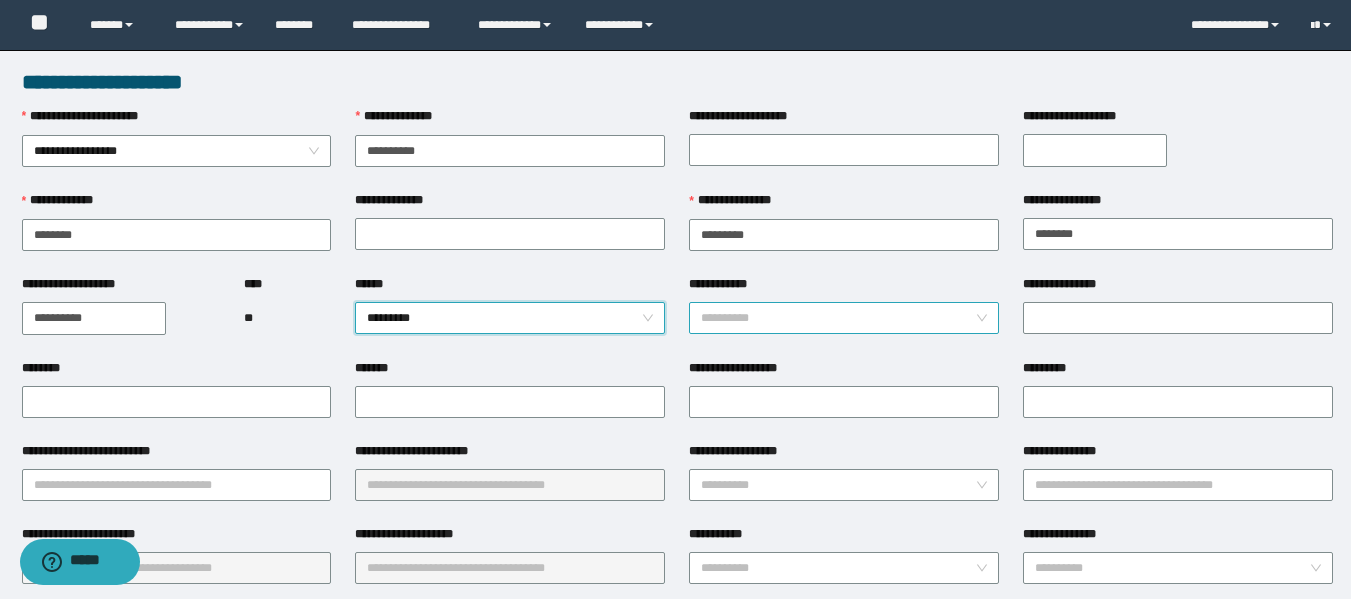 click on "**********" at bounding box center [838, 318] 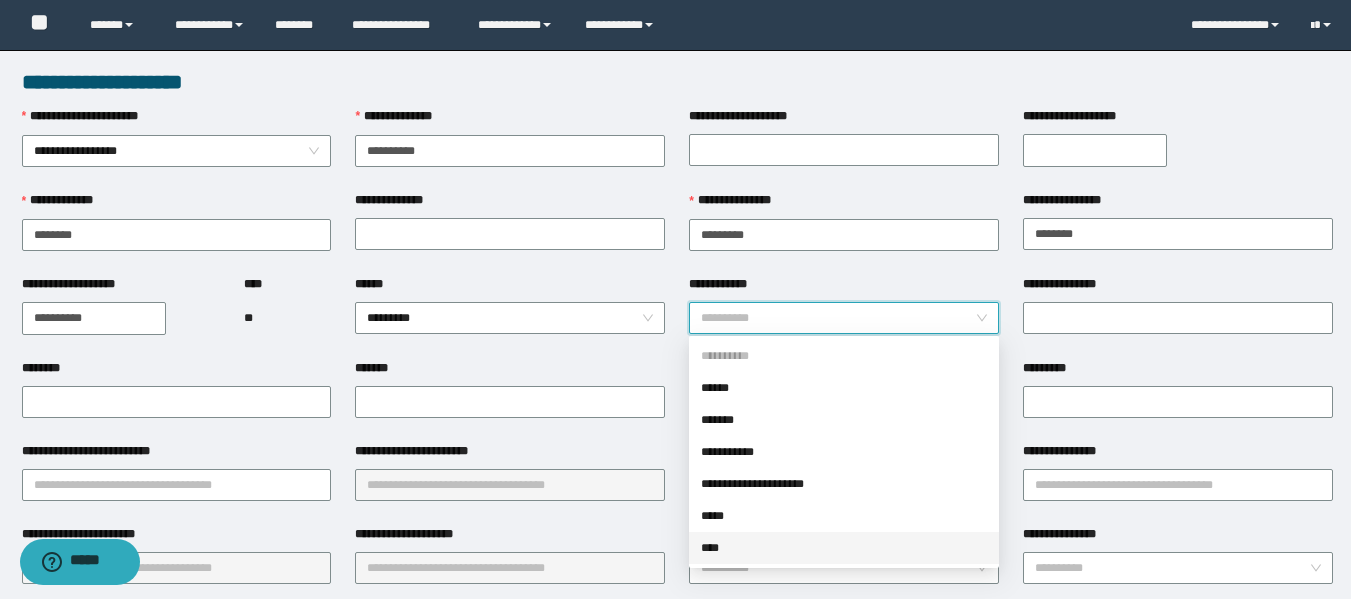 click on "****" at bounding box center [844, 548] 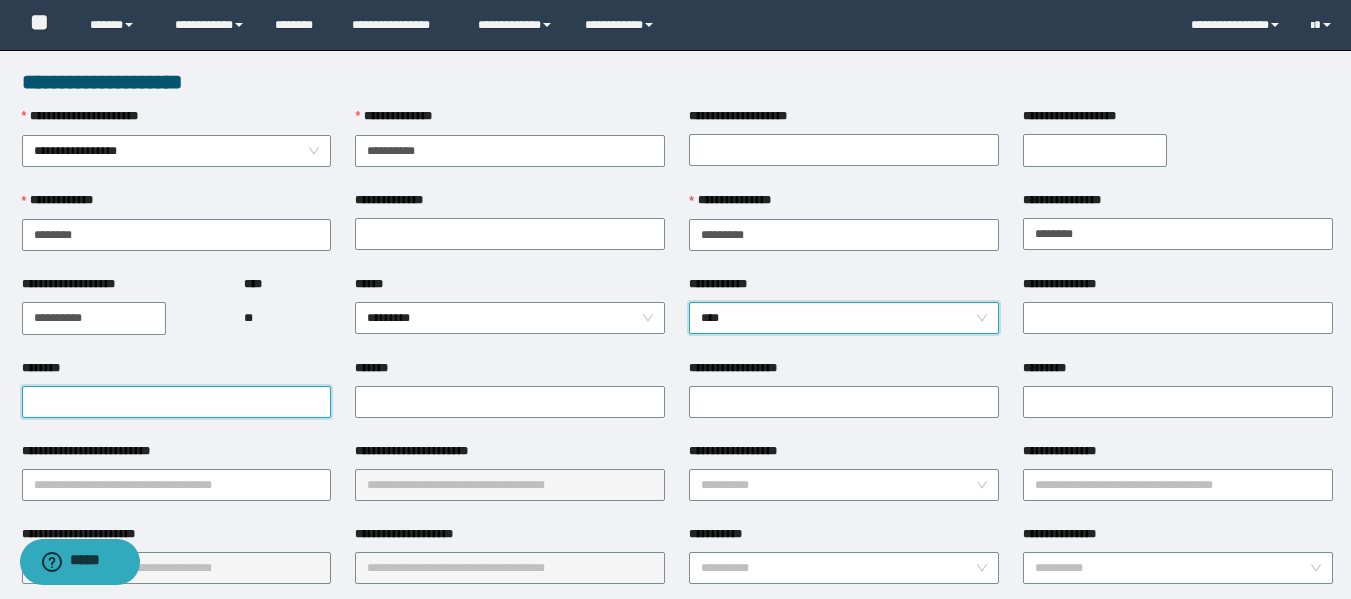 click on "********" at bounding box center (177, 402) 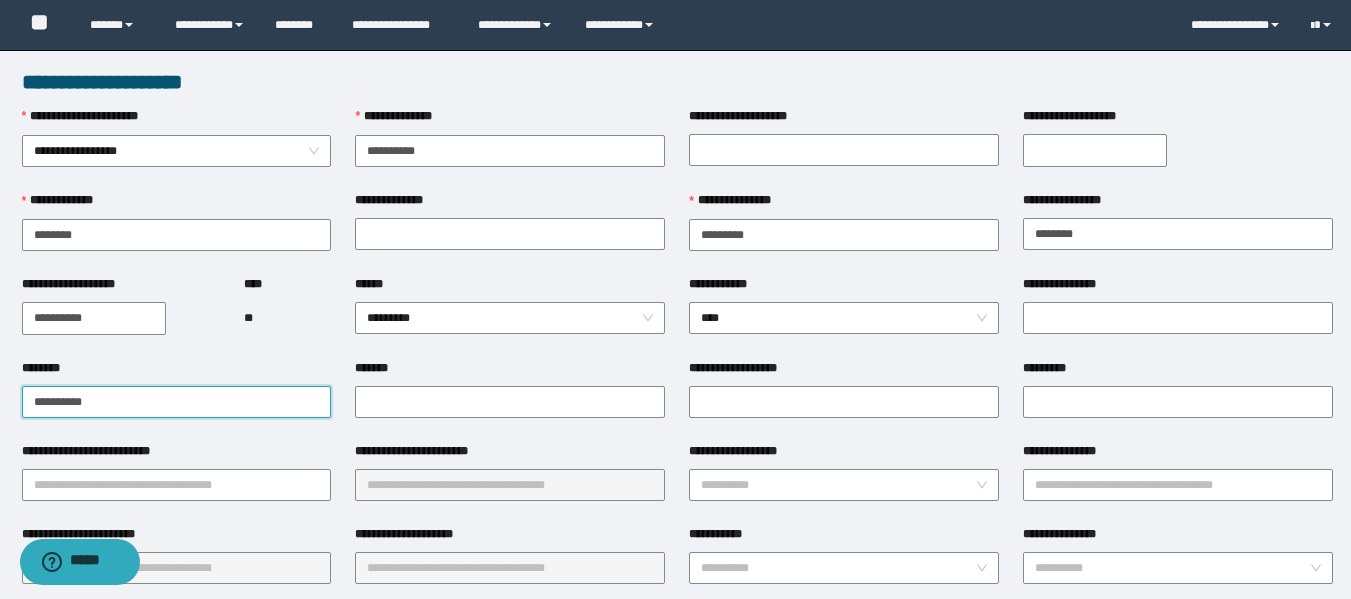 type on "**********" 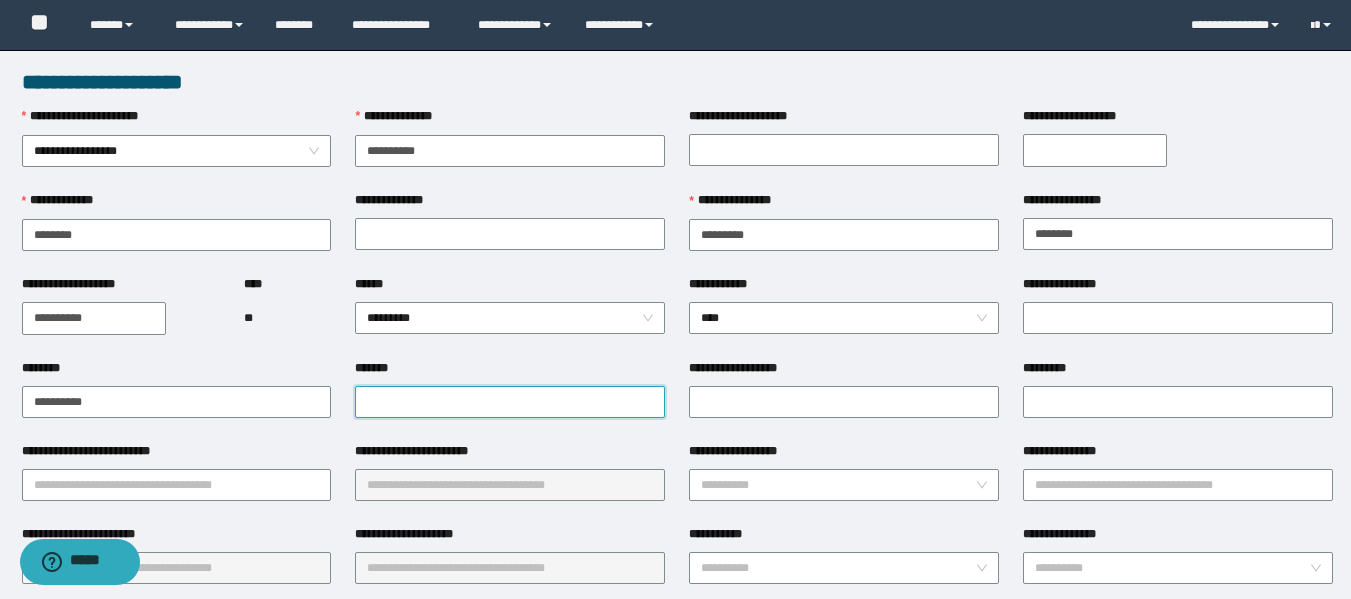 click on "*******" at bounding box center [510, 402] 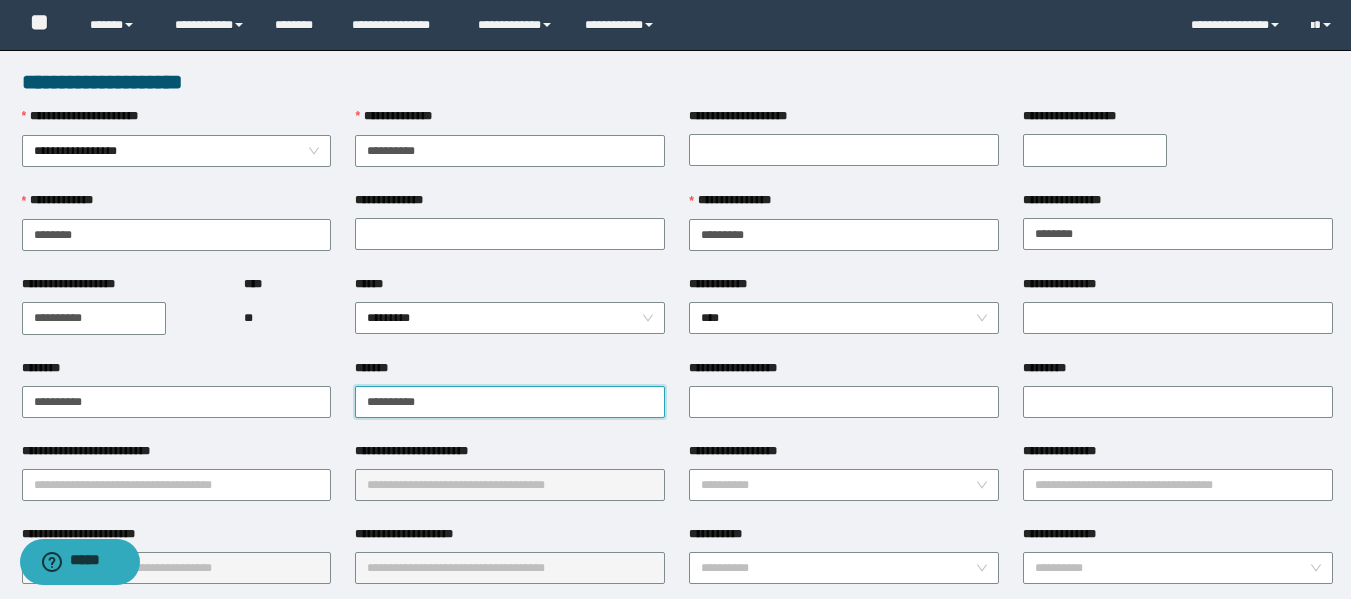 type on "**********" 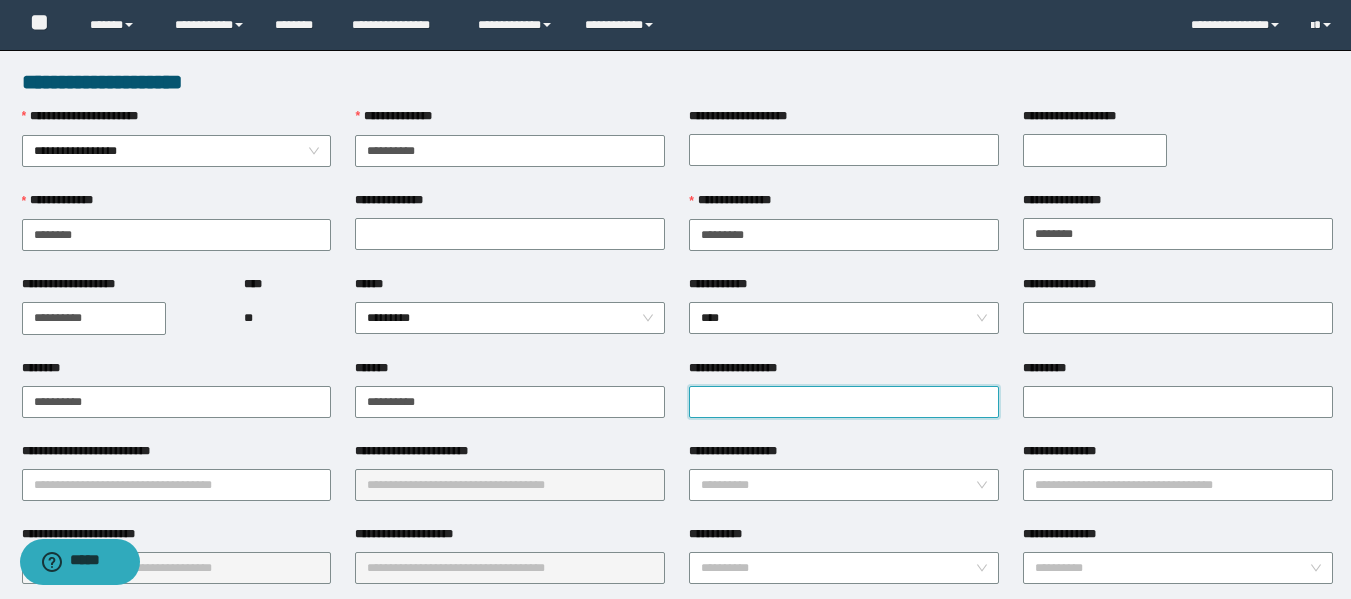 click on "**********" at bounding box center [844, 402] 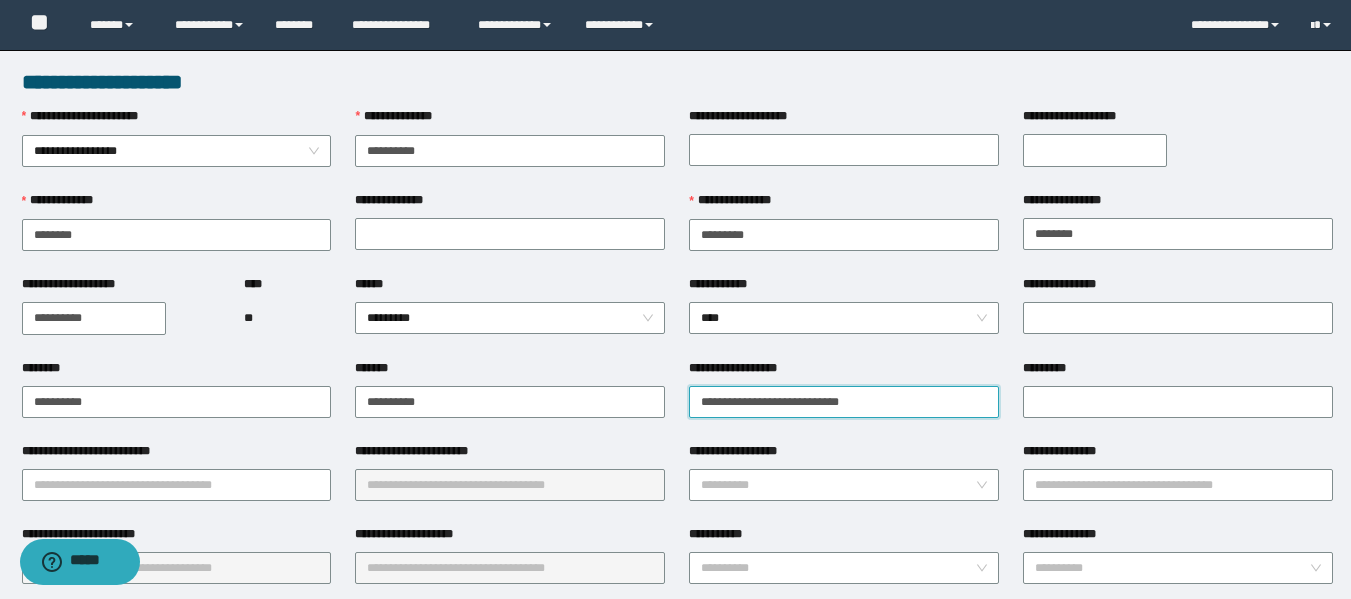 type on "**********" 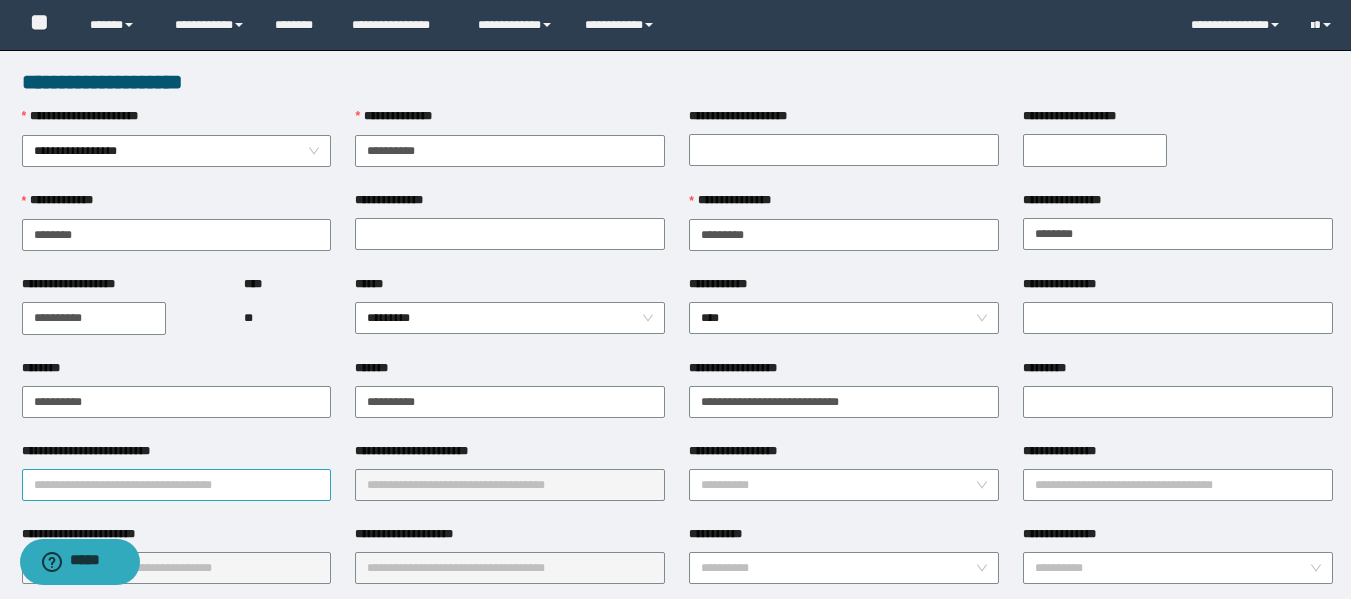 click on "**********" at bounding box center [177, 485] 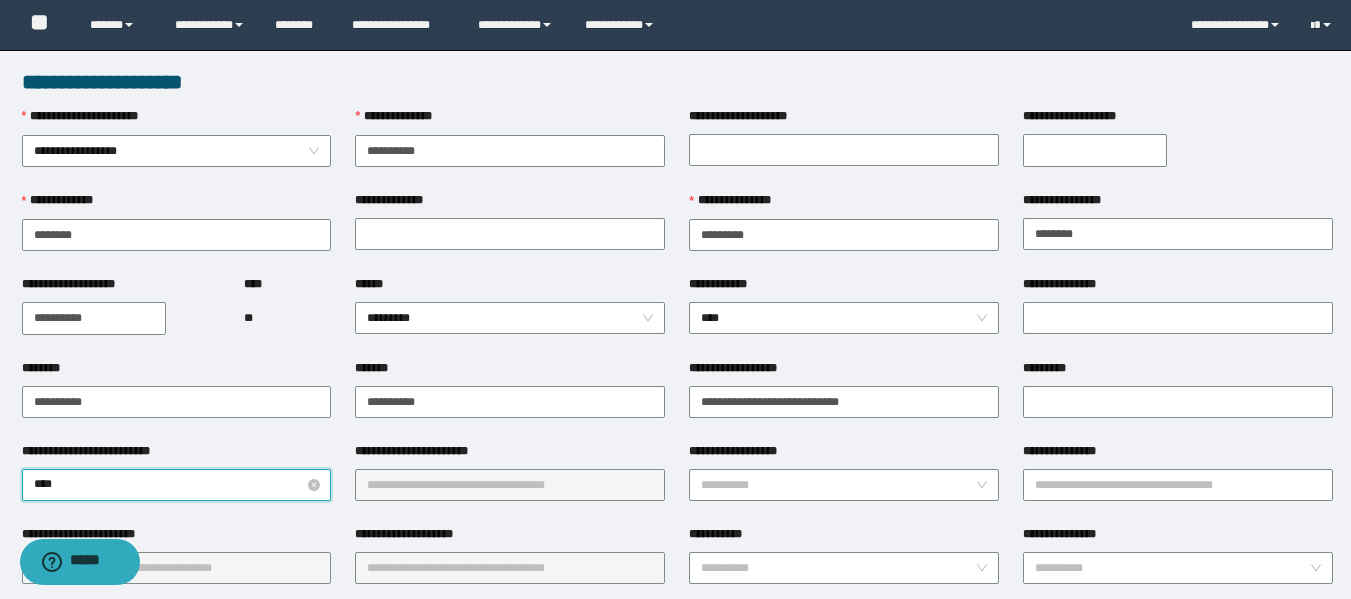 type on "*****" 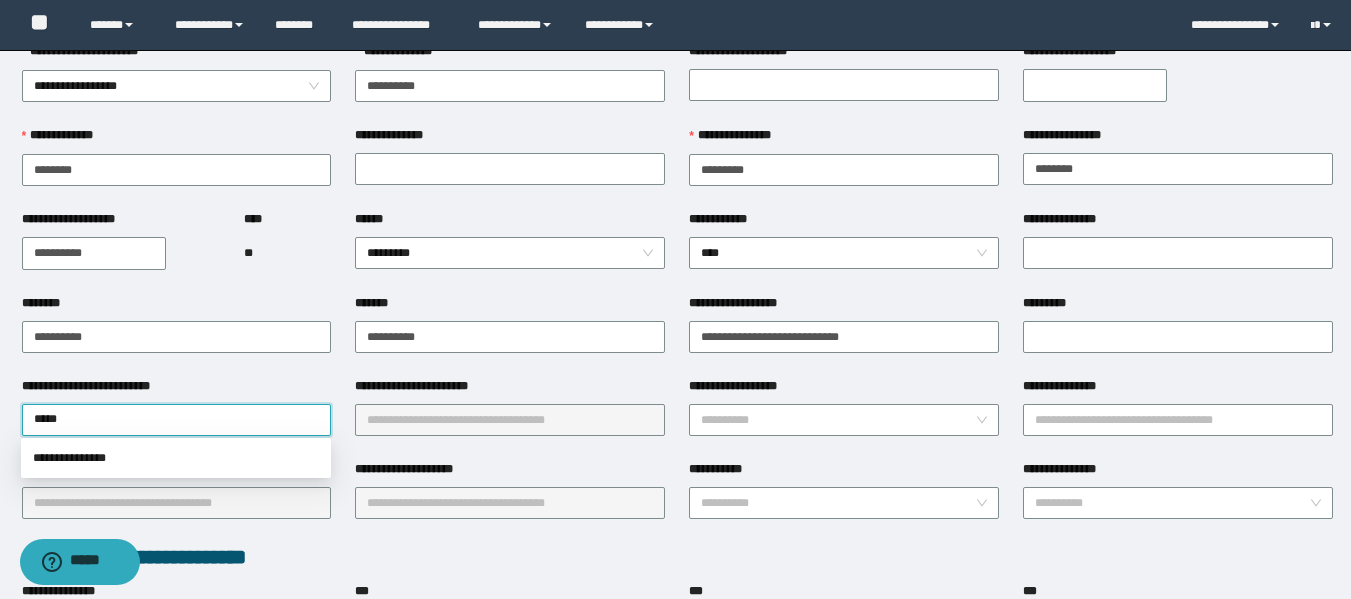 scroll, scrollTop: 100, scrollLeft: 0, axis: vertical 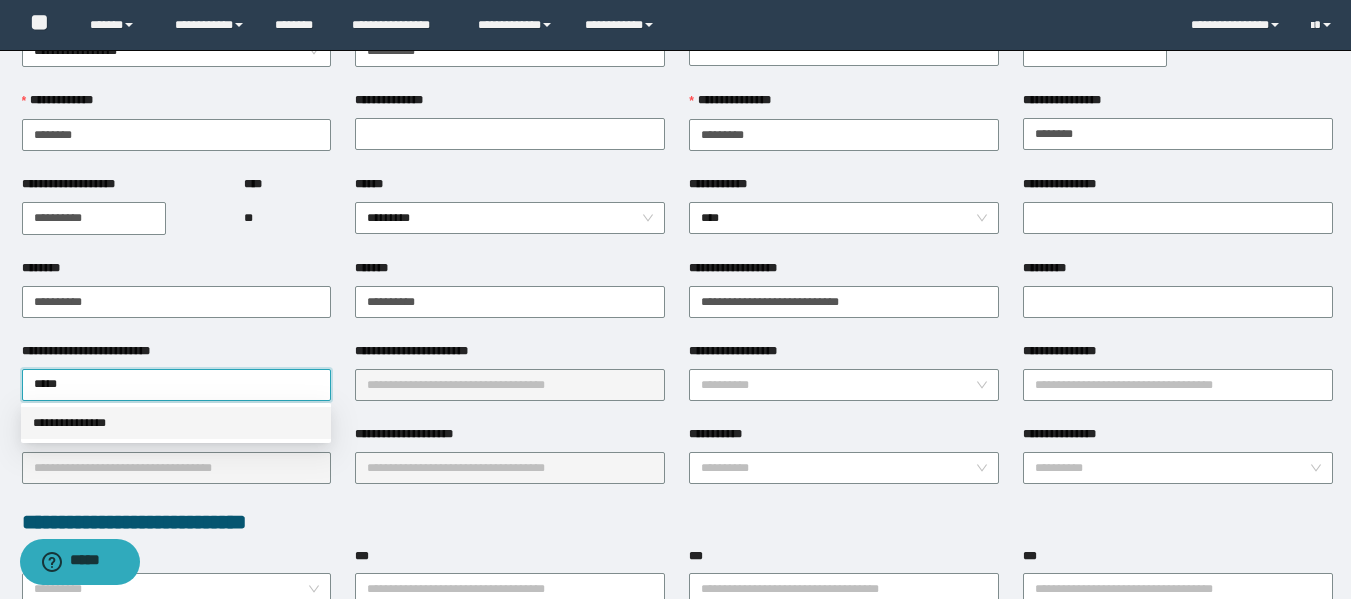 click on "**********" at bounding box center (176, 423) 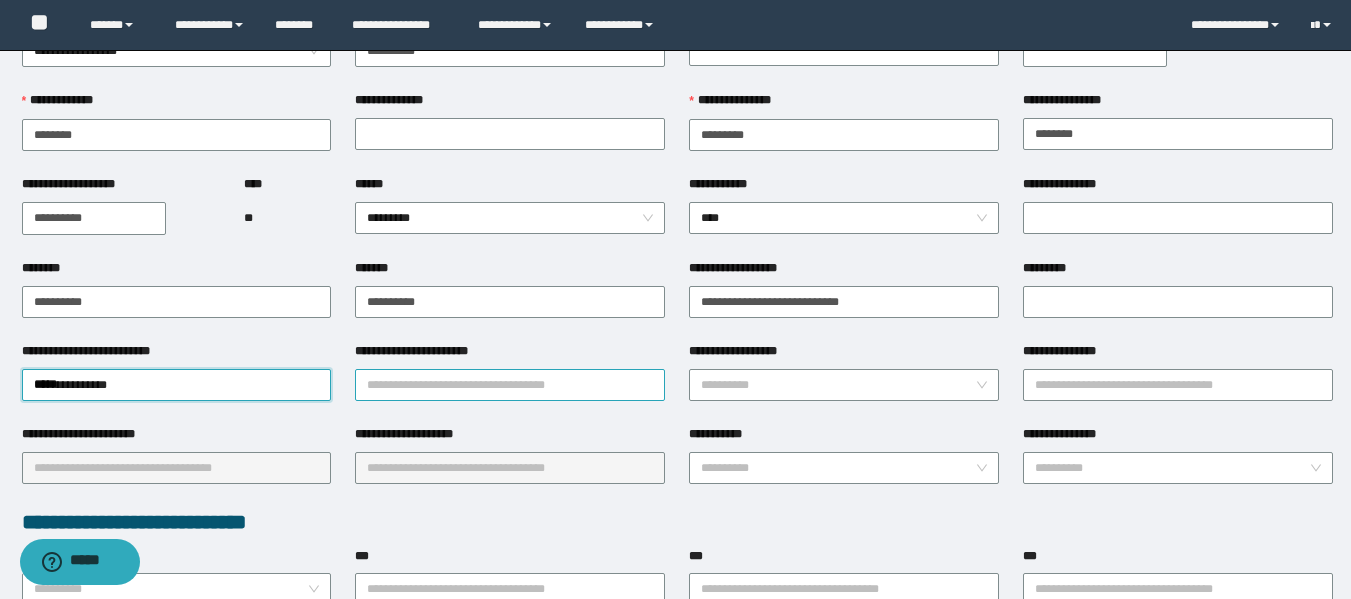 click on "**********" at bounding box center [510, 385] 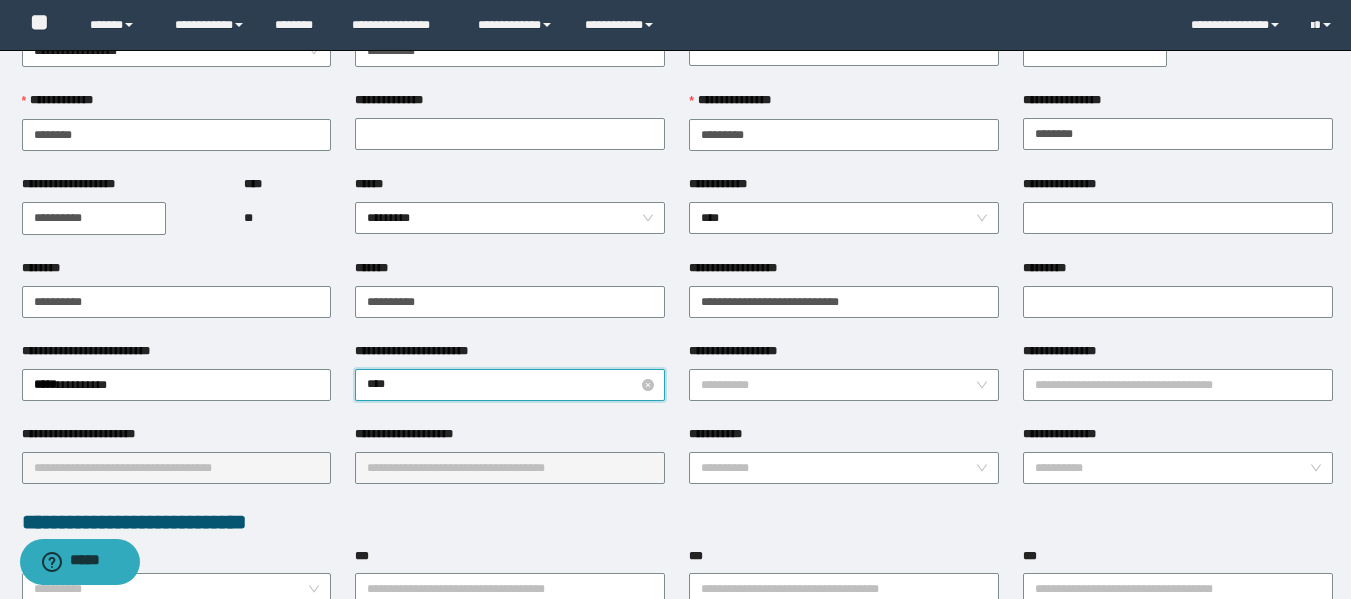 type on "*****" 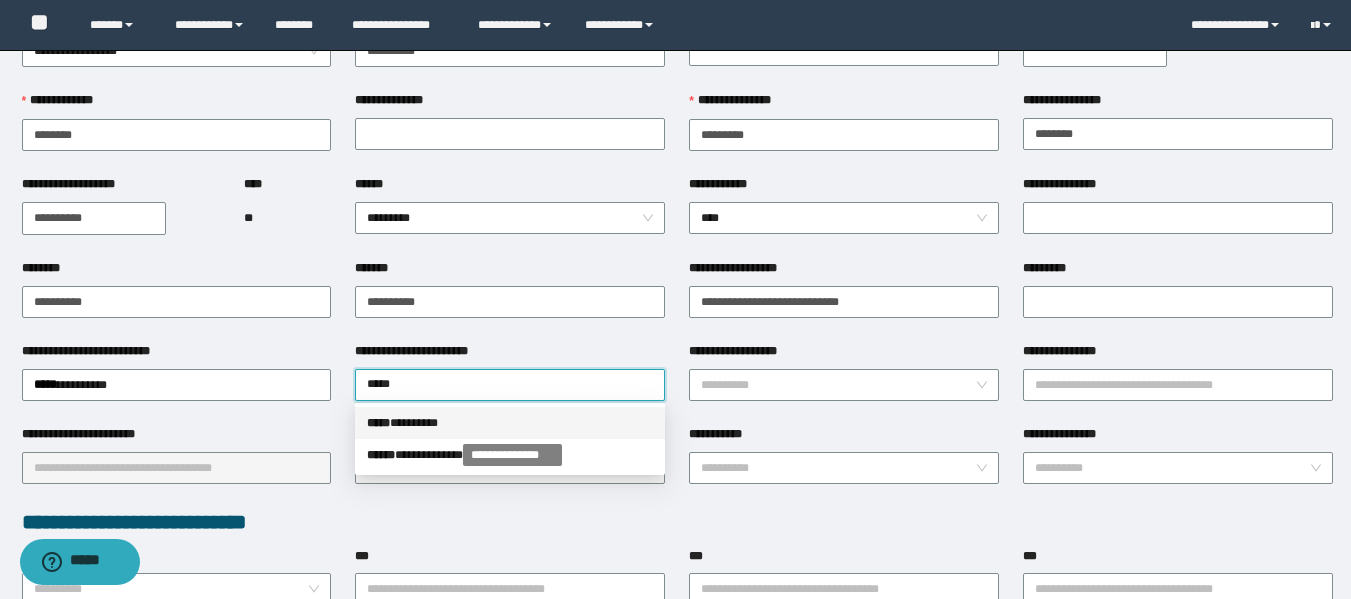 click on "***** * *******" at bounding box center [510, 423] 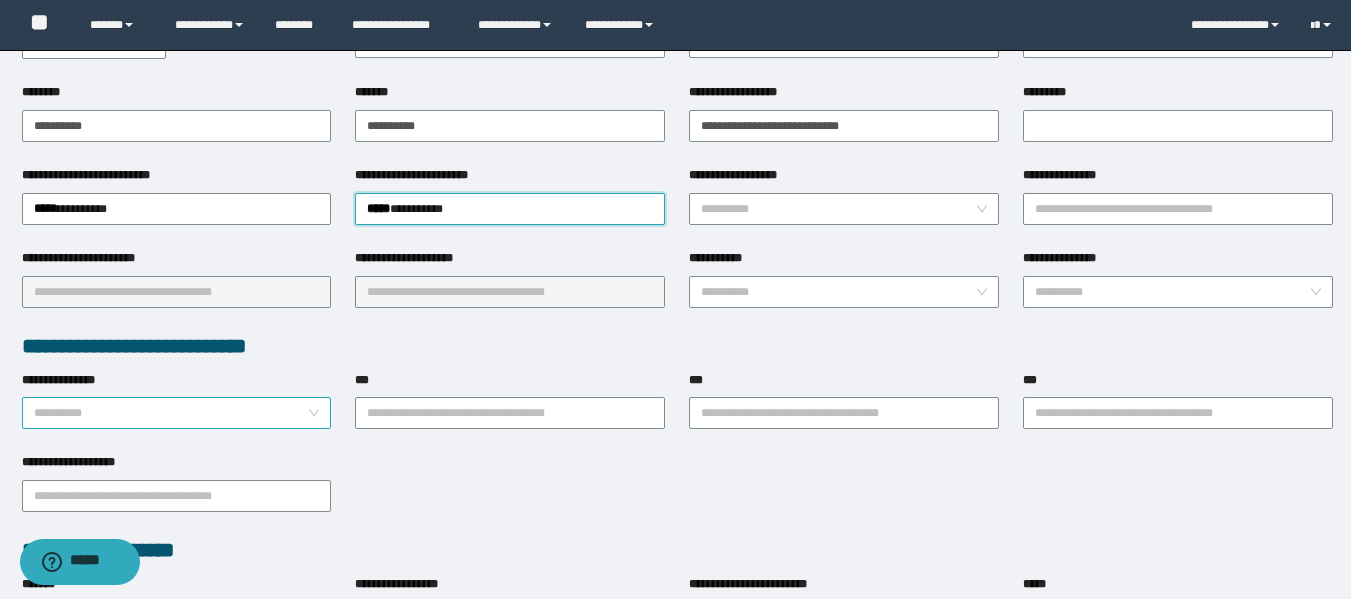 scroll, scrollTop: 300, scrollLeft: 0, axis: vertical 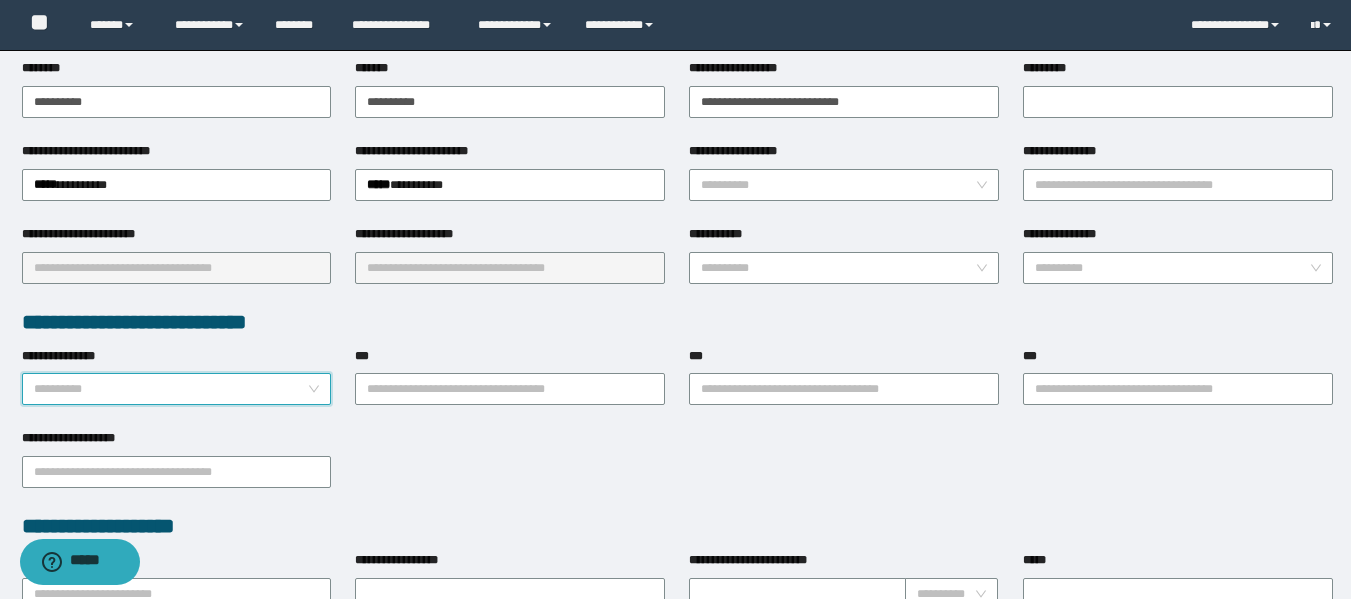 click on "**********" at bounding box center (171, 389) 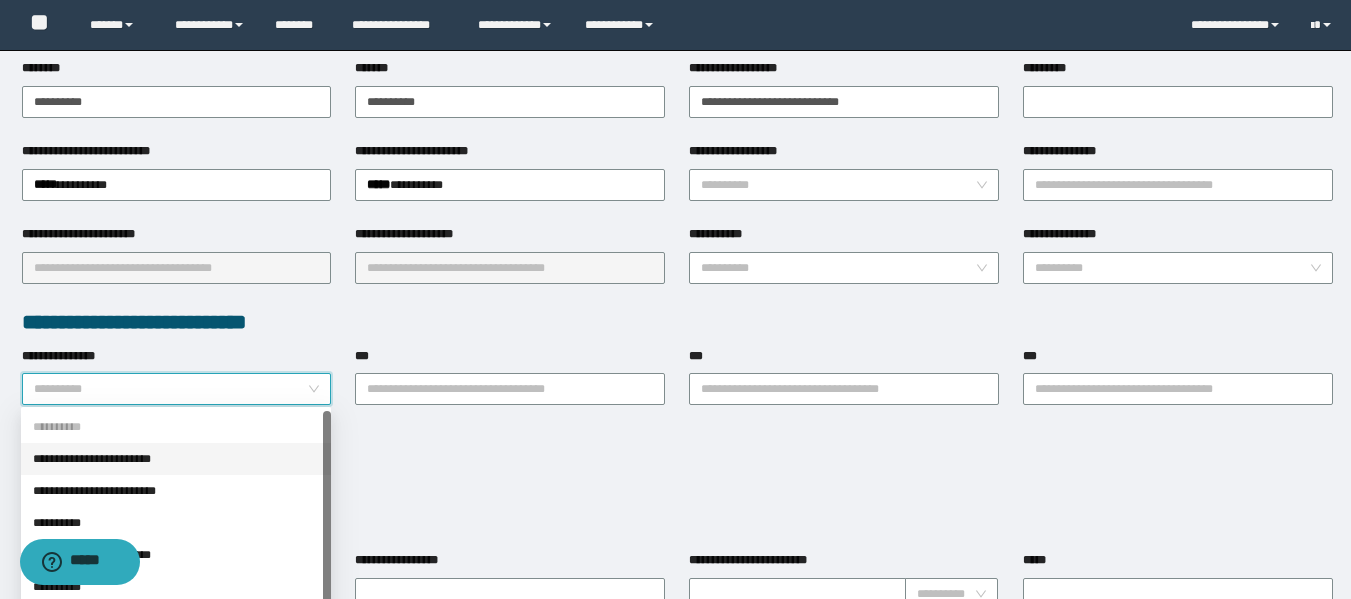click on "**********" at bounding box center [176, 459] 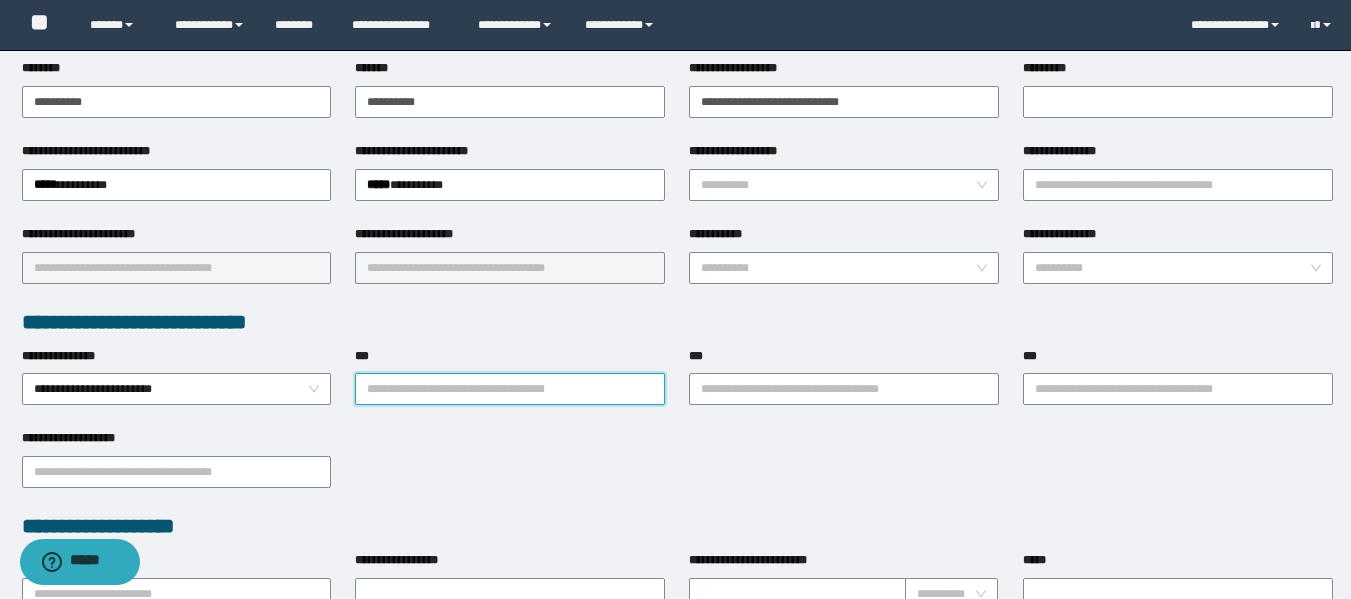 click on "***" at bounding box center [510, 389] 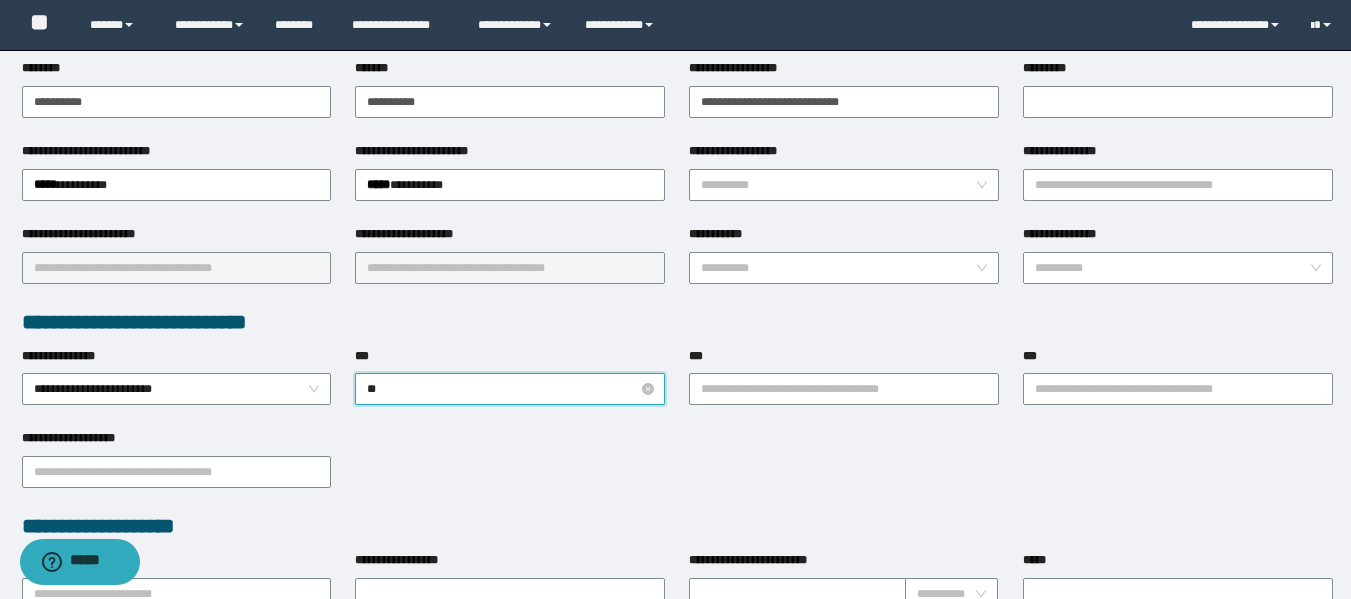 type on "***" 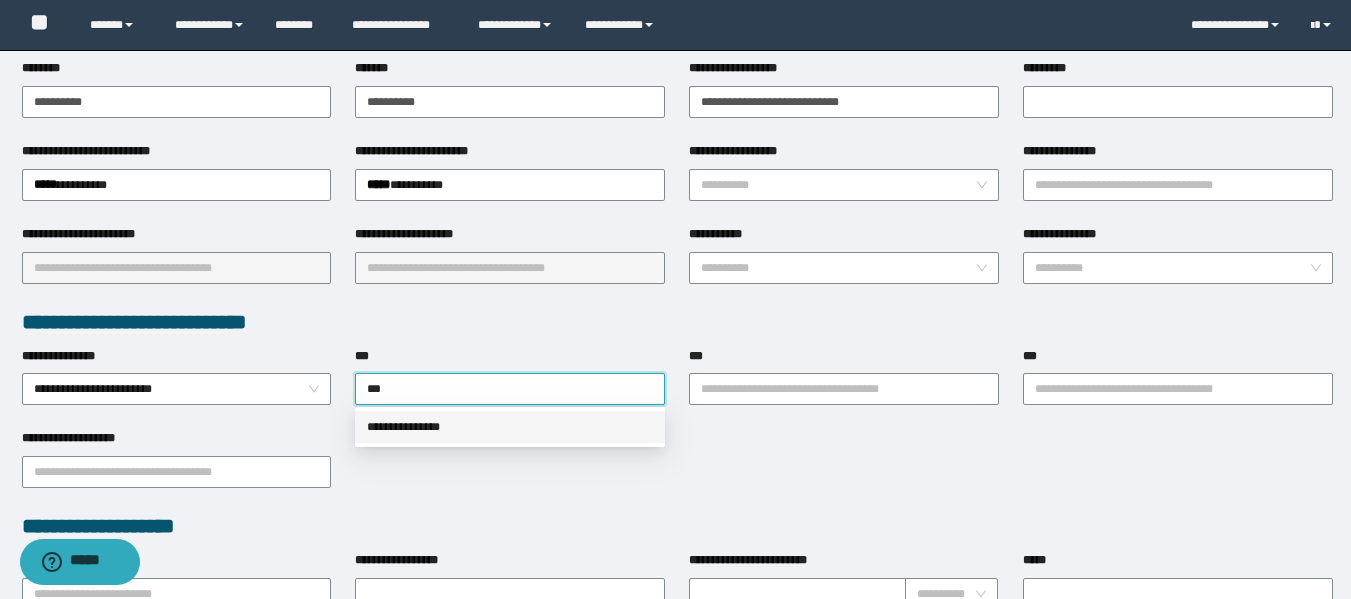 click on "**********" at bounding box center (510, 427) 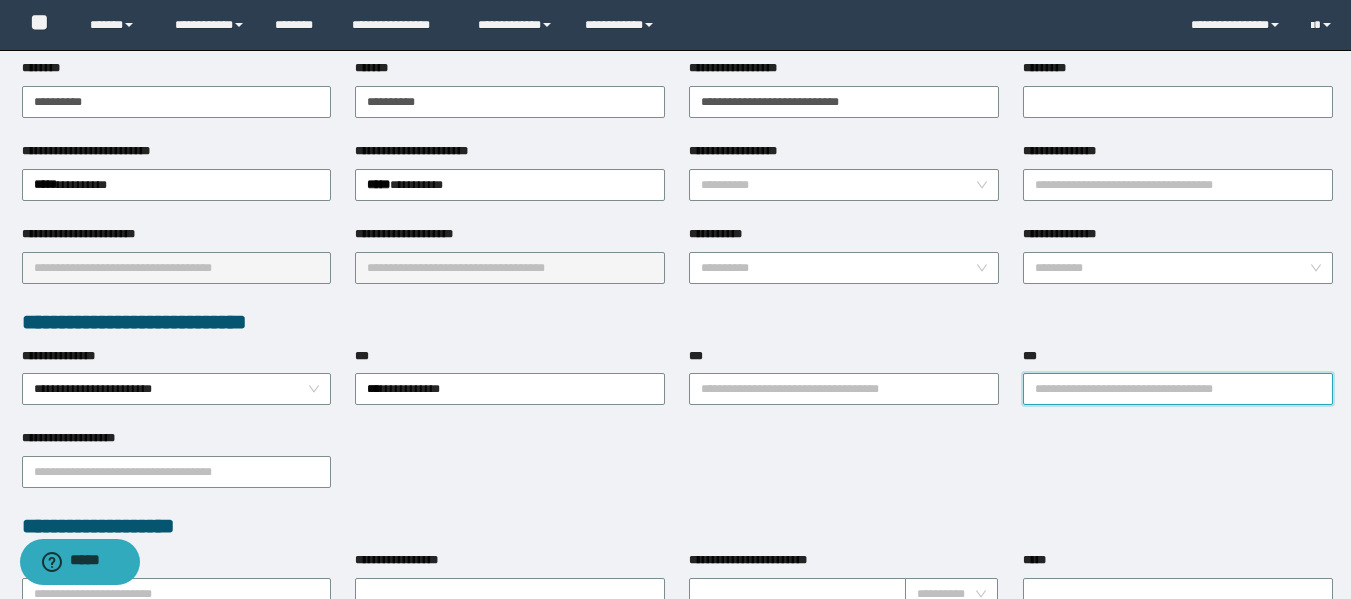click on "***" at bounding box center [1178, 389] 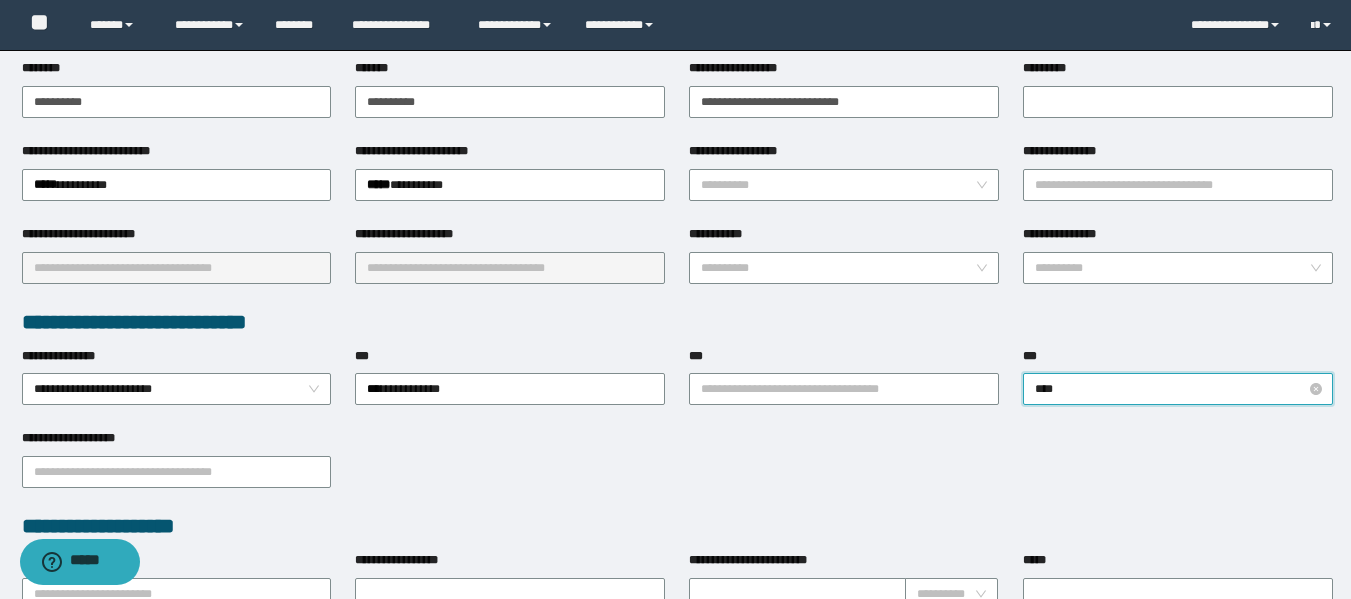 type on "*****" 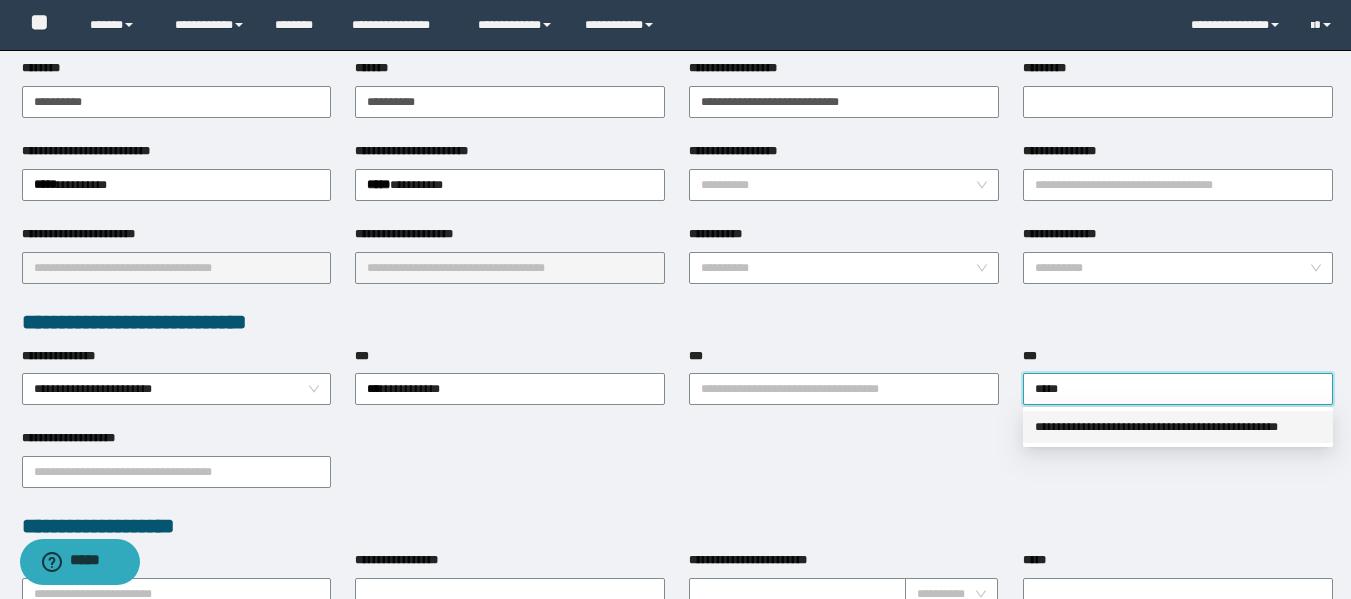 click on "**********" at bounding box center (1178, 427) 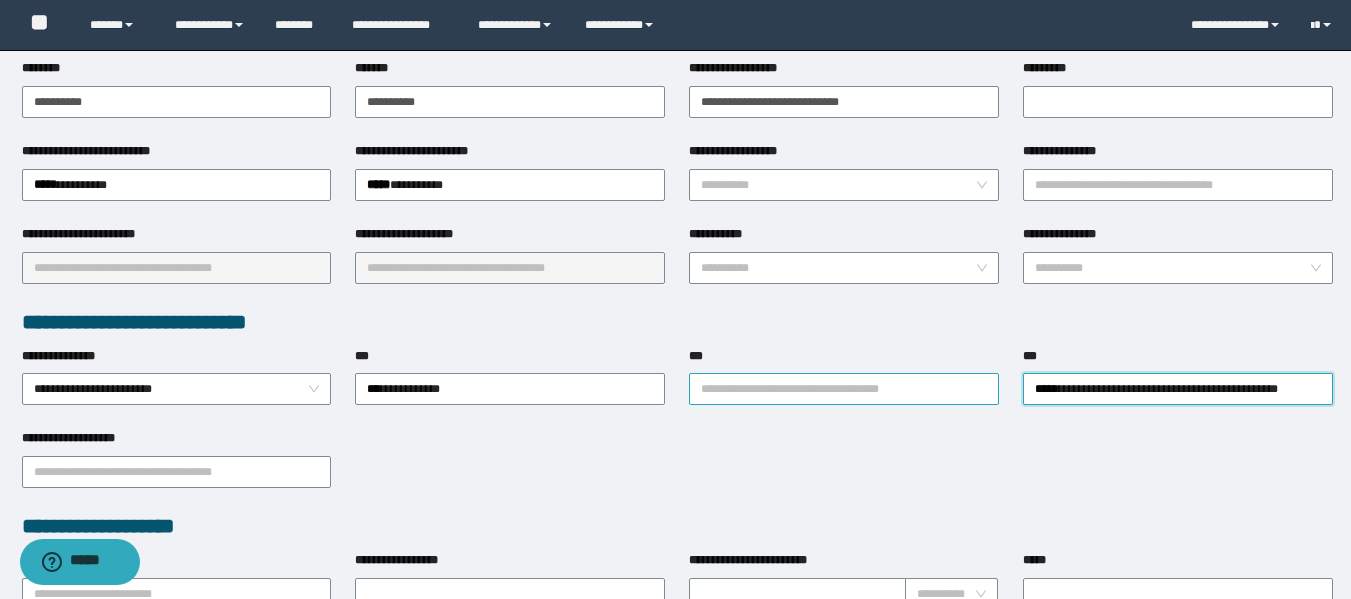 click on "***" at bounding box center [844, 389] 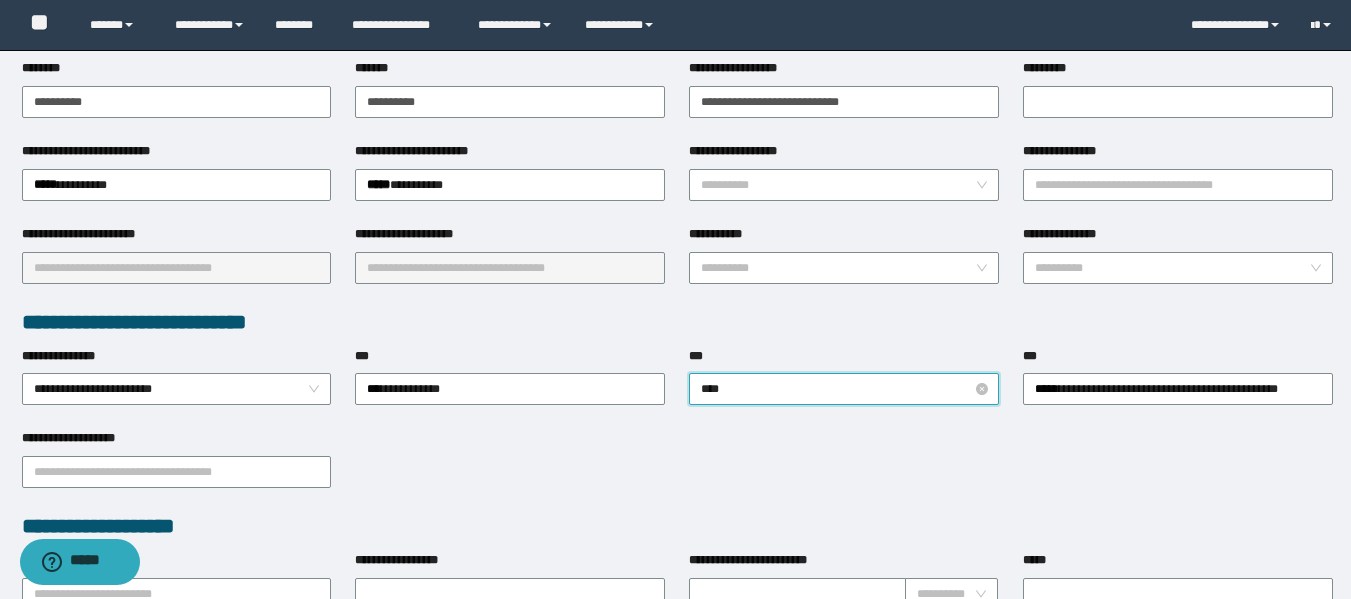 type on "*****" 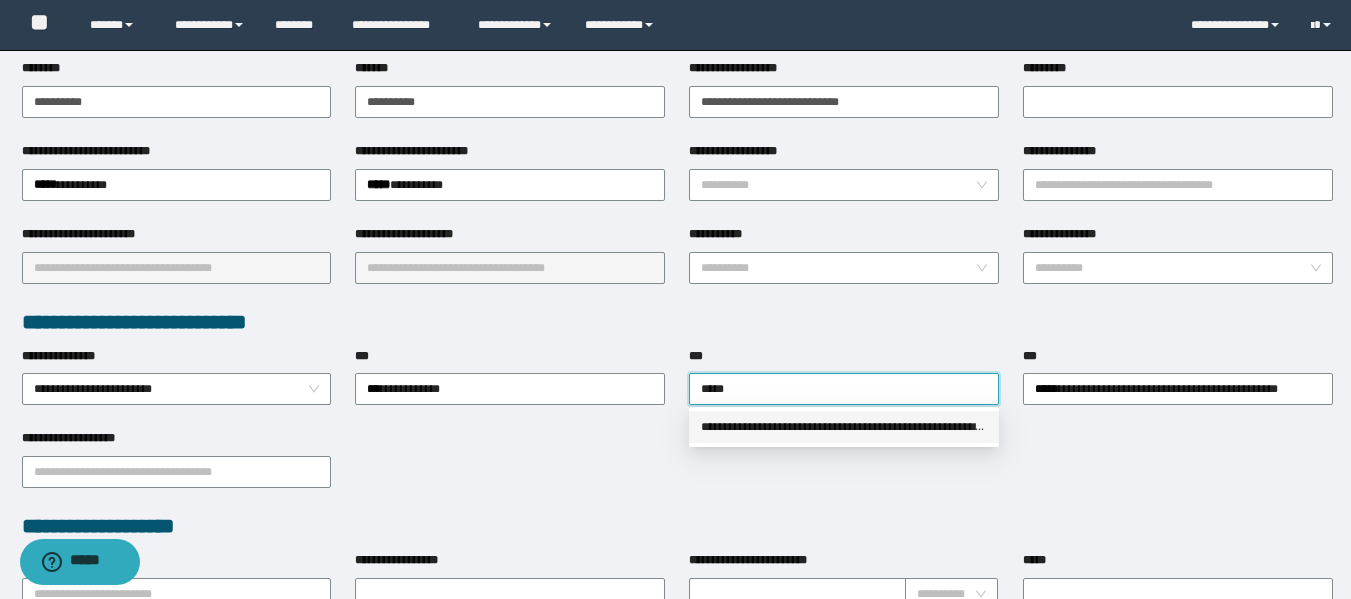 click on "**********" at bounding box center (844, 427) 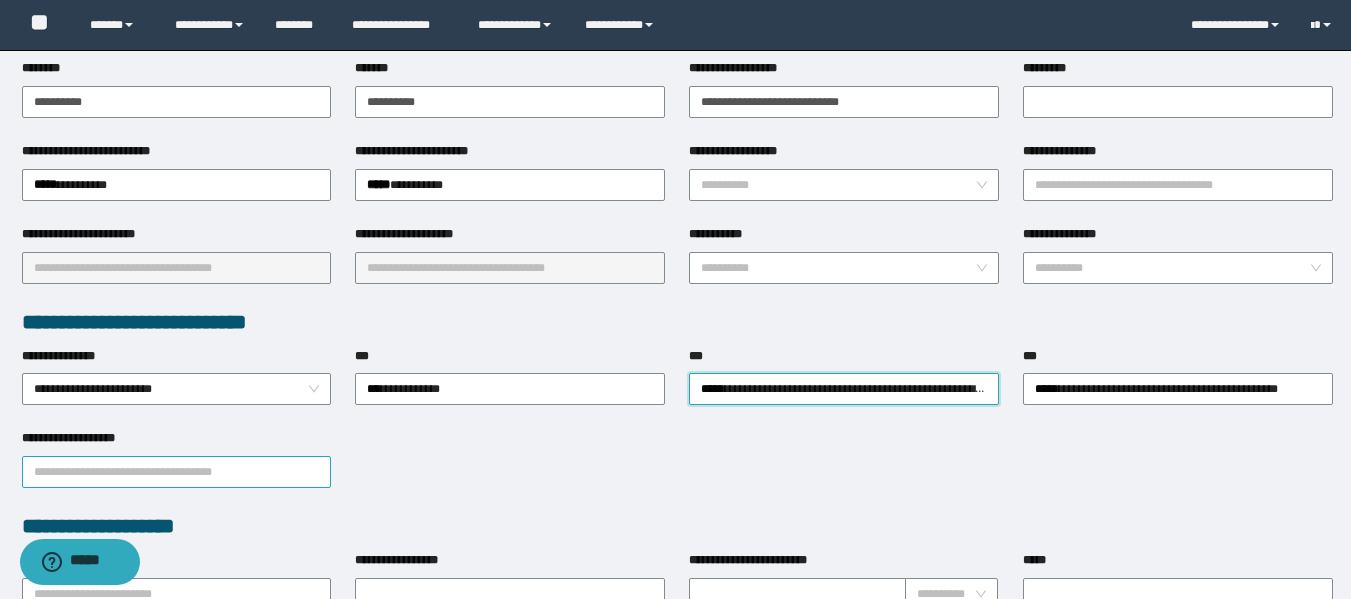 click on "**********" at bounding box center (177, 472) 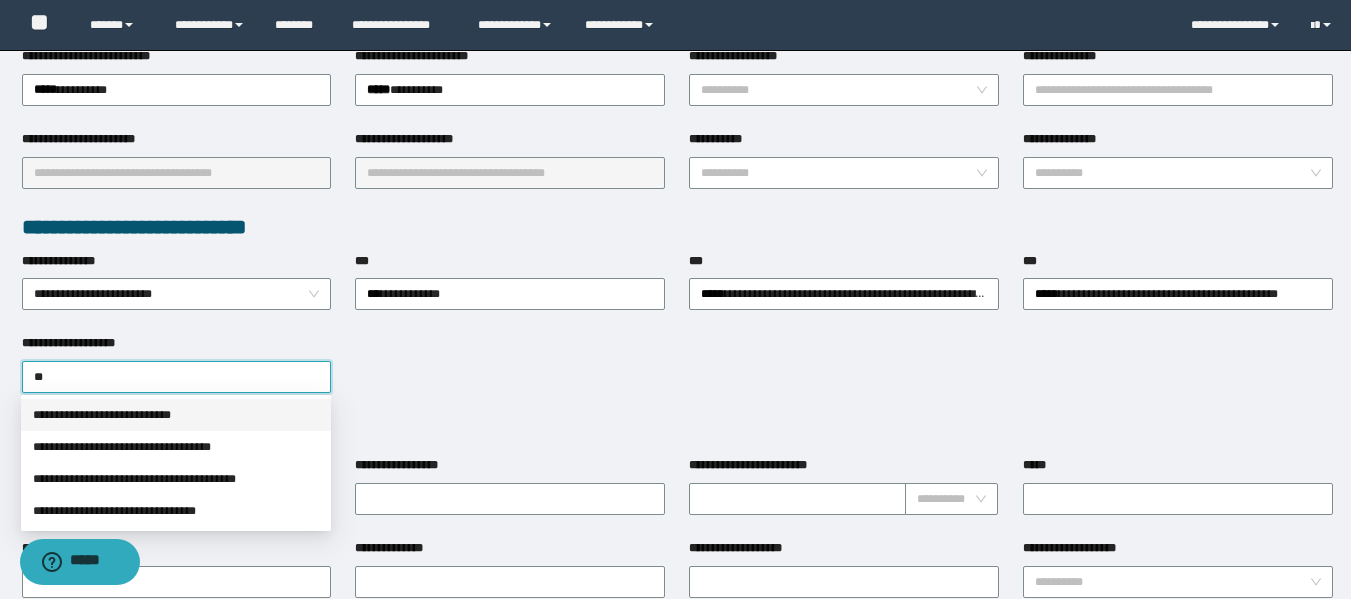 scroll, scrollTop: 400, scrollLeft: 0, axis: vertical 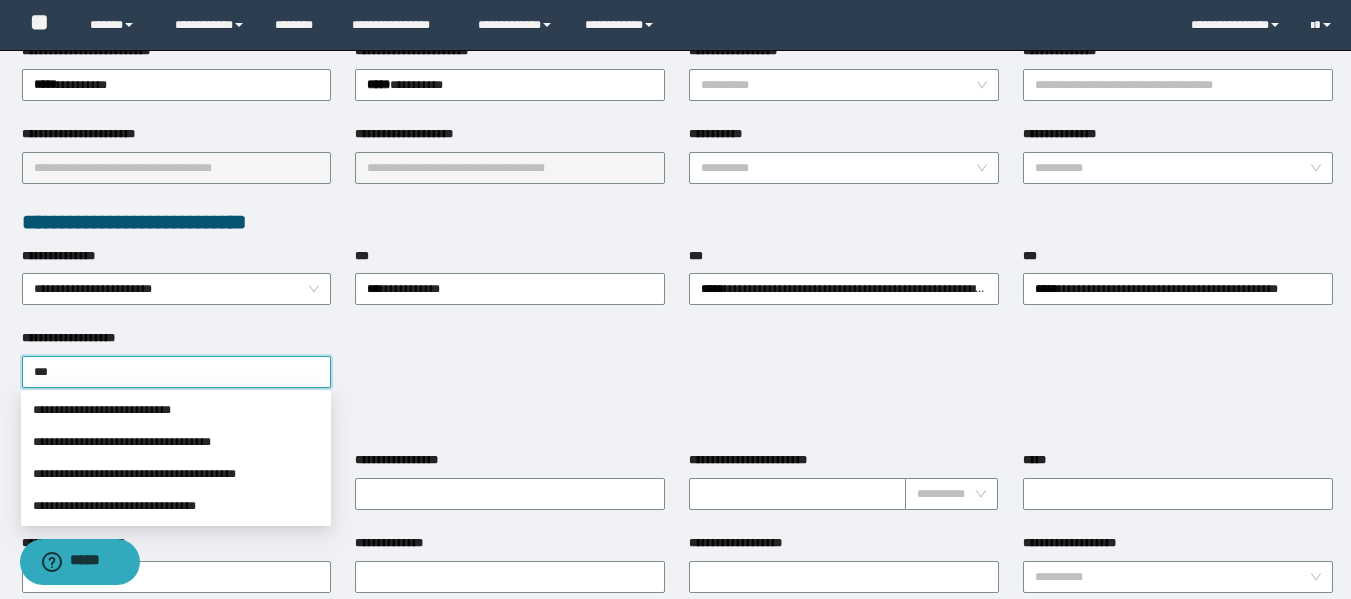 type on "****" 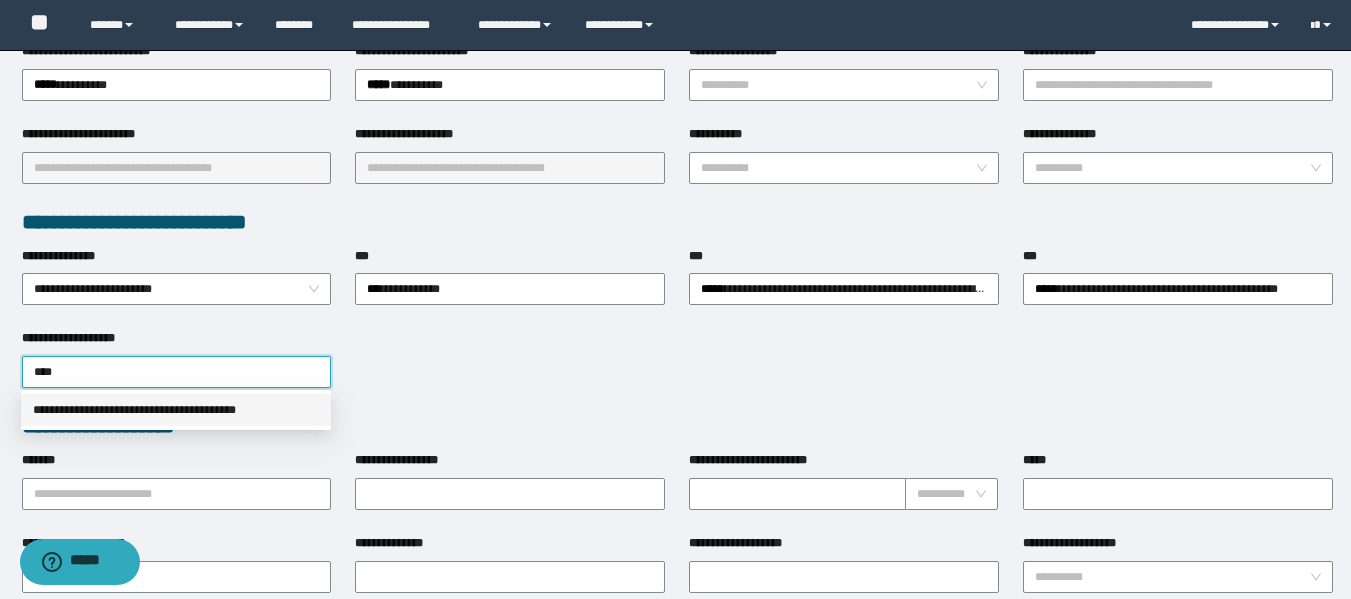 click on "**********" at bounding box center (176, 410) 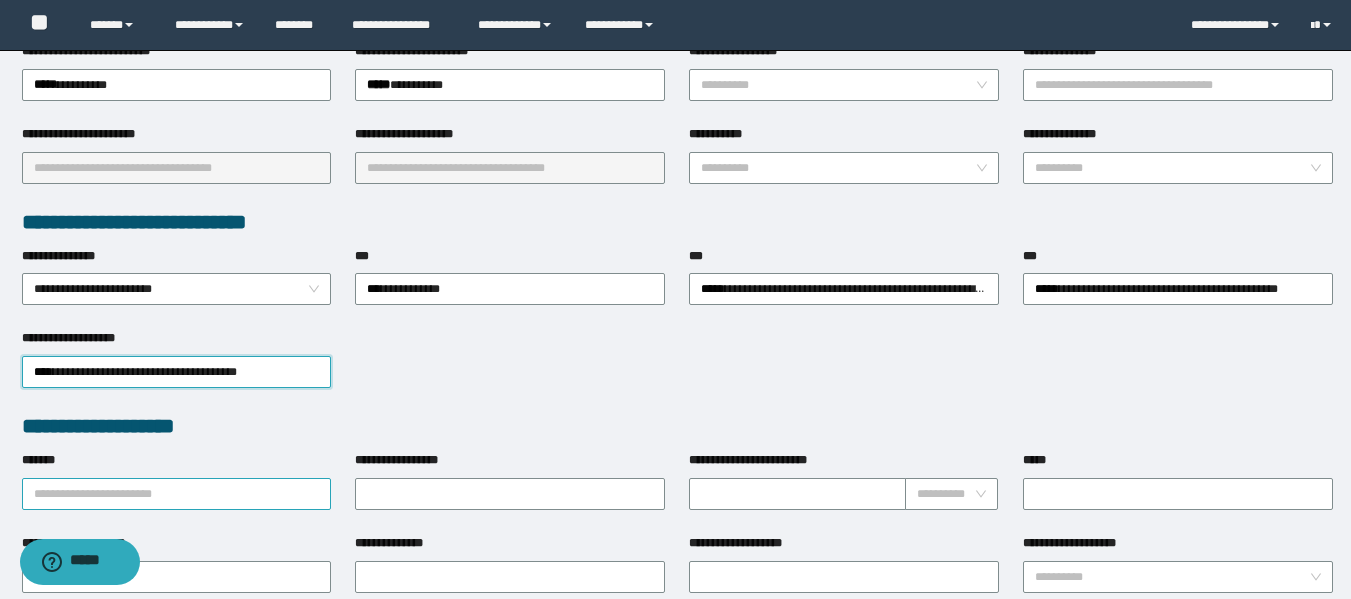 click on "*******" at bounding box center (177, 494) 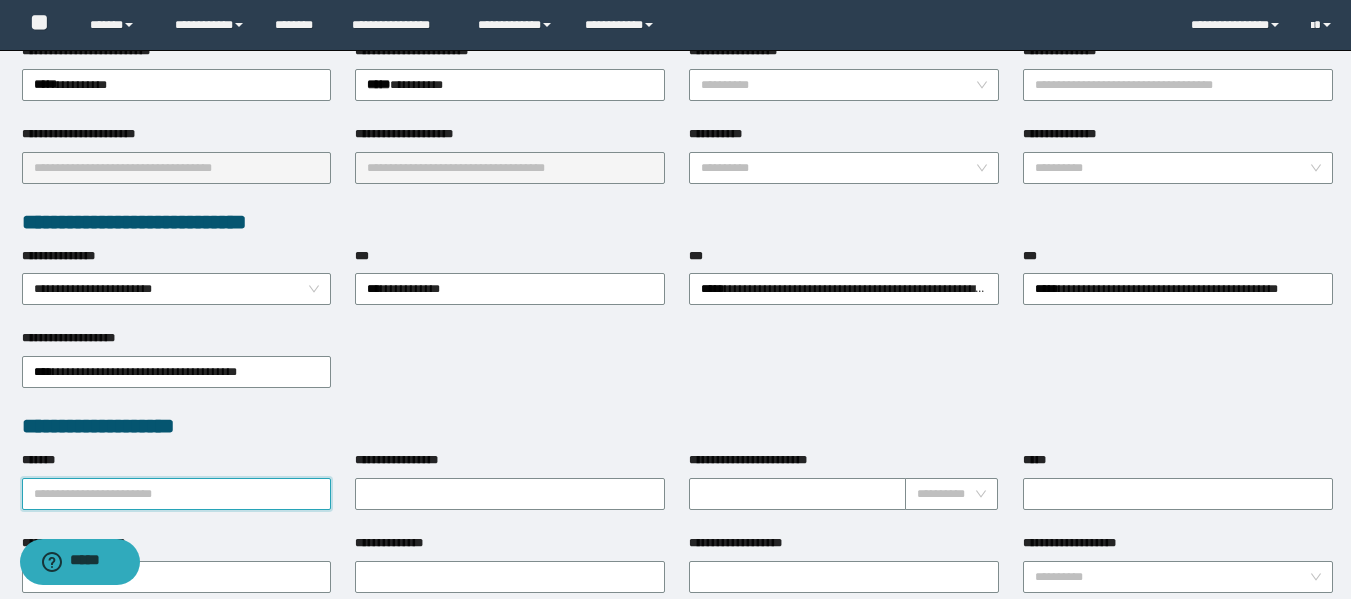 paste on "*********" 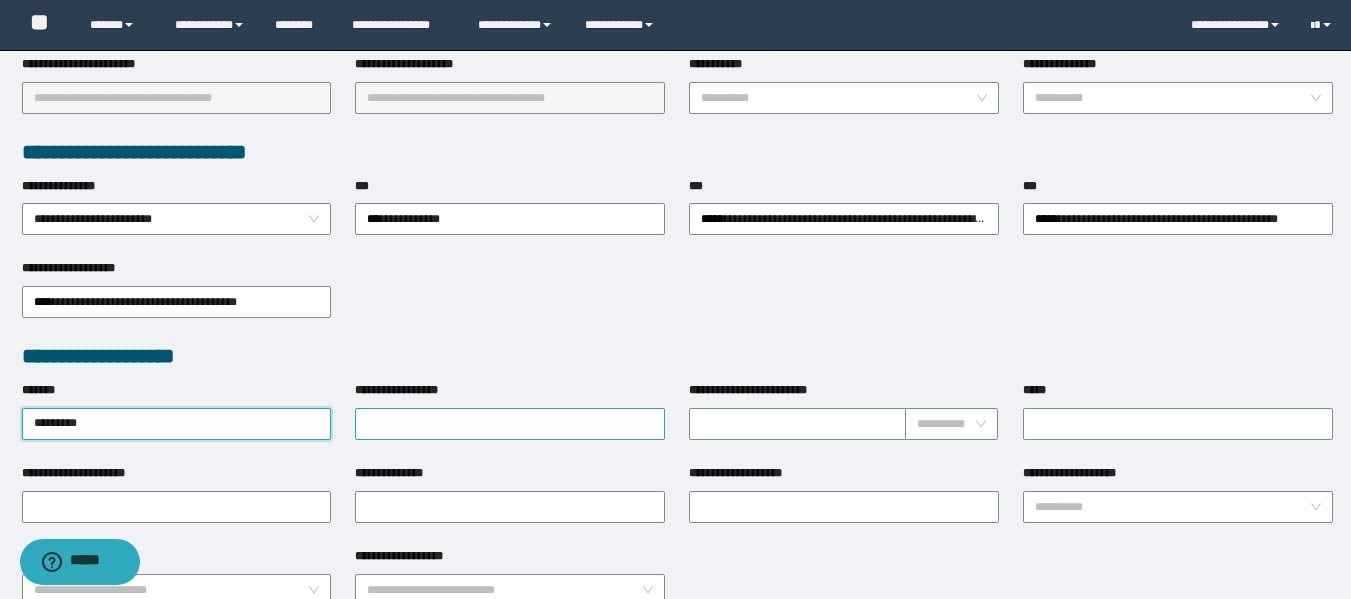 scroll, scrollTop: 700, scrollLeft: 0, axis: vertical 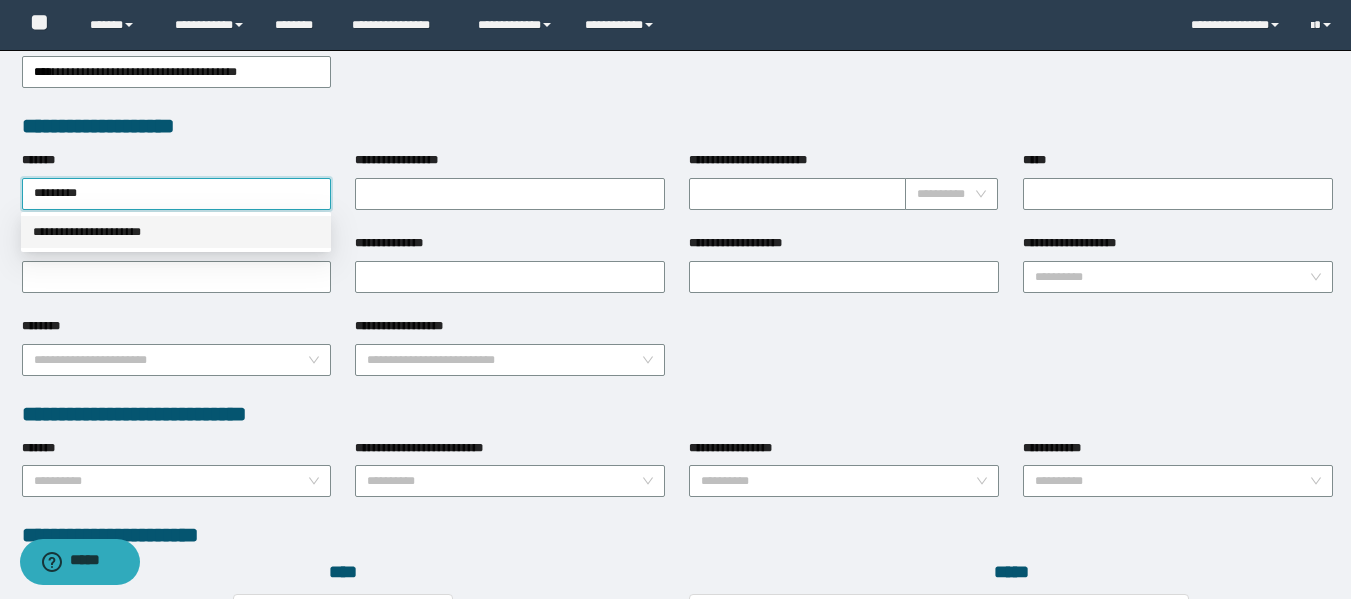 click on "**********" at bounding box center [176, 232] 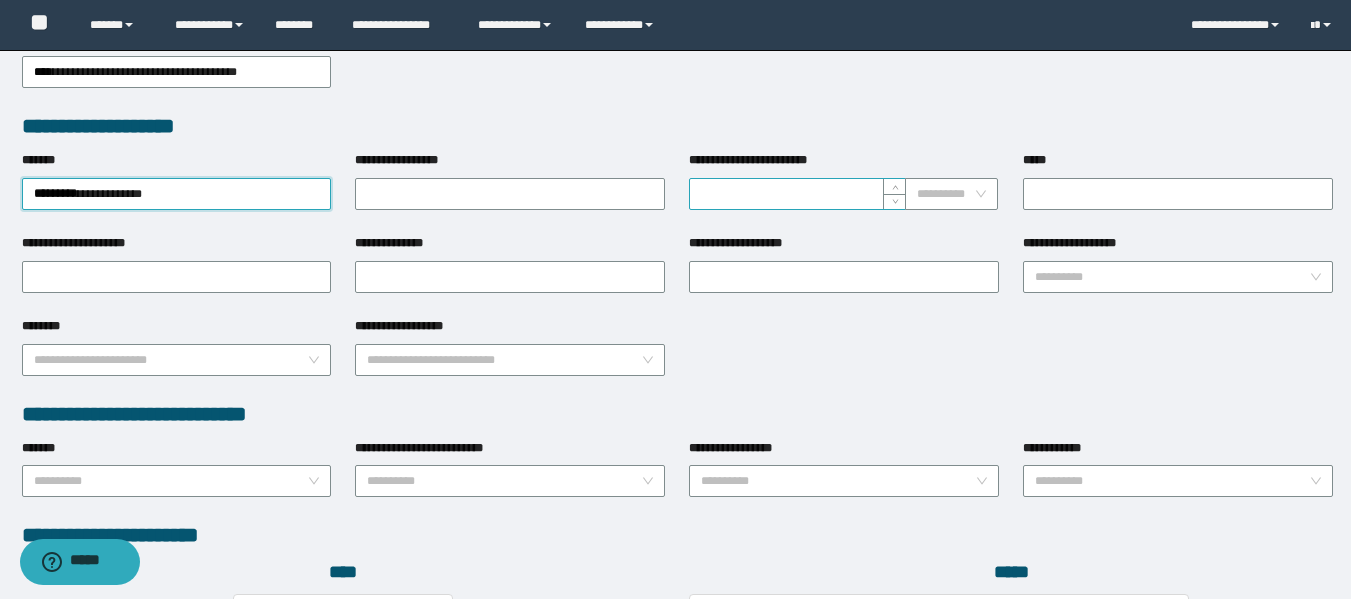 click on "**********" at bounding box center (797, 194) 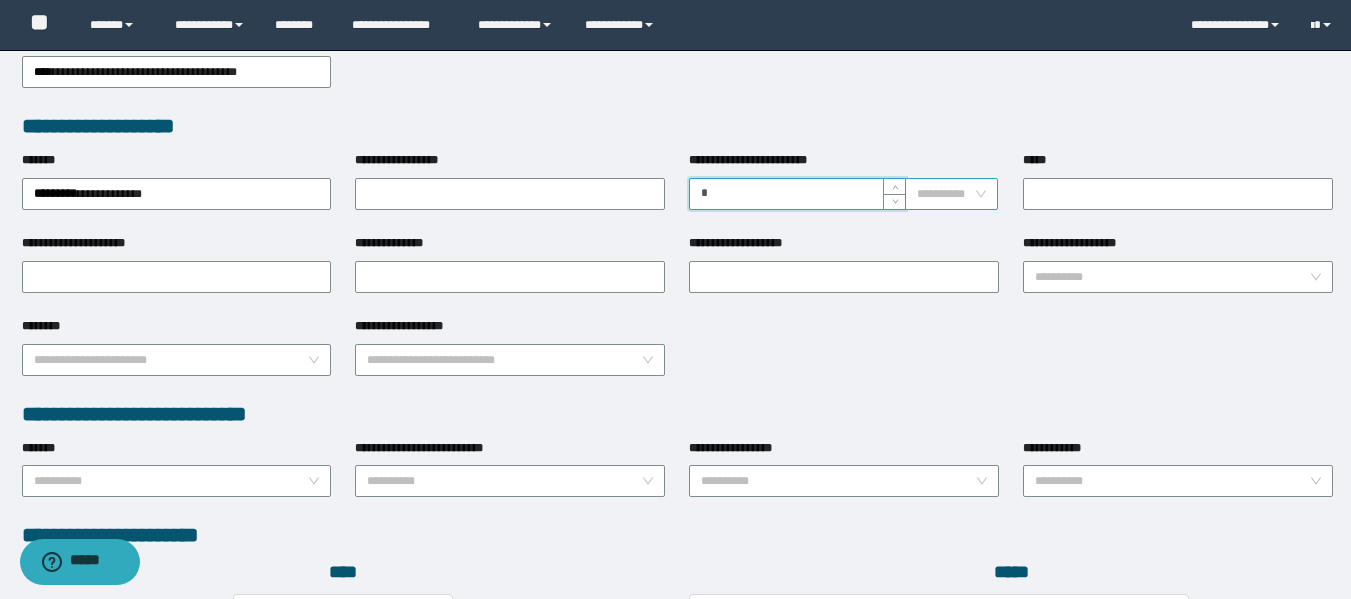 type on "*" 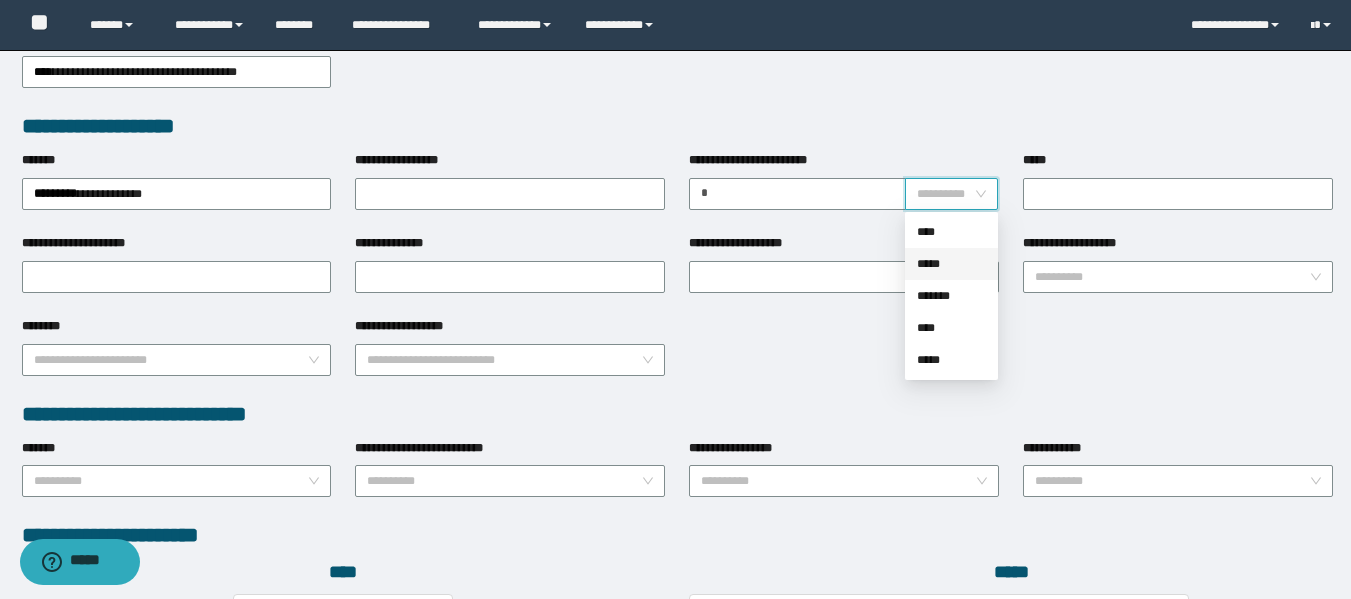 click on "*****" at bounding box center (951, 264) 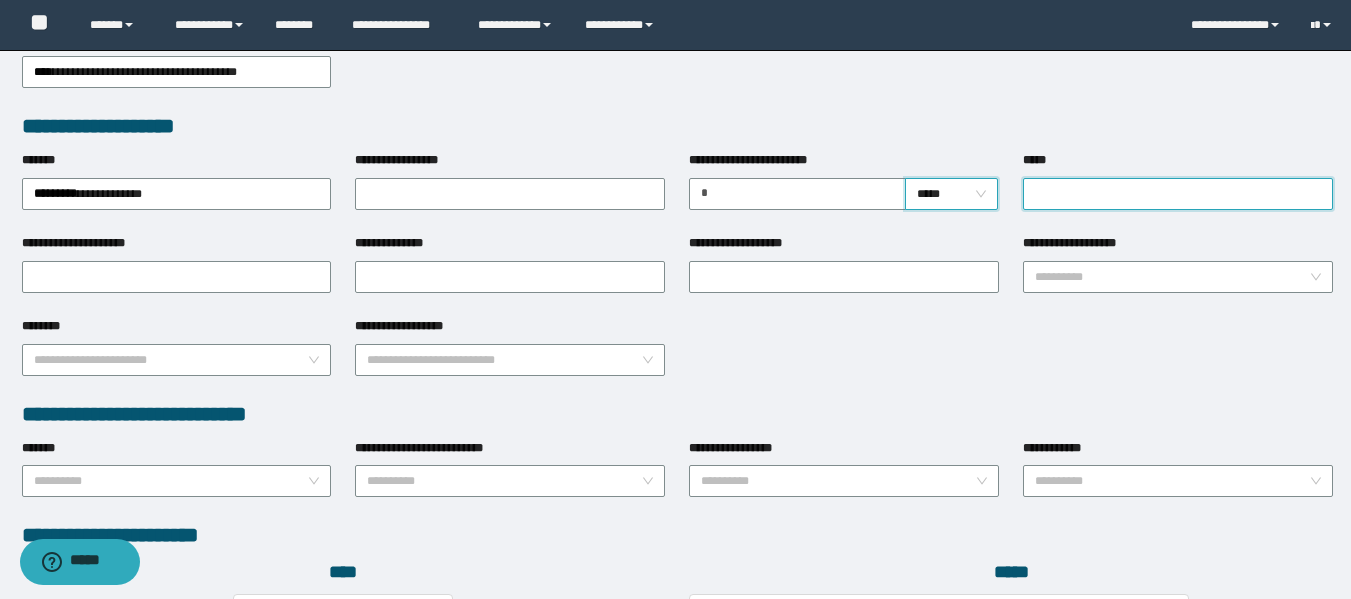 click on "*****" at bounding box center [1178, 194] 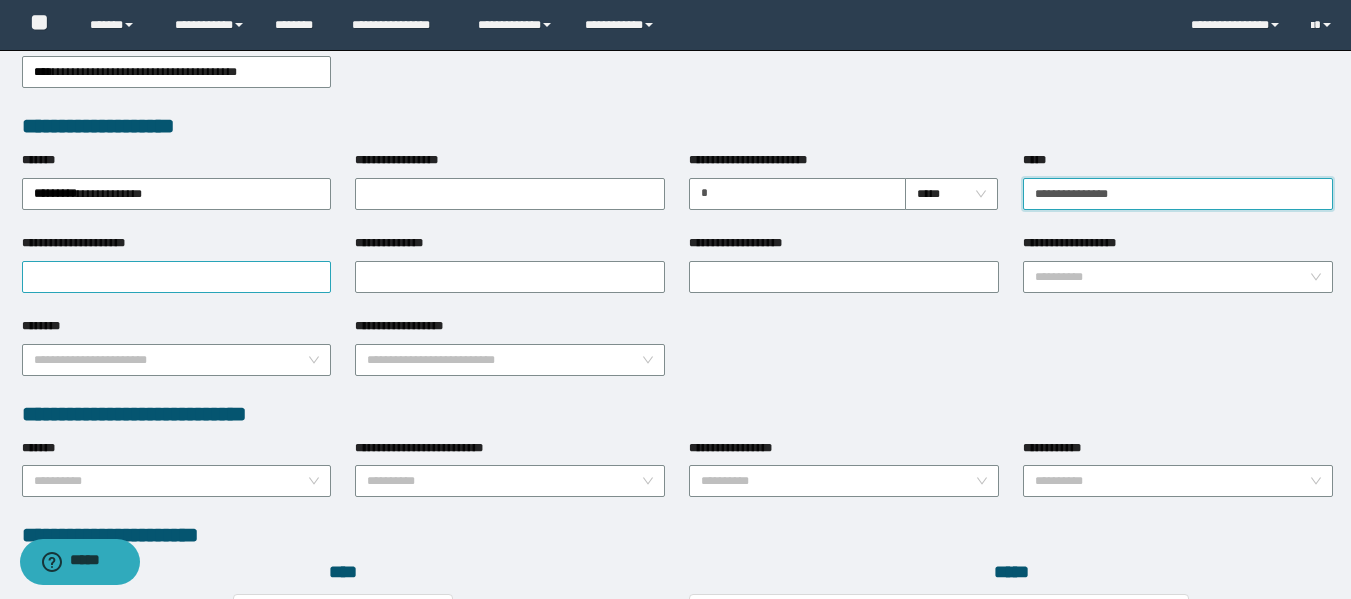 type on "**********" 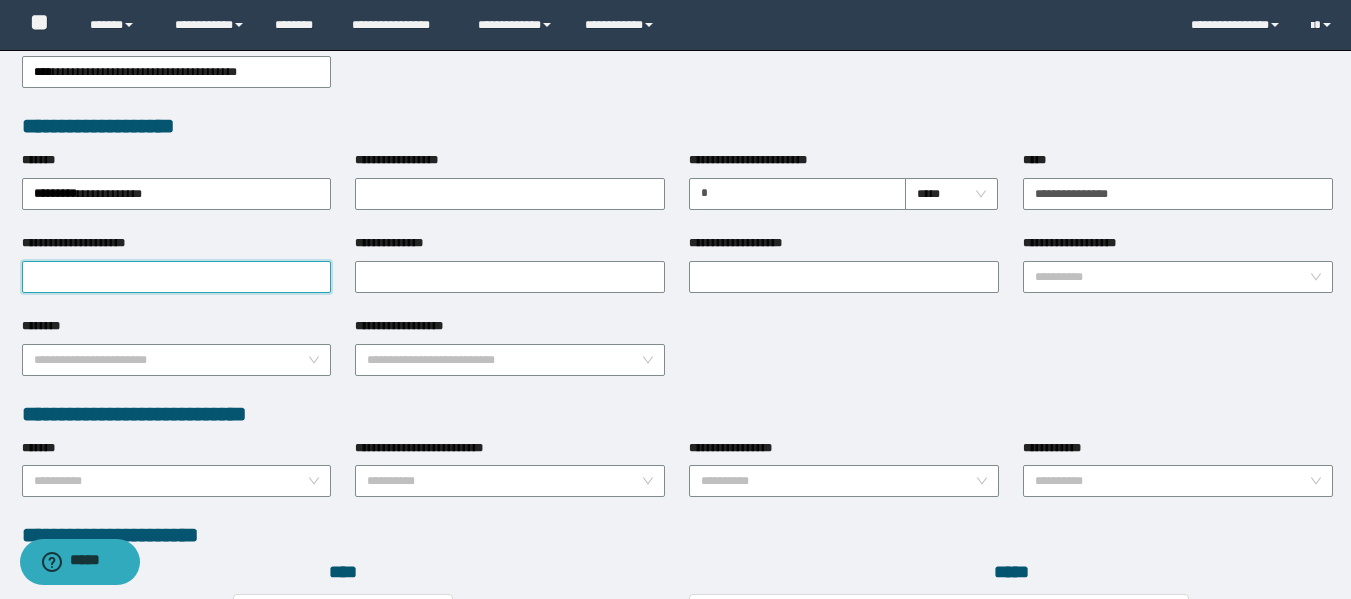 click on "**********" at bounding box center (177, 277) 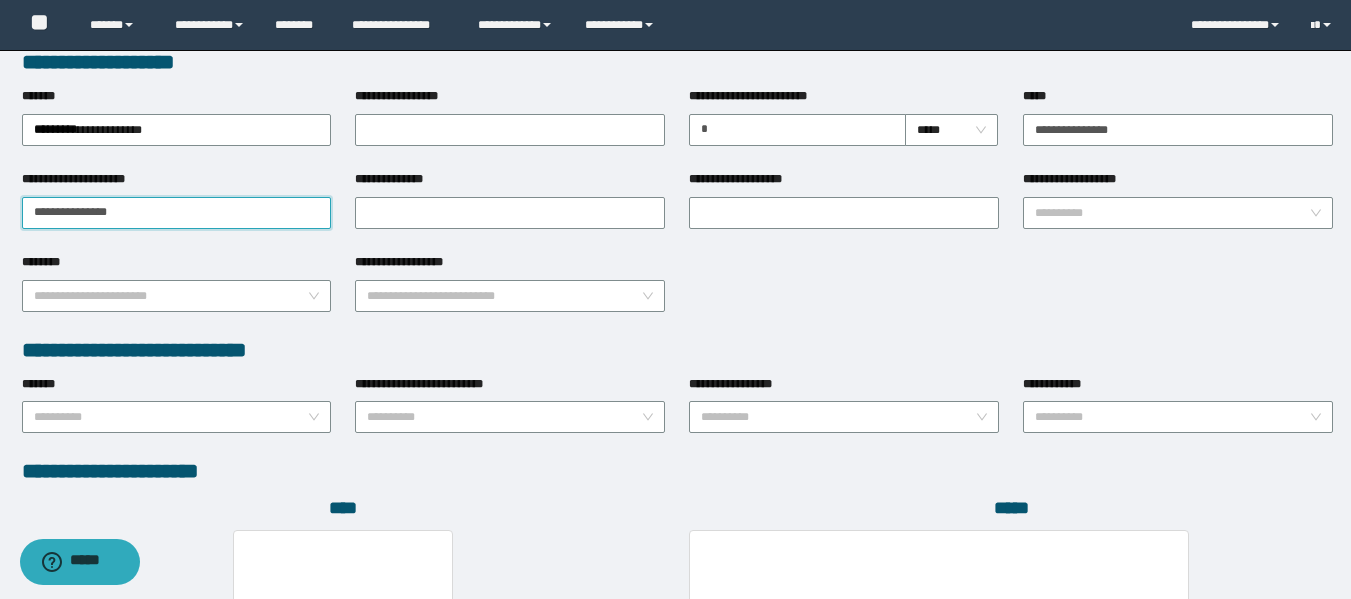 scroll, scrollTop: 800, scrollLeft: 0, axis: vertical 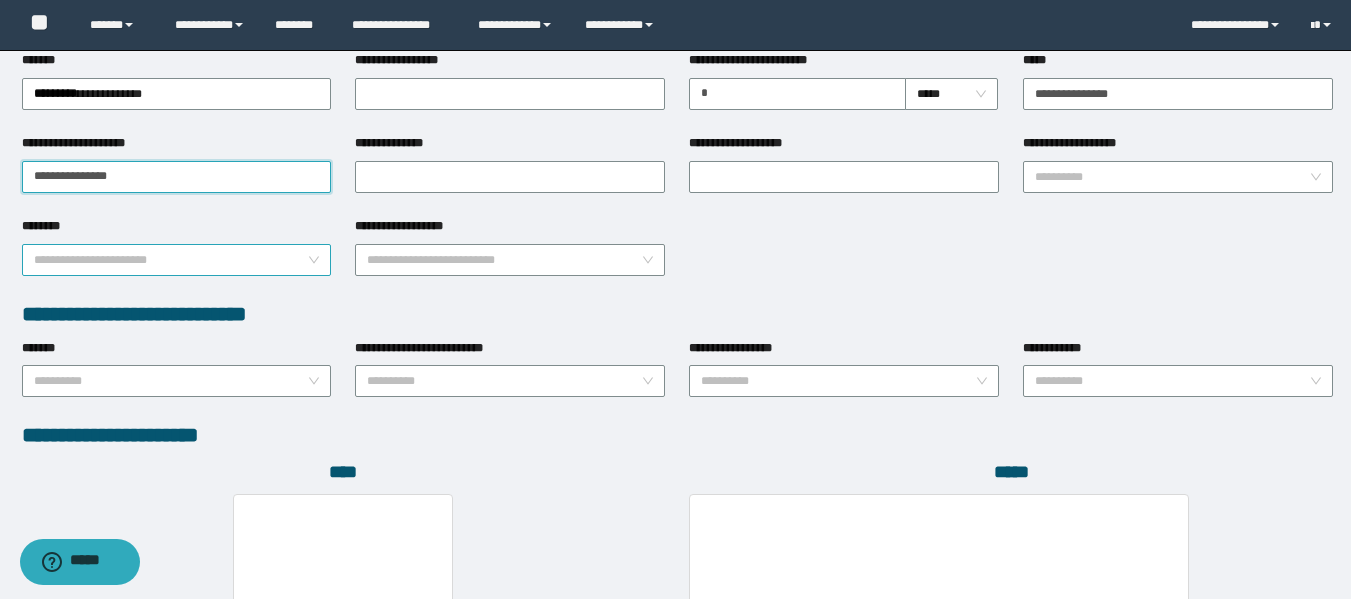 click on "**********" at bounding box center (177, 260) 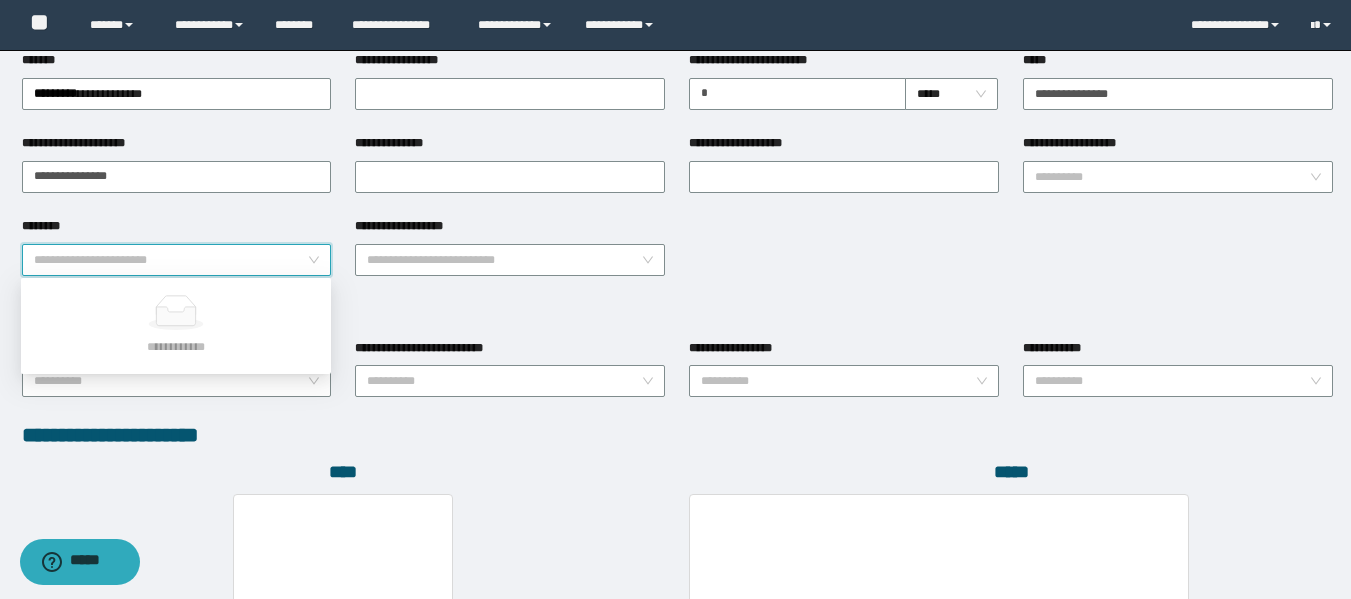 click on "**********" at bounding box center [177, 260] 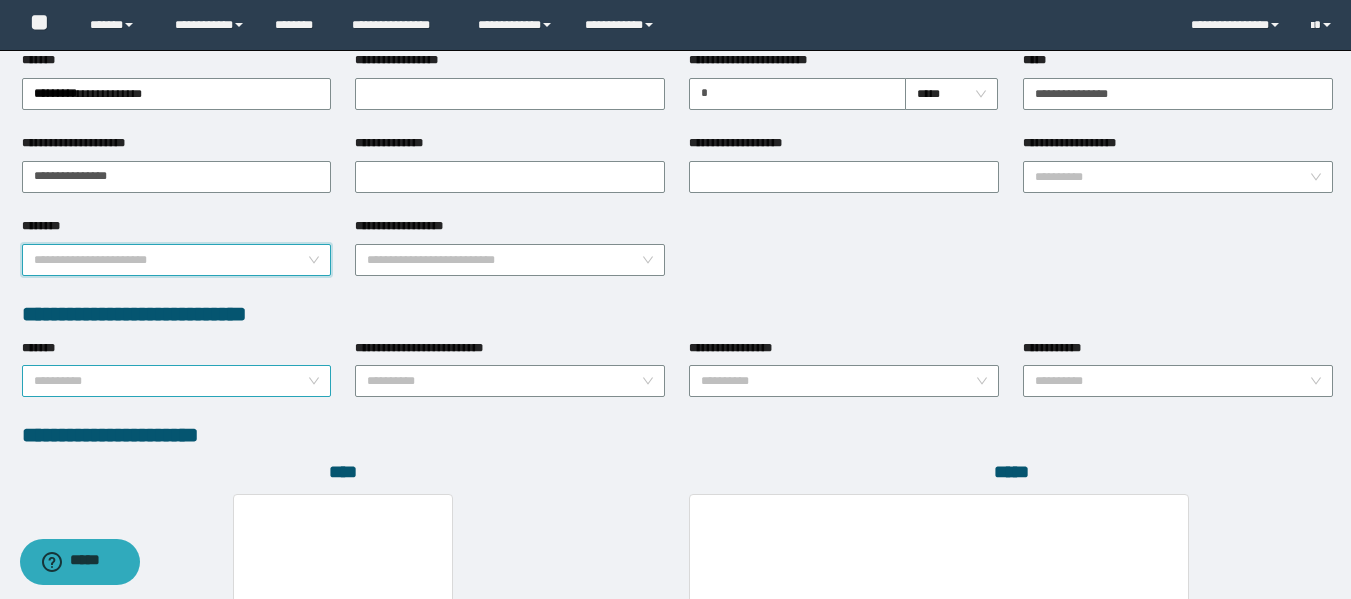 click on "*******" at bounding box center (171, 381) 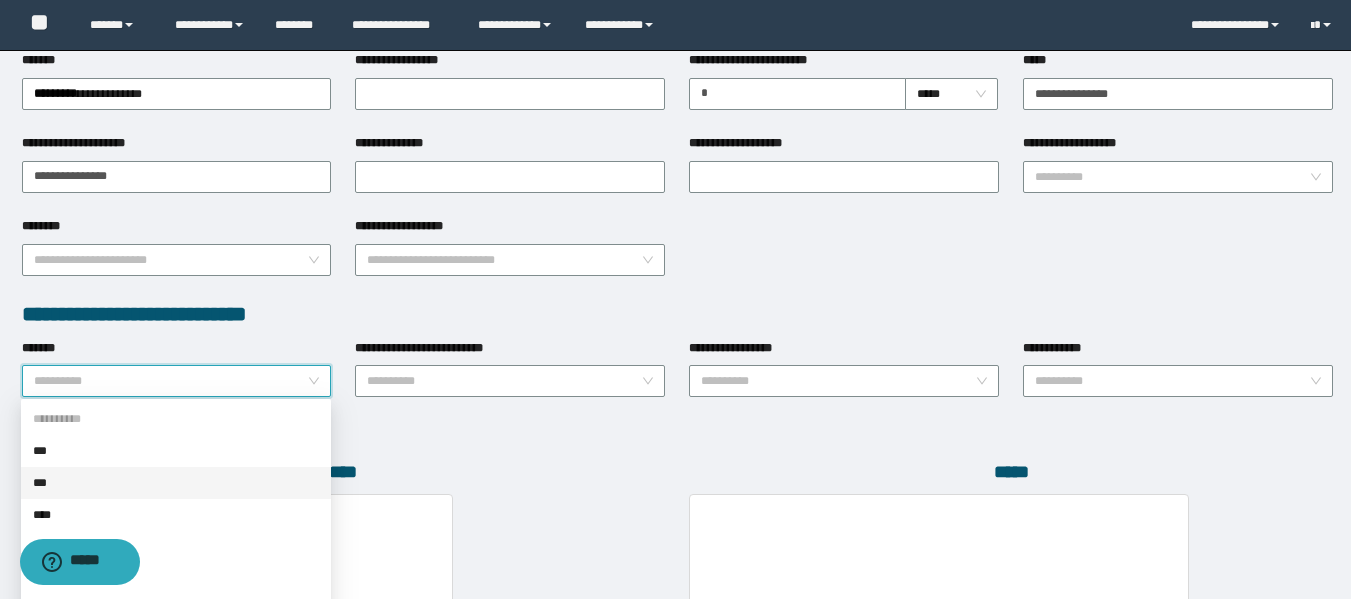 click on "**********" at bounding box center (677, 435) 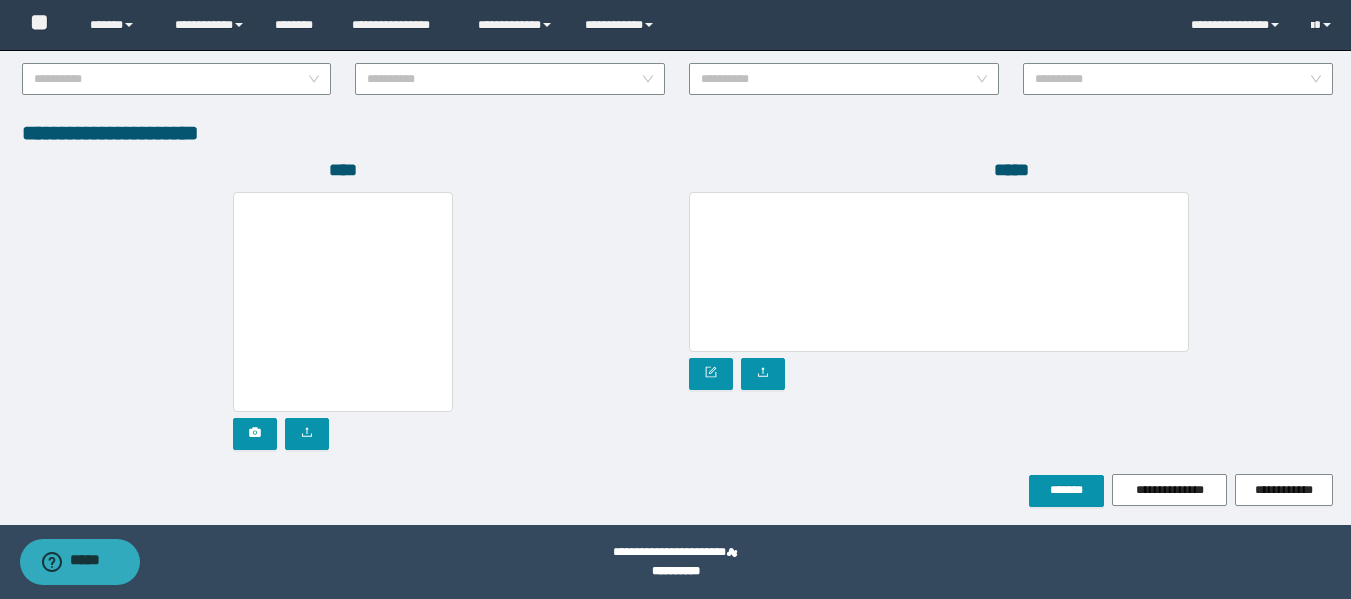 scroll, scrollTop: 1104, scrollLeft: 0, axis: vertical 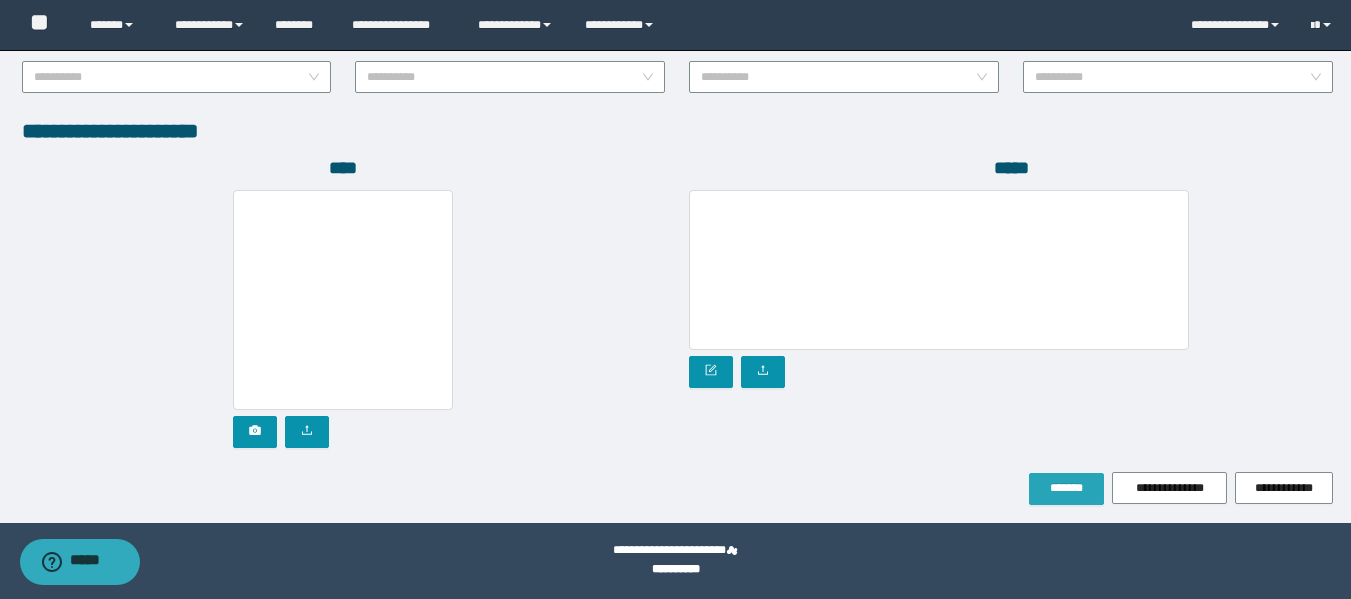 click on "*******" at bounding box center [1066, 488] 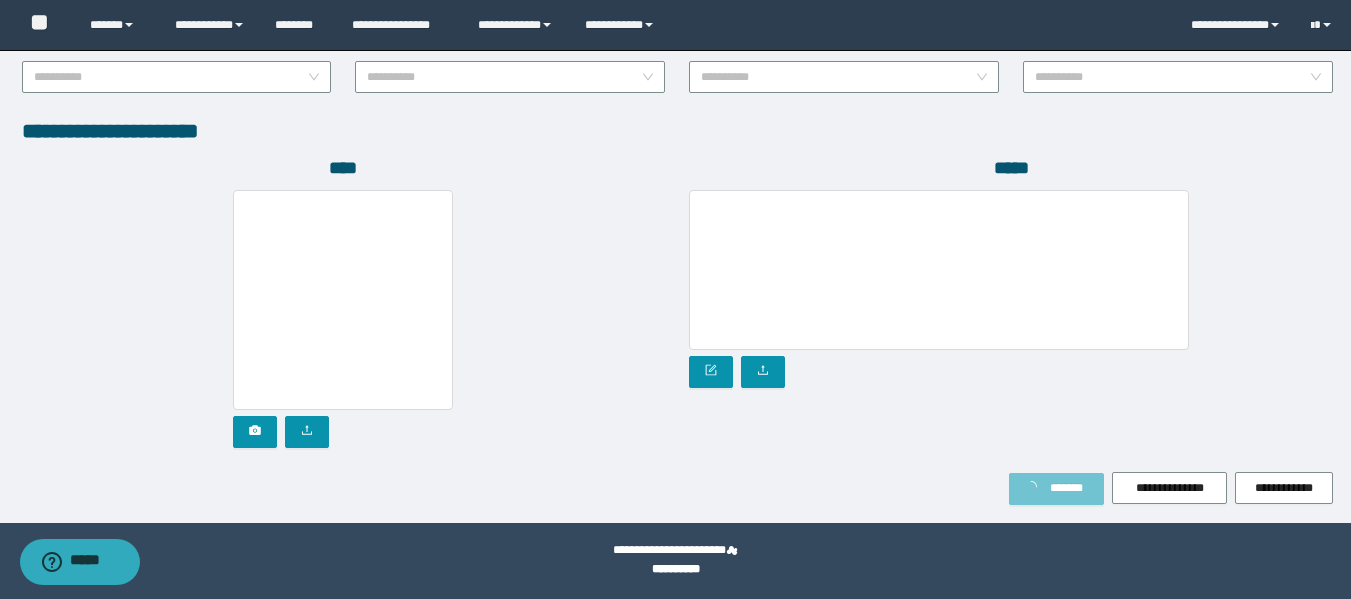 scroll, scrollTop: 1157, scrollLeft: 0, axis: vertical 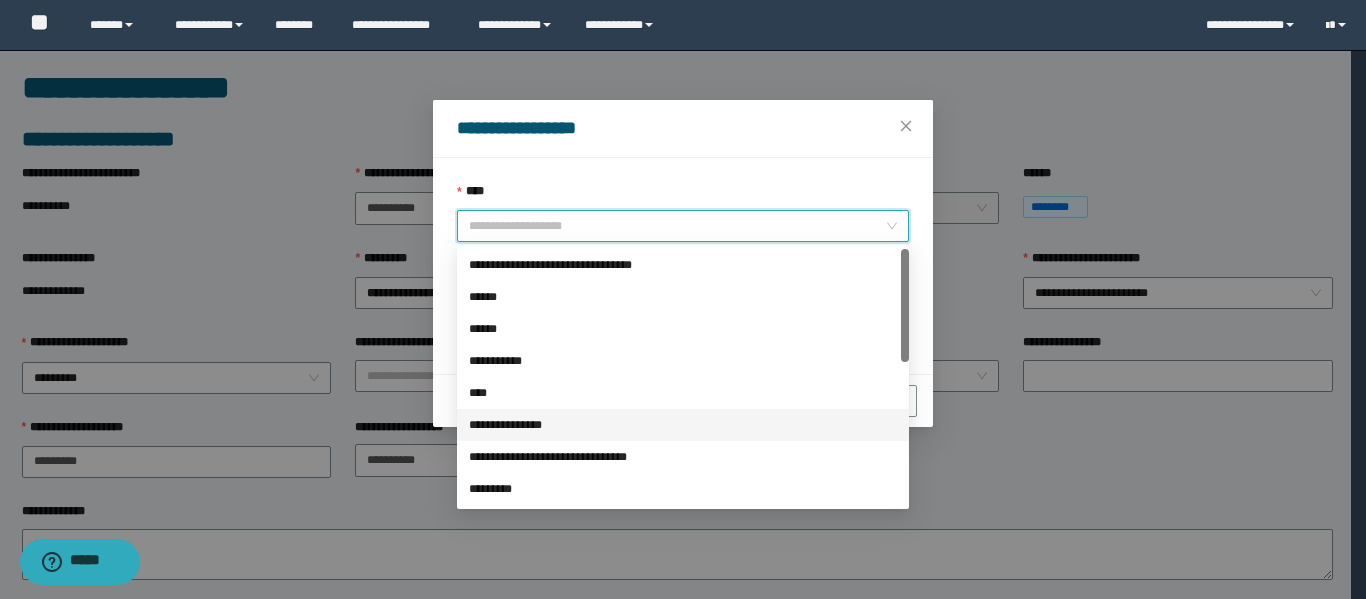 click on "**********" at bounding box center [683, 425] 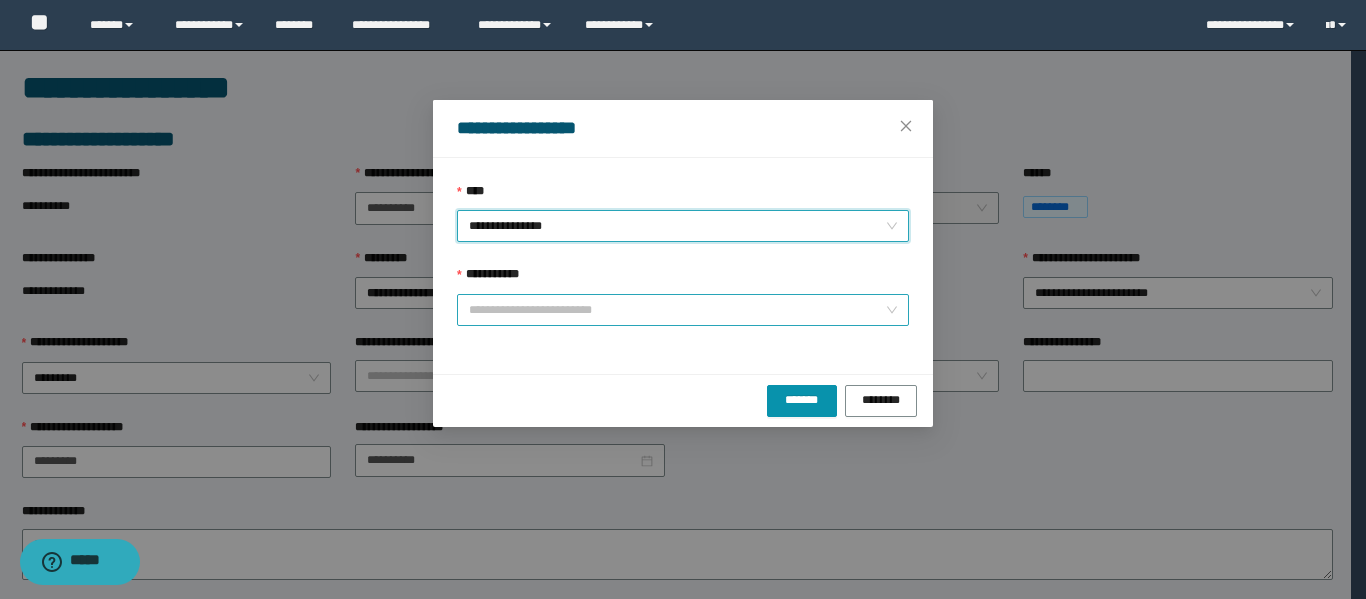 click on "**********" at bounding box center [677, 310] 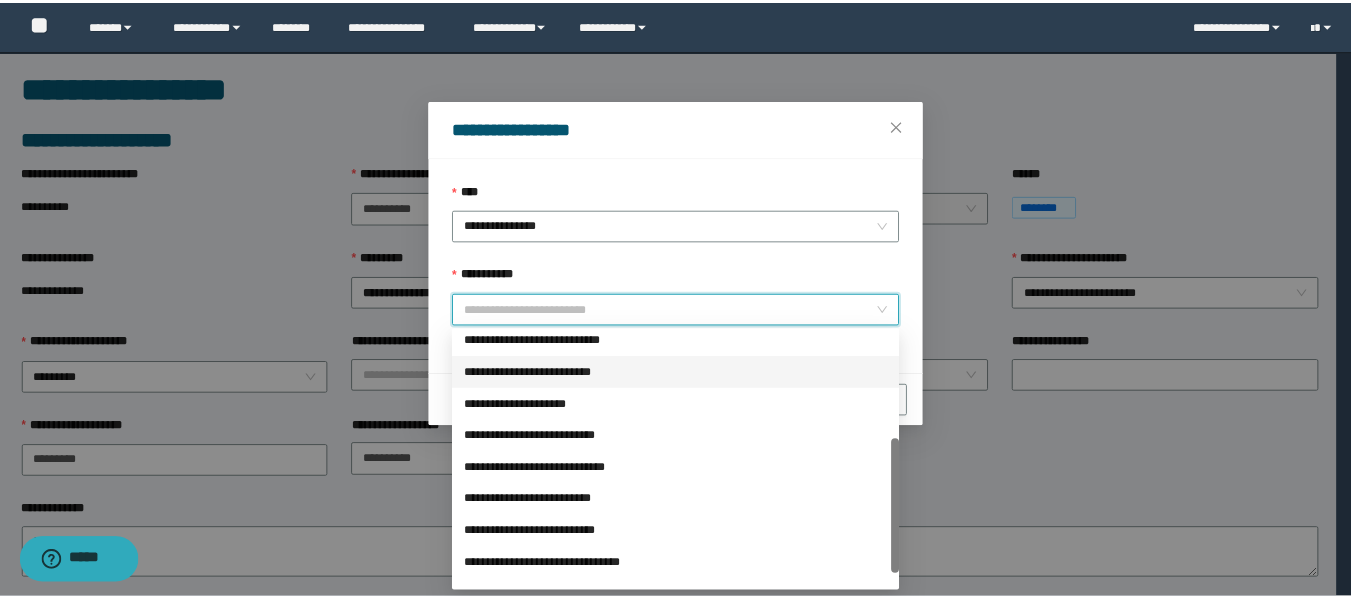 scroll, scrollTop: 224, scrollLeft: 0, axis: vertical 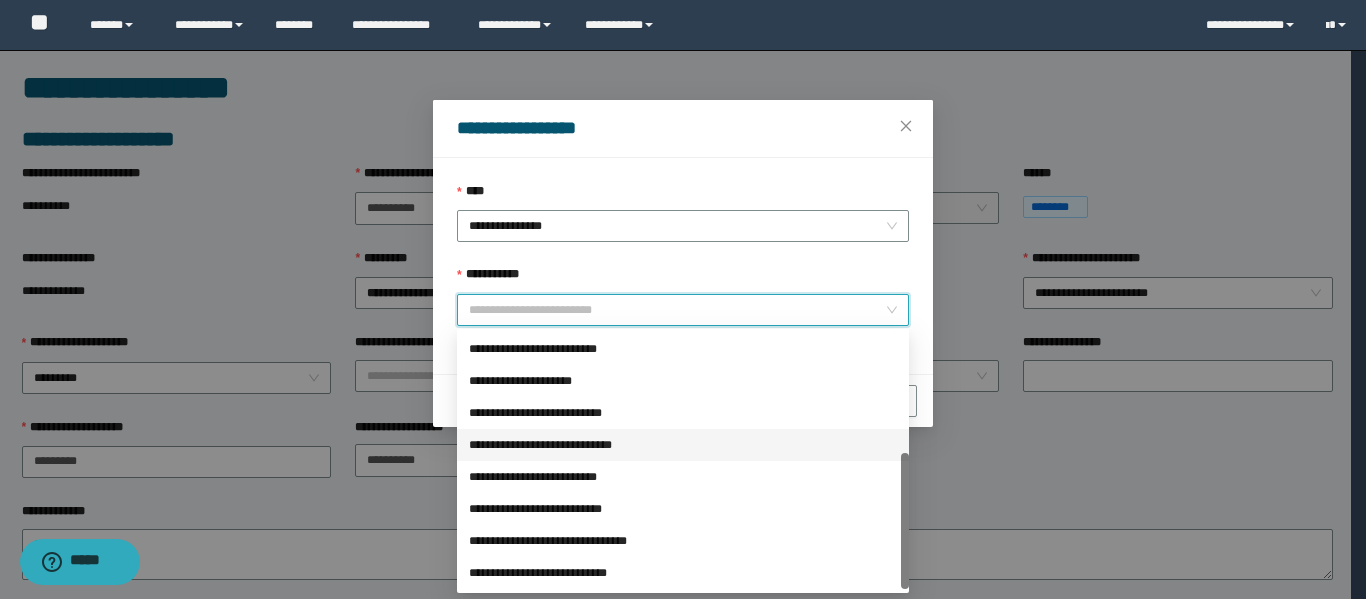 click on "**********" at bounding box center [683, 445] 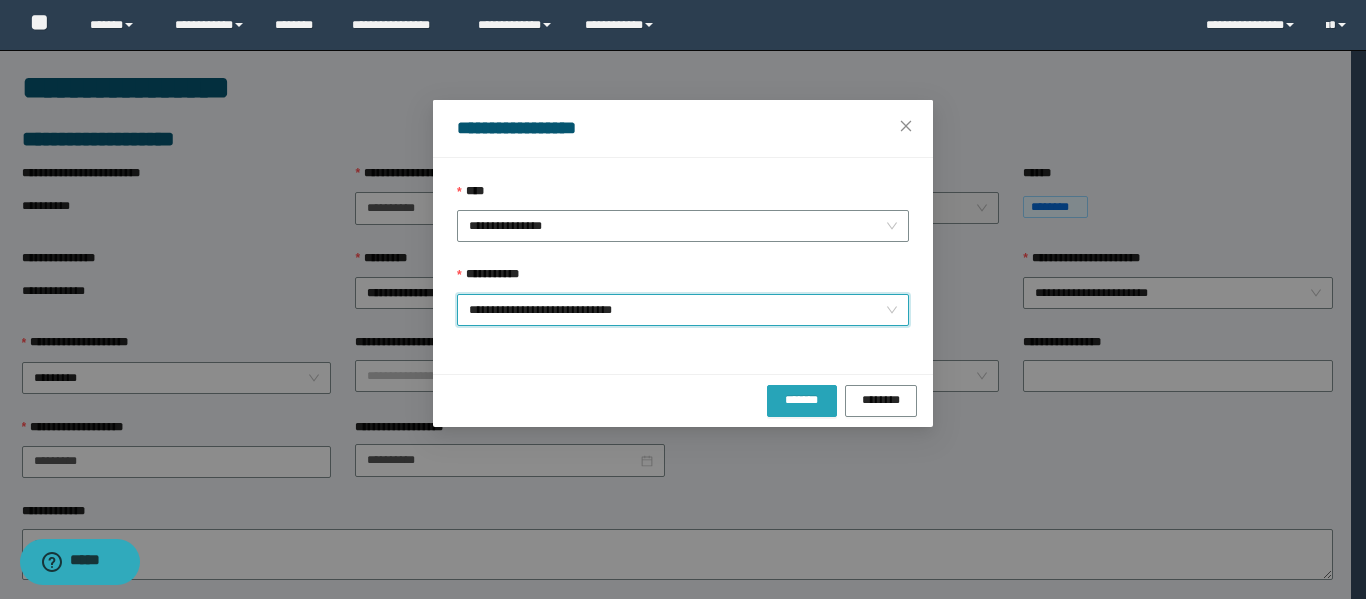 click on "*******" at bounding box center [802, 399] 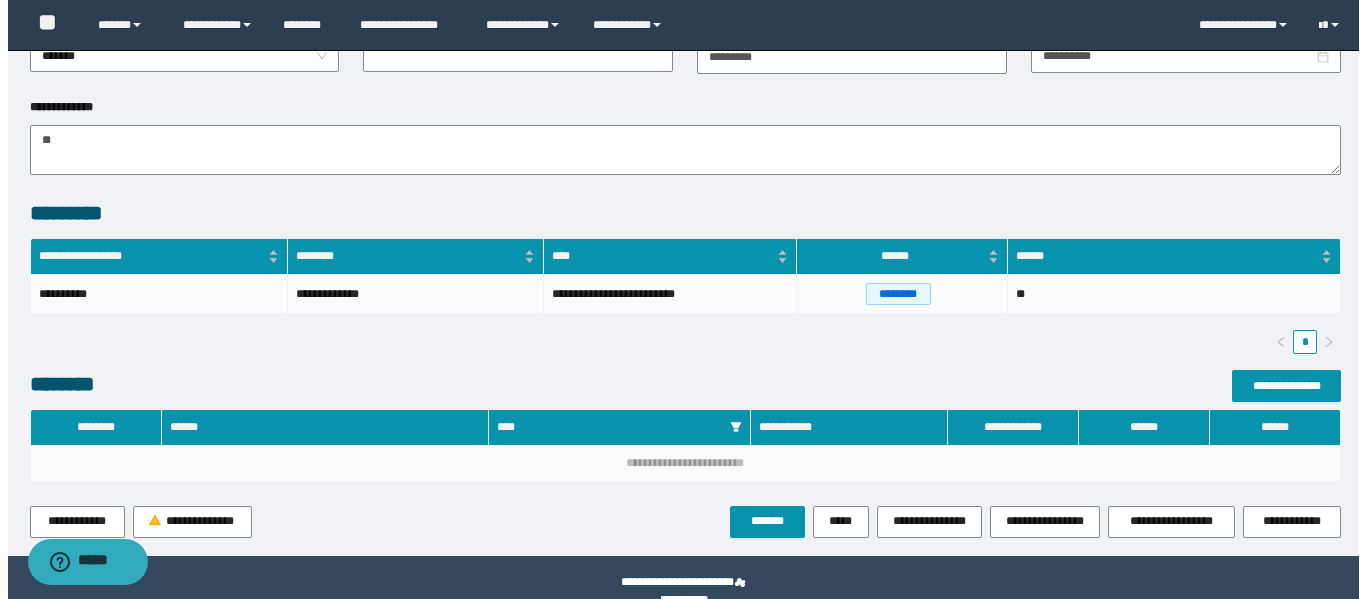 scroll, scrollTop: 488, scrollLeft: 0, axis: vertical 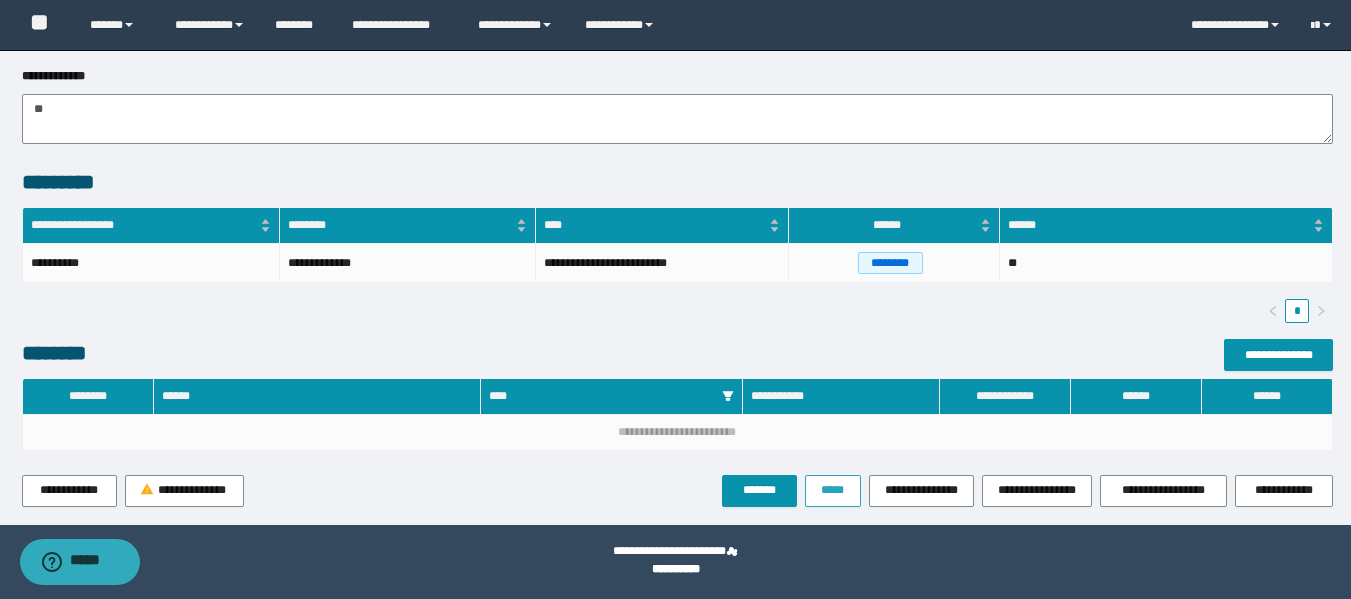 click on "*****" at bounding box center (833, 490) 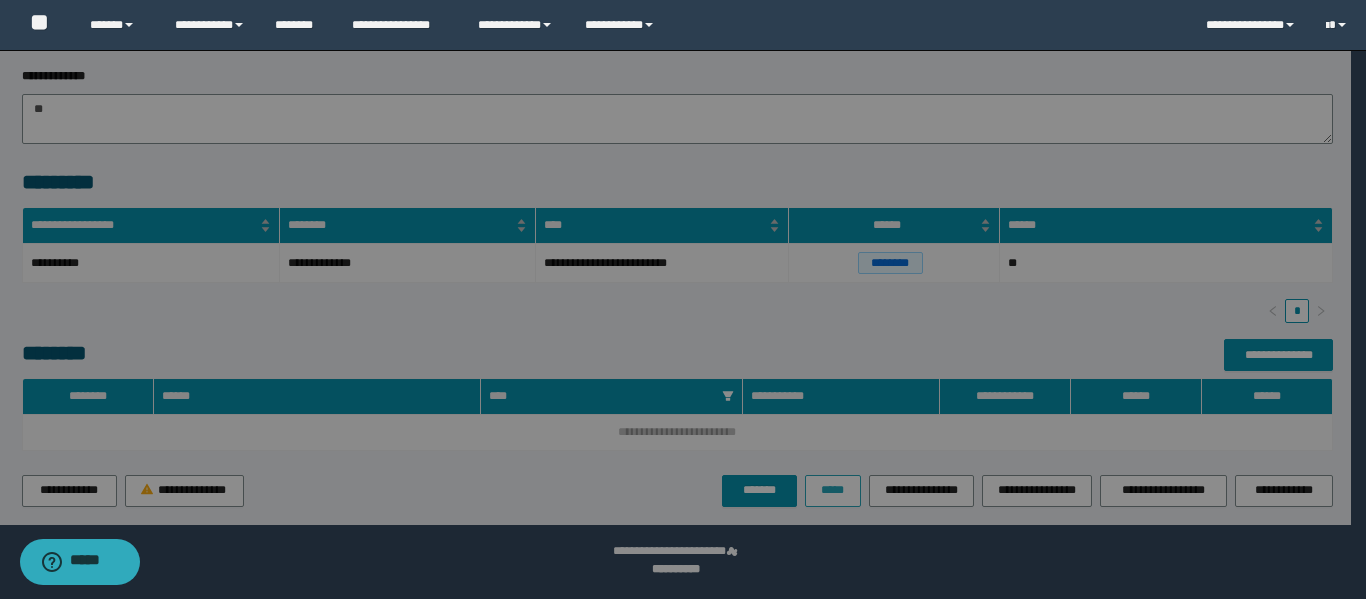 type on "**********" 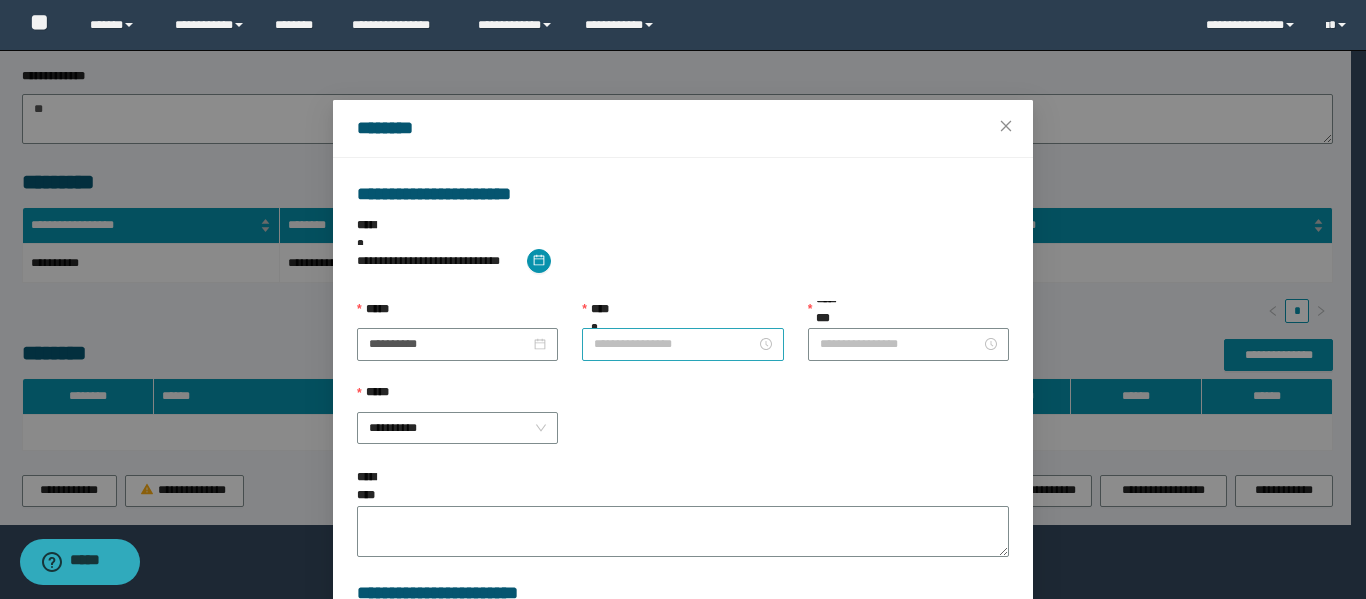 click on "**********" at bounding box center [674, 344] 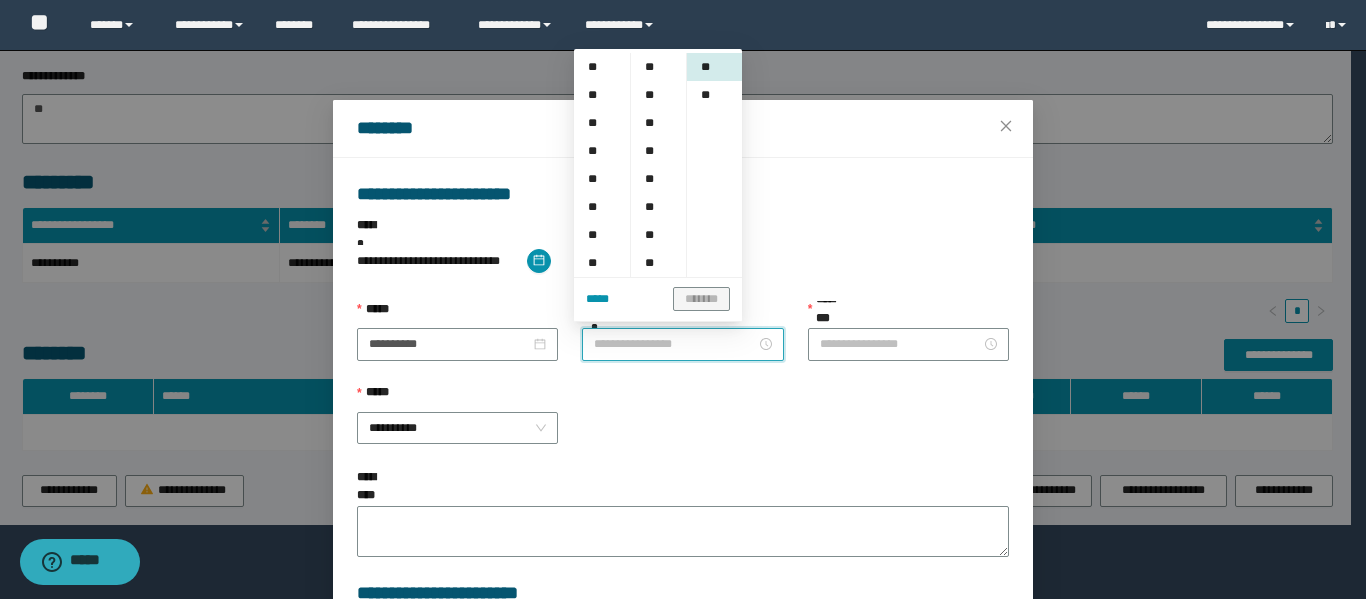 scroll, scrollTop: 100, scrollLeft: 0, axis: vertical 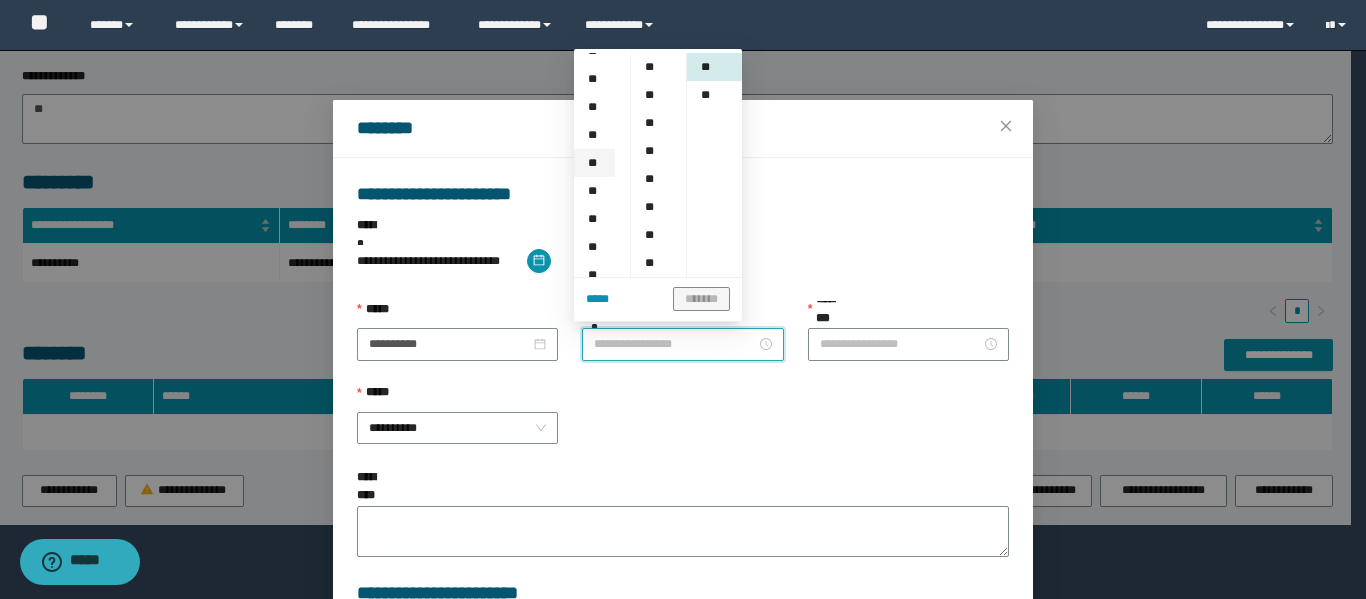 click on "**" at bounding box center [594, 163] 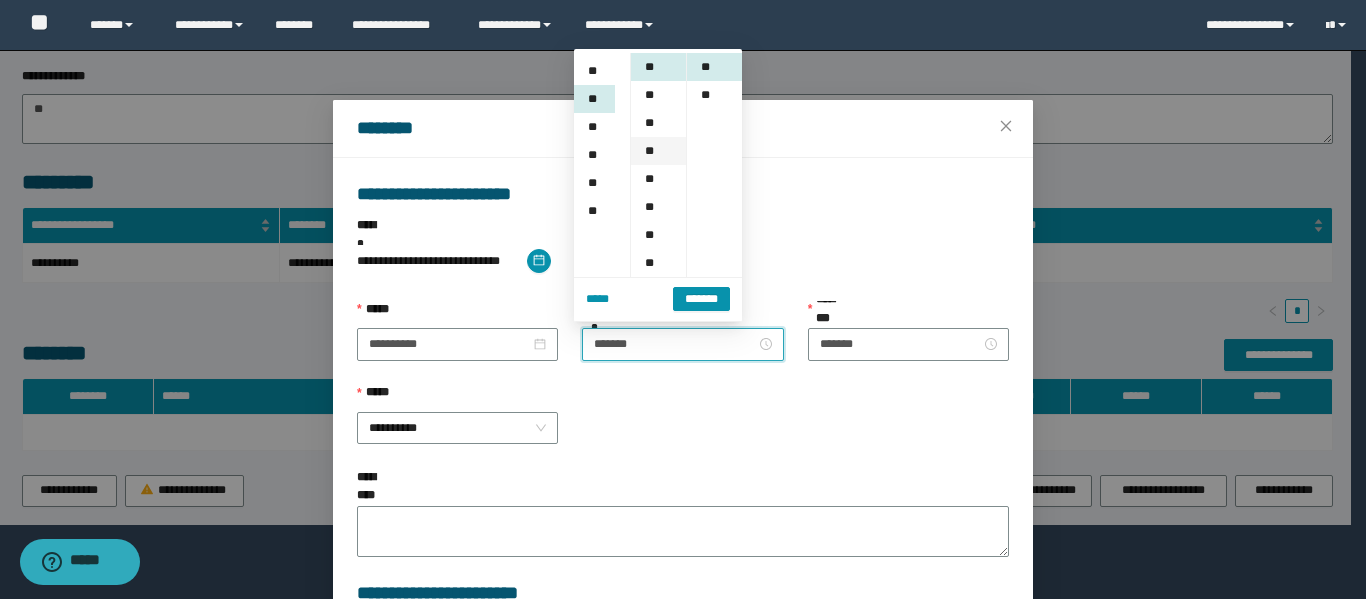 scroll, scrollTop: 196, scrollLeft: 0, axis: vertical 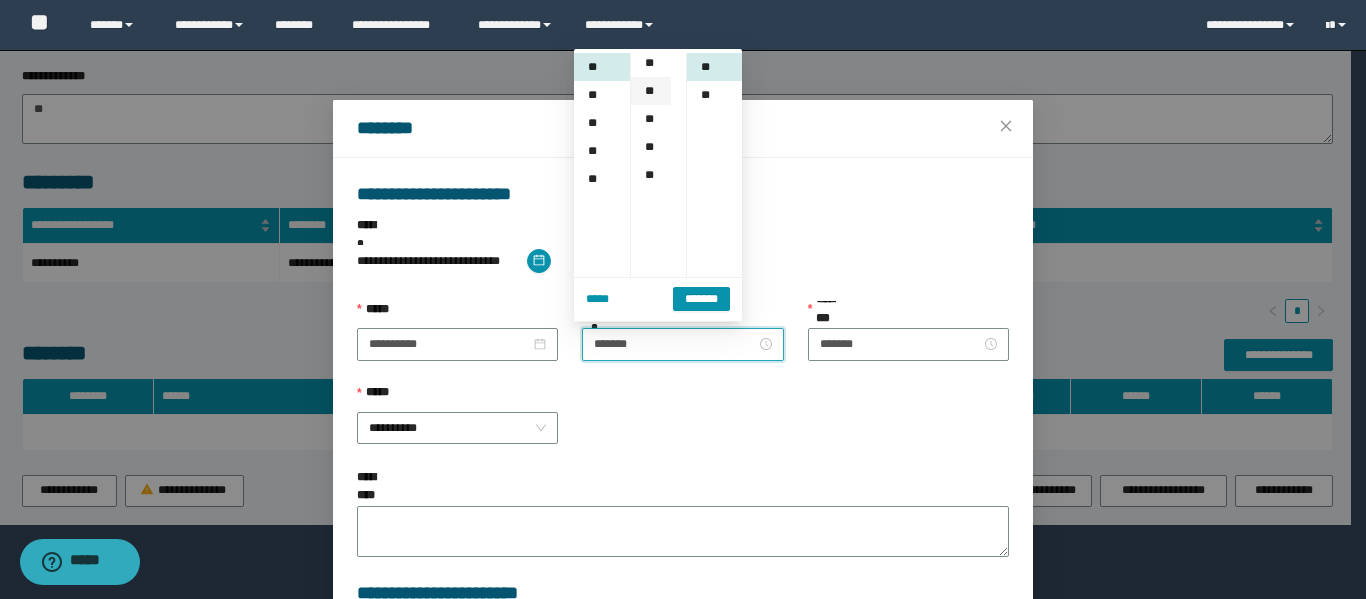 click on "**" at bounding box center (651, 91) 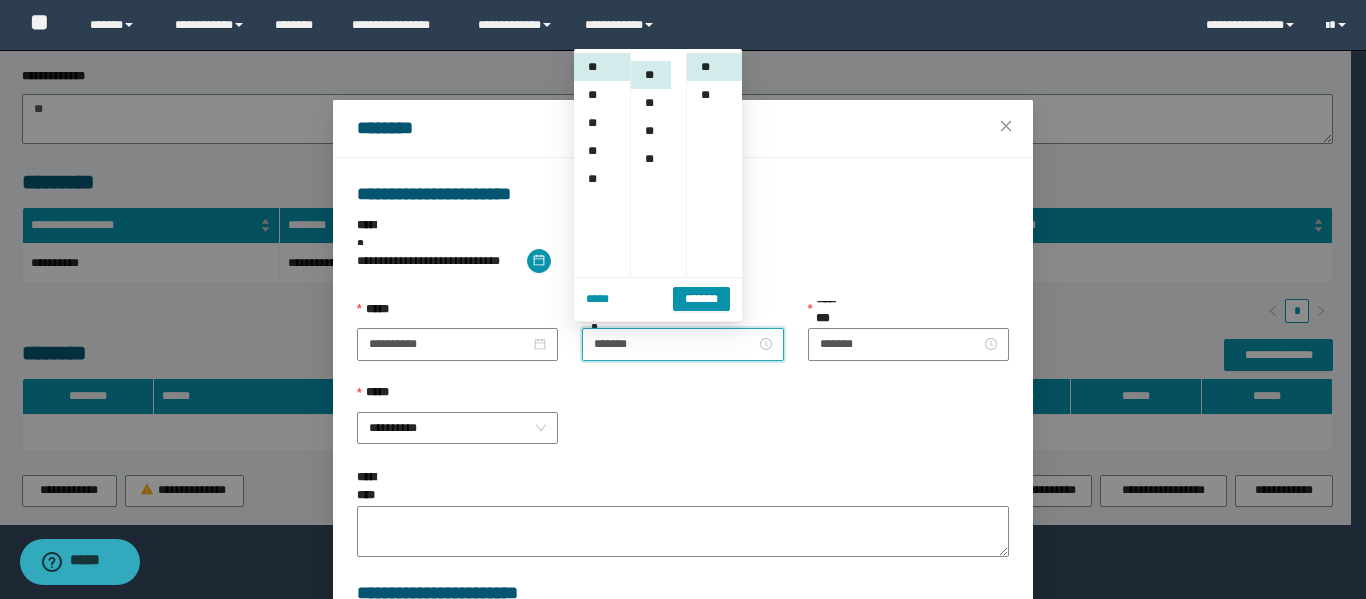 scroll, scrollTop: 224, scrollLeft: 0, axis: vertical 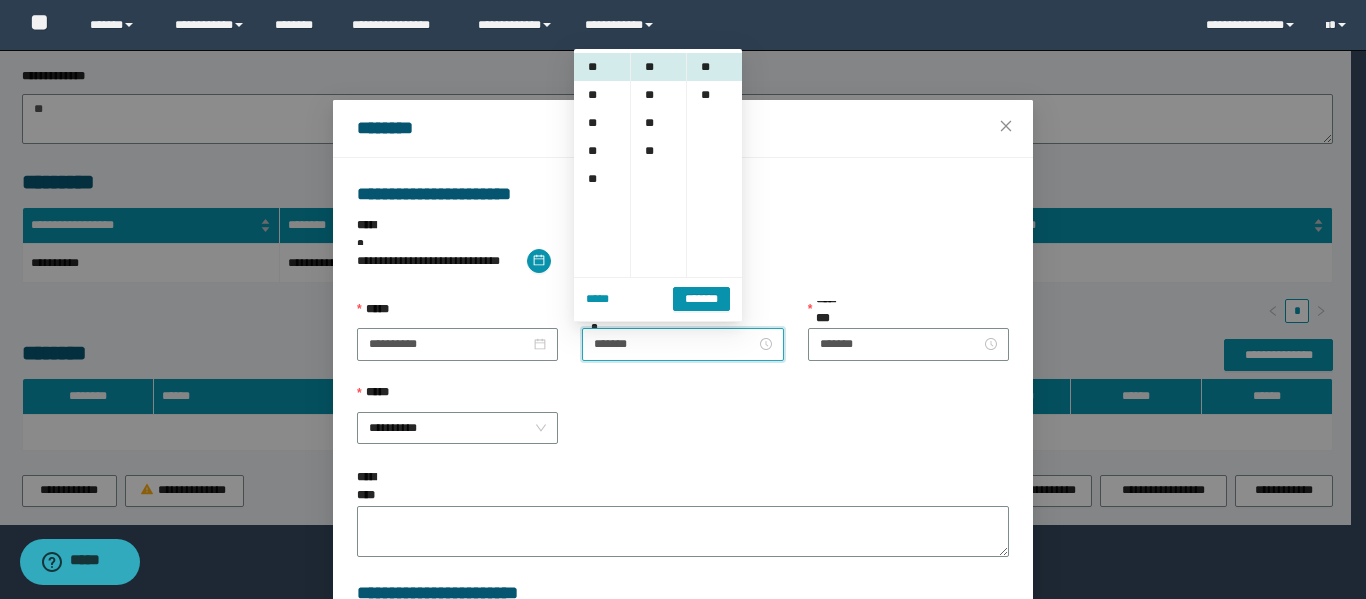 click on "**********" at bounding box center [683, 426] 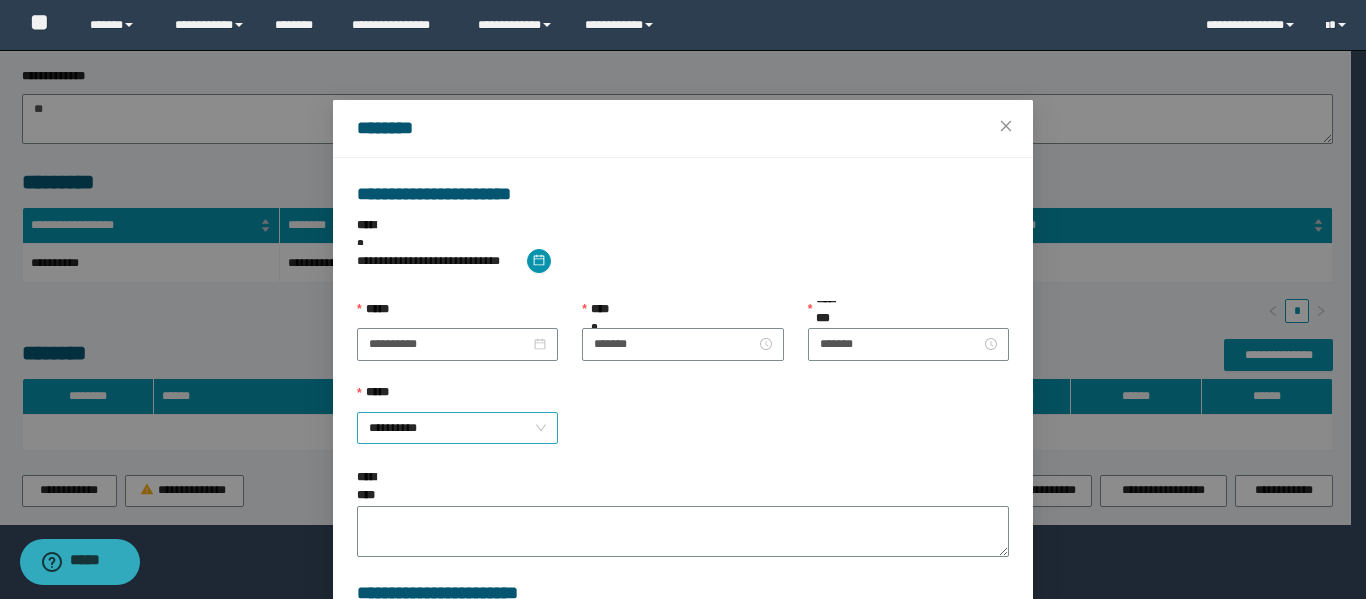 click on "**********" at bounding box center (457, 428) 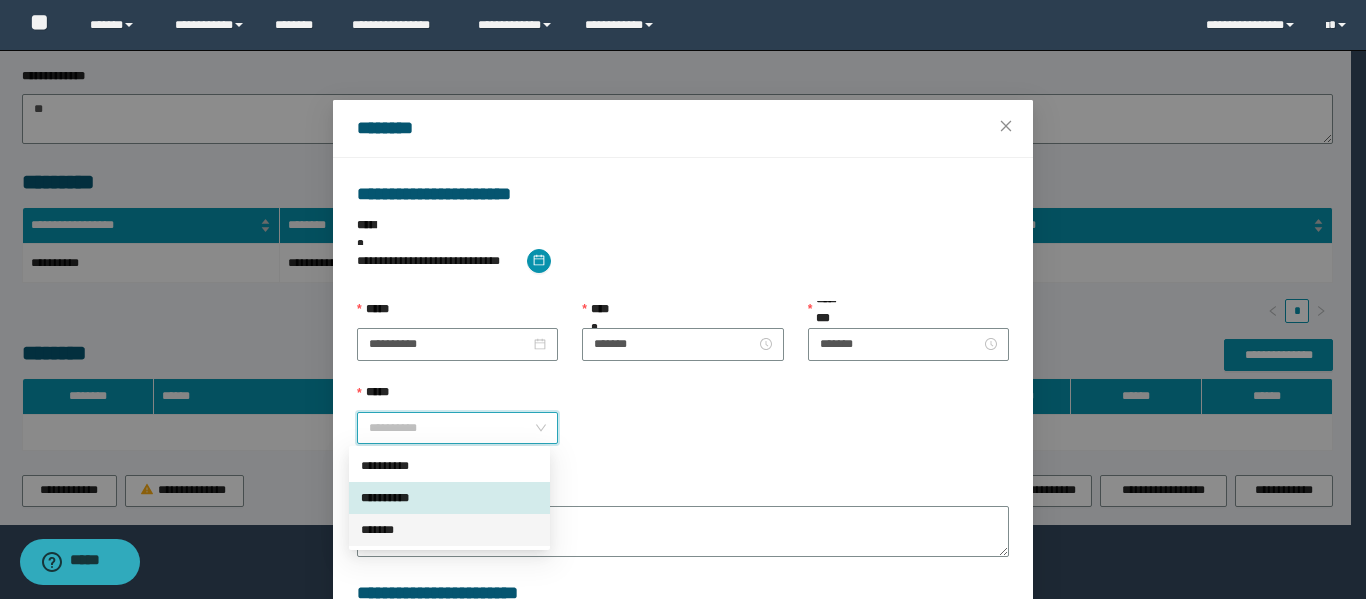 click on "*******" at bounding box center (449, 530) 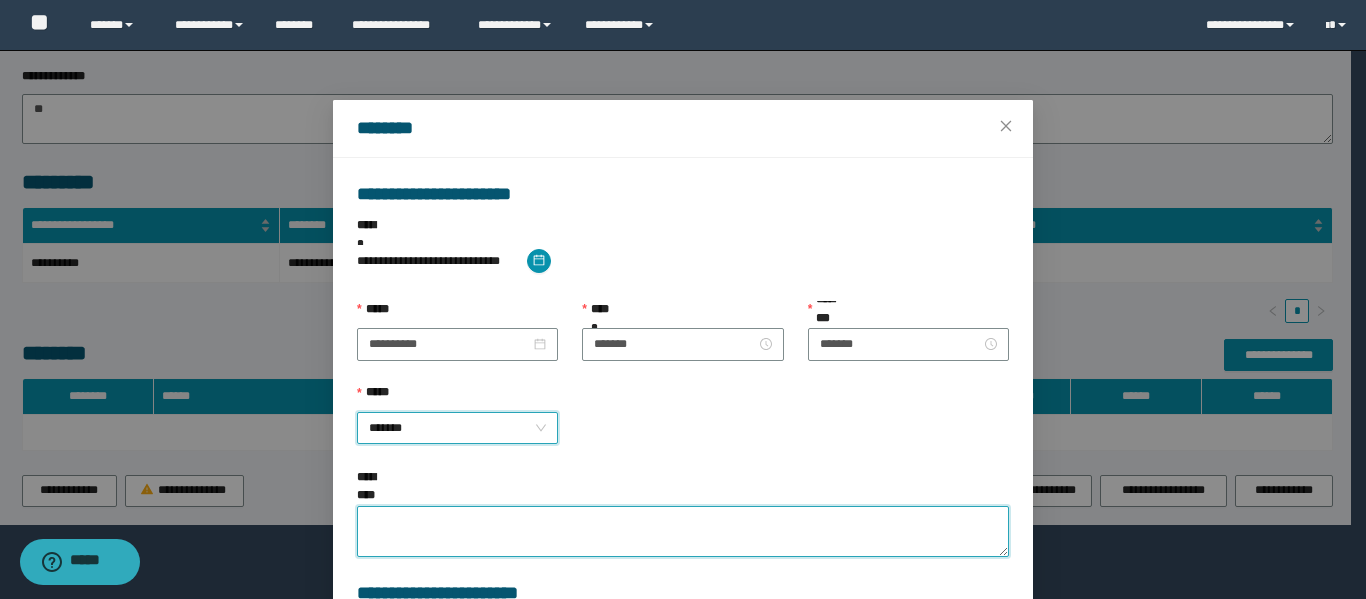click on "**********" at bounding box center (683, 531) 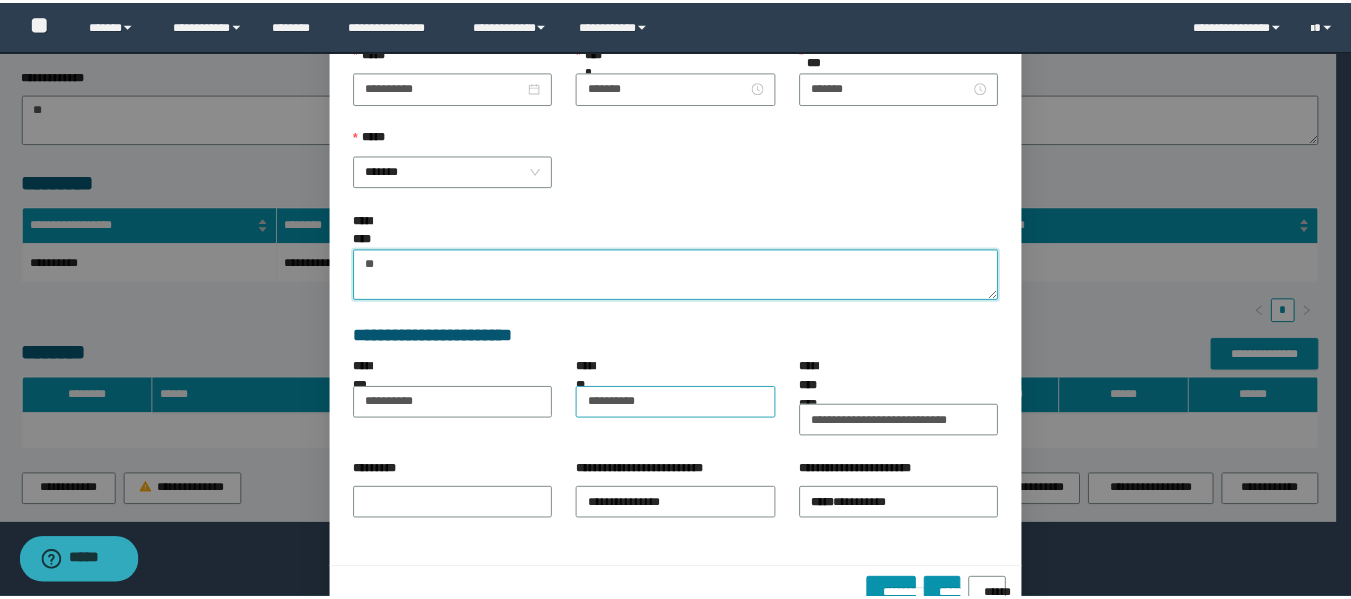 scroll, scrollTop: 271, scrollLeft: 0, axis: vertical 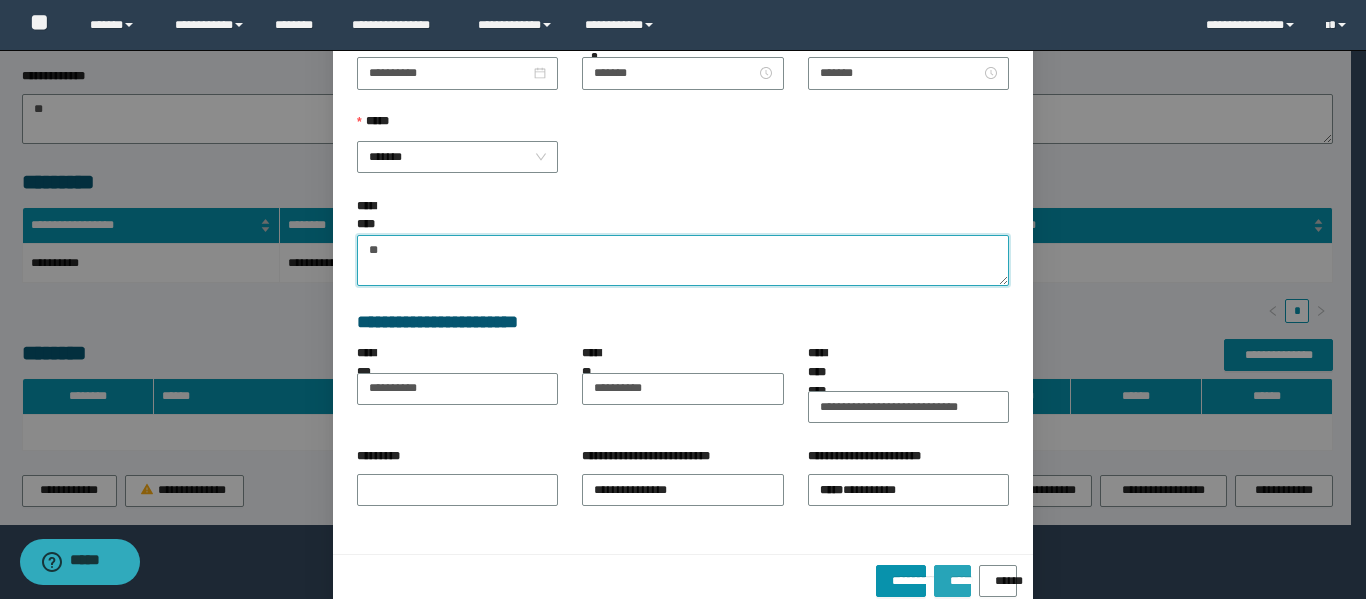 type on "**" 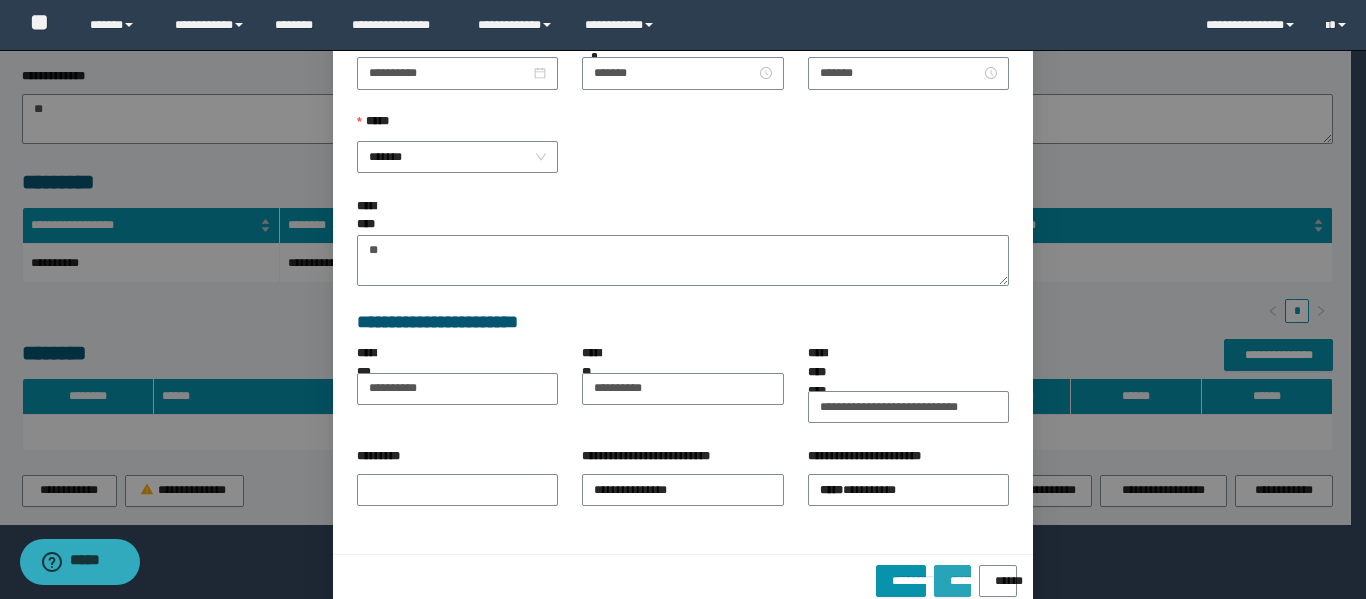 click on "*****" at bounding box center (952, 574) 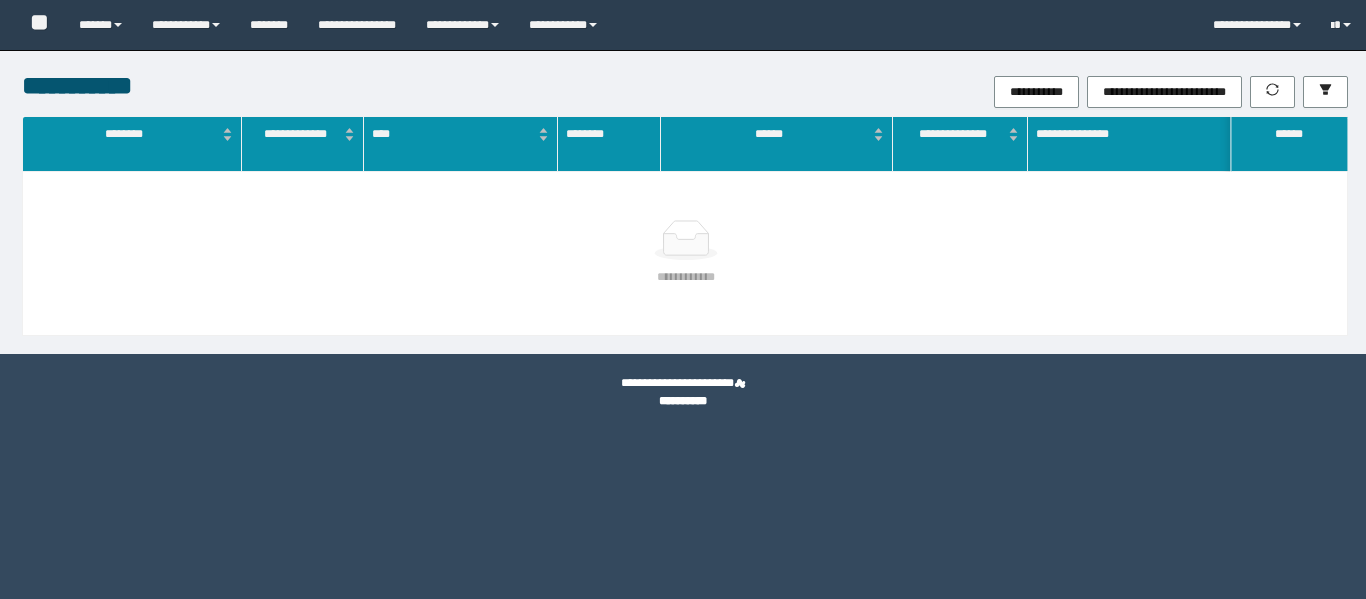 scroll, scrollTop: 0, scrollLeft: 0, axis: both 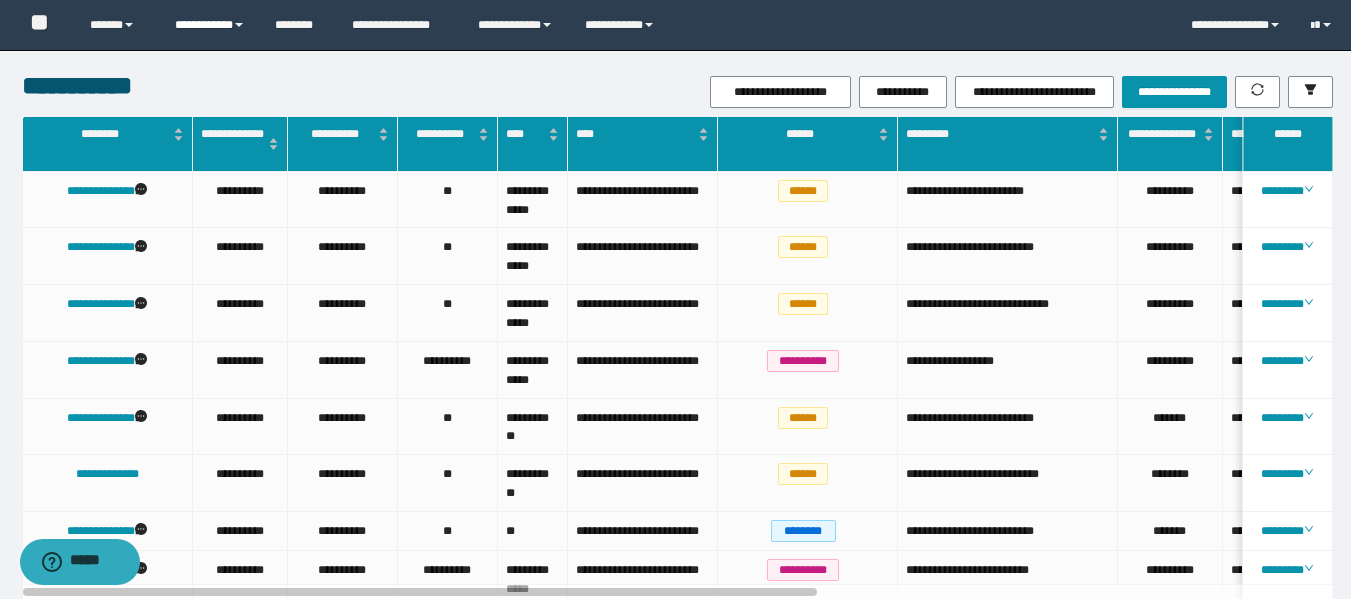 click at bounding box center (239, 25) 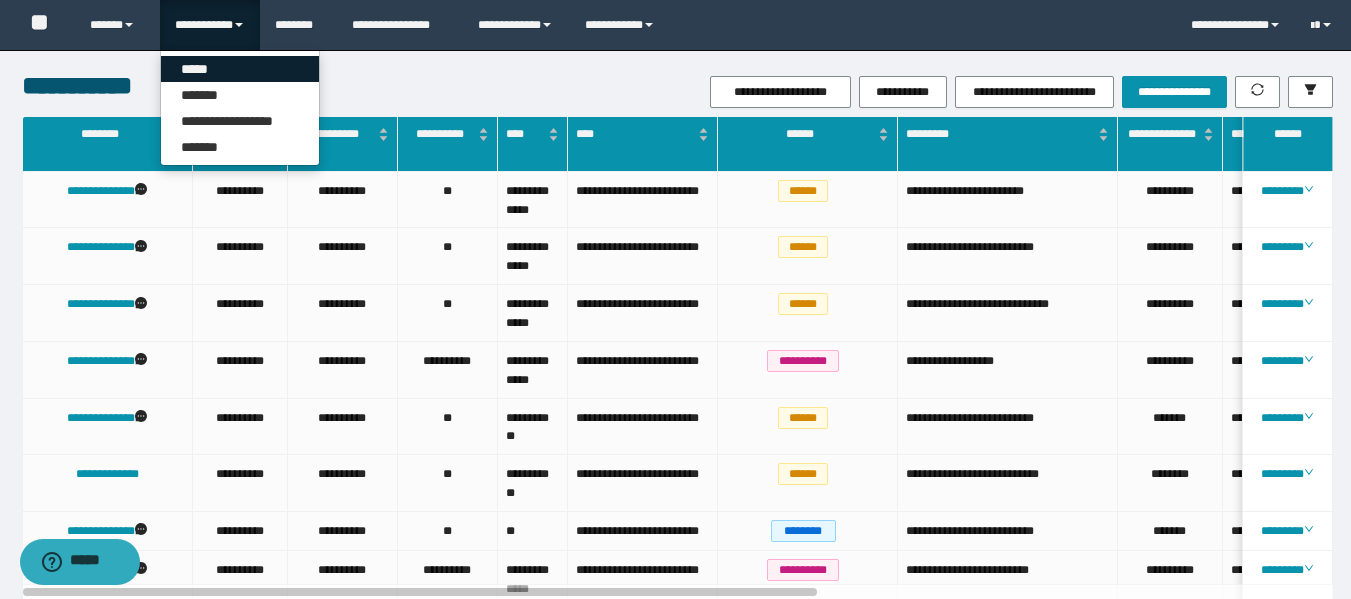 click on "*****" at bounding box center (240, 69) 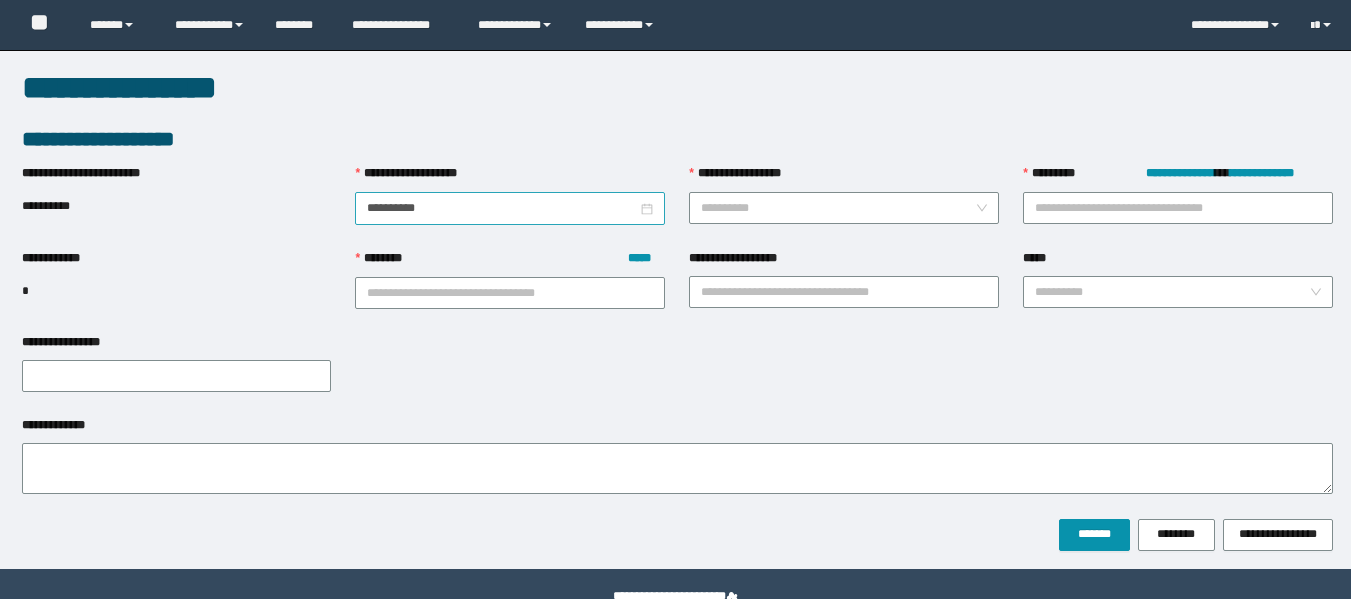 scroll, scrollTop: 0, scrollLeft: 0, axis: both 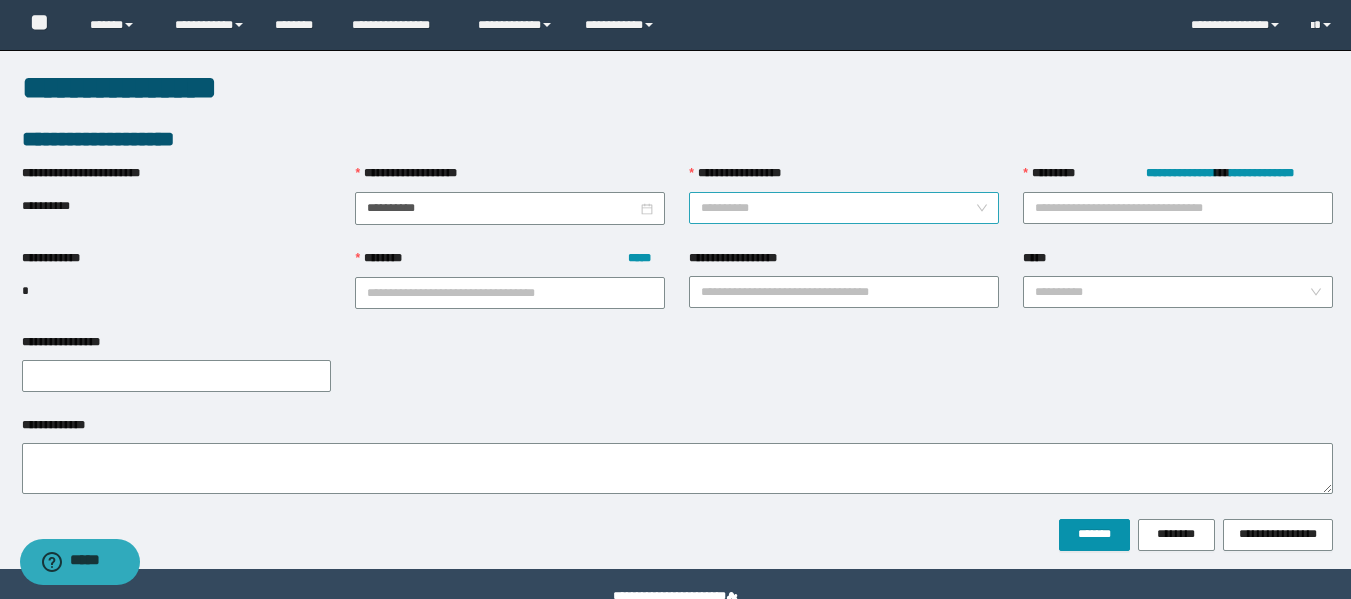 click on "**********" at bounding box center [838, 208] 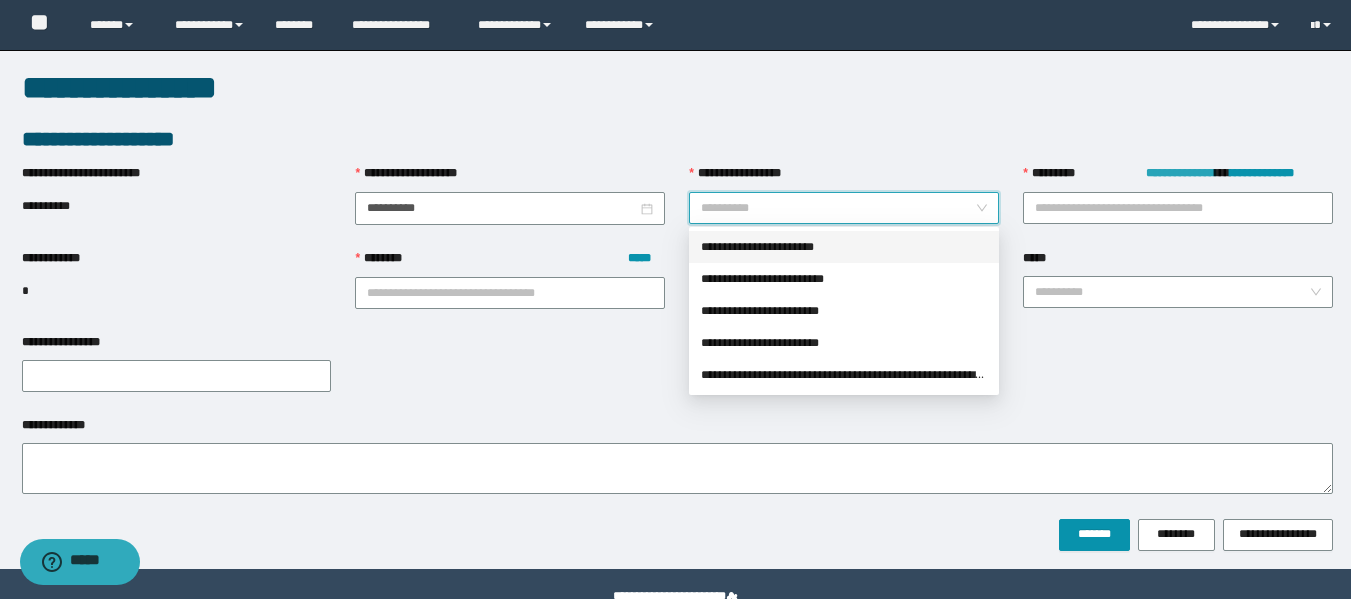 click on "**********" at bounding box center [1180, 173] 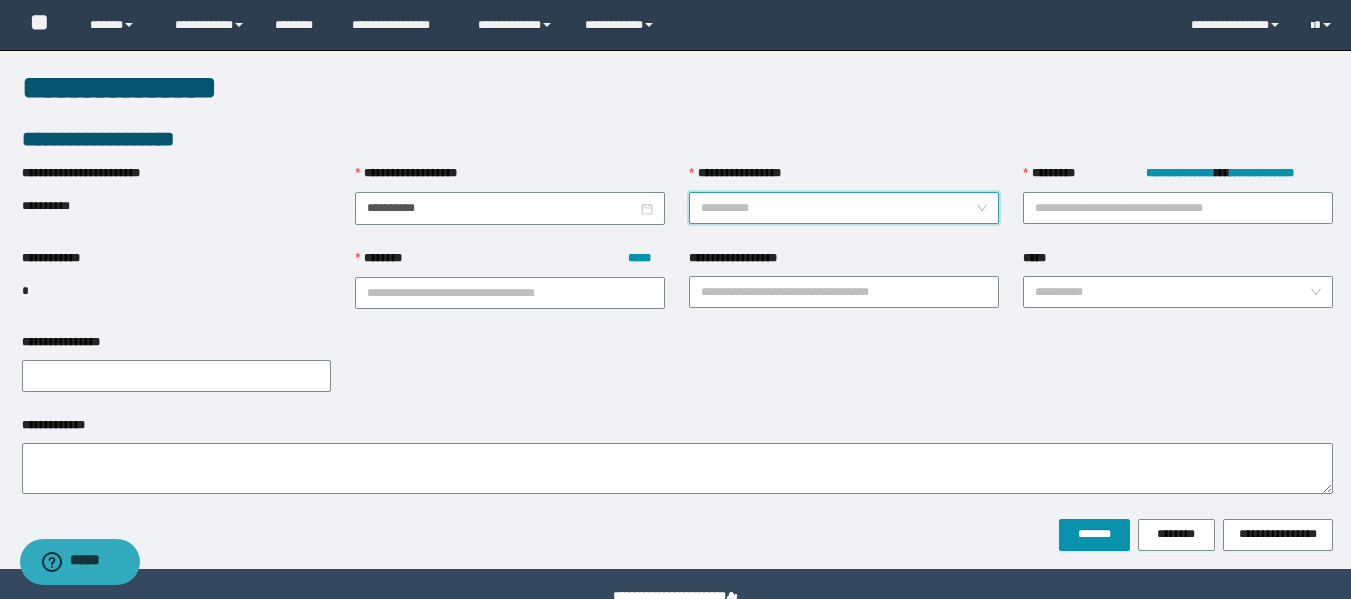 click on "**********" at bounding box center (838, 208) 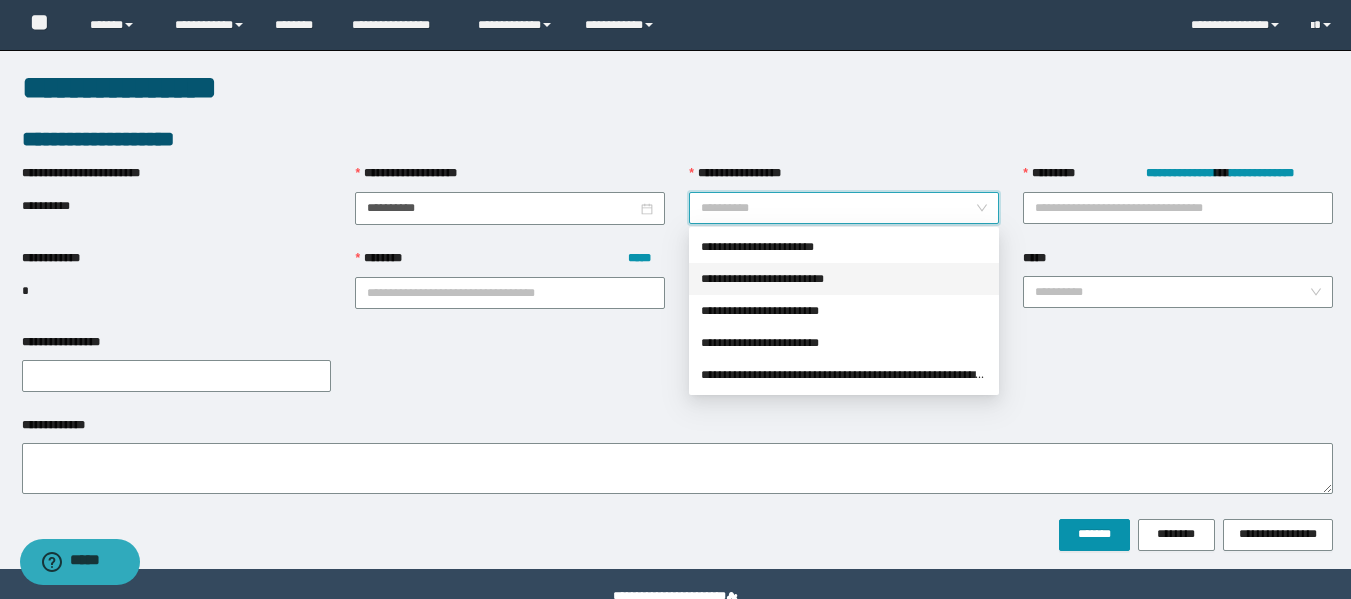 click on "**********" at bounding box center [844, 279] 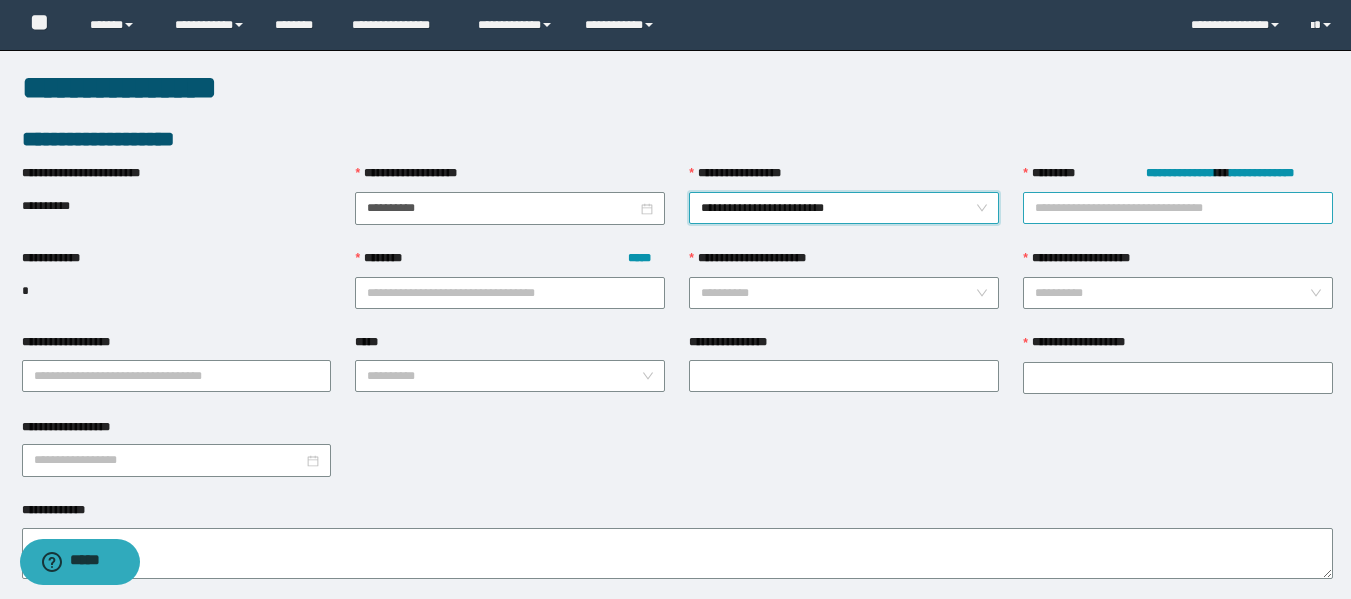 click on "**********" at bounding box center [1178, 208] 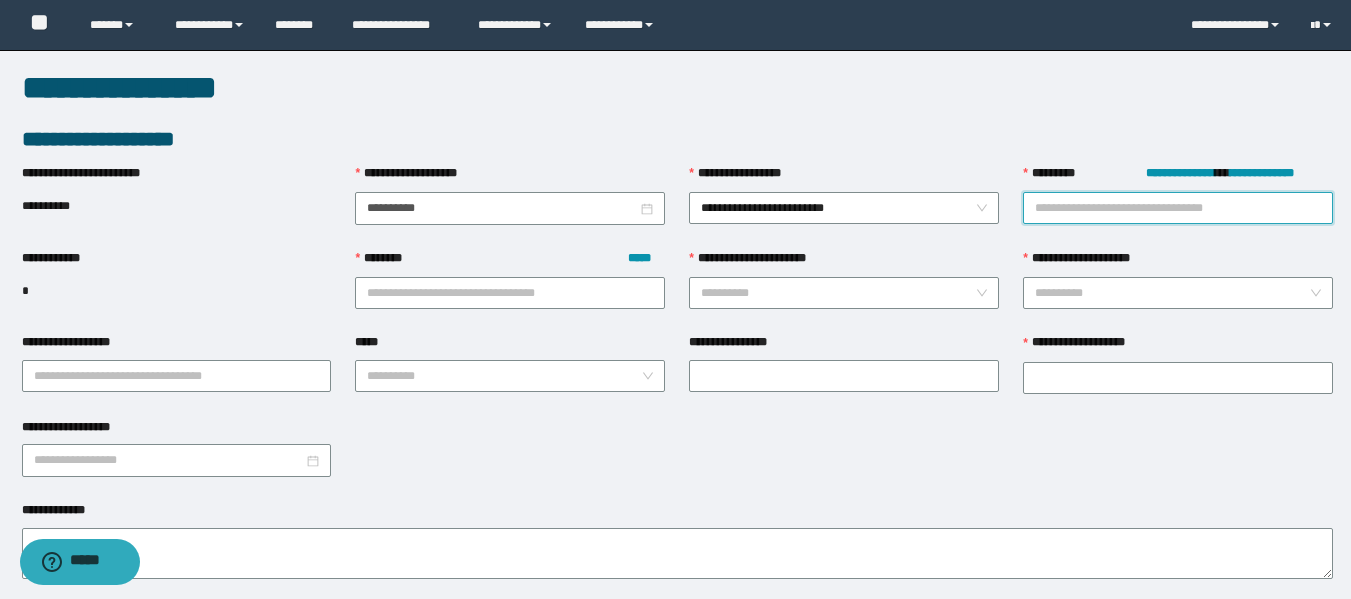 paste on "**********" 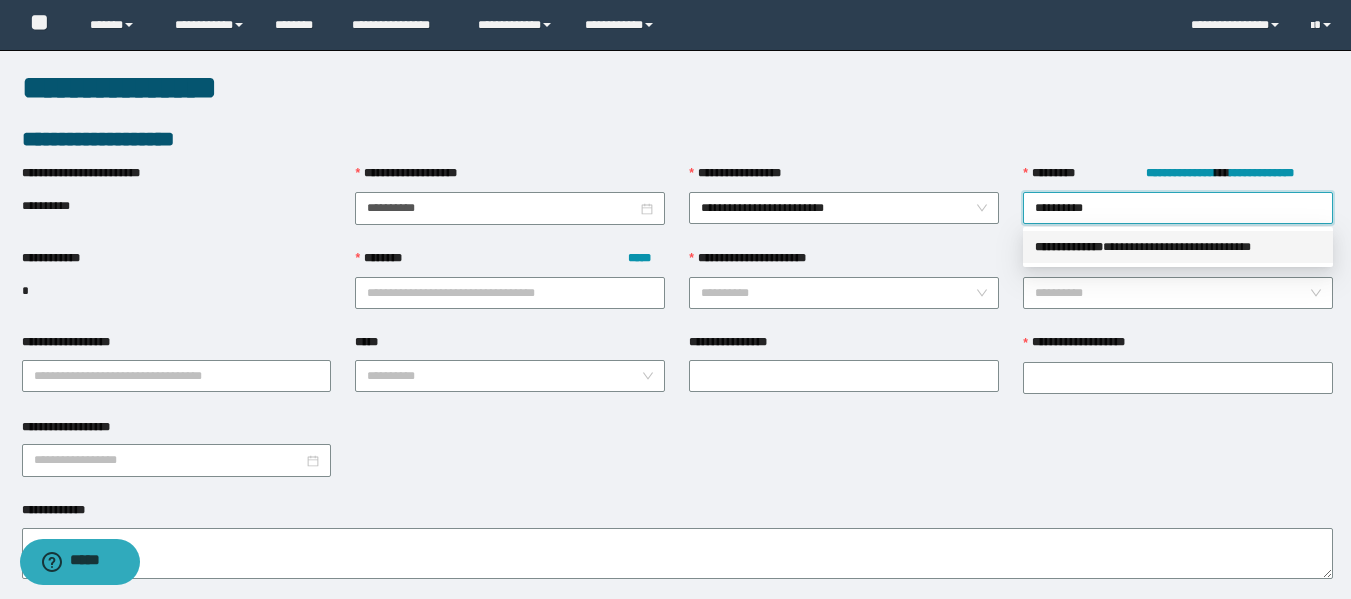 click on "**********" at bounding box center (1178, 247) 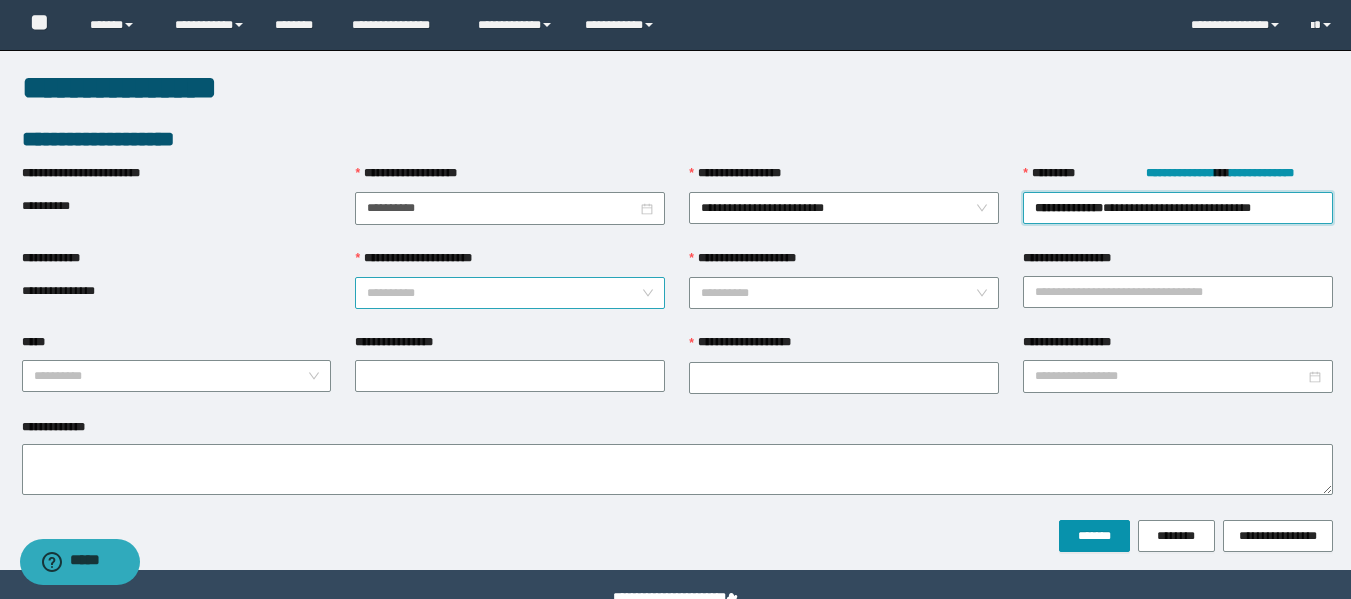 click on "**********" at bounding box center [504, 293] 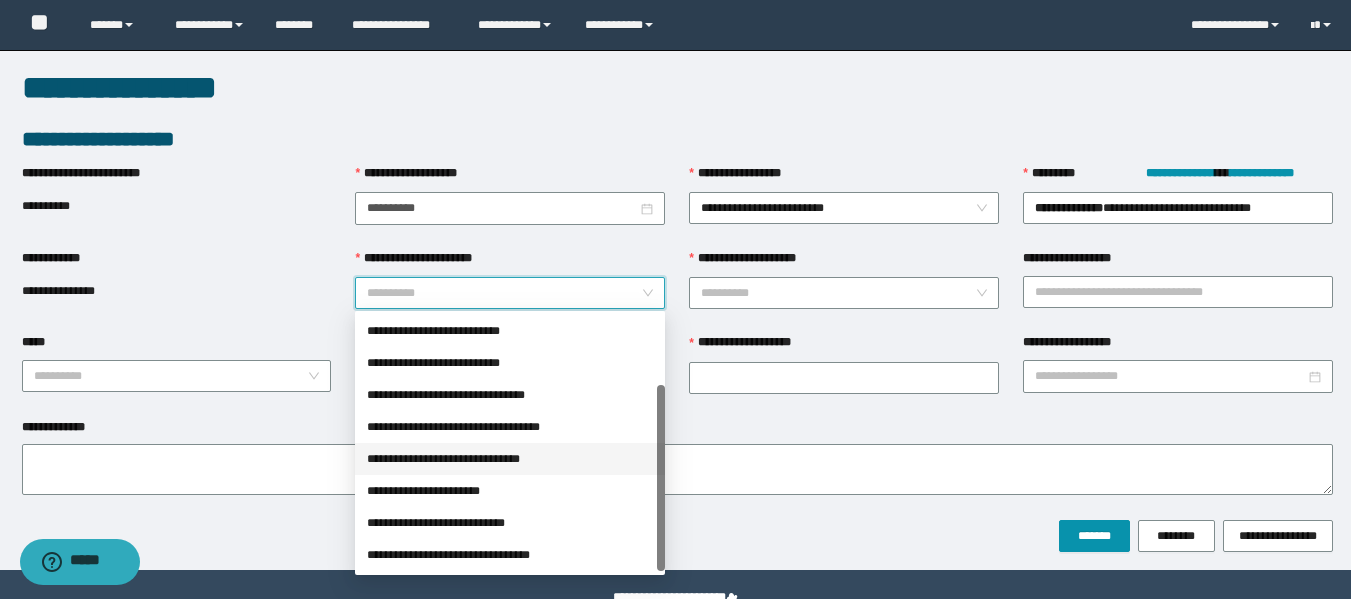 scroll, scrollTop: 0, scrollLeft: 0, axis: both 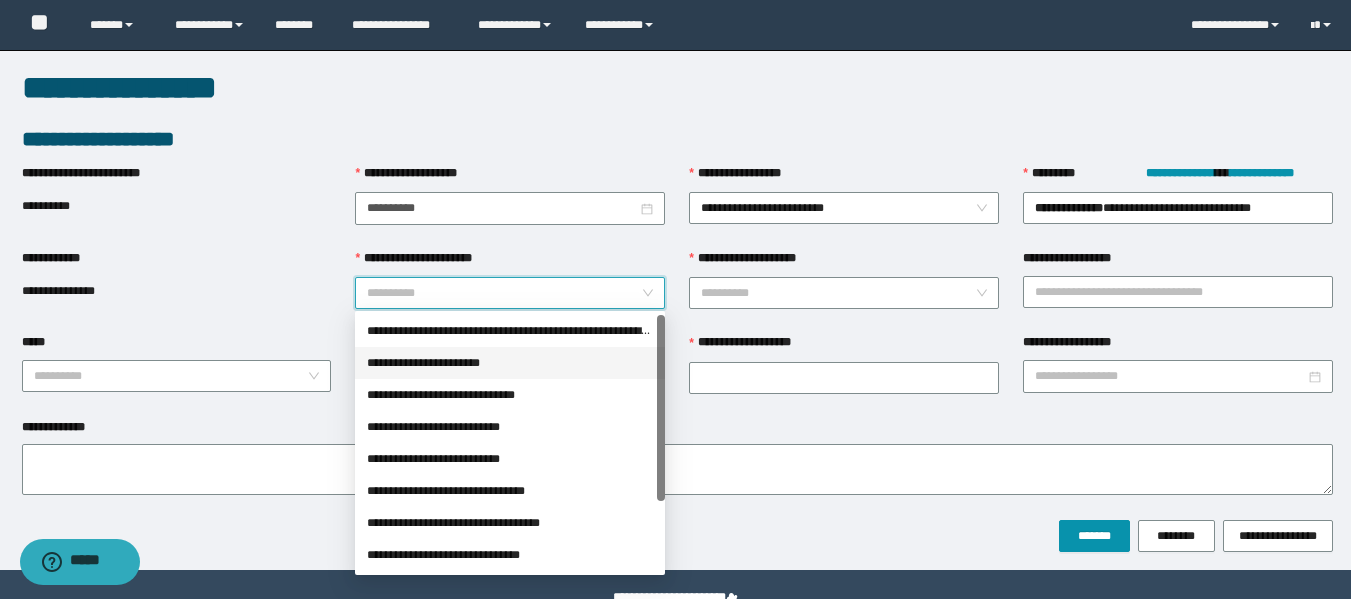 click on "**********" at bounding box center [510, 363] 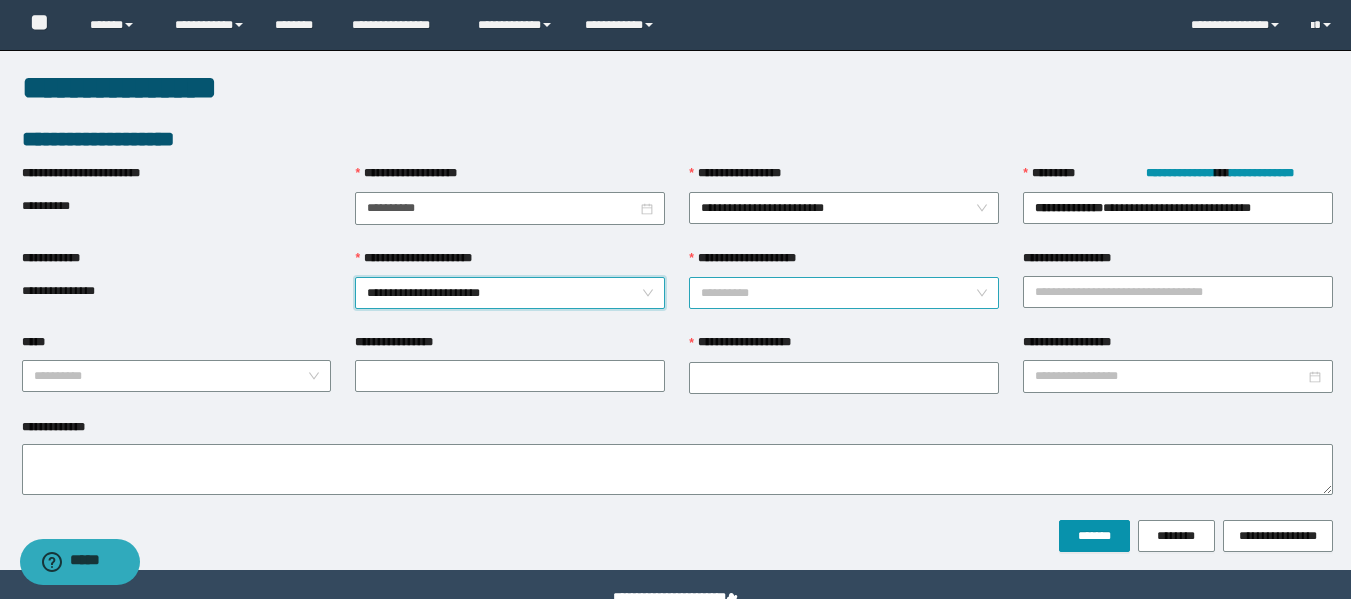click on "**********" at bounding box center (838, 293) 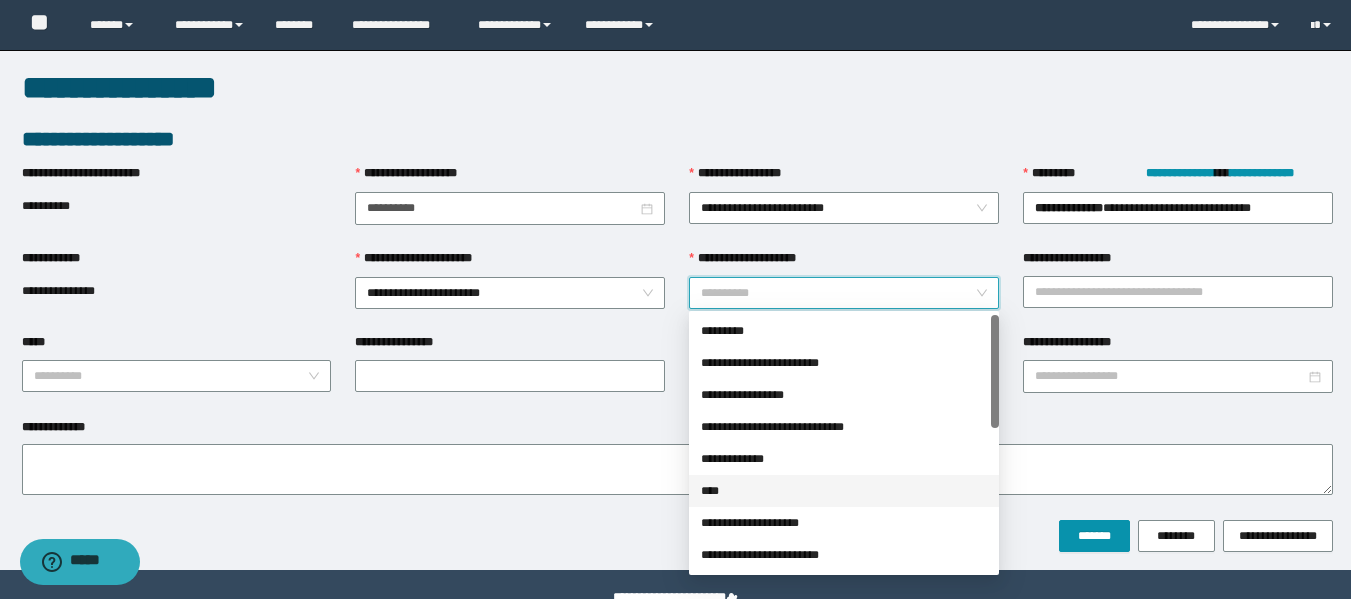 scroll, scrollTop: 320, scrollLeft: 0, axis: vertical 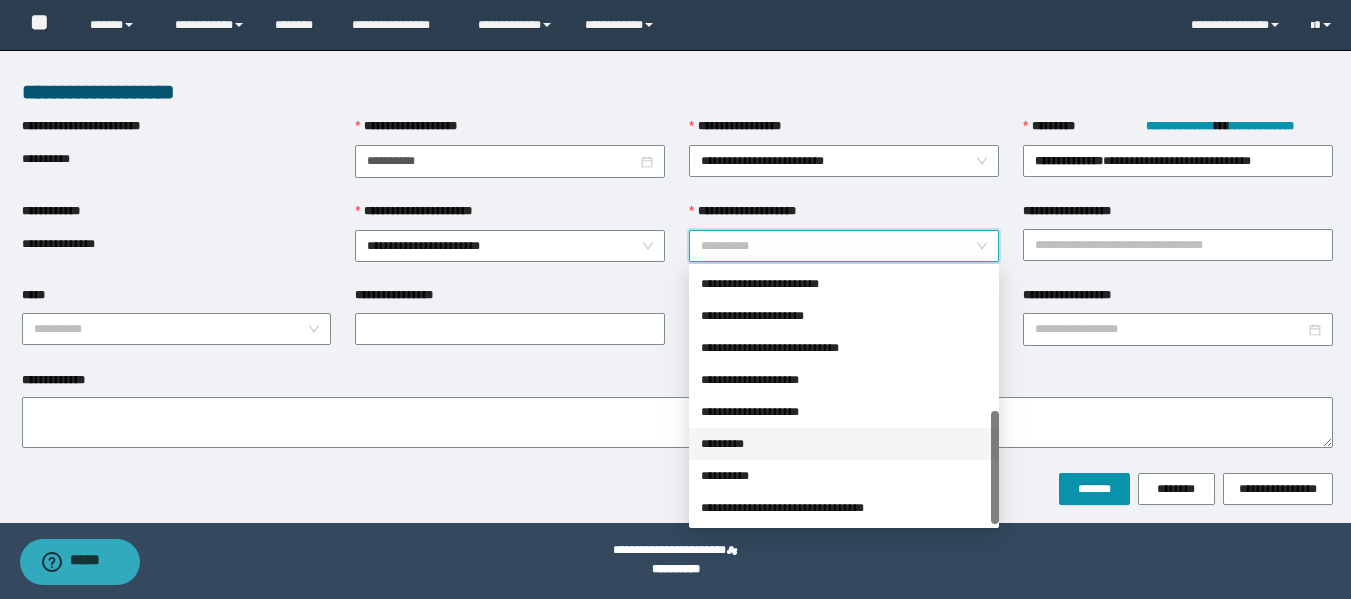 click on "*********" at bounding box center (844, 444) 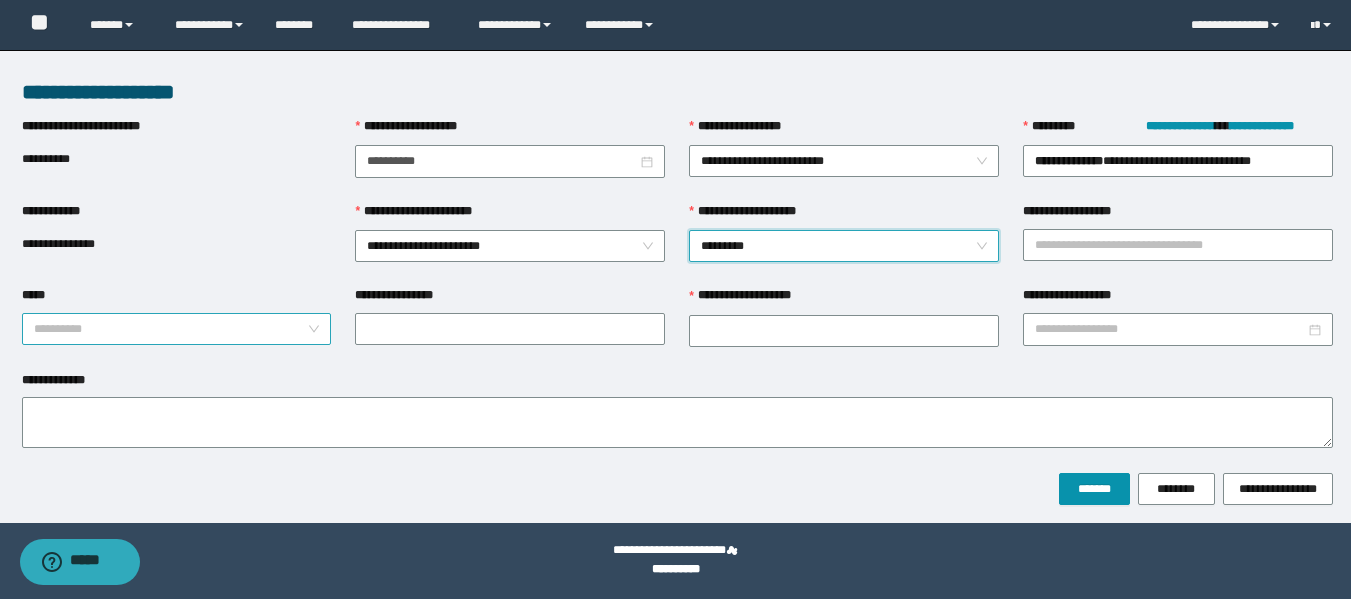 click on "*****" at bounding box center [171, 329] 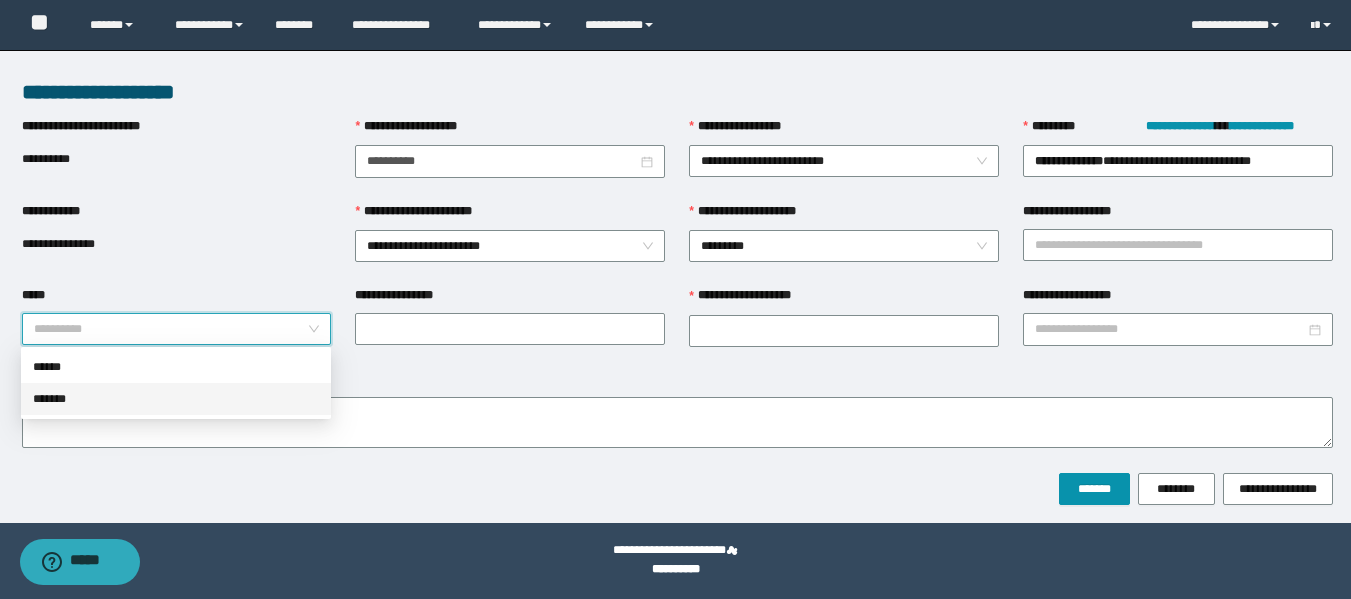 click on "*******" at bounding box center [176, 399] 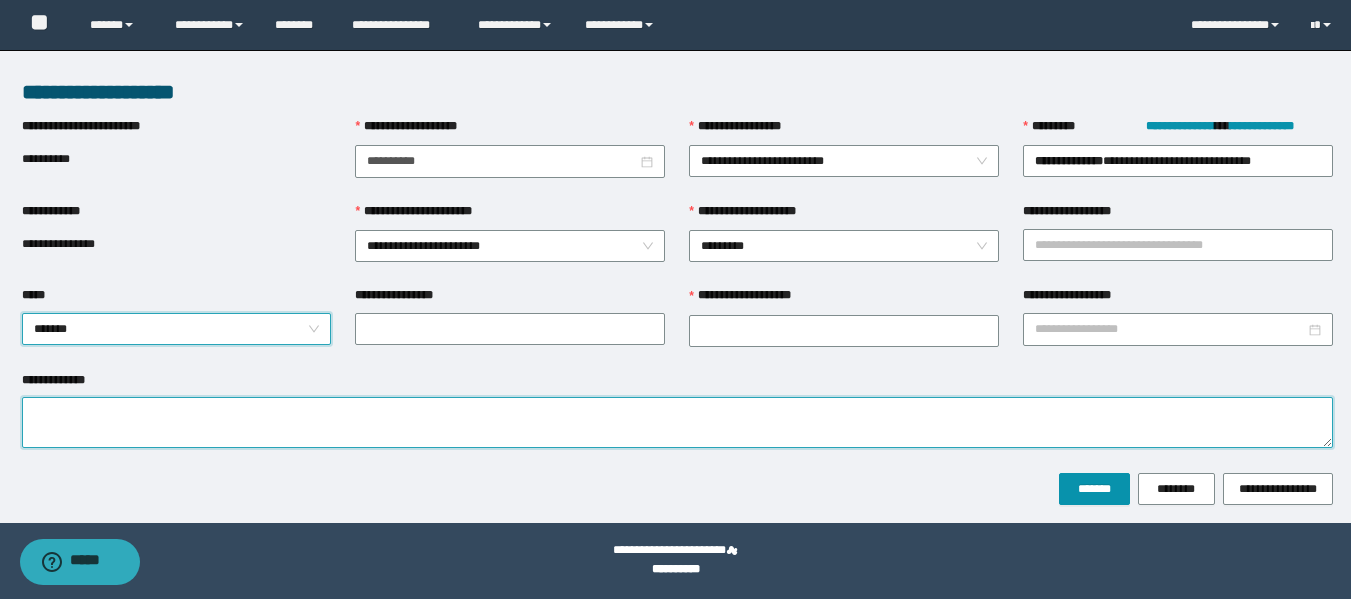 click on "**********" at bounding box center (677, 422) 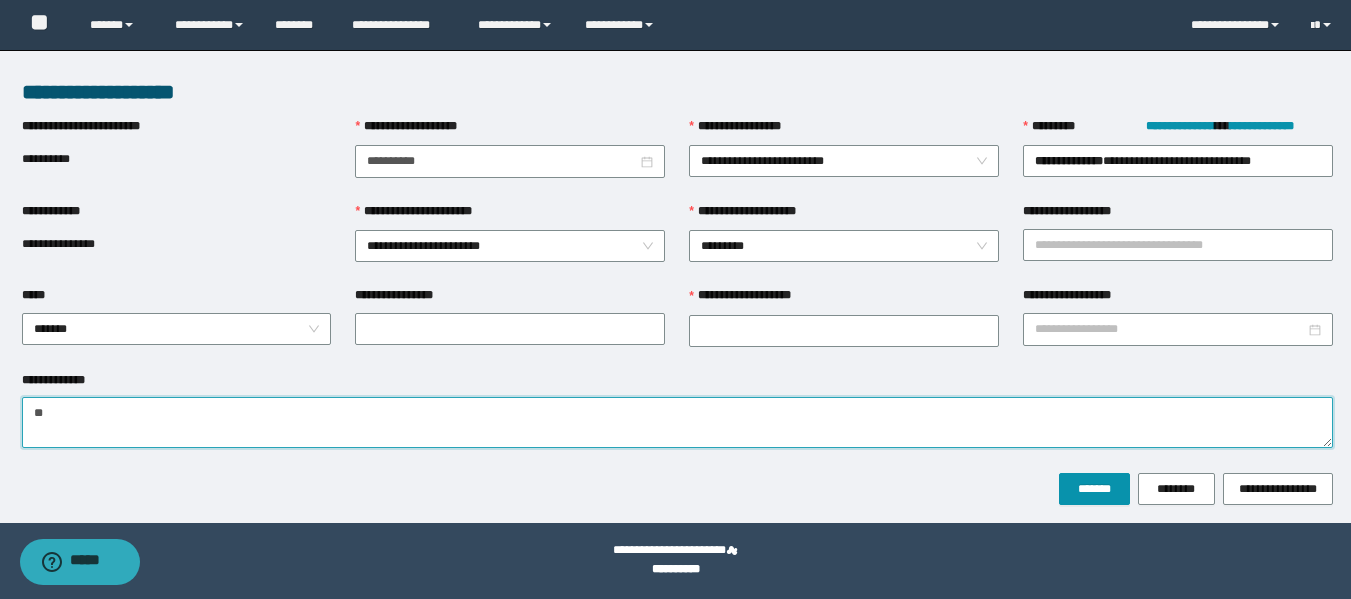 type on "**" 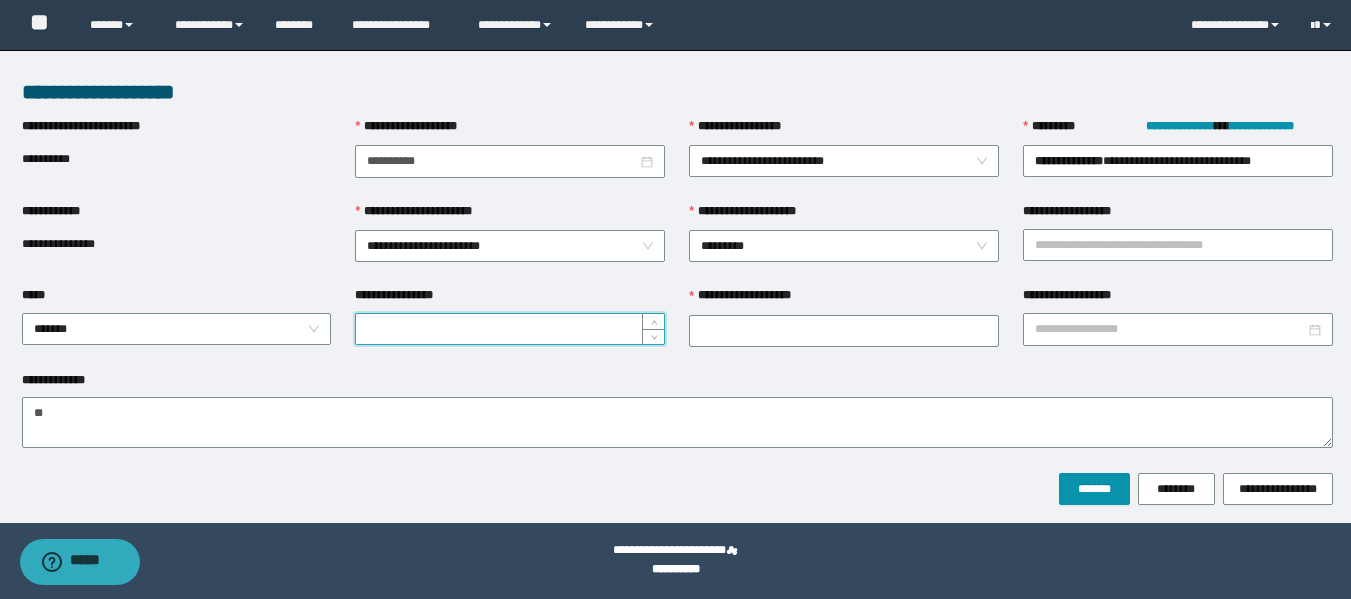 click on "**********" at bounding box center (510, 329) 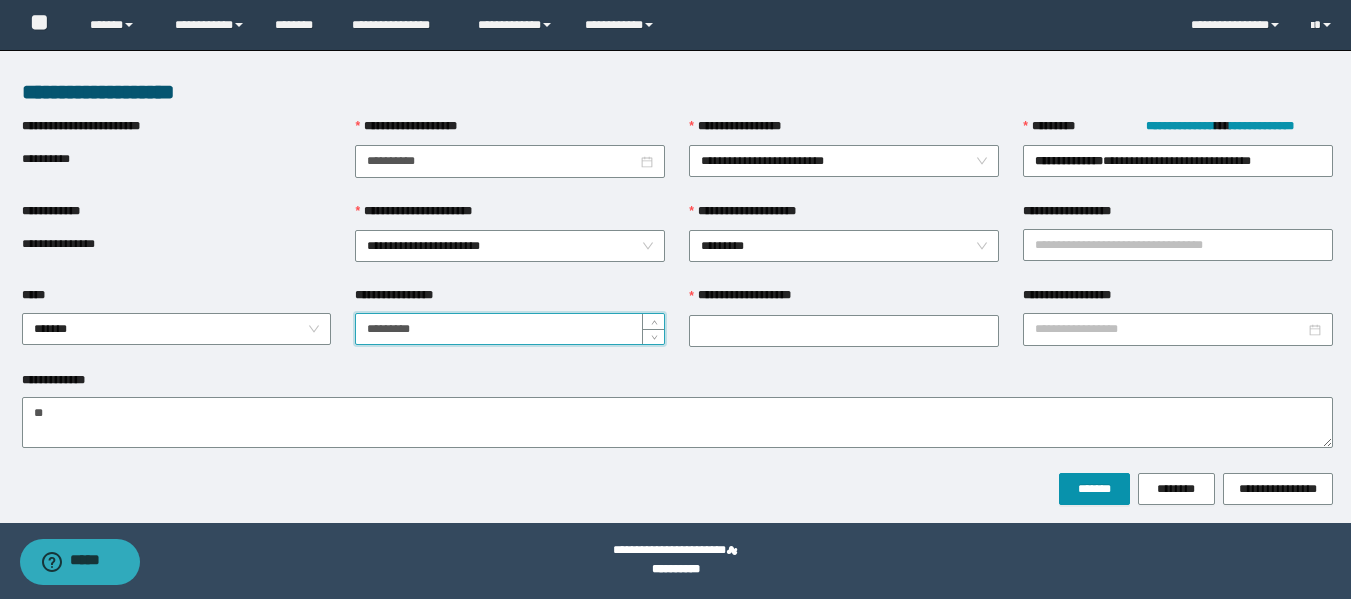 type 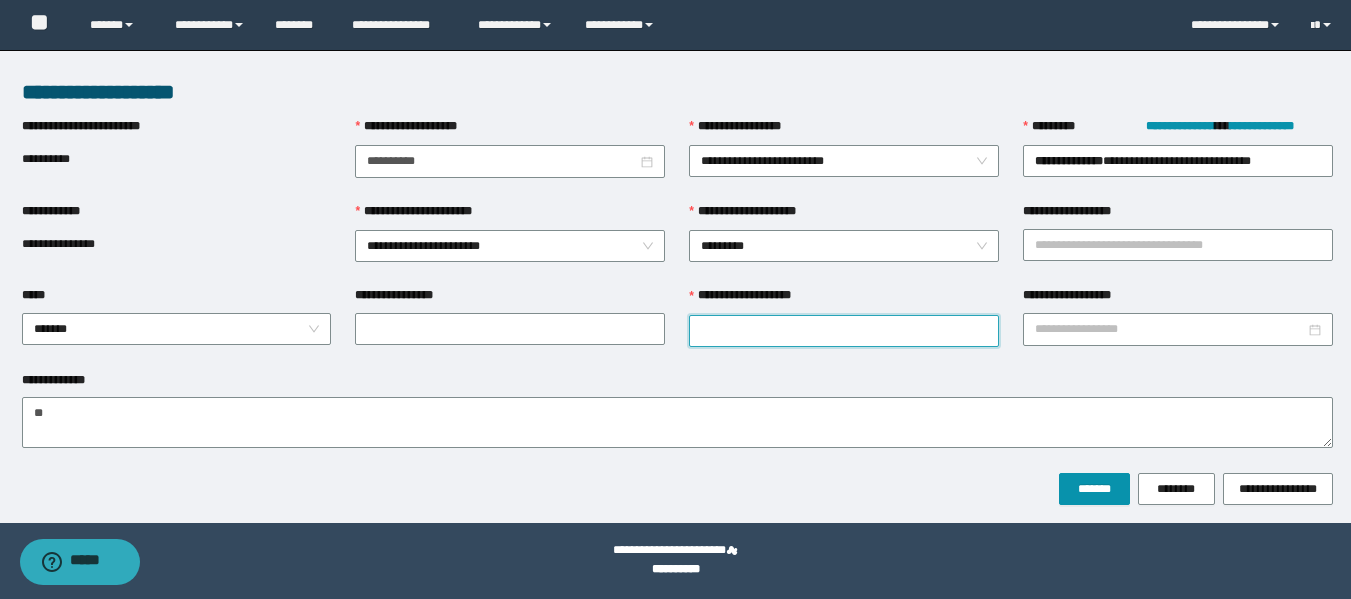 click on "**********" at bounding box center (844, 331) 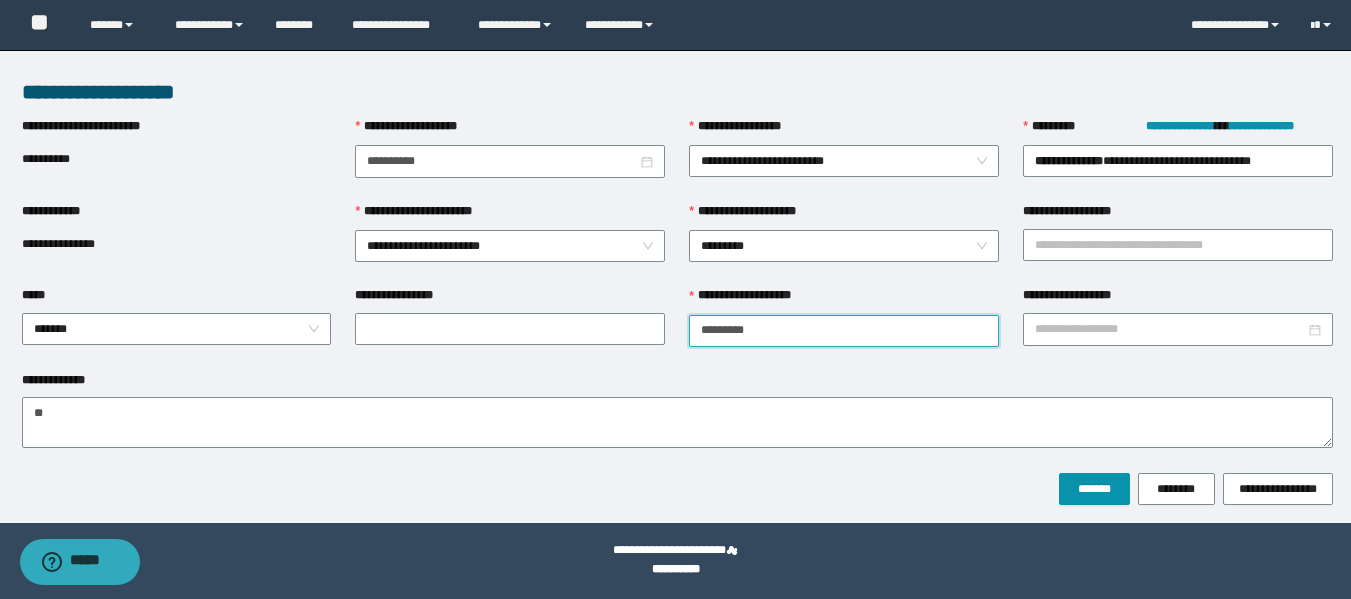 type on "*********" 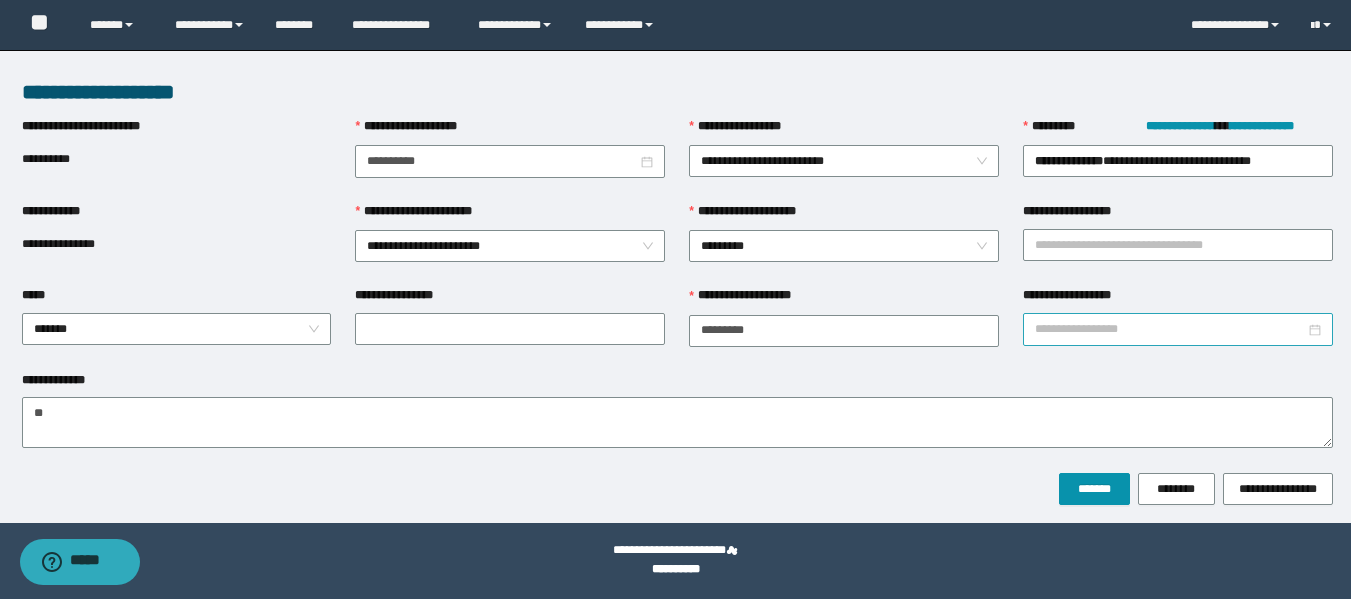 click at bounding box center [1178, 329] 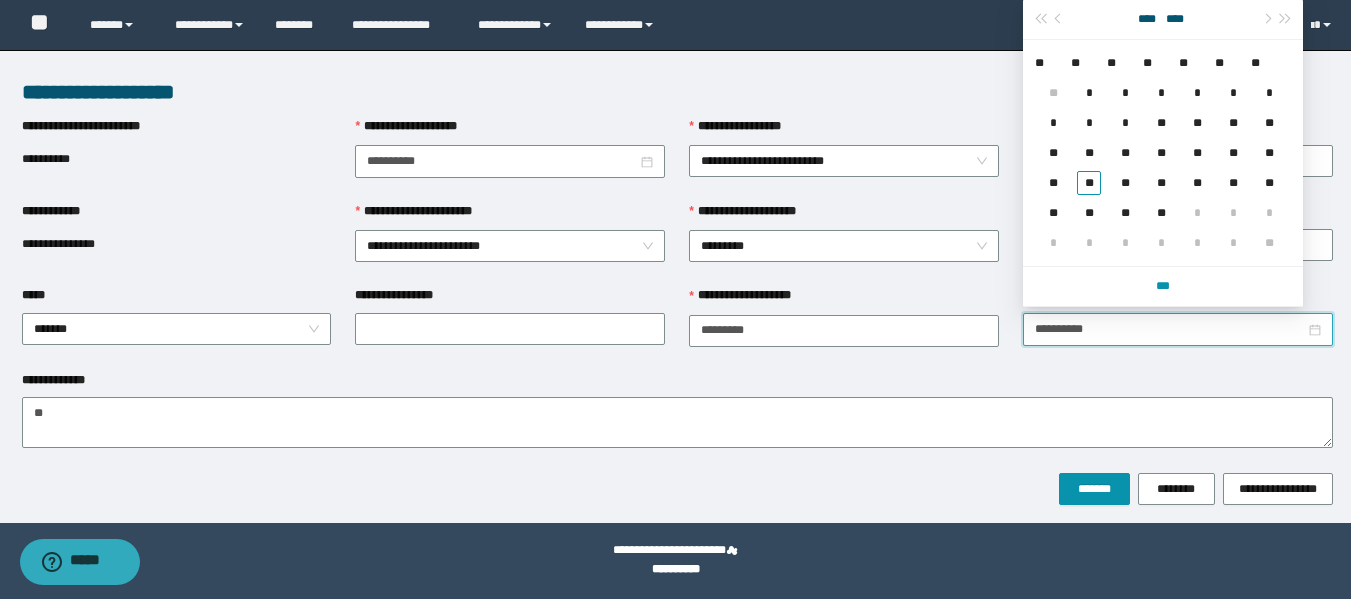 type on "**********" 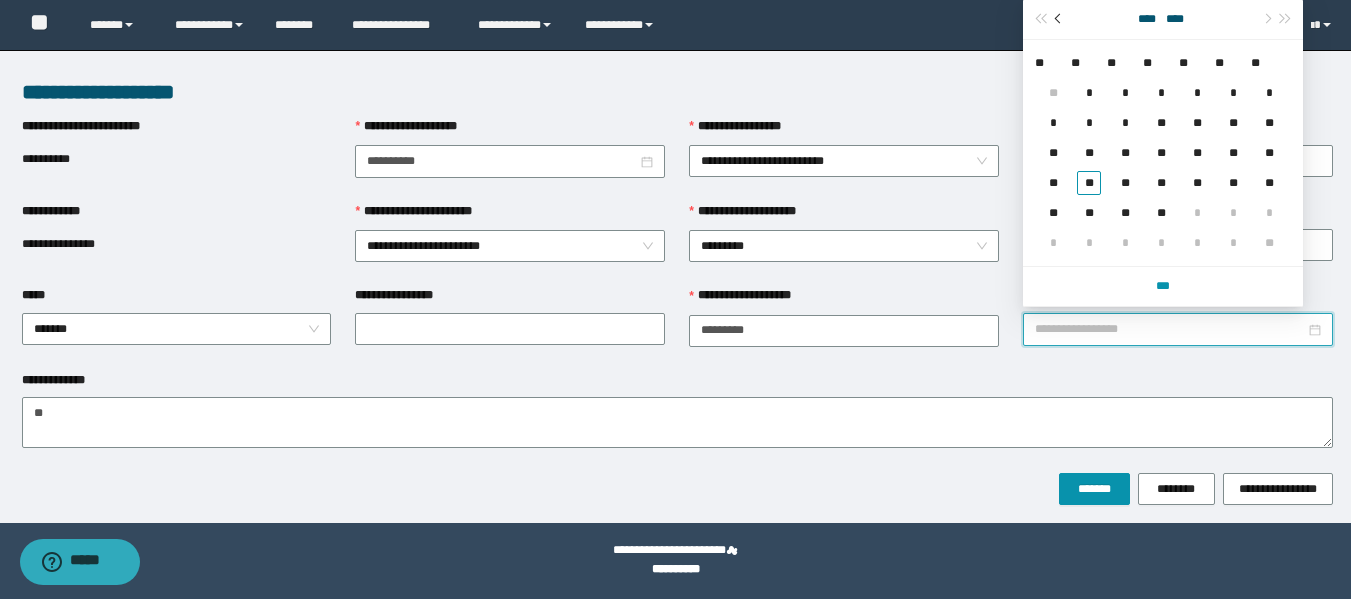 click at bounding box center (1059, 19) 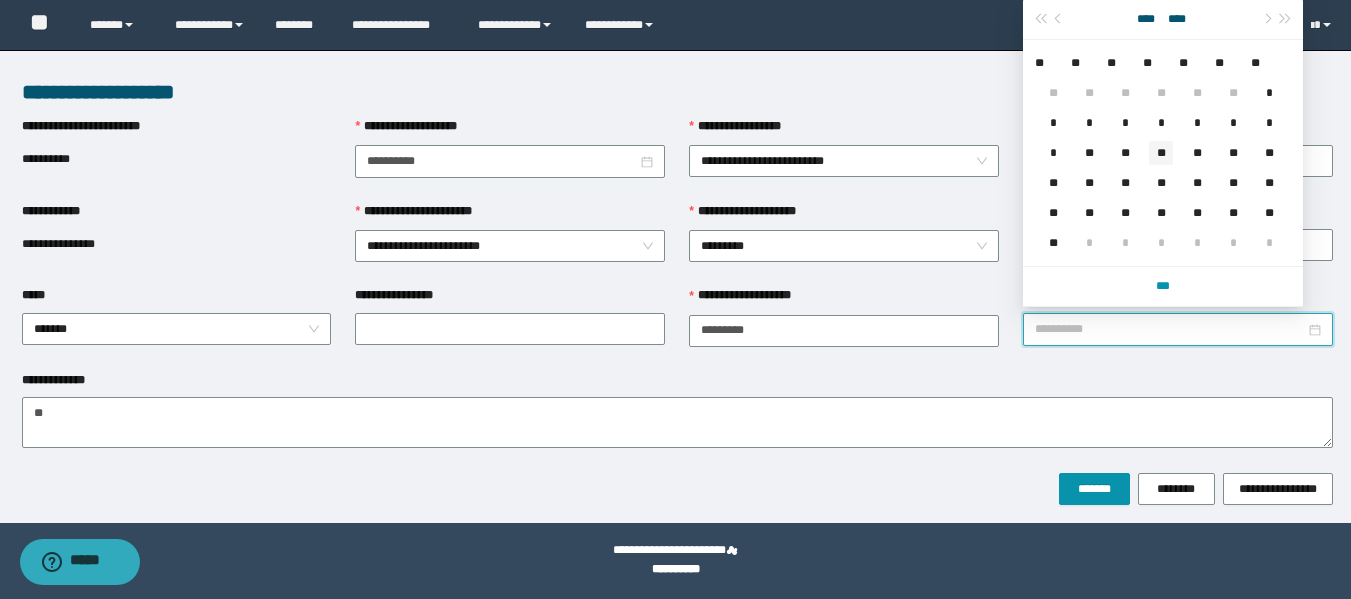type on "**********" 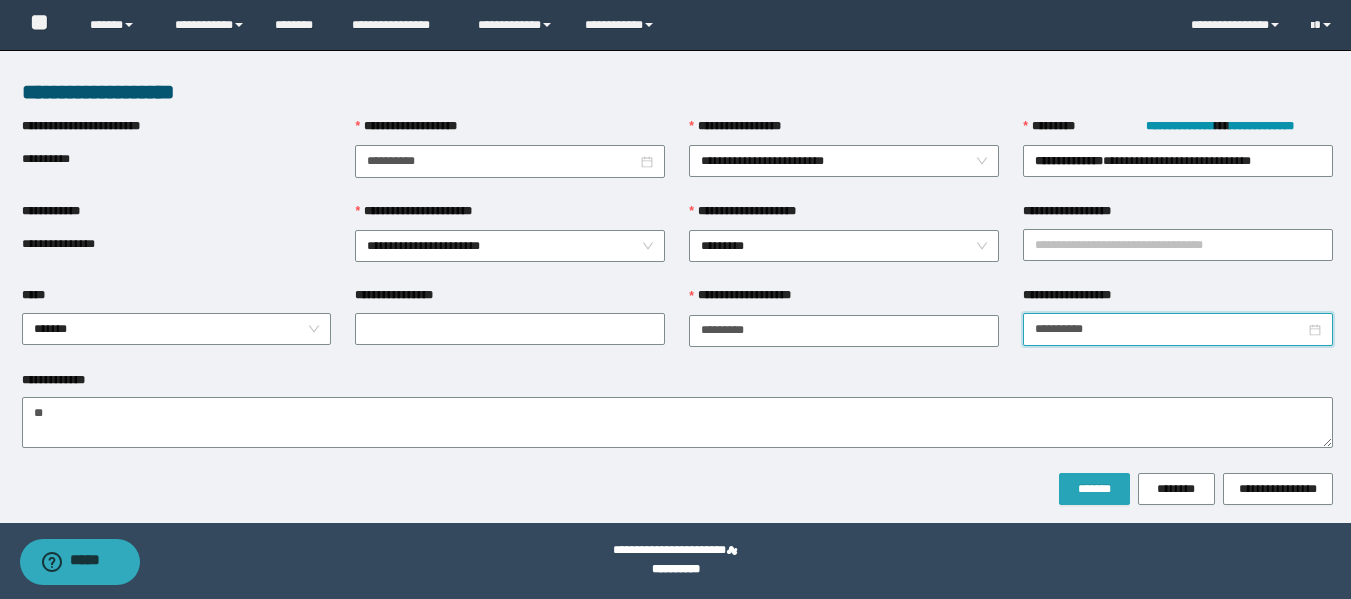 click on "*******" at bounding box center (1094, 489) 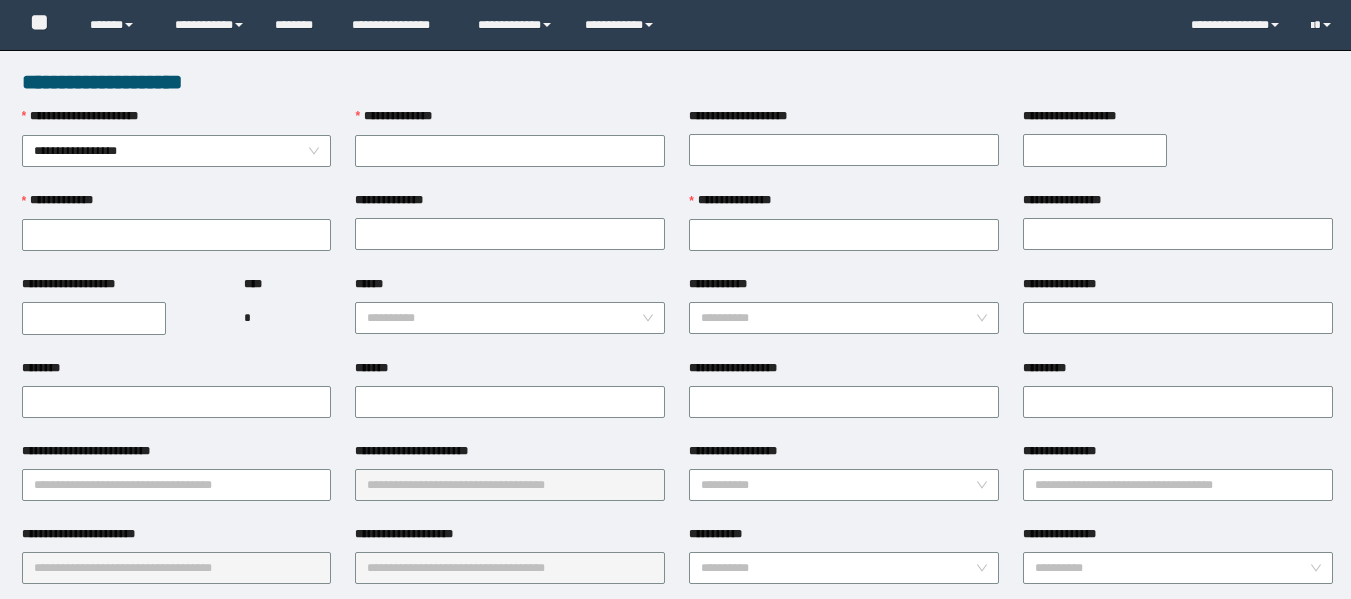 scroll, scrollTop: 0, scrollLeft: 0, axis: both 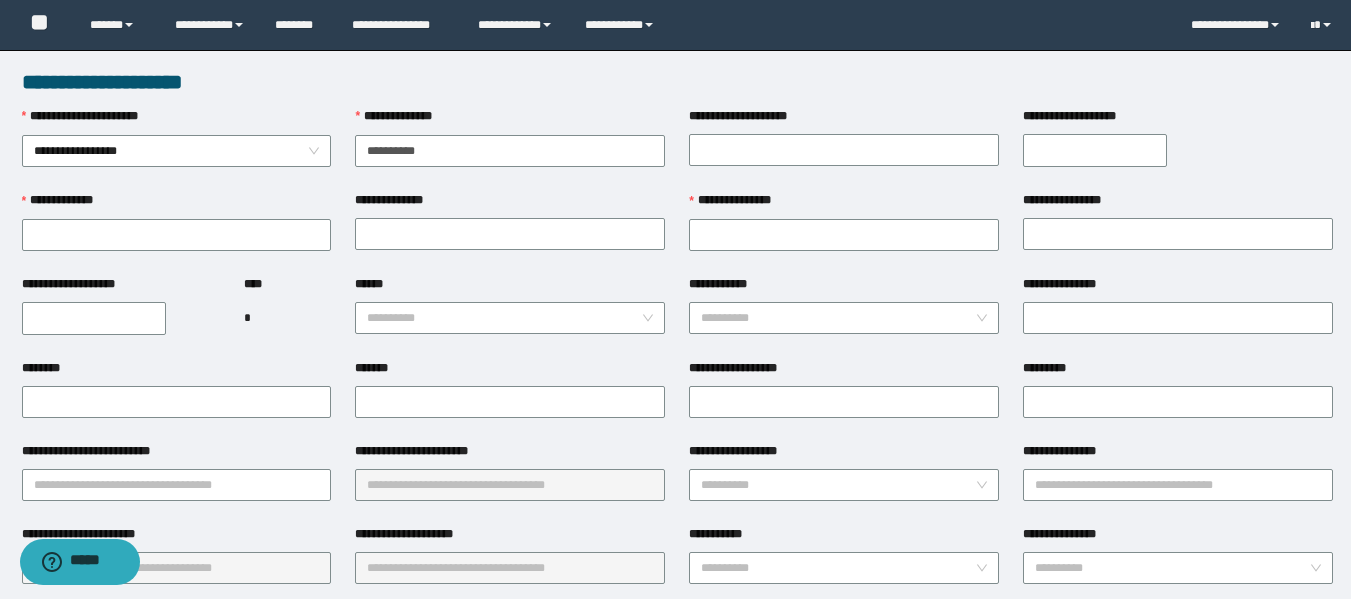 type on "**********" 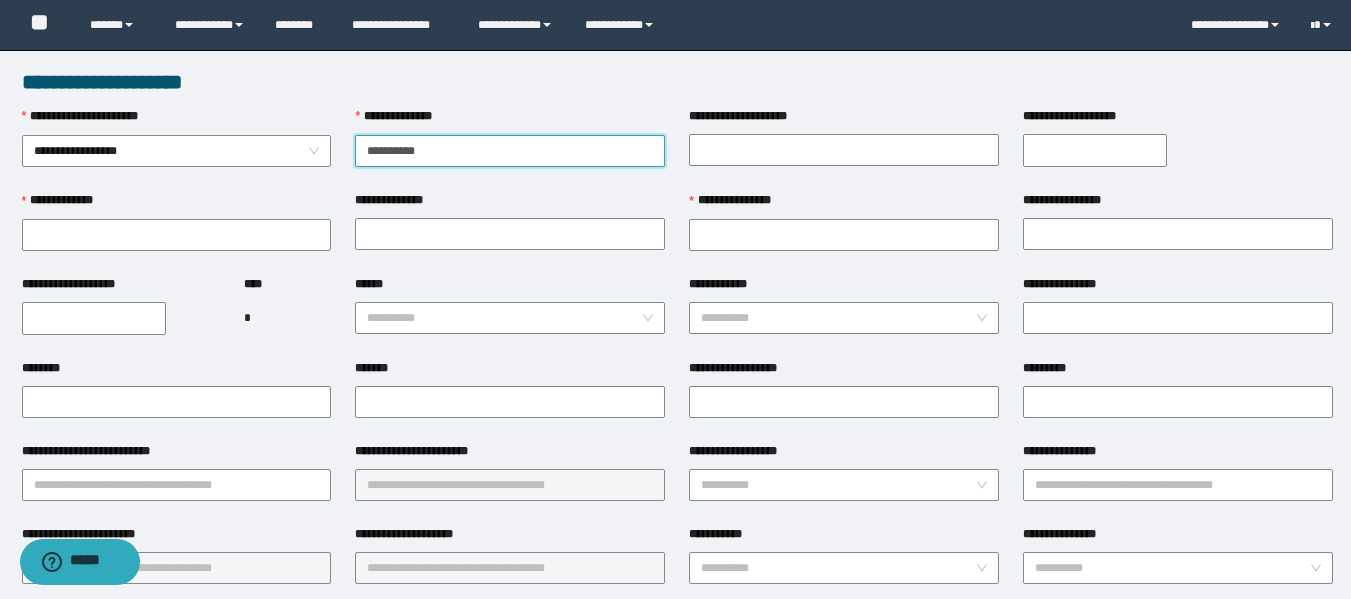 drag, startPoint x: 483, startPoint y: 155, endPoint x: 0, endPoint y: 127, distance: 483.8109 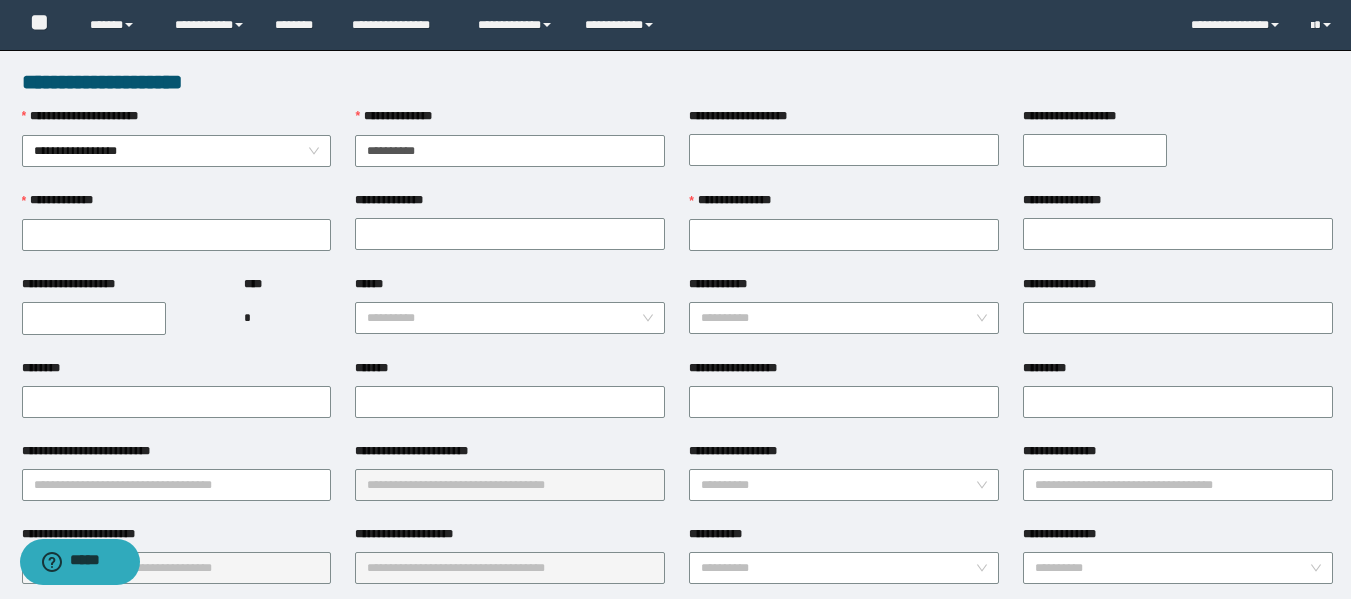 click on "**********" at bounding box center (677, 82) 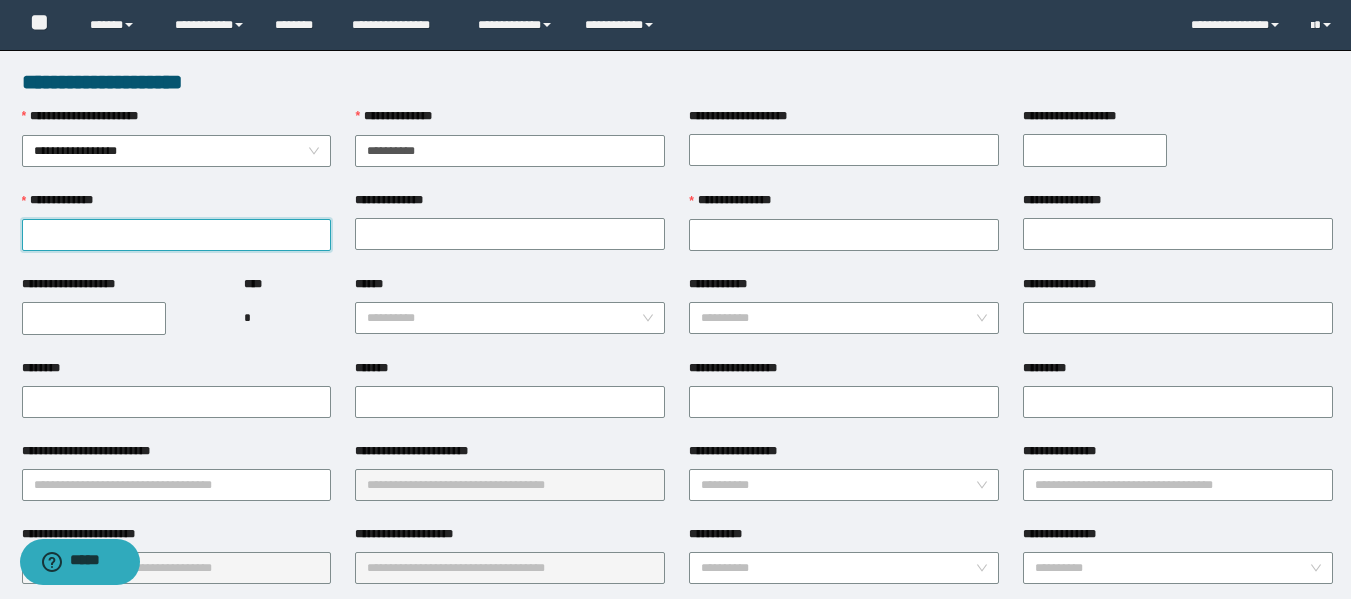 click on "**********" at bounding box center (177, 235) 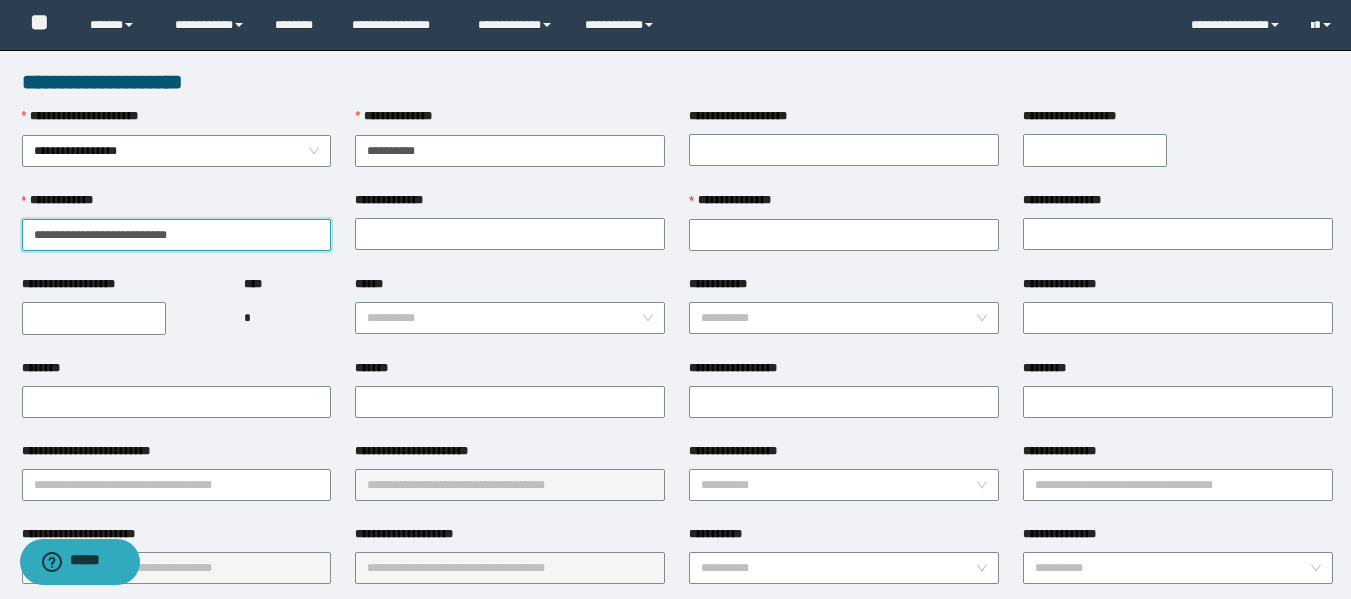 drag, startPoint x: 80, startPoint y: 235, endPoint x: 256, endPoint y: 196, distance: 180.26924 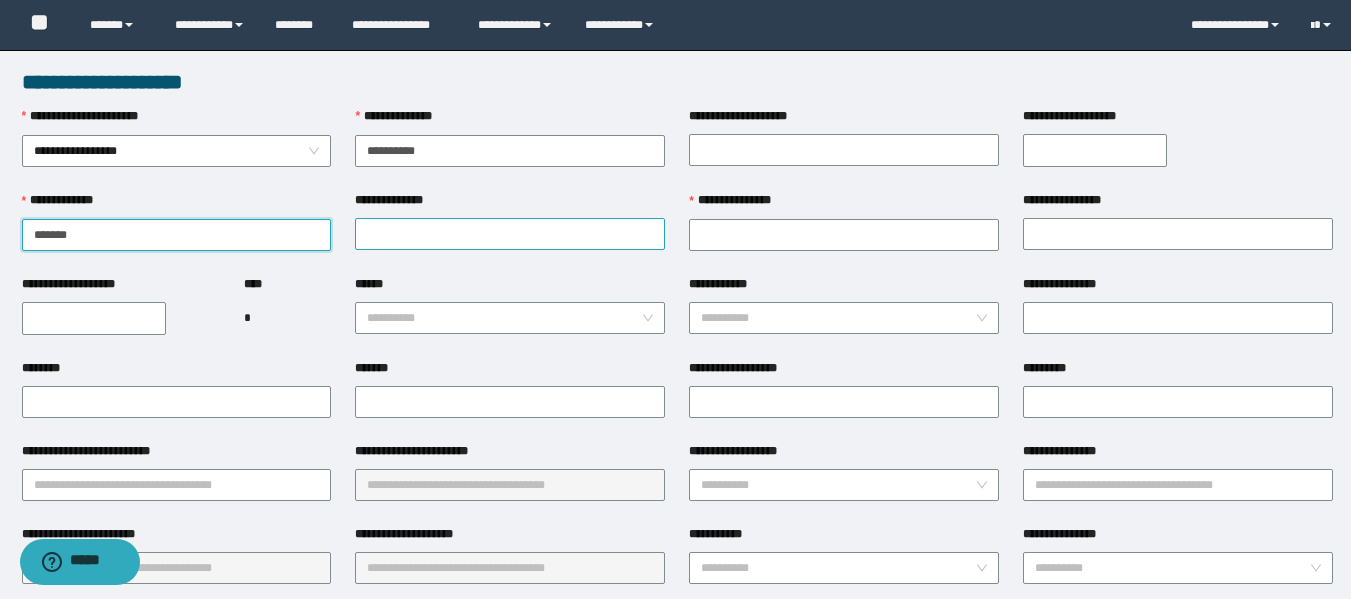 type on "******" 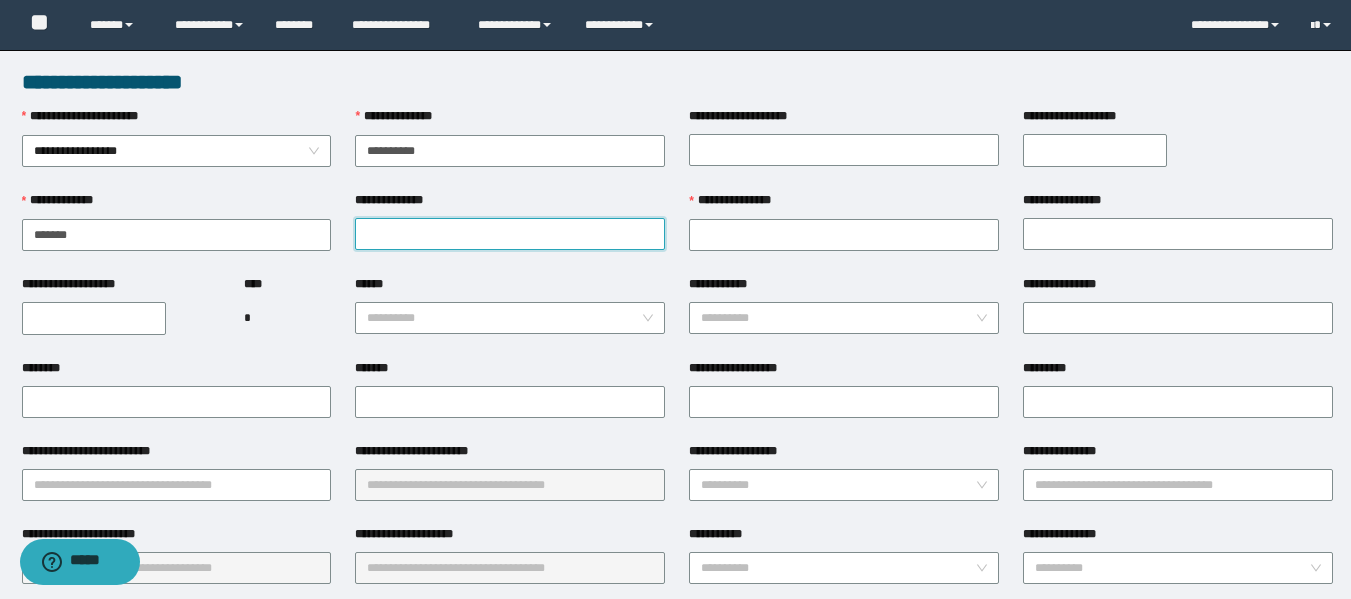 click on "**********" at bounding box center [510, 234] 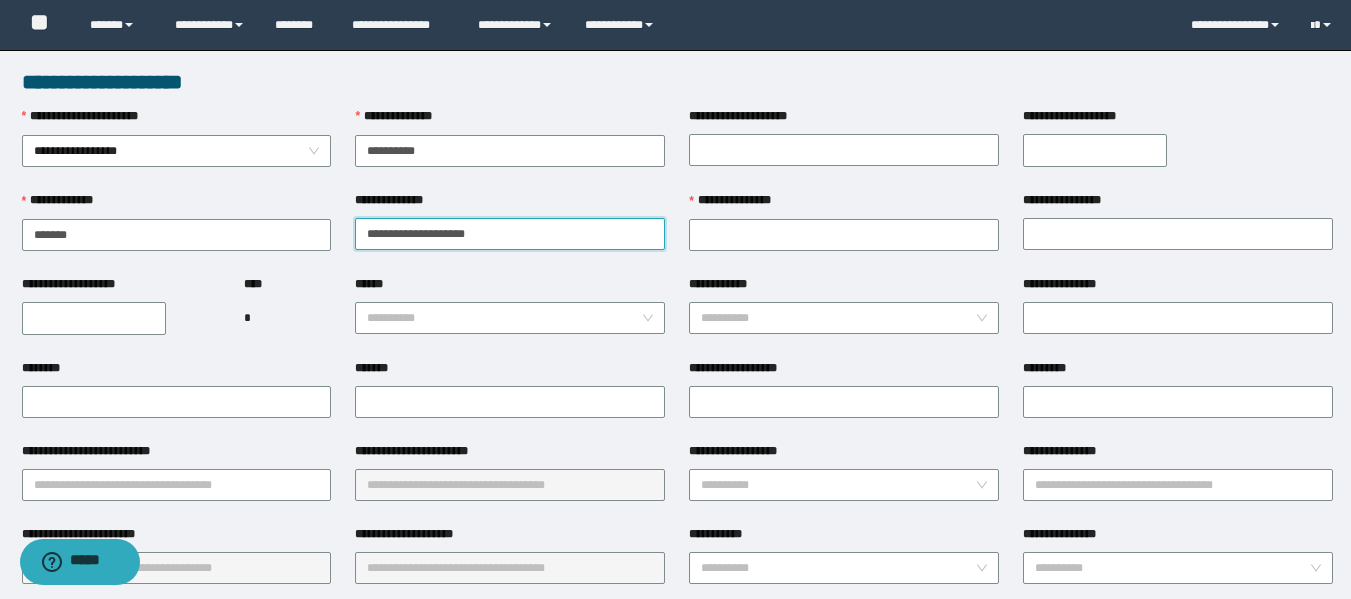 drag, startPoint x: 407, startPoint y: 232, endPoint x: 565, endPoint y: 234, distance: 158.01266 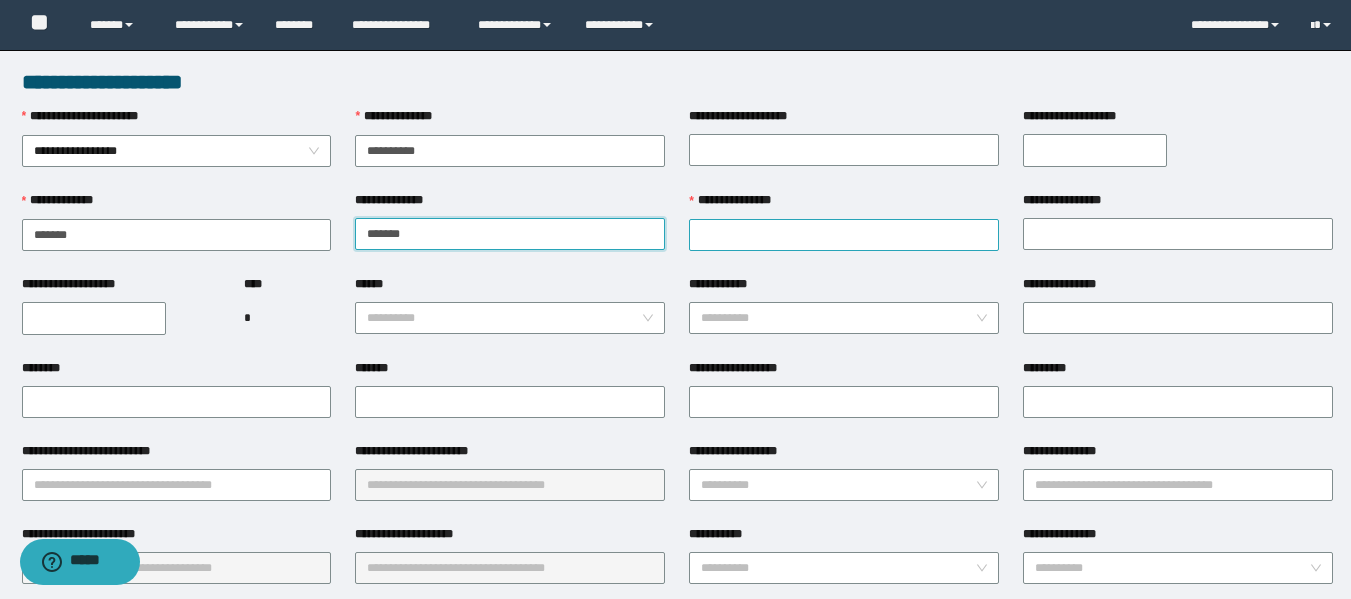 type on "******" 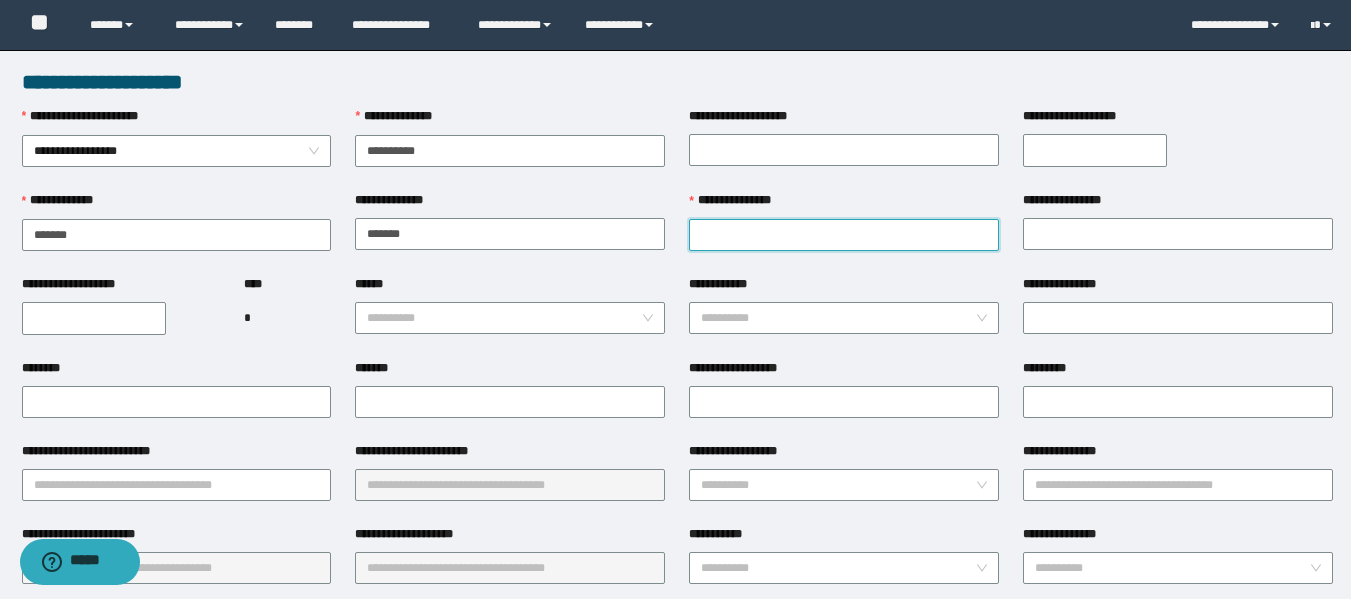 click on "**********" at bounding box center [844, 235] 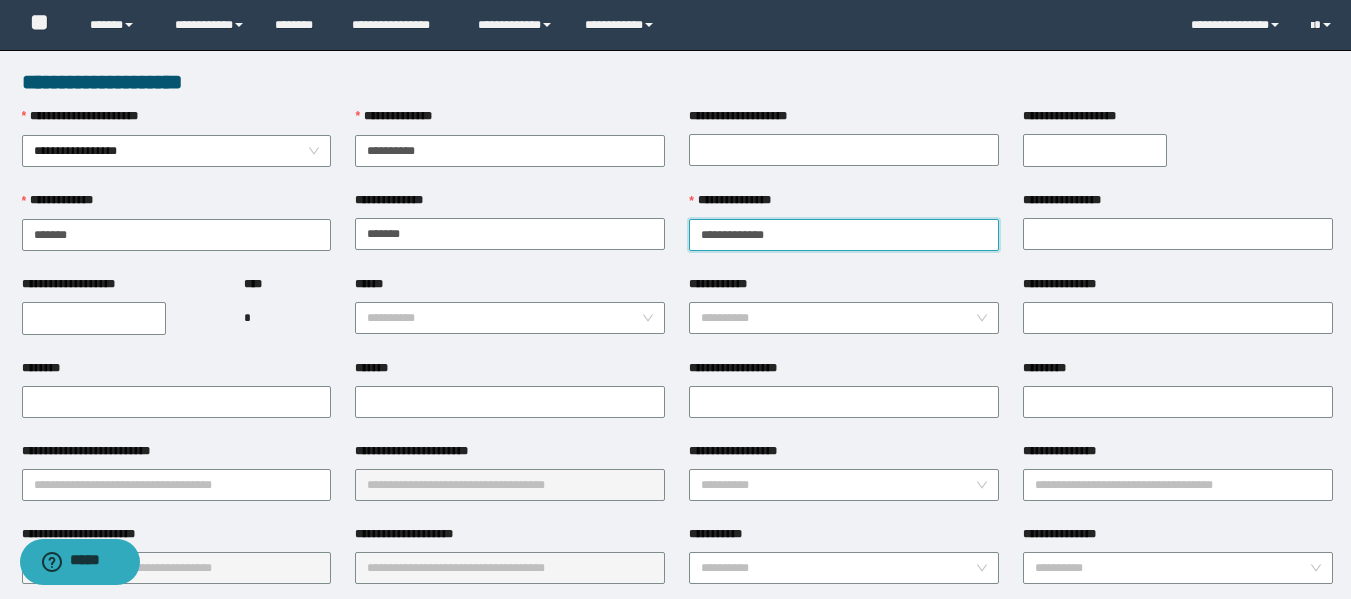 drag, startPoint x: 841, startPoint y: 236, endPoint x: 765, endPoint y: 233, distance: 76.05919 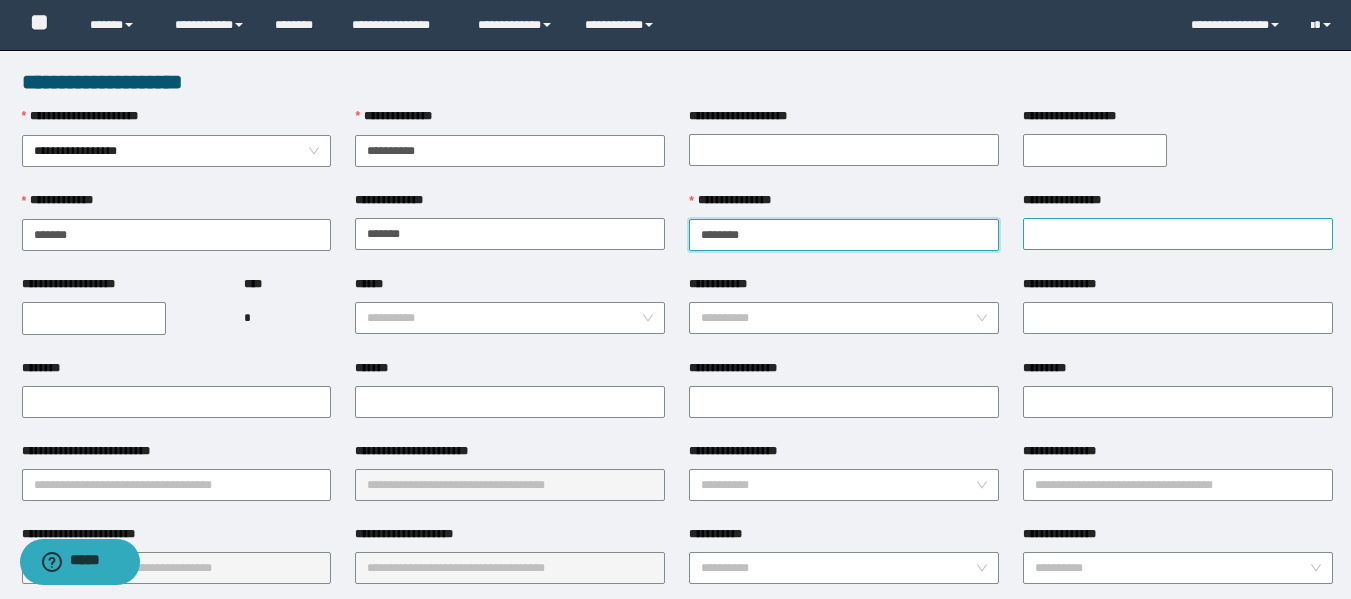 type on "********" 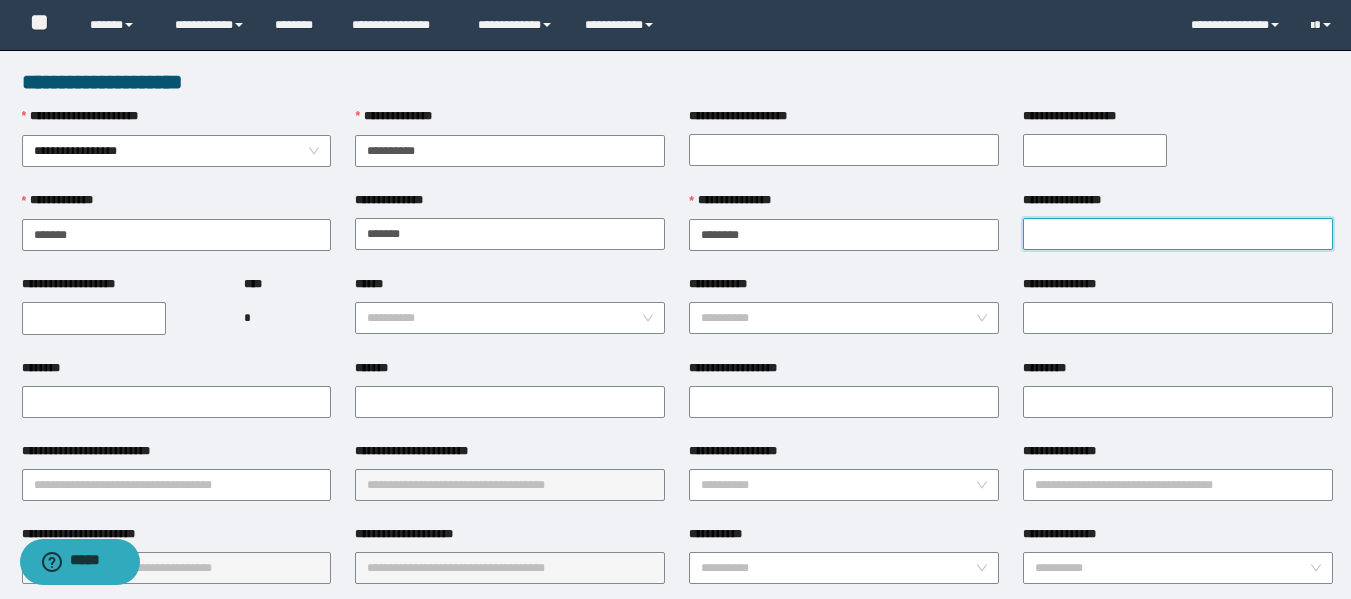 click on "**********" at bounding box center (1178, 234) 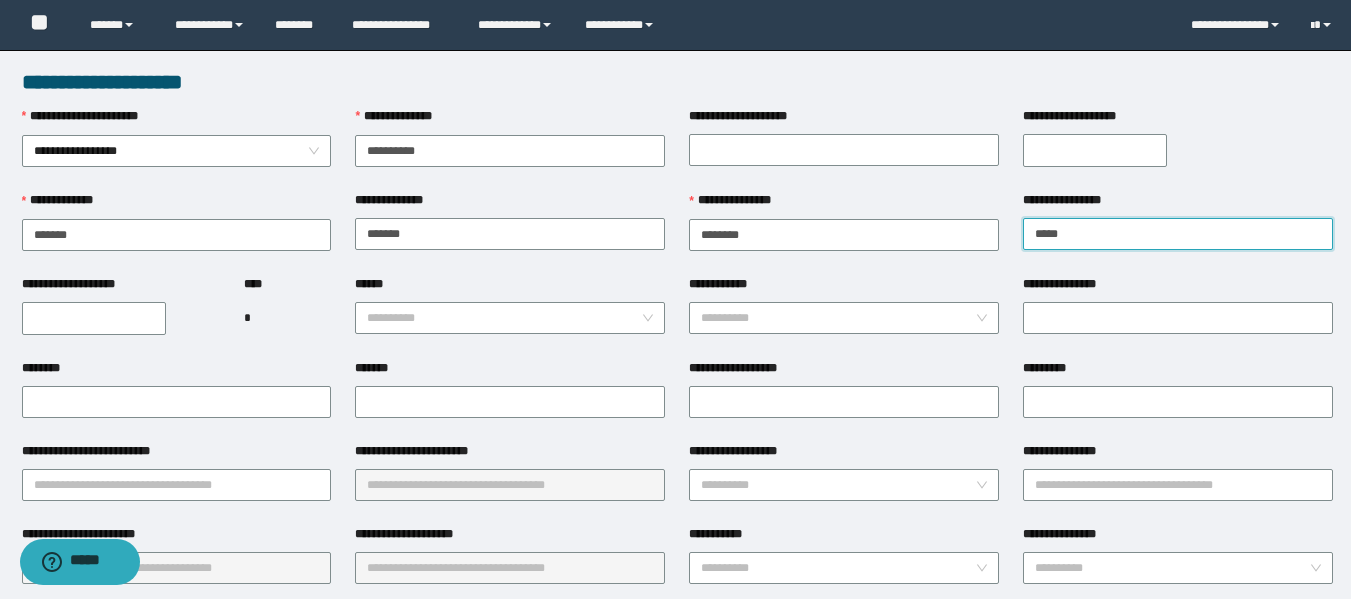 type on "****" 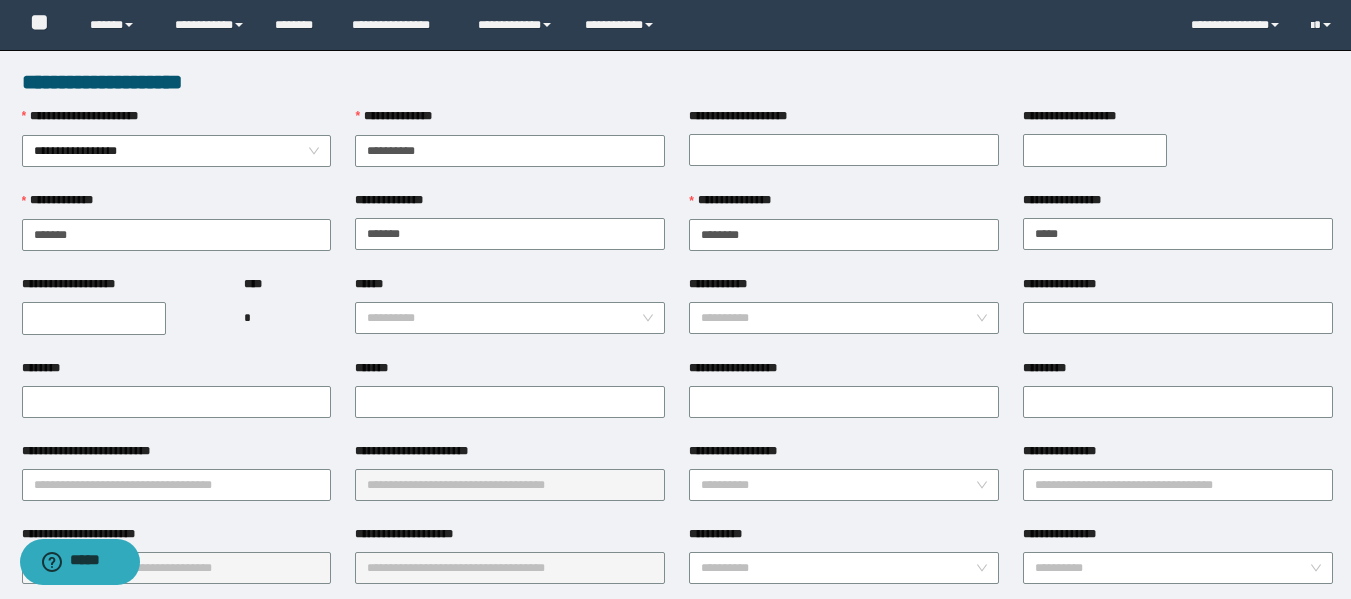 click on "**********" at bounding box center [94, 318] 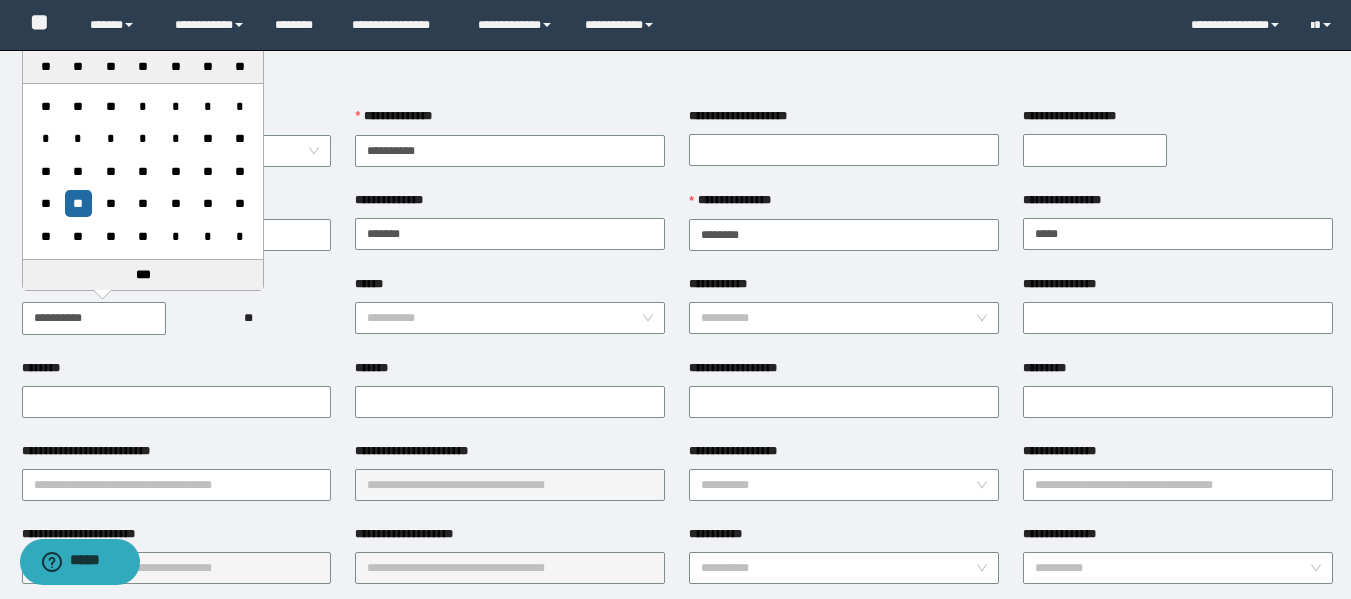 type on "**********" 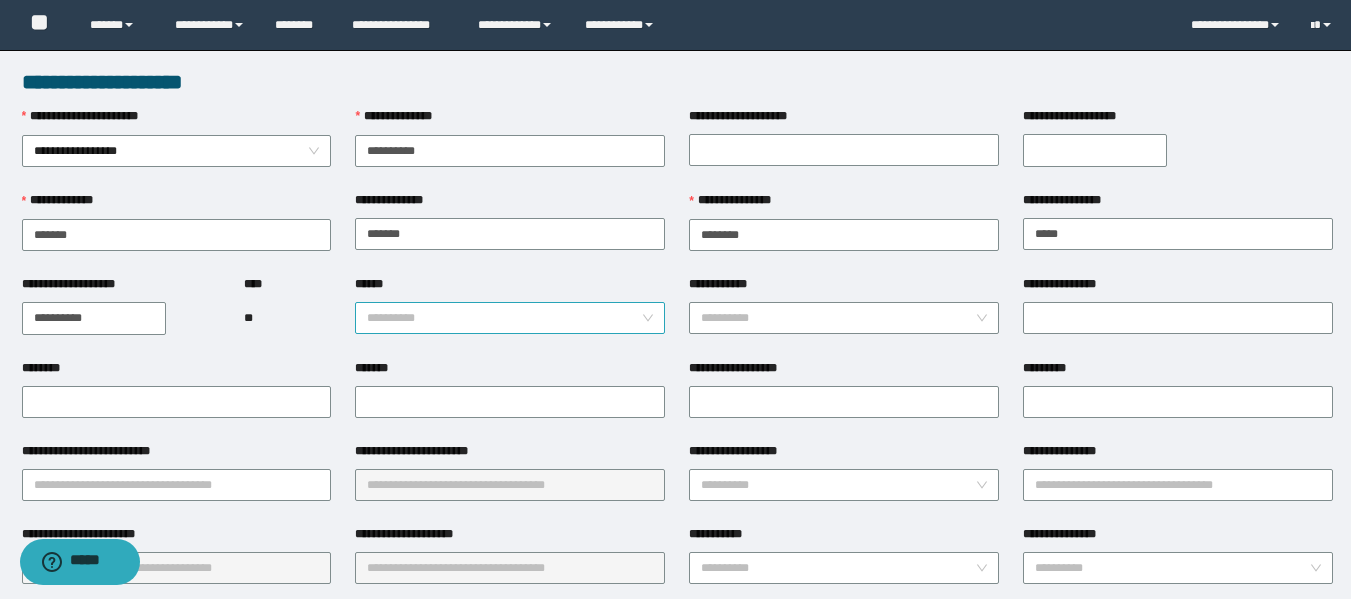 click on "******" at bounding box center [504, 318] 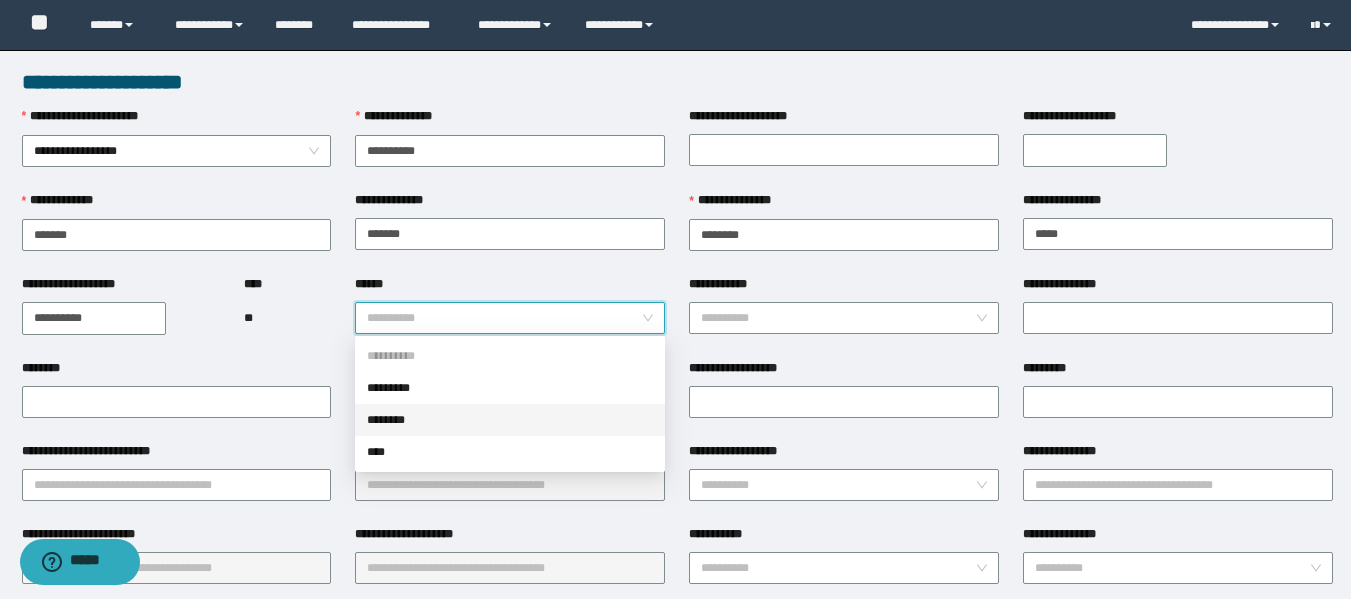 click on "********" at bounding box center [510, 420] 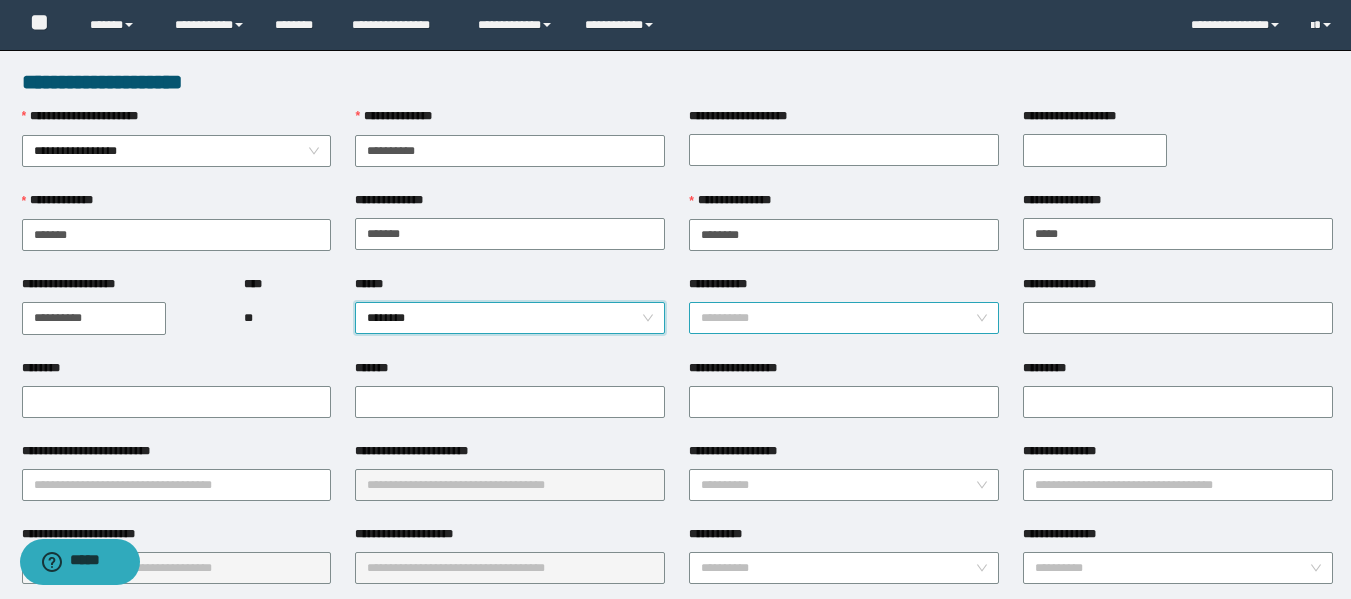 click on "**********" at bounding box center (838, 318) 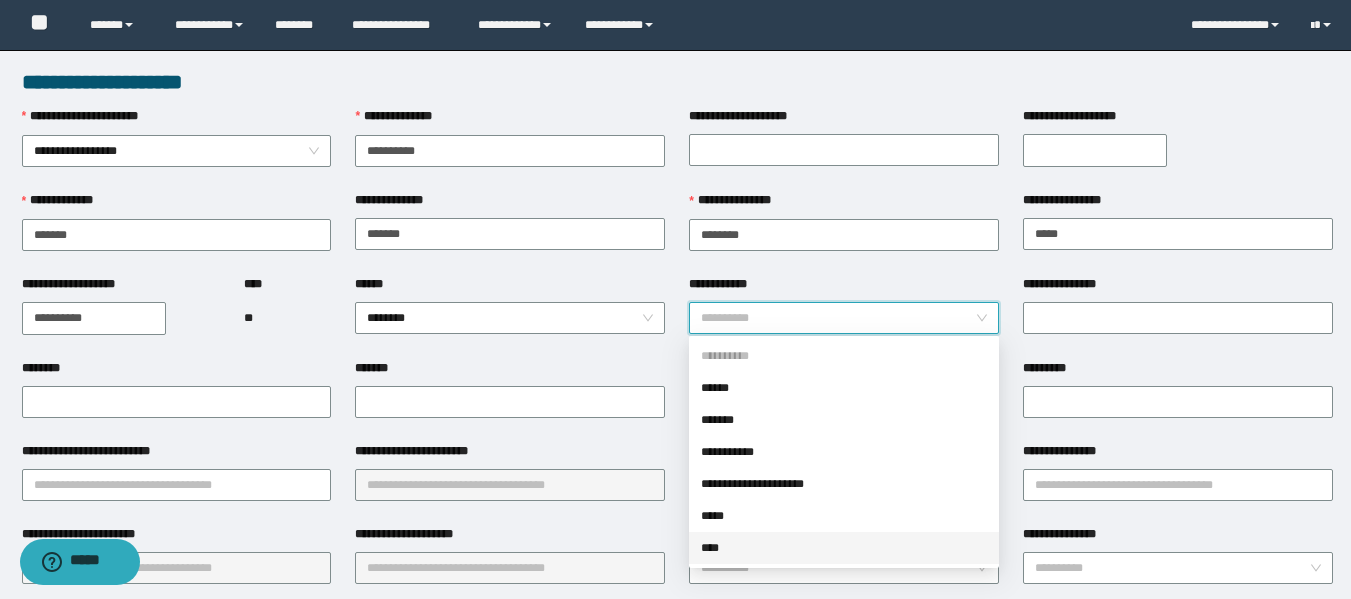 click on "****" at bounding box center (844, 548) 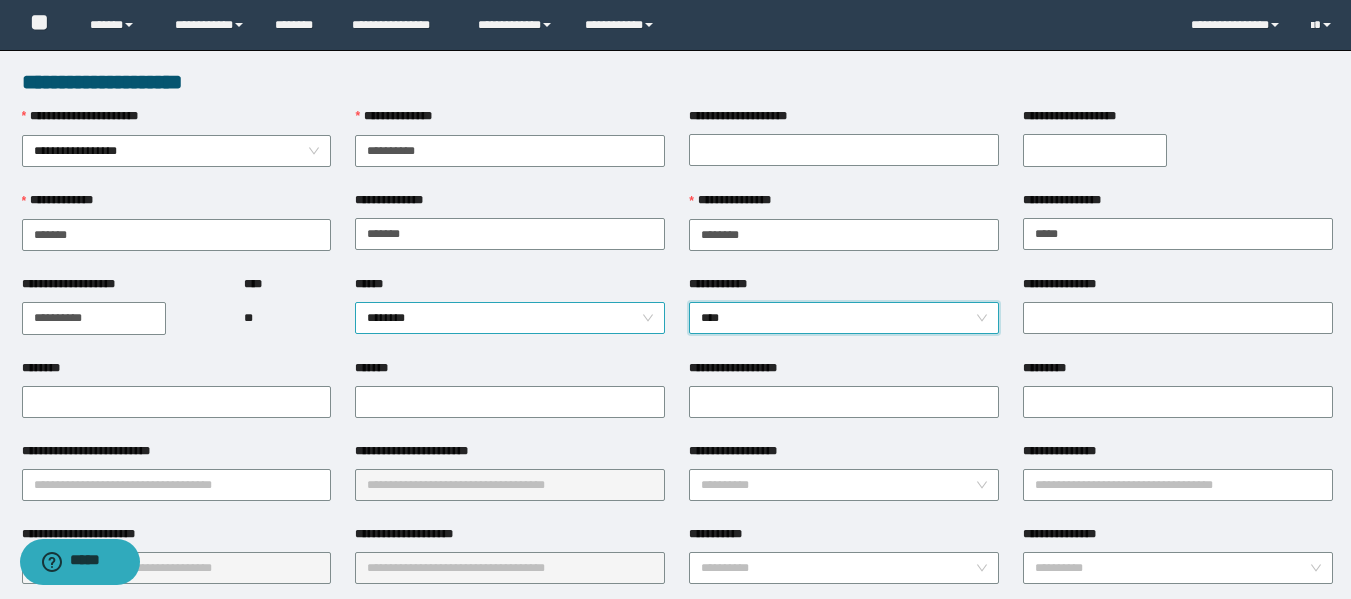 click on "********" at bounding box center [510, 318] 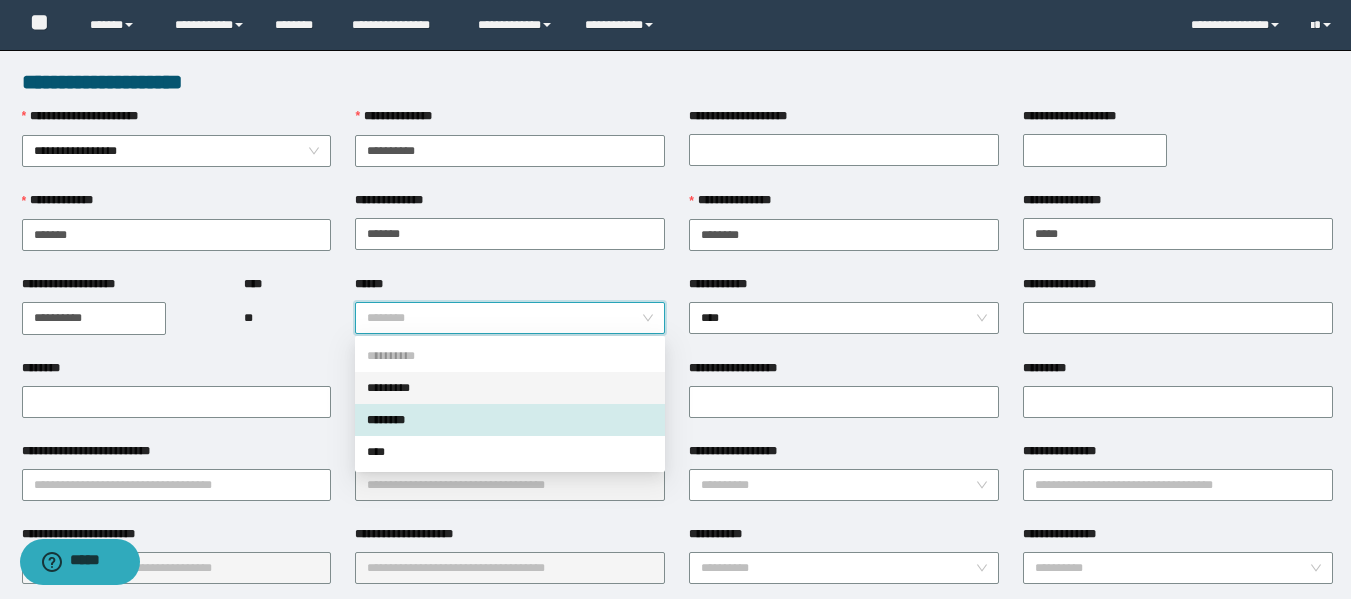 click on "*********" at bounding box center (510, 388) 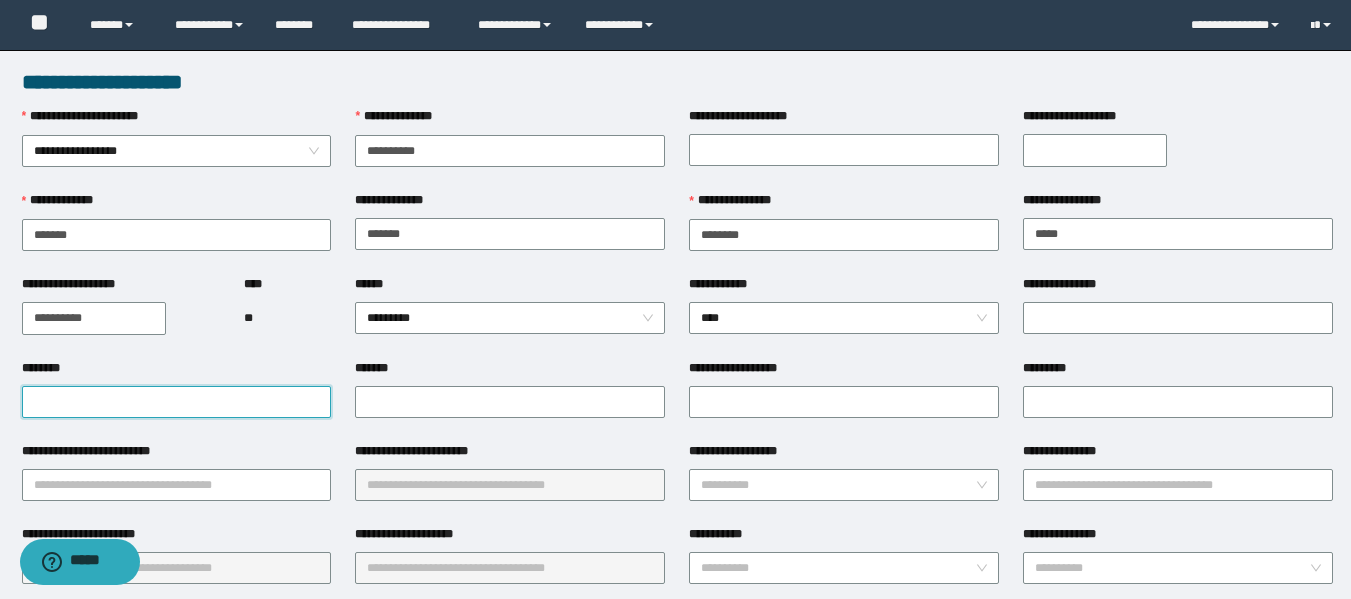 click on "********" at bounding box center [177, 402] 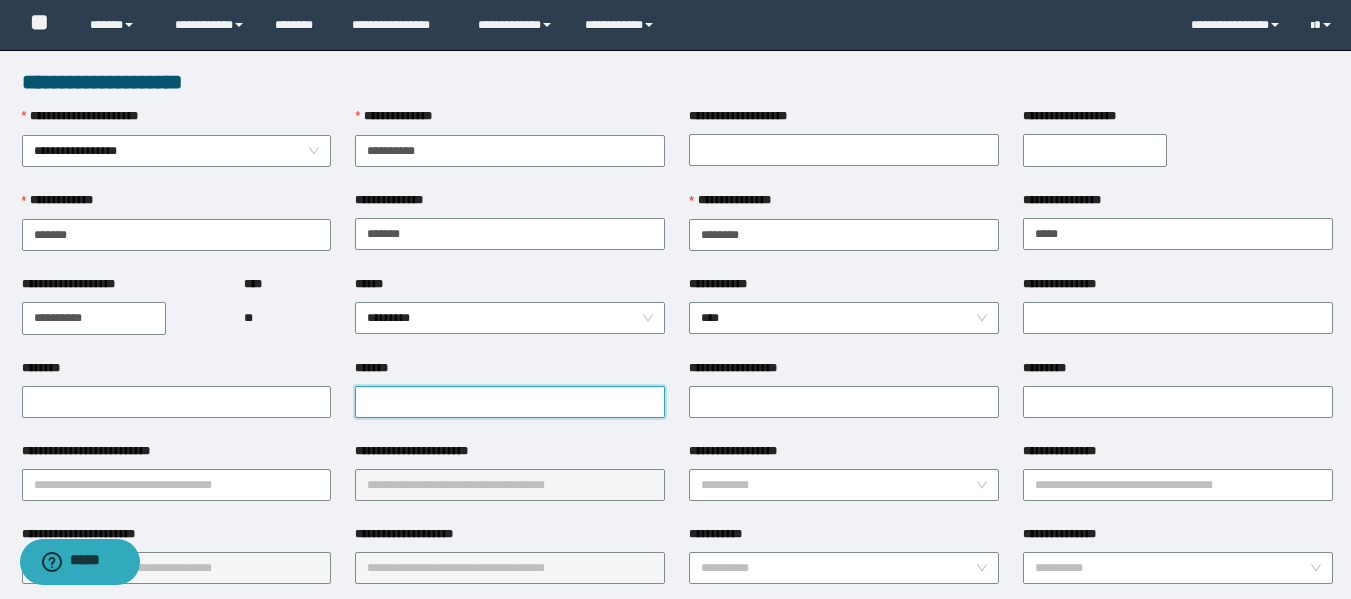 click on "*******" at bounding box center [510, 402] 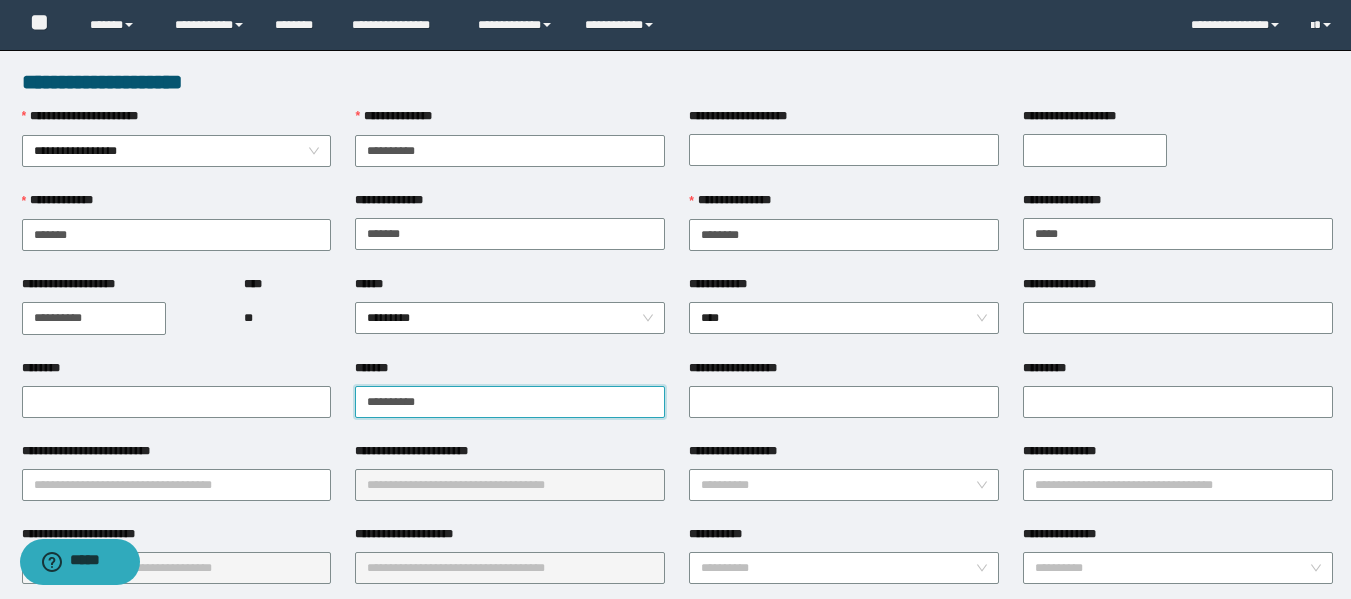 type on "**********" 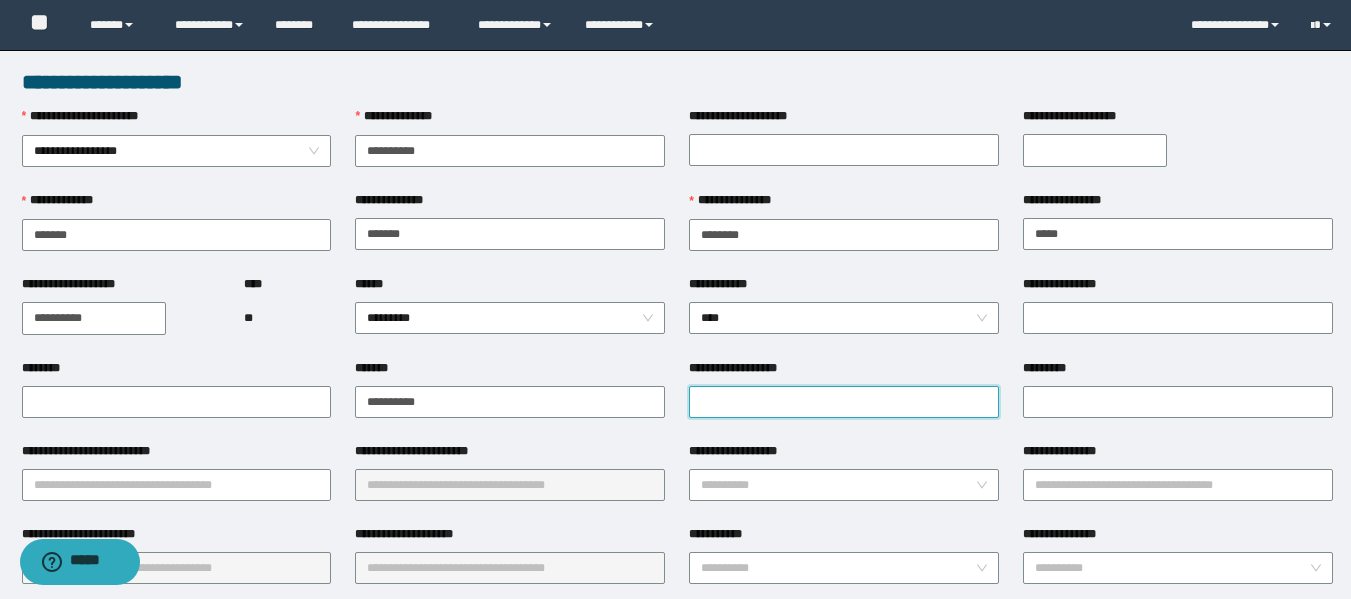 click on "**********" at bounding box center [844, 402] 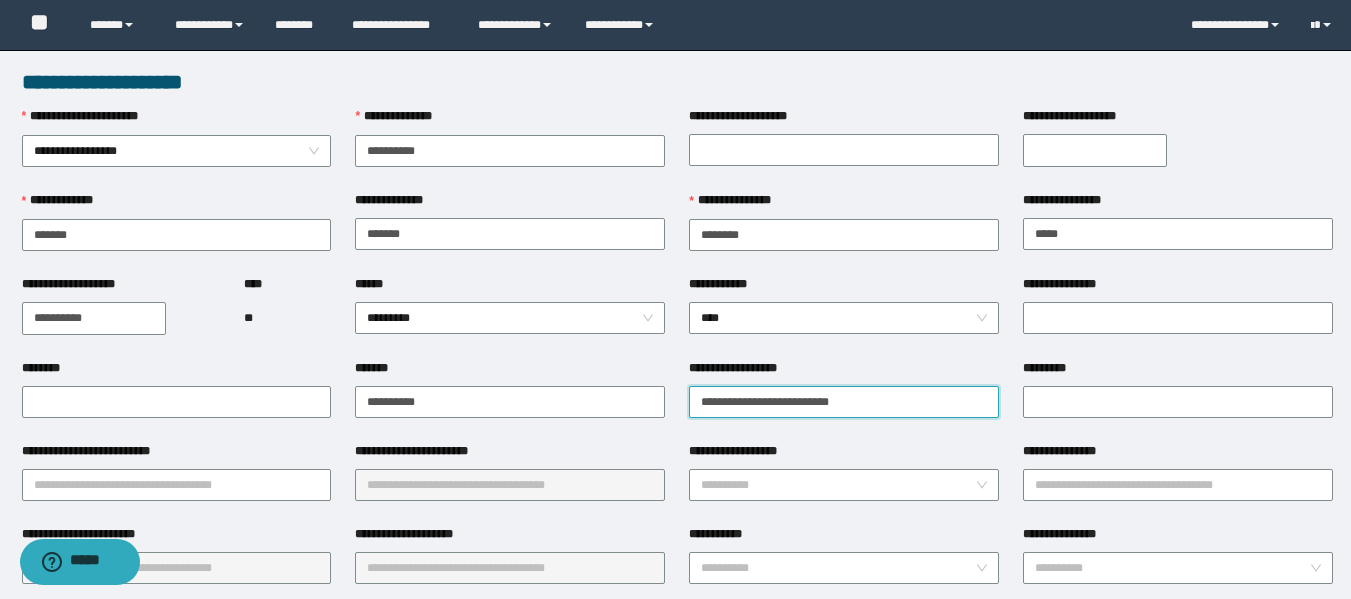 type on "**********" 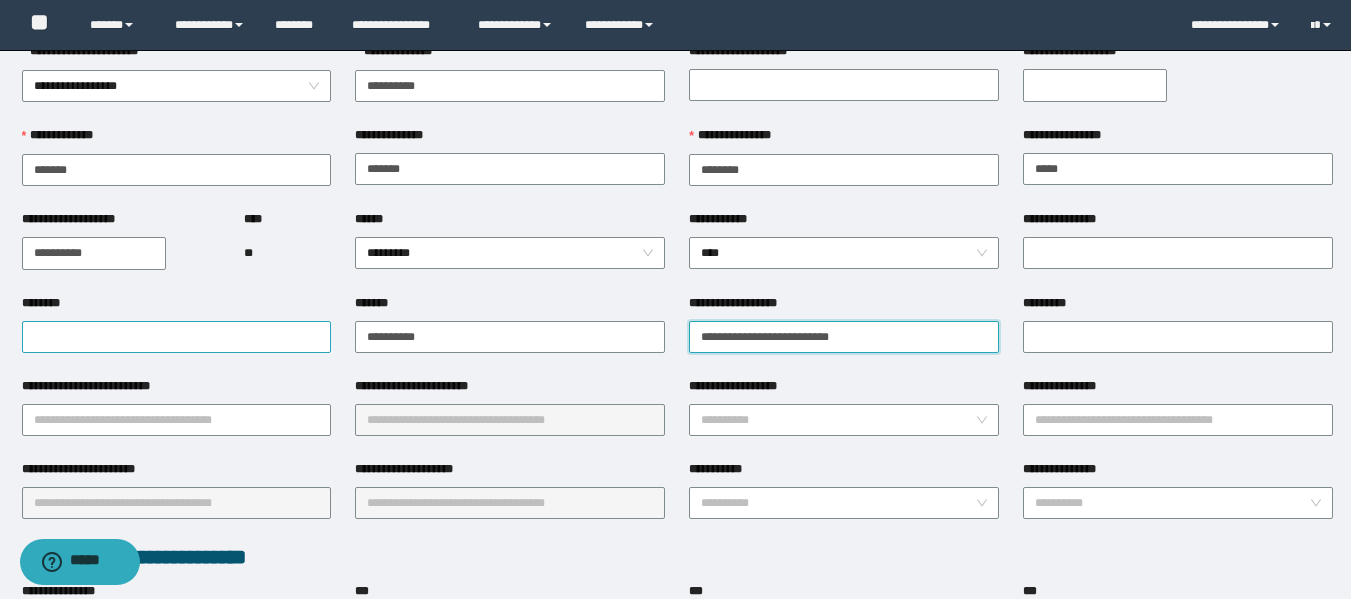 scroll, scrollTop: 100, scrollLeft: 0, axis: vertical 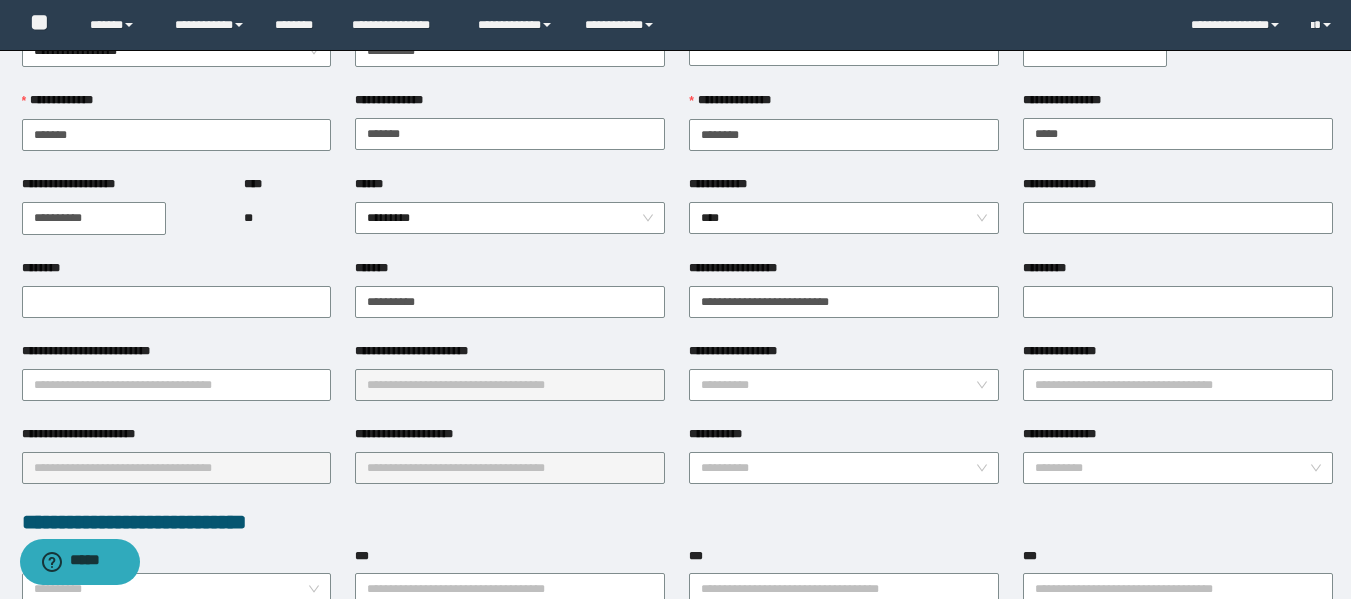 click on "**********" at bounding box center [177, 355] 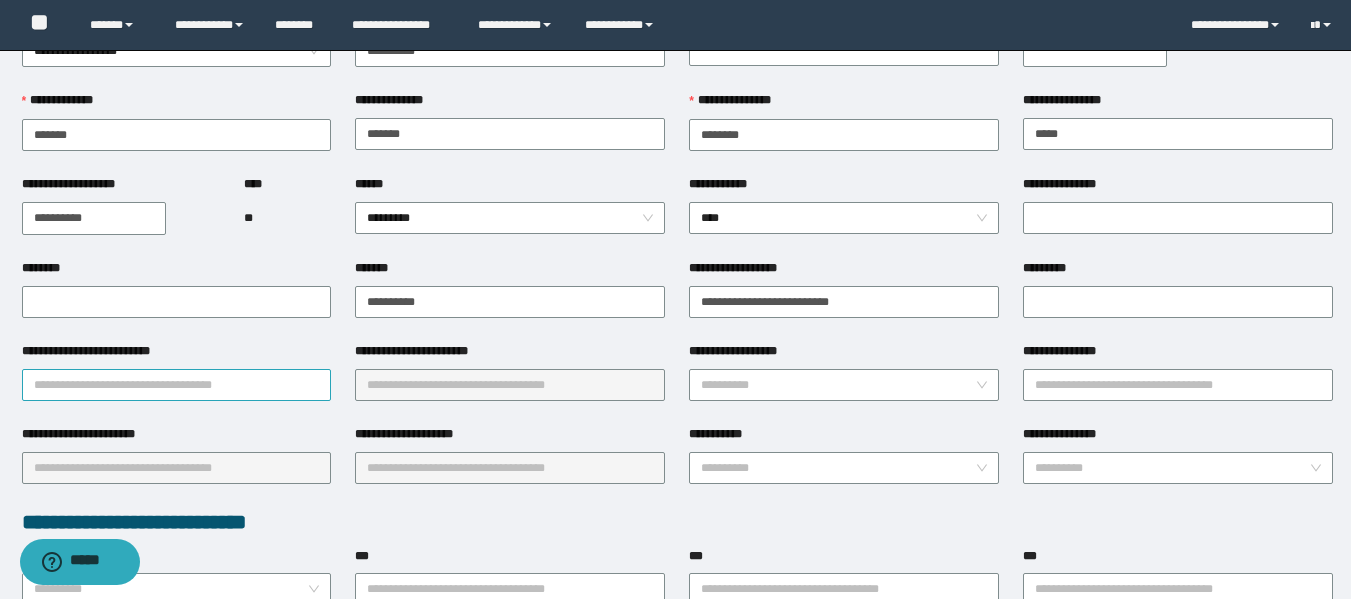 click on "**********" at bounding box center [177, 385] 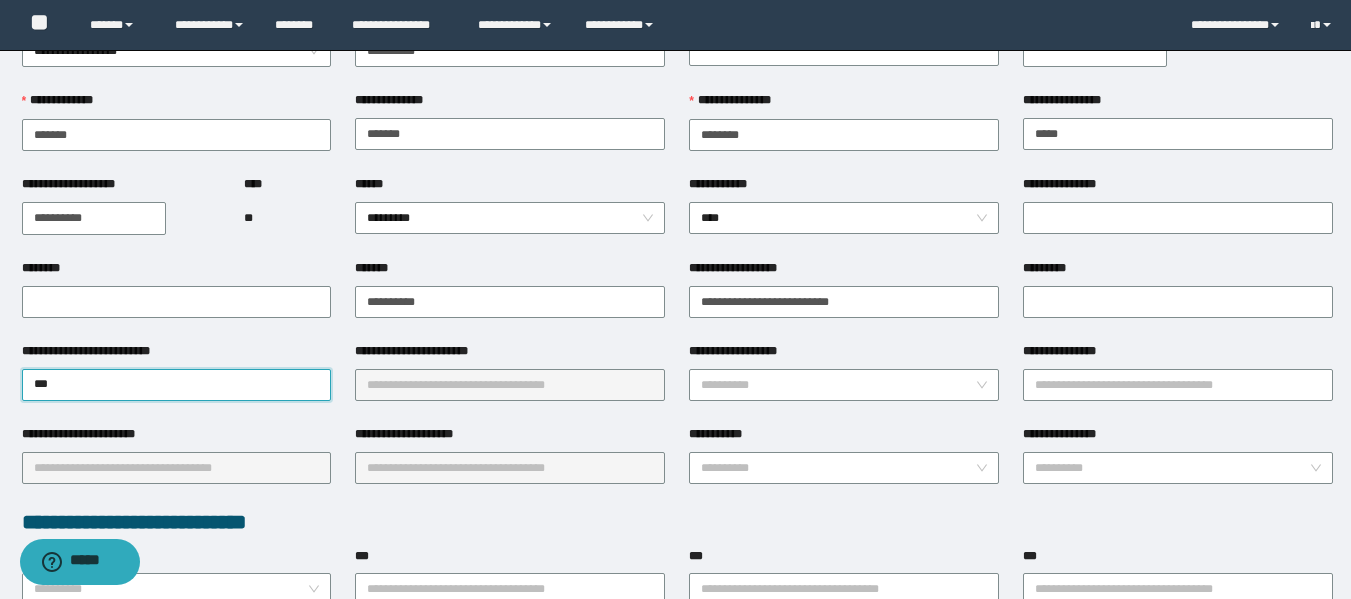 type on "****" 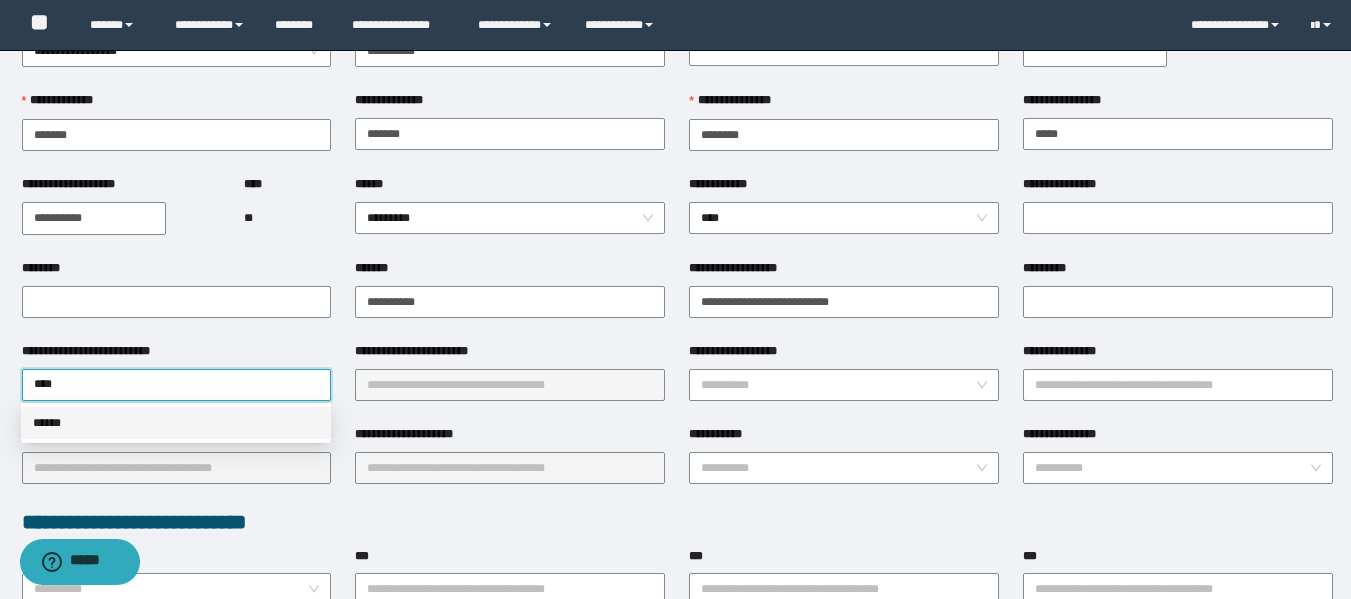 click on "******" at bounding box center (176, 423) 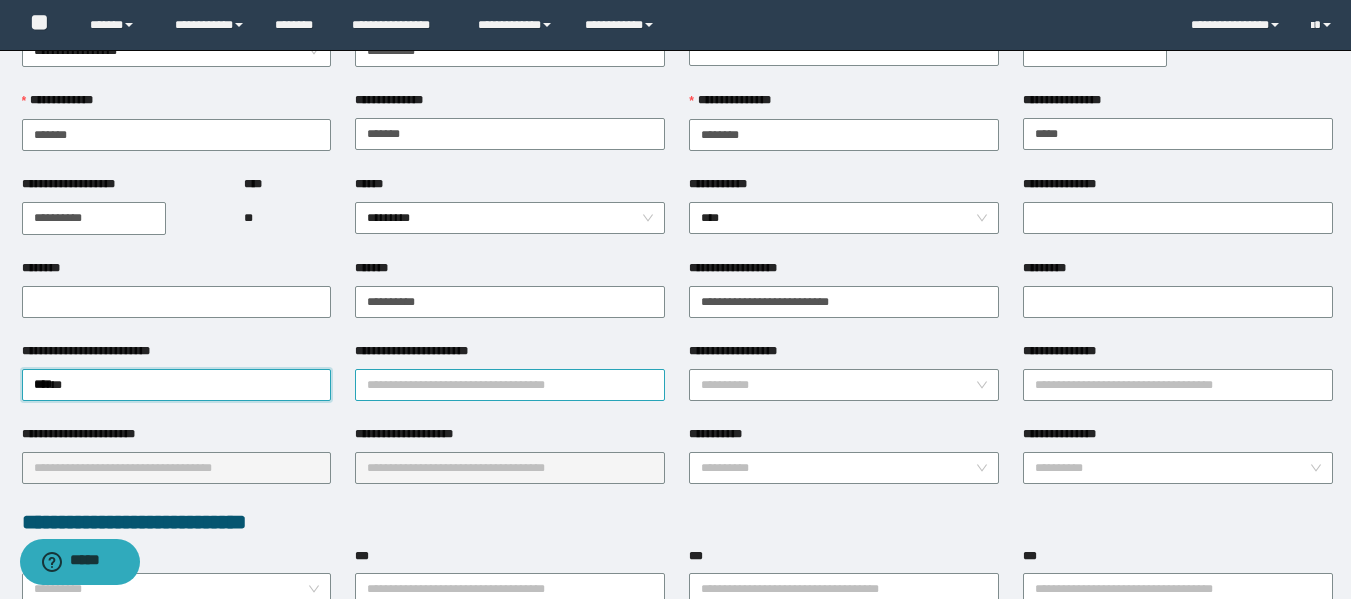 click on "**********" at bounding box center (510, 385) 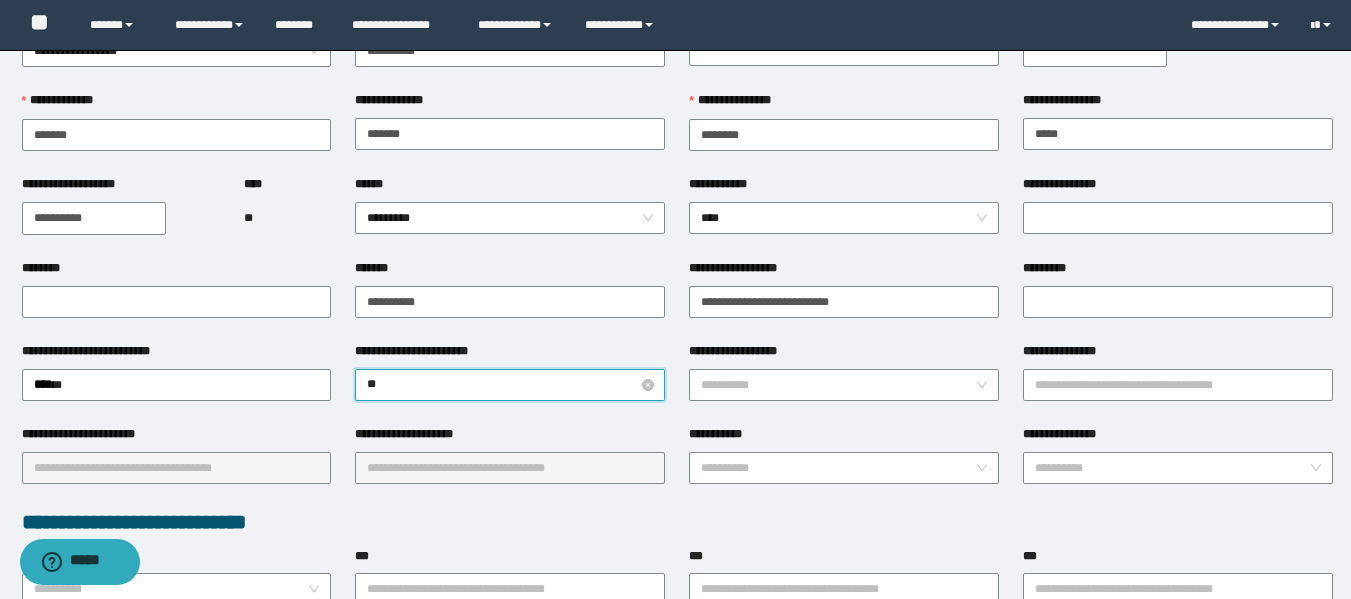 type on "***" 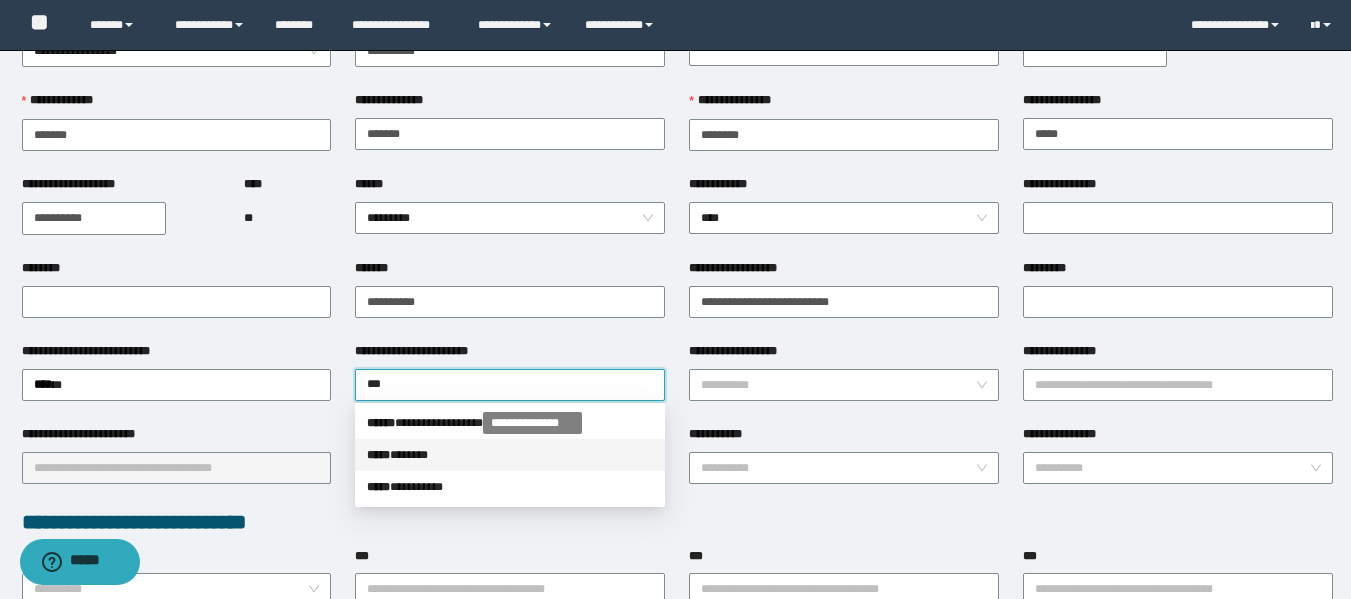 click on "***** * *****" at bounding box center (510, 455) 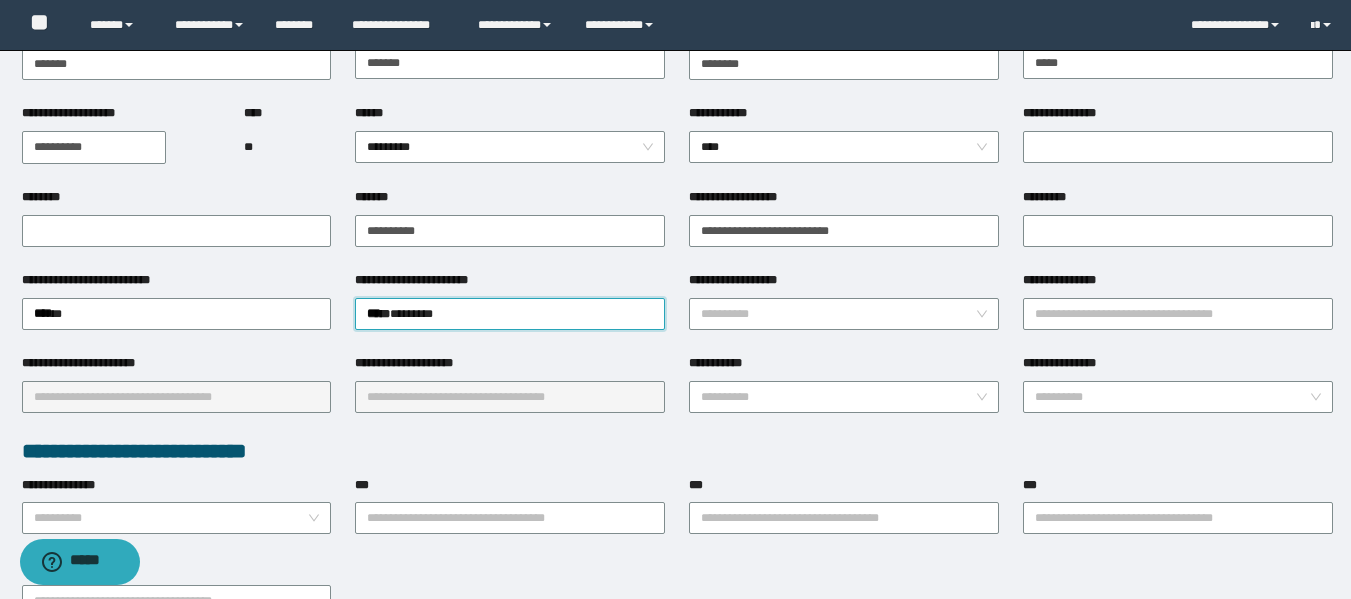 scroll, scrollTop: 300, scrollLeft: 0, axis: vertical 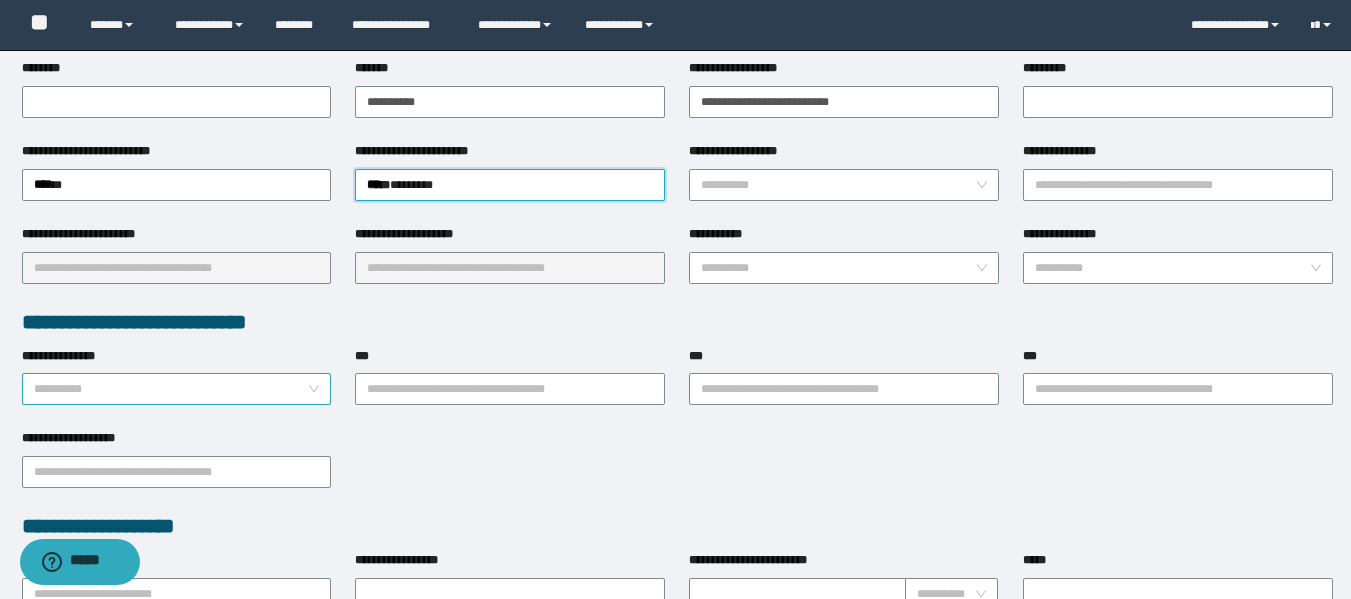 click on "**********" at bounding box center (171, 389) 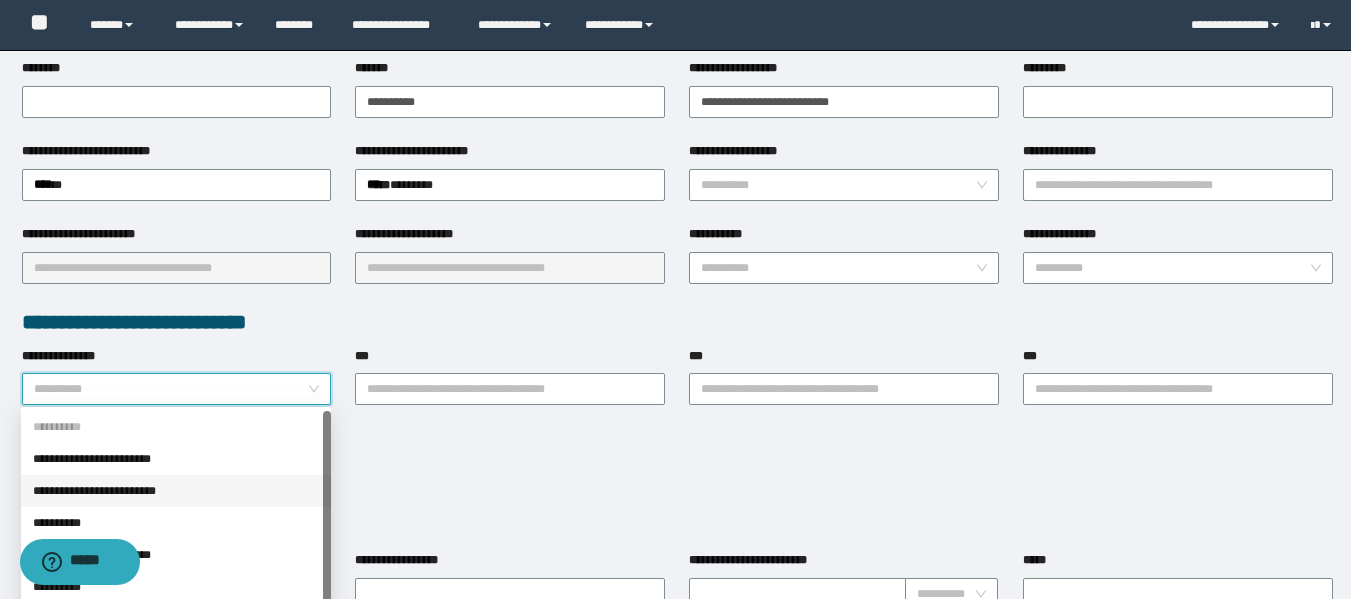 click on "**********" at bounding box center (176, 459) 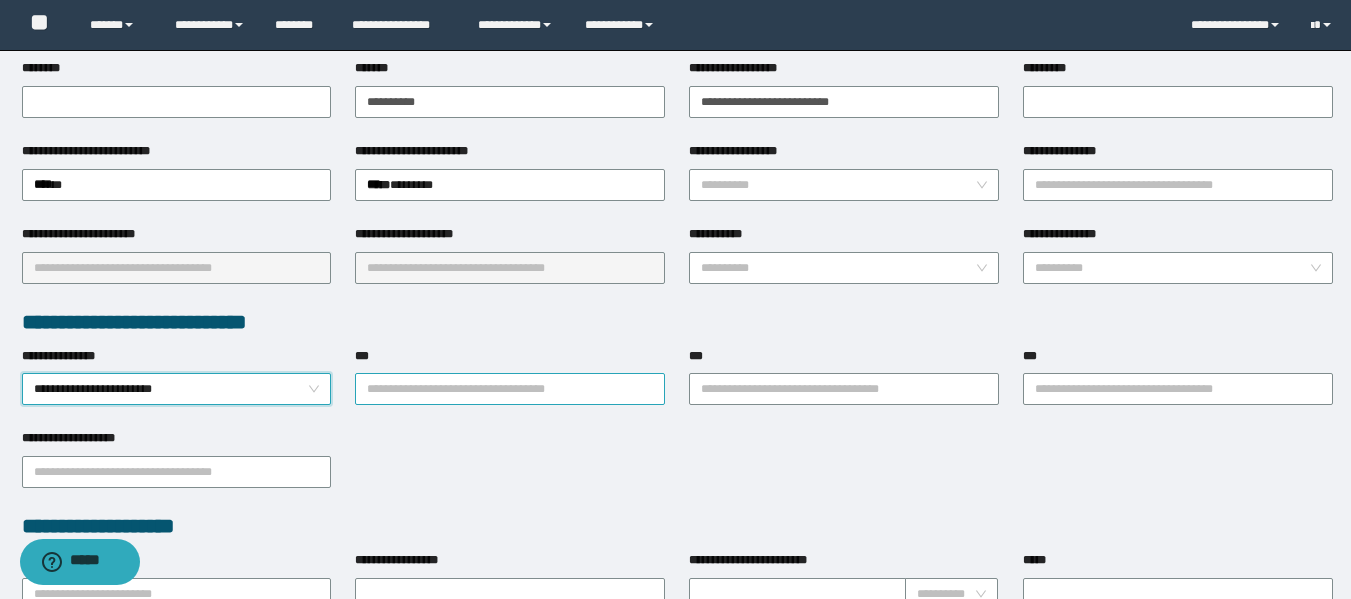 click on "***" at bounding box center (510, 389) 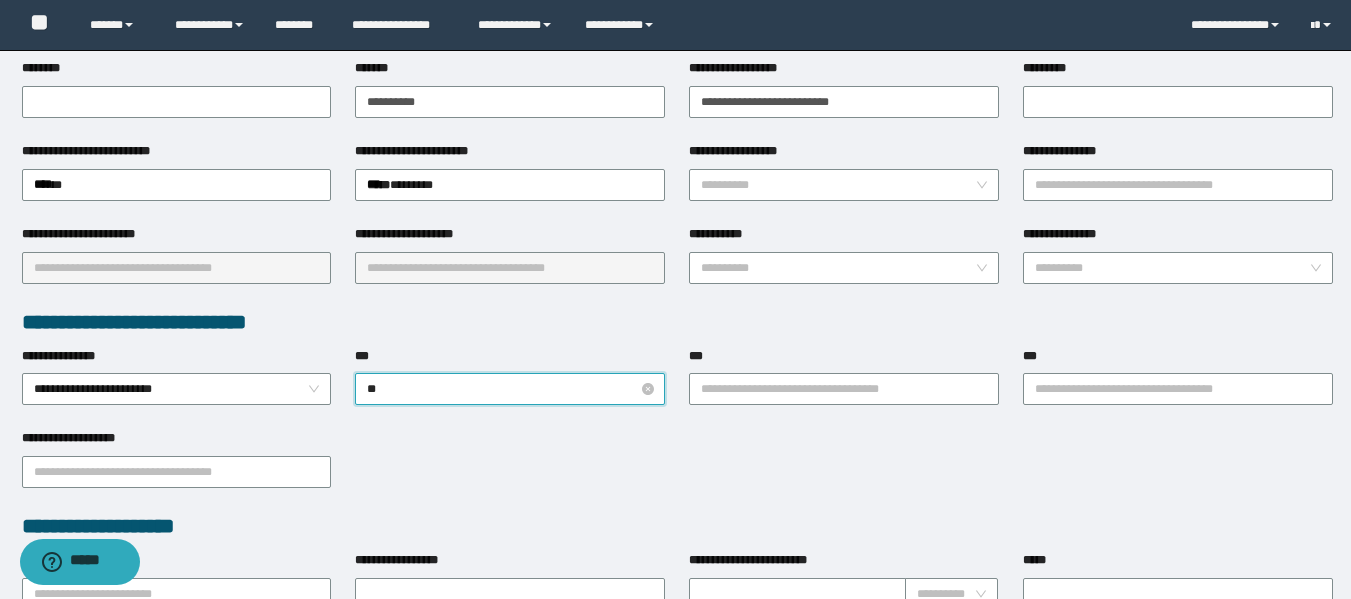 type on "***" 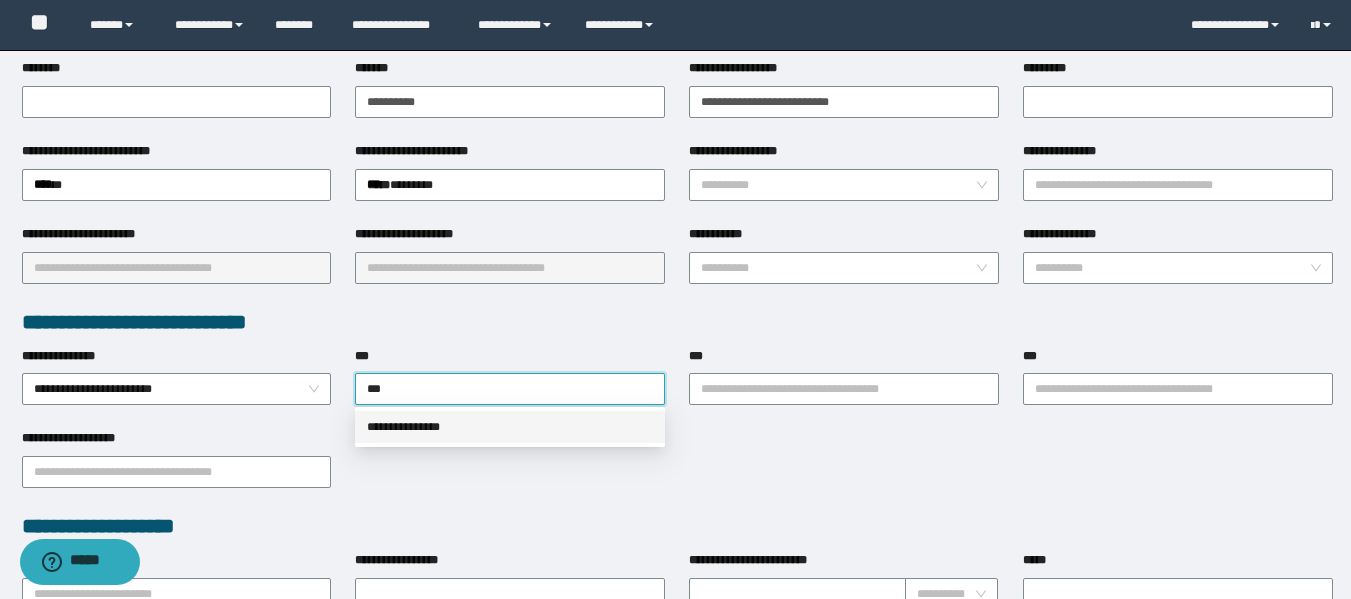click on "**********" at bounding box center (510, 427) 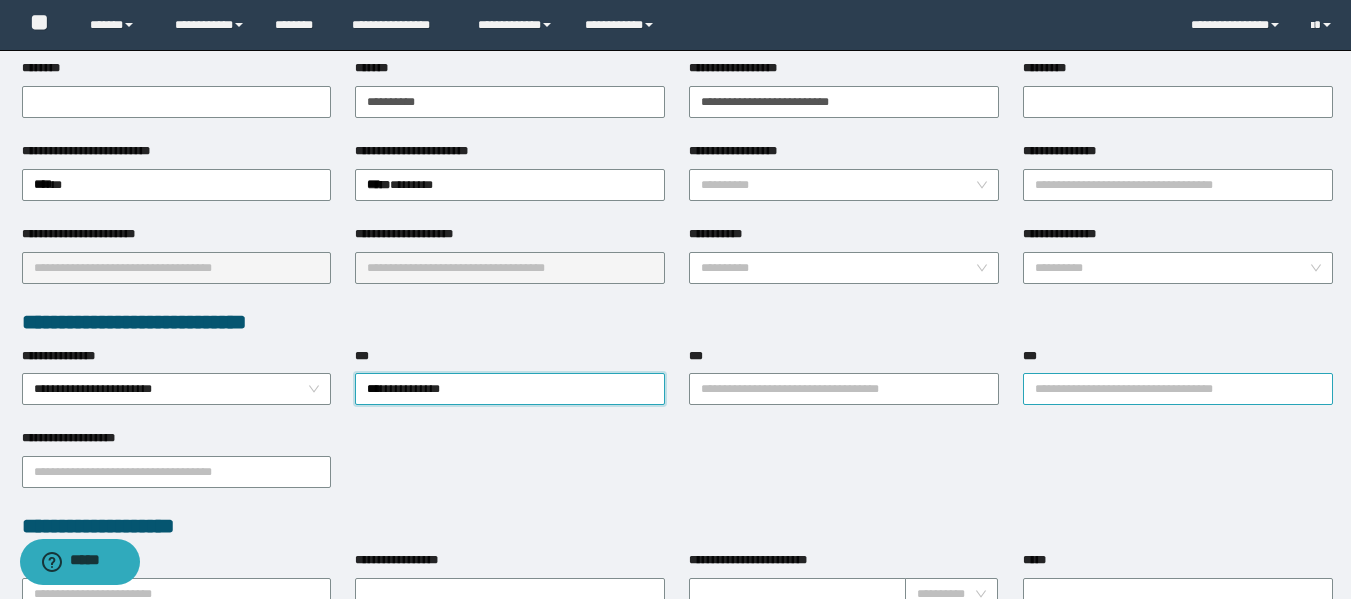 click on "***" at bounding box center [1178, 389] 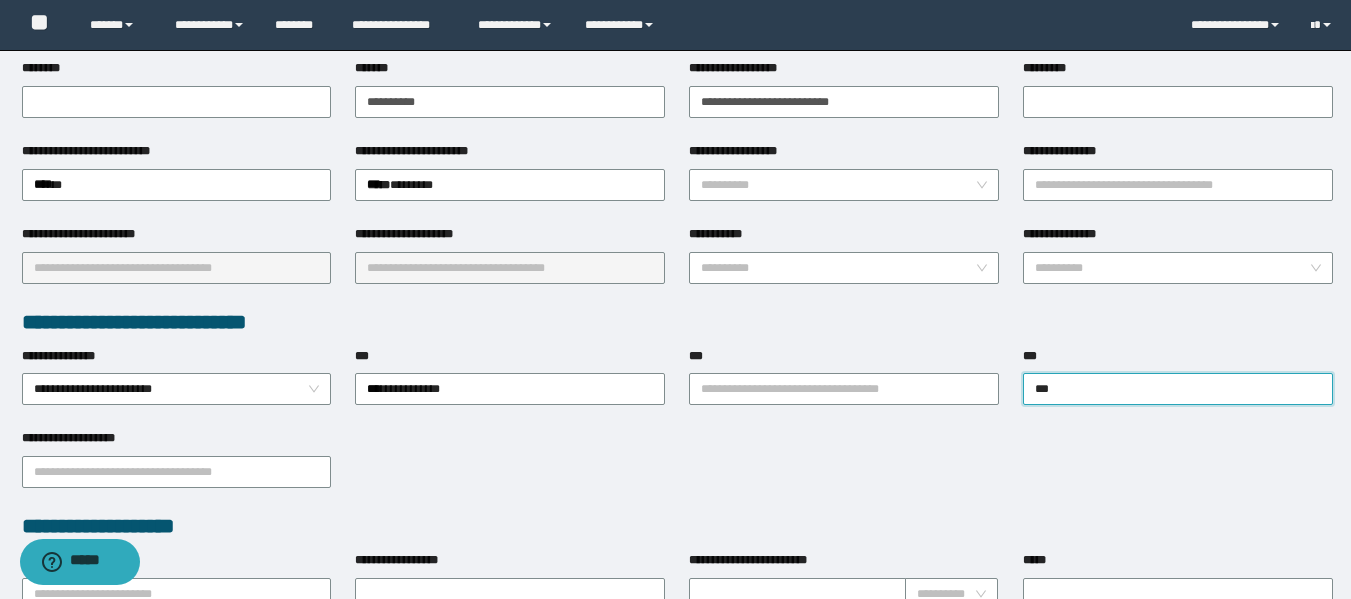 type on "****" 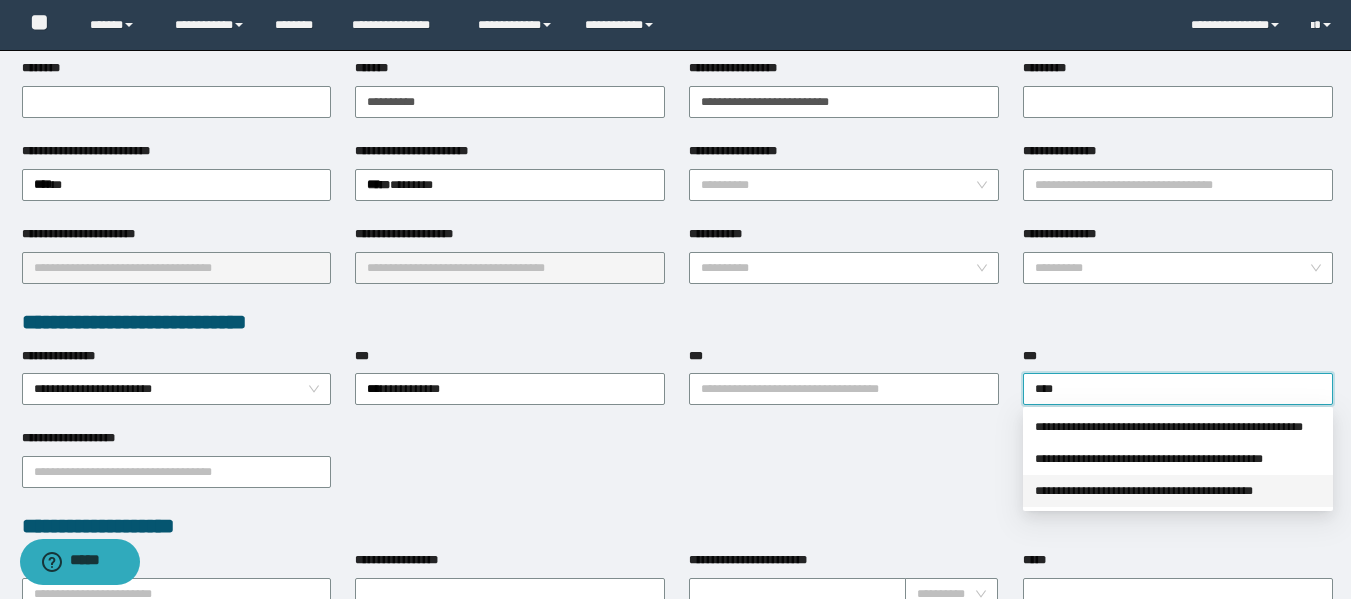 click on "**********" at bounding box center [1178, 491] 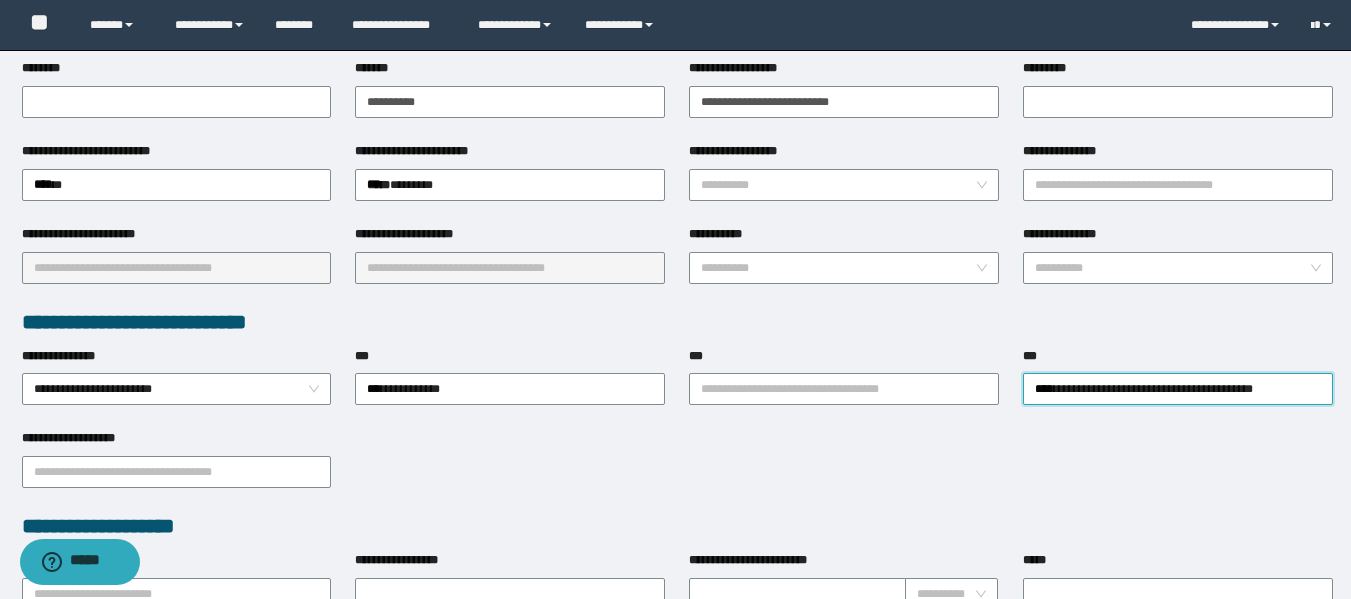 click on "***" at bounding box center (844, 360) 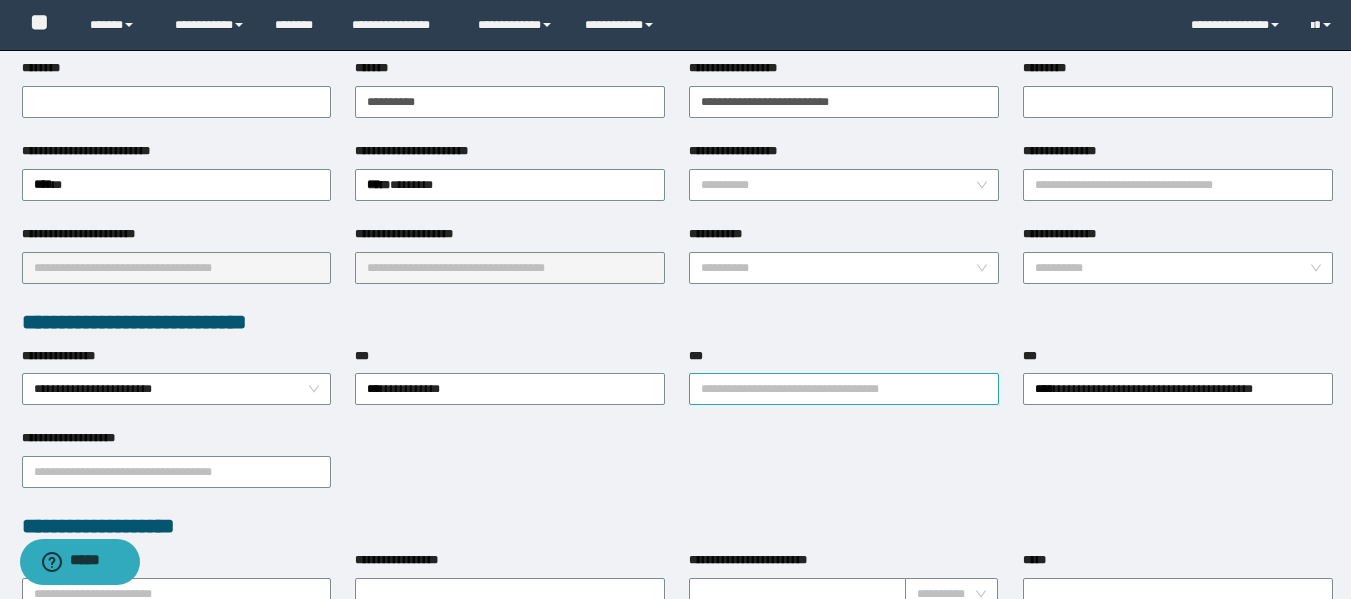 click on "***" at bounding box center [844, 389] 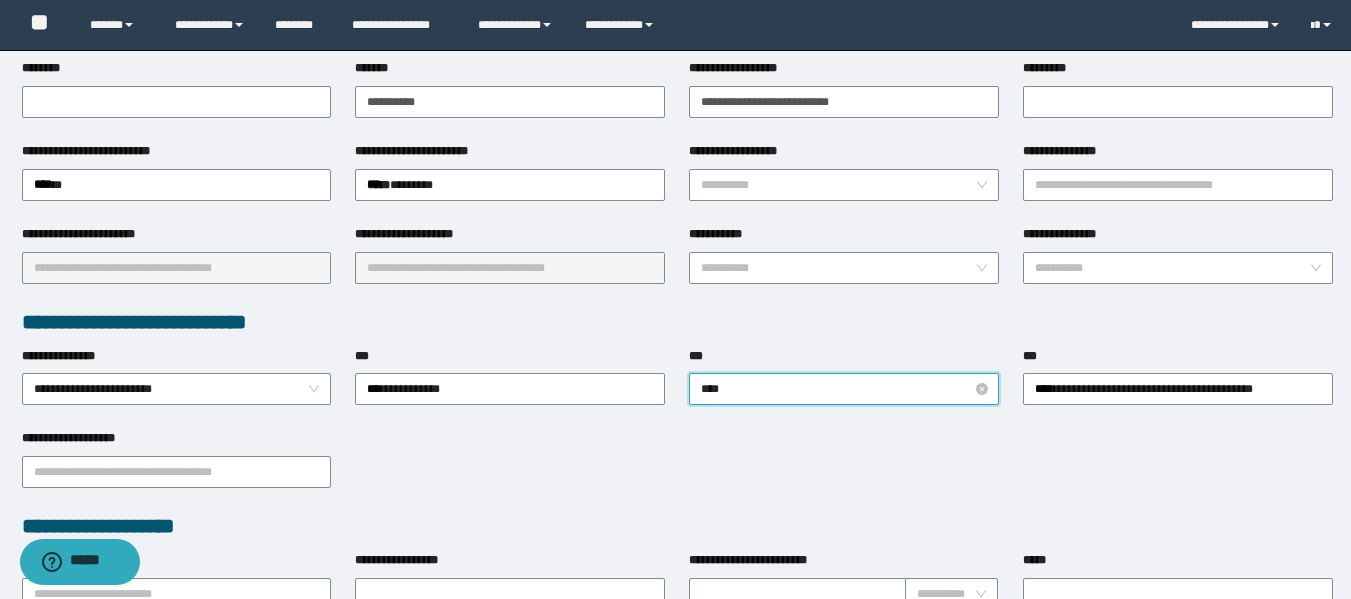 type on "*****" 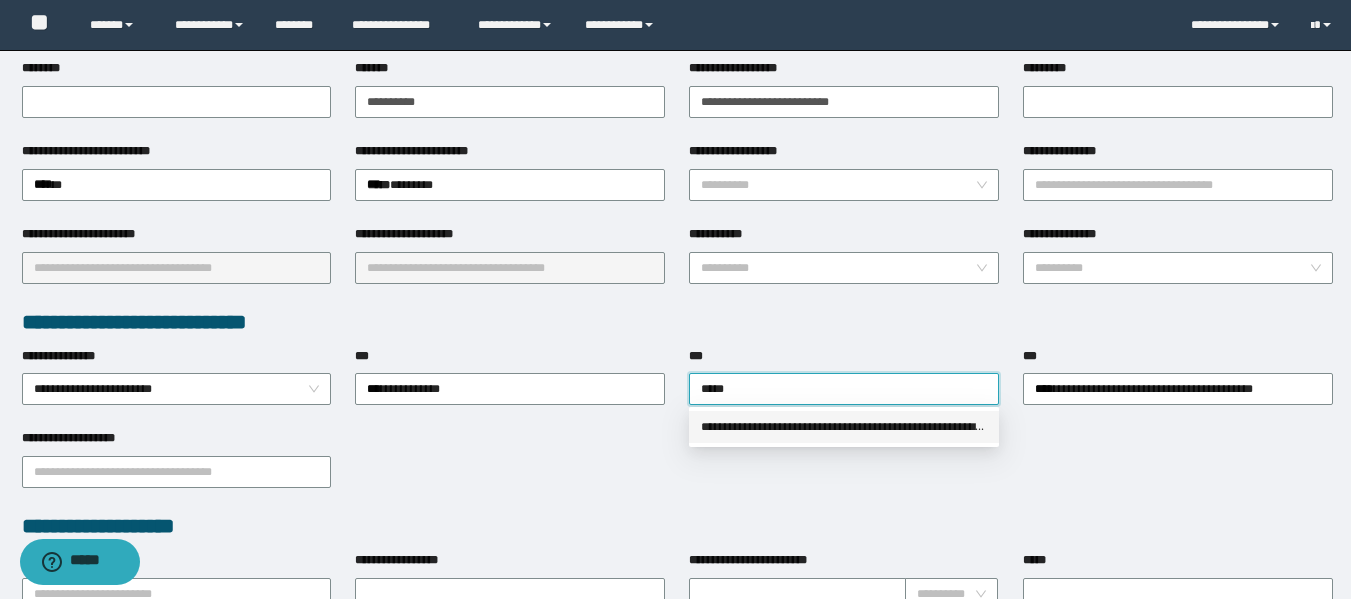 click on "**********" at bounding box center [844, 427] 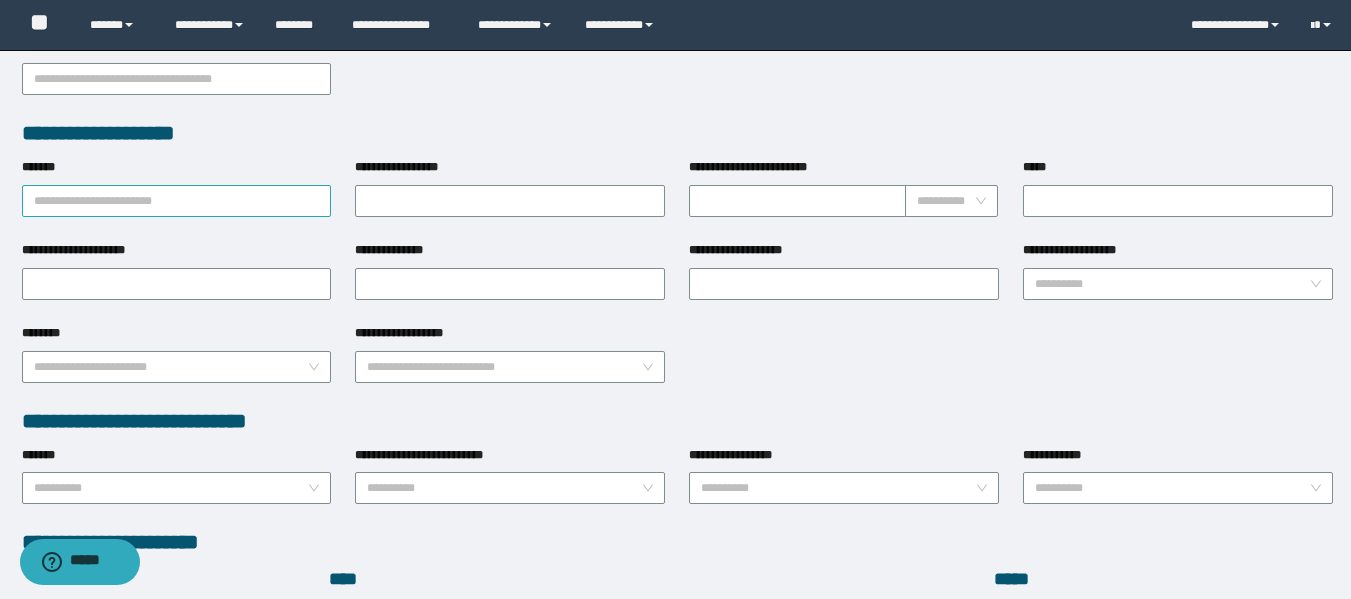 scroll, scrollTop: 700, scrollLeft: 0, axis: vertical 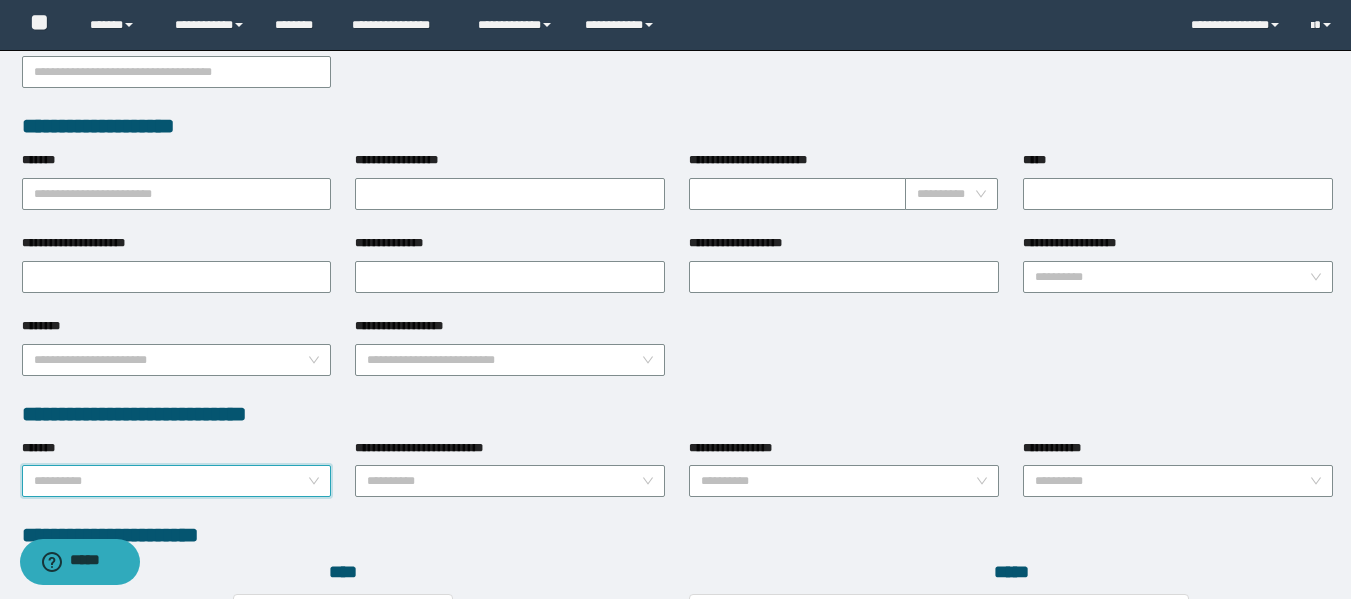click on "*******" at bounding box center (171, 481) 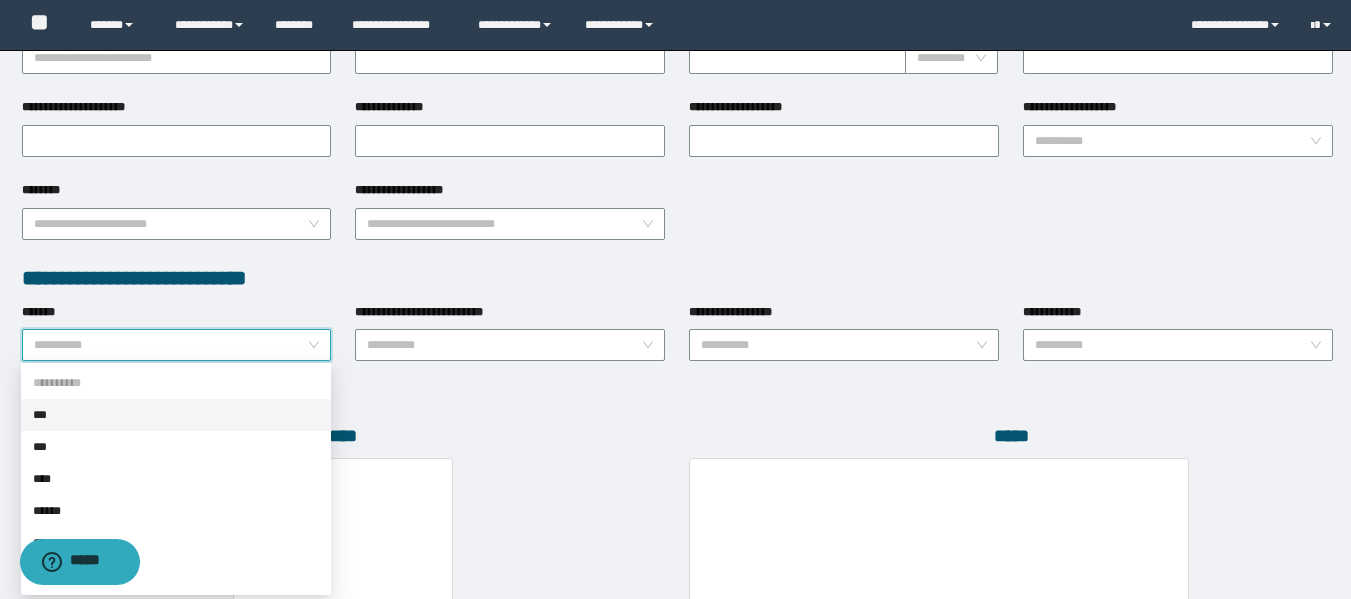 scroll, scrollTop: 800, scrollLeft: 0, axis: vertical 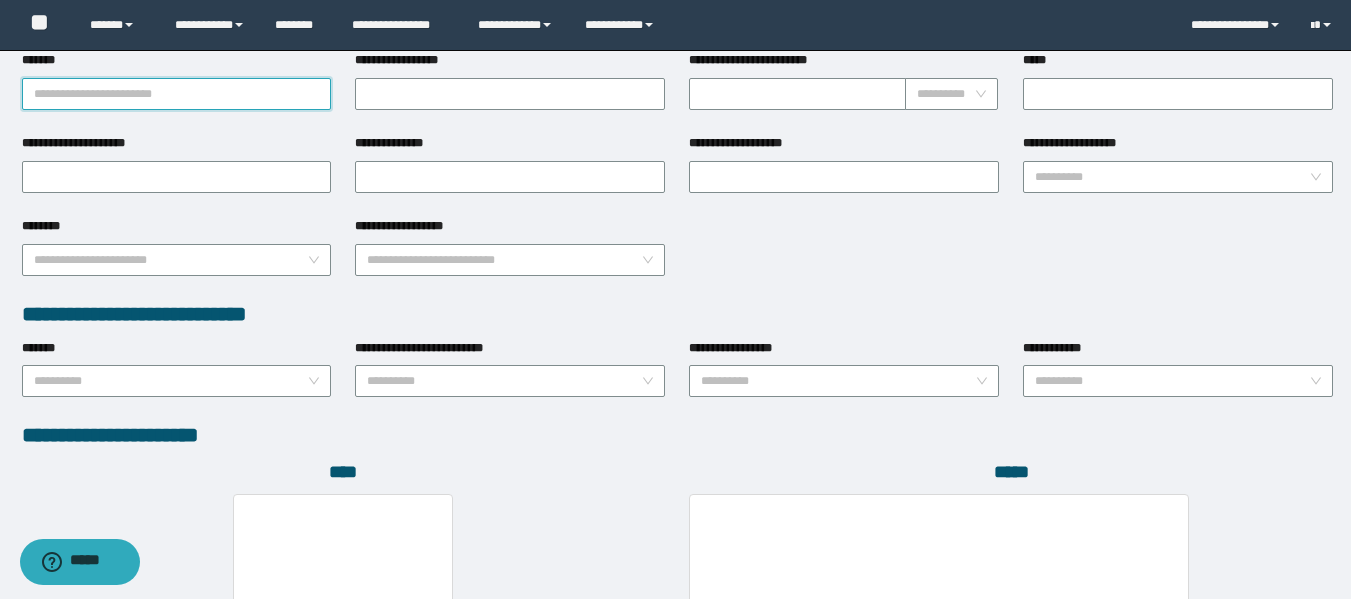 click on "*******" at bounding box center (177, 94) 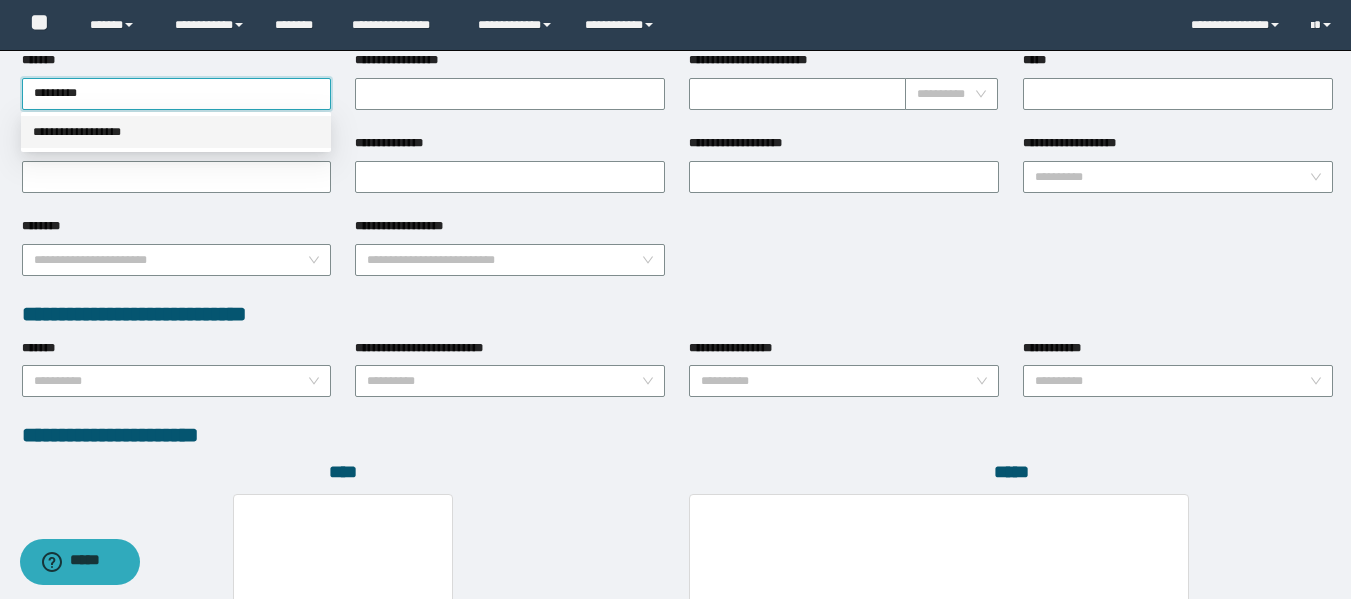 click on "**********" at bounding box center [176, 132] 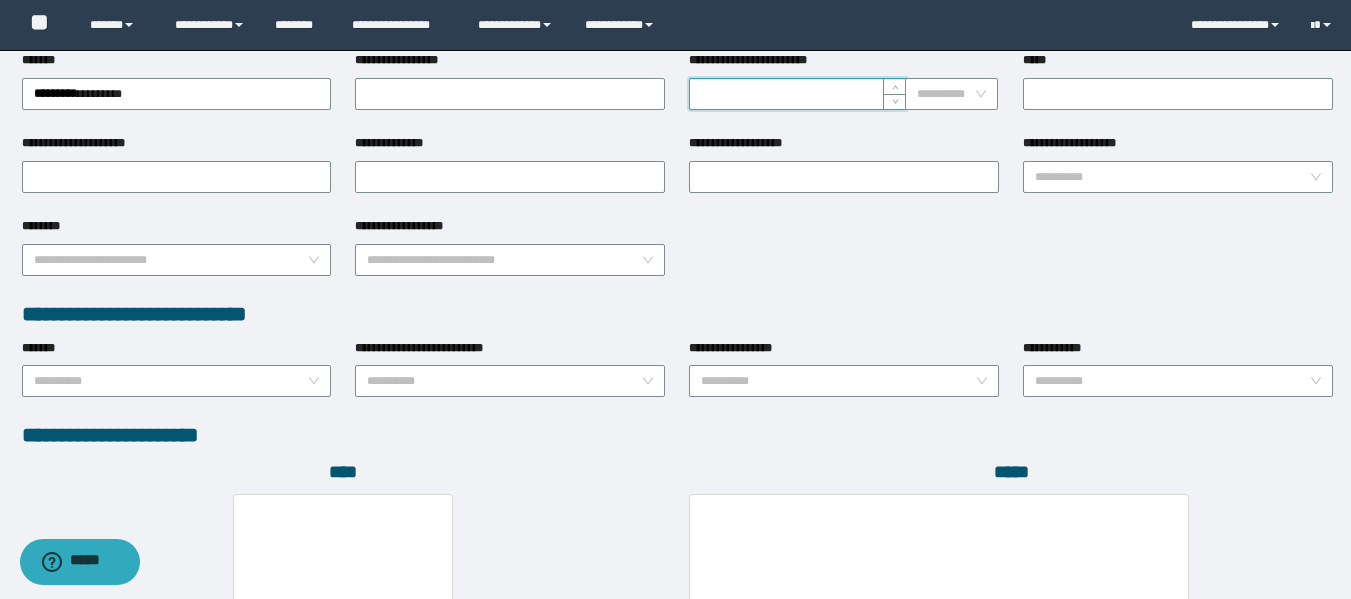 click on "**********" at bounding box center [797, 94] 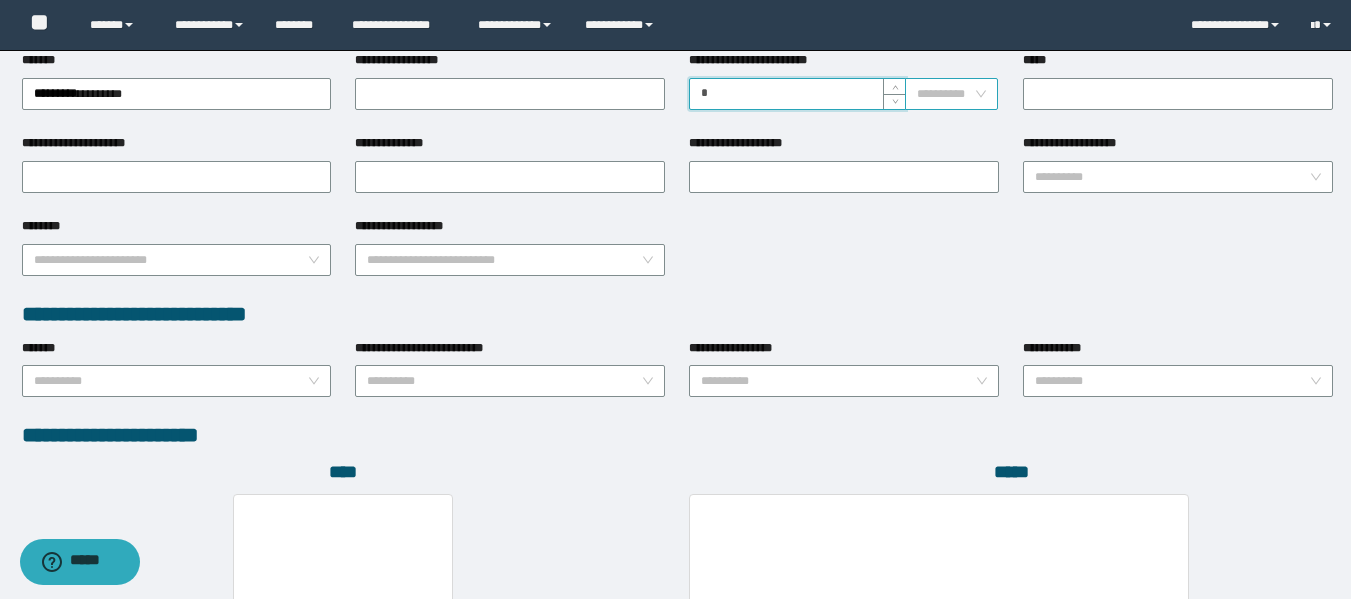 type on "*" 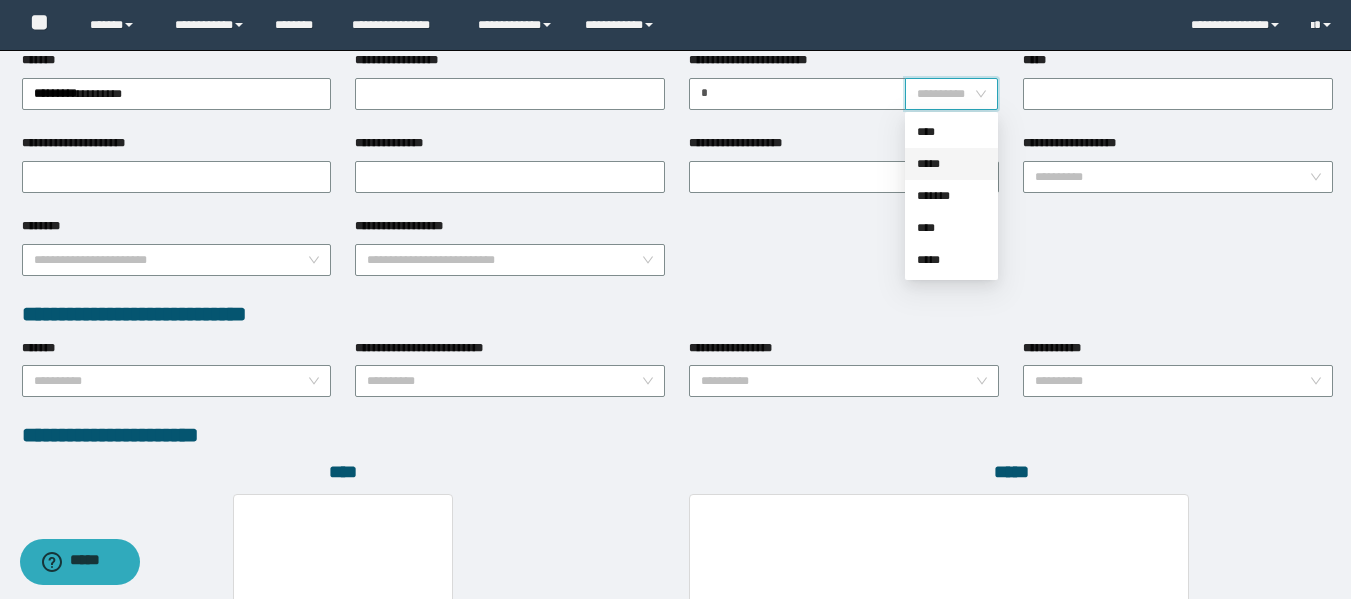 click on "*****" at bounding box center [951, 164] 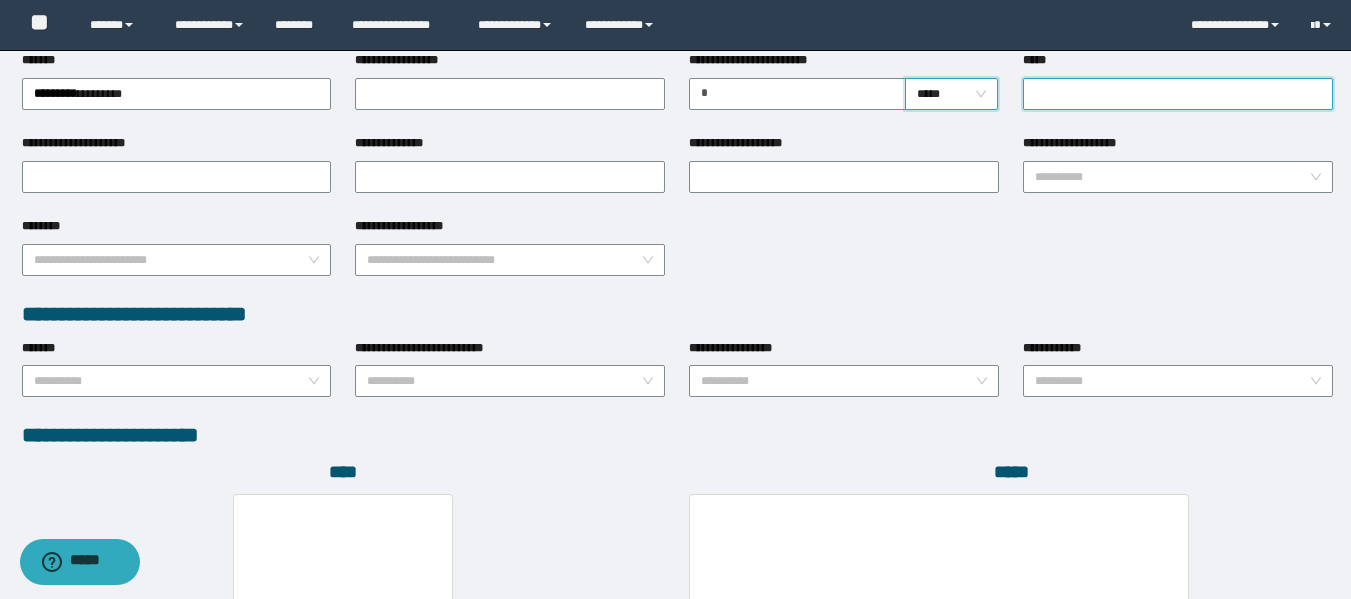 click on "*****" at bounding box center (1178, 94) 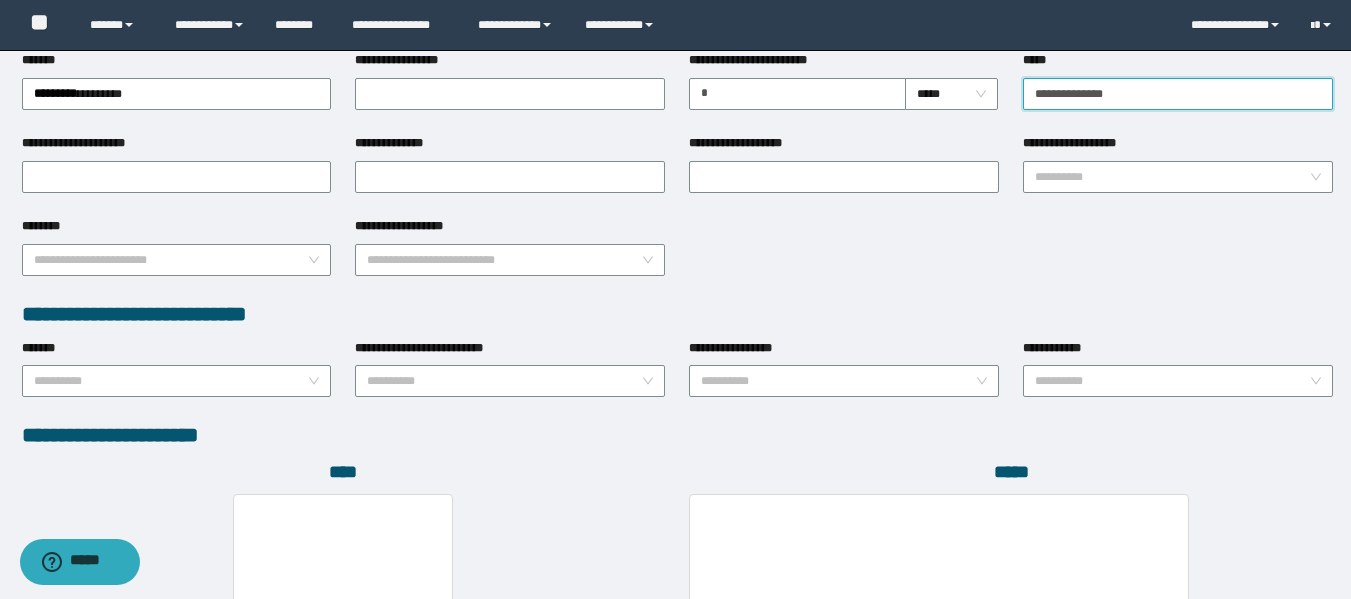 drag, startPoint x: 1165, startPoint y: 93, endPoint x: 757, endPoint y: 109, distance: 408.3136 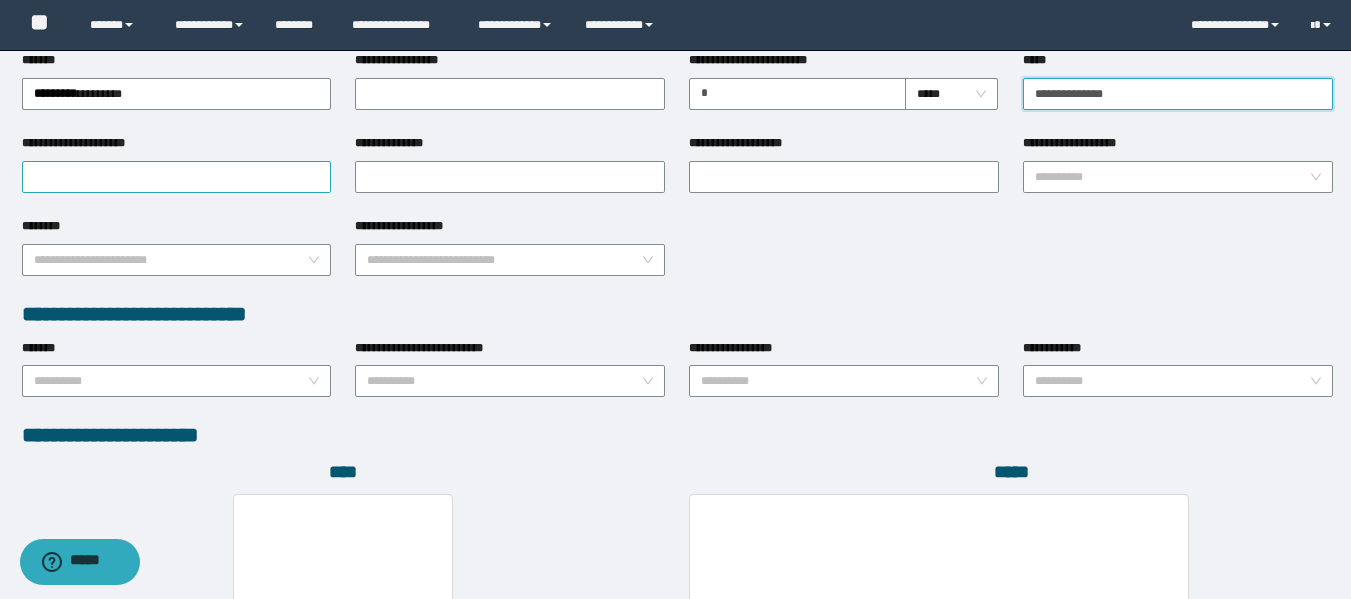 type on "**********" 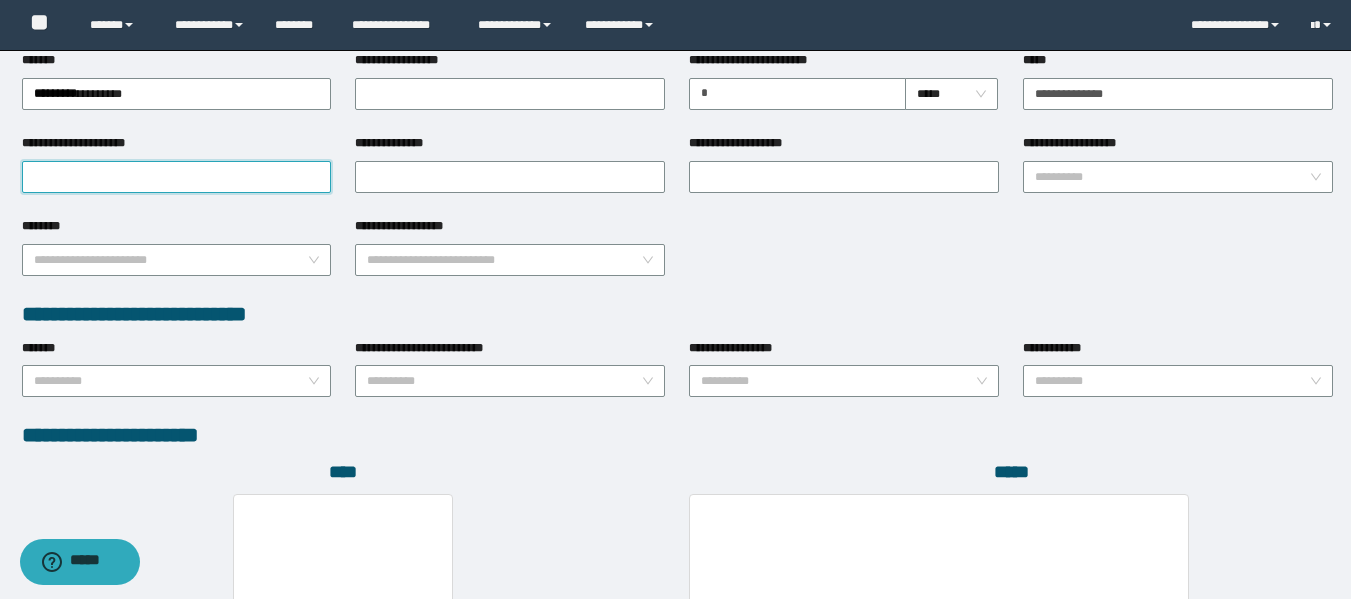 click on "**********" at bounding box center [177, 177] 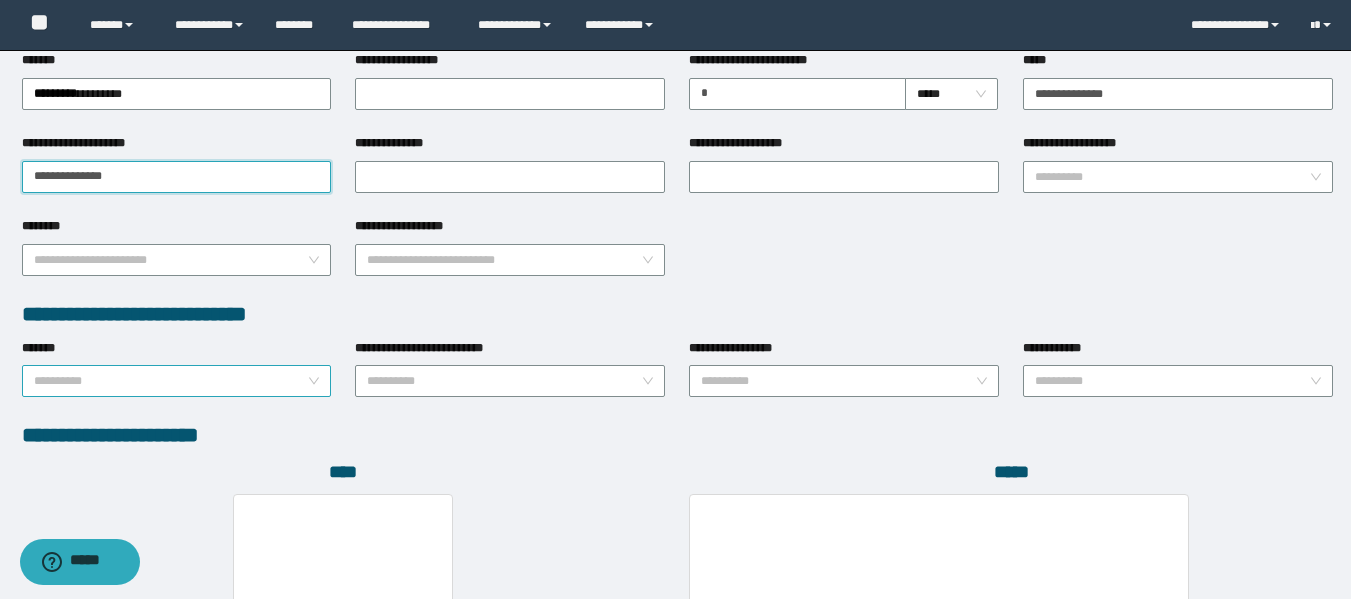 type on "**********" 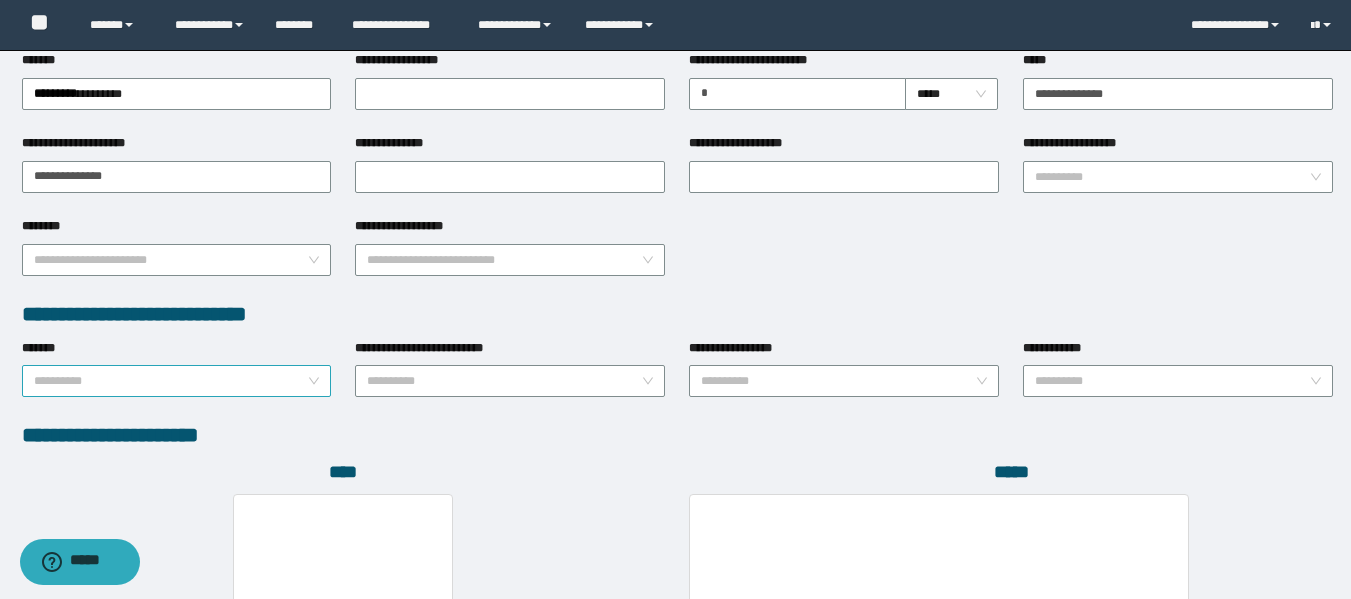 click on "*******" at bounding box center [171, 381] 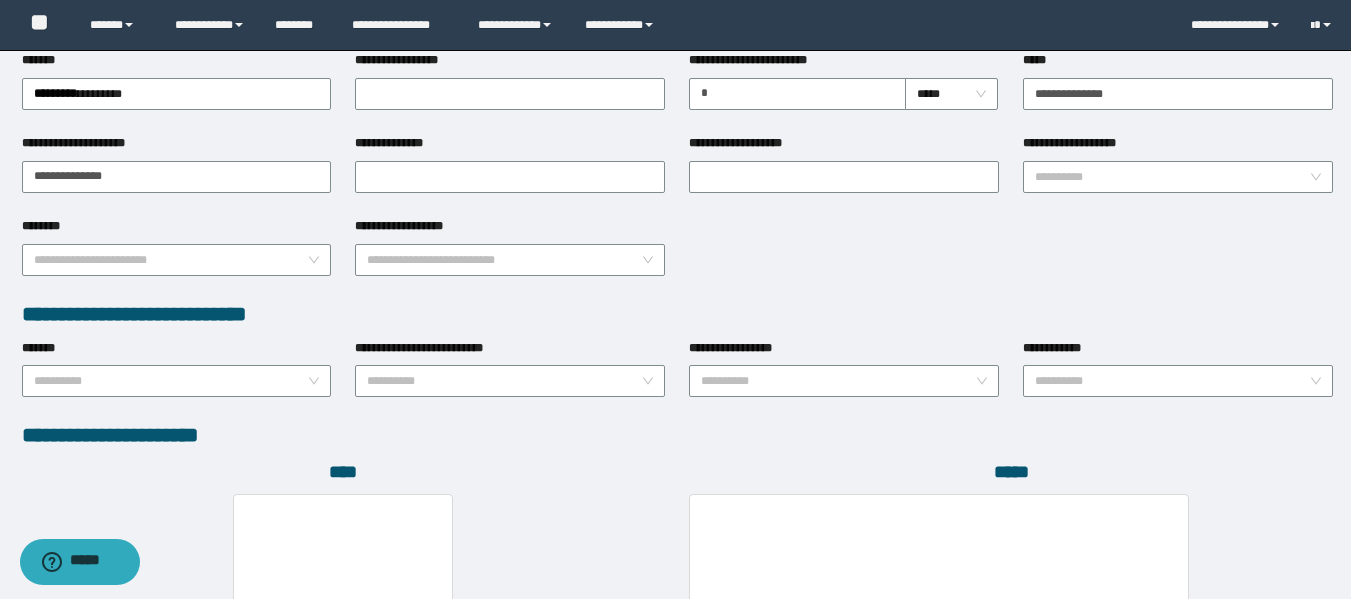 click on "****" at bounding box center (344, 618) 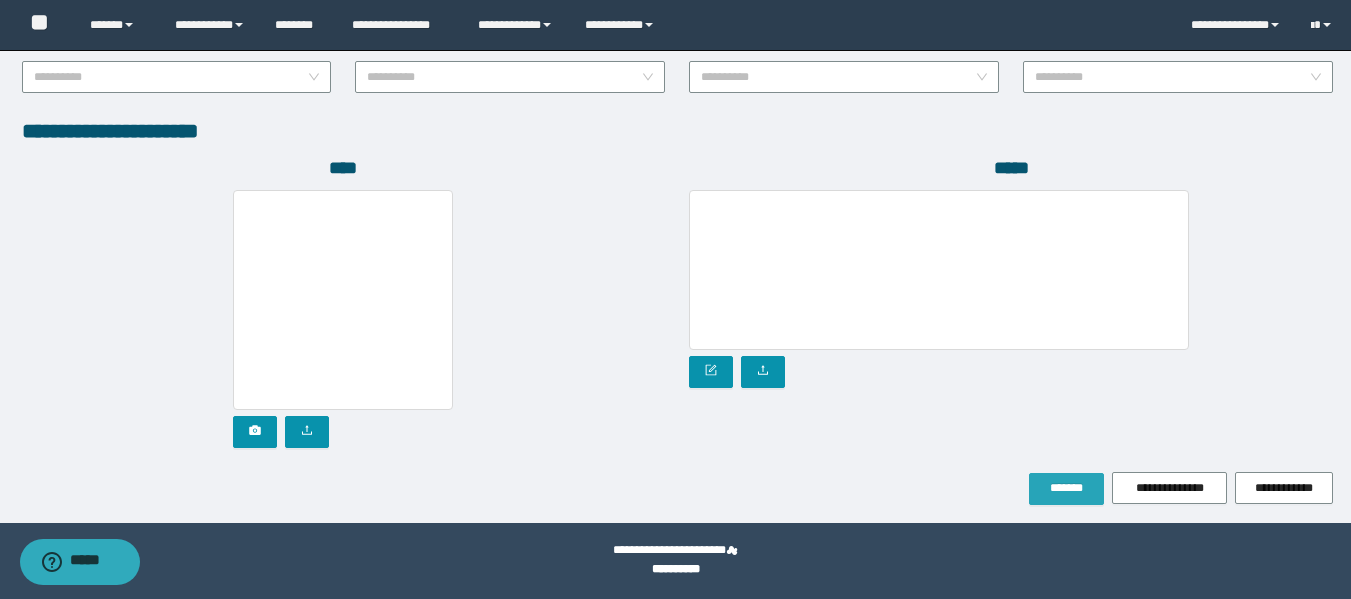 click on "*******" at bounding box center (1066, 488) 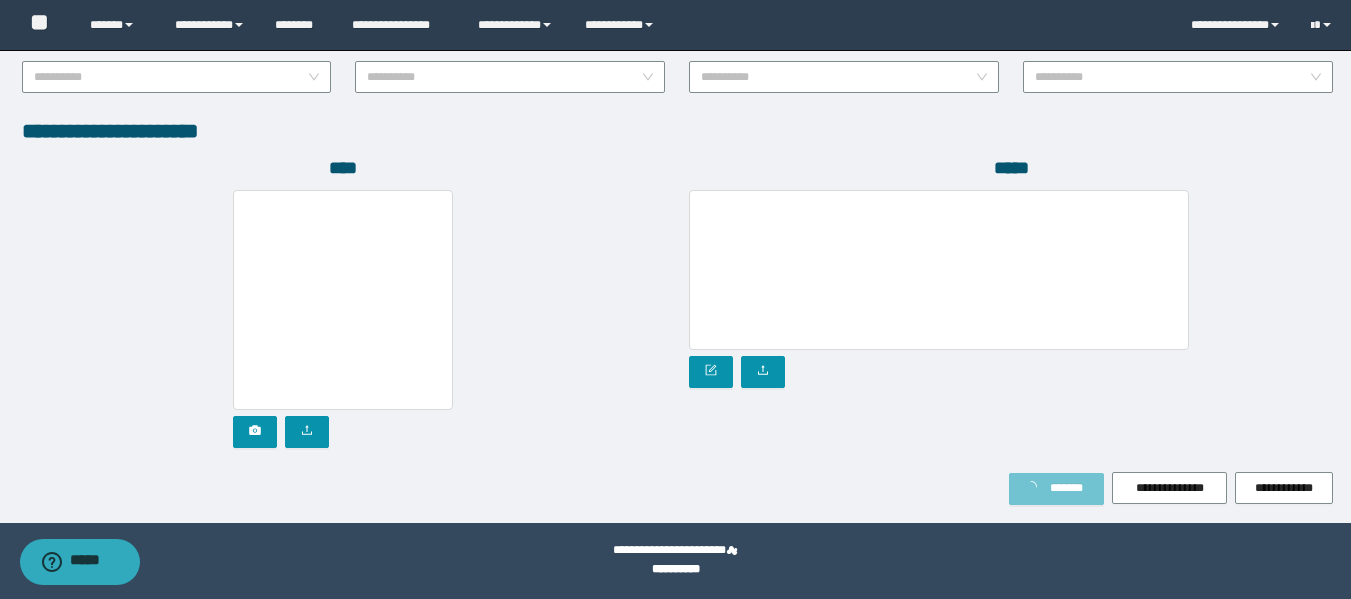 scroll, scrollTop: 1157, scrollLeft: 0, axis: vertical 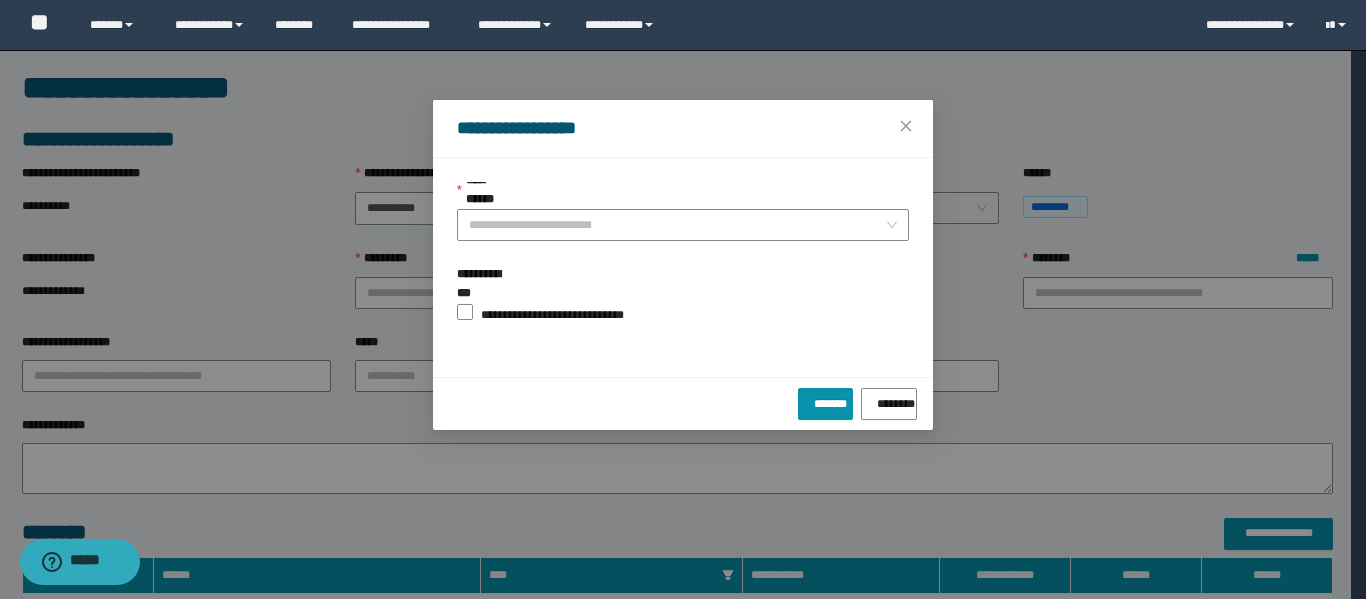 type on "**" 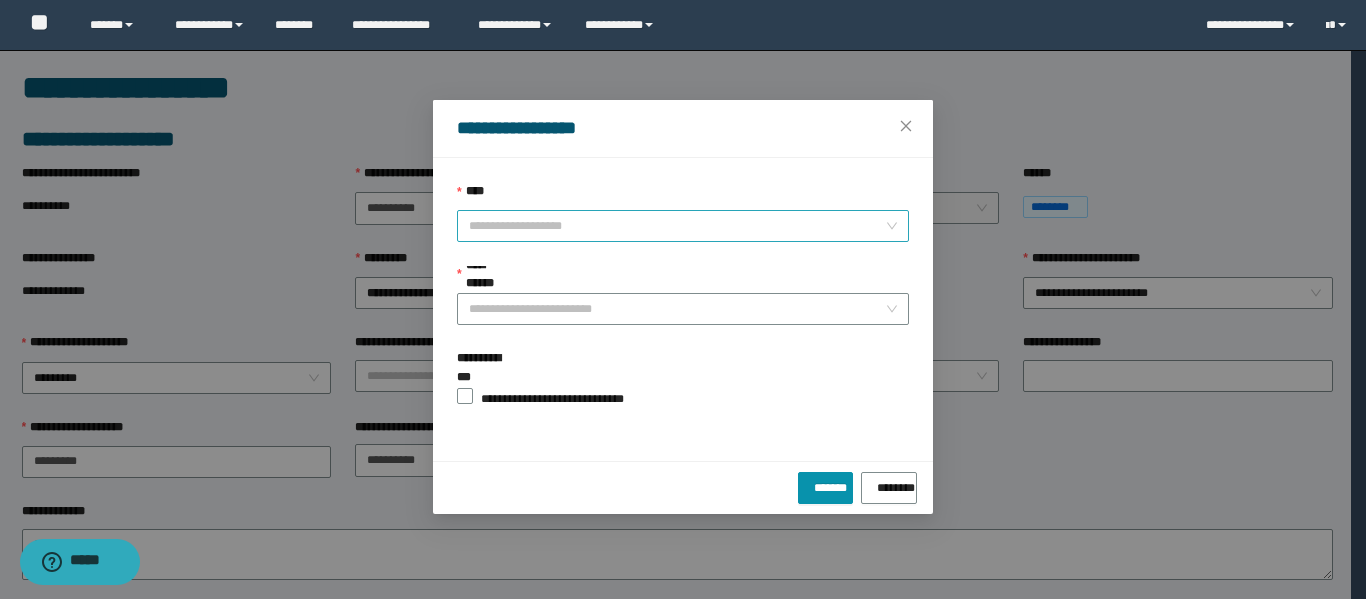 click on "****" at bounding box center [677, 226] 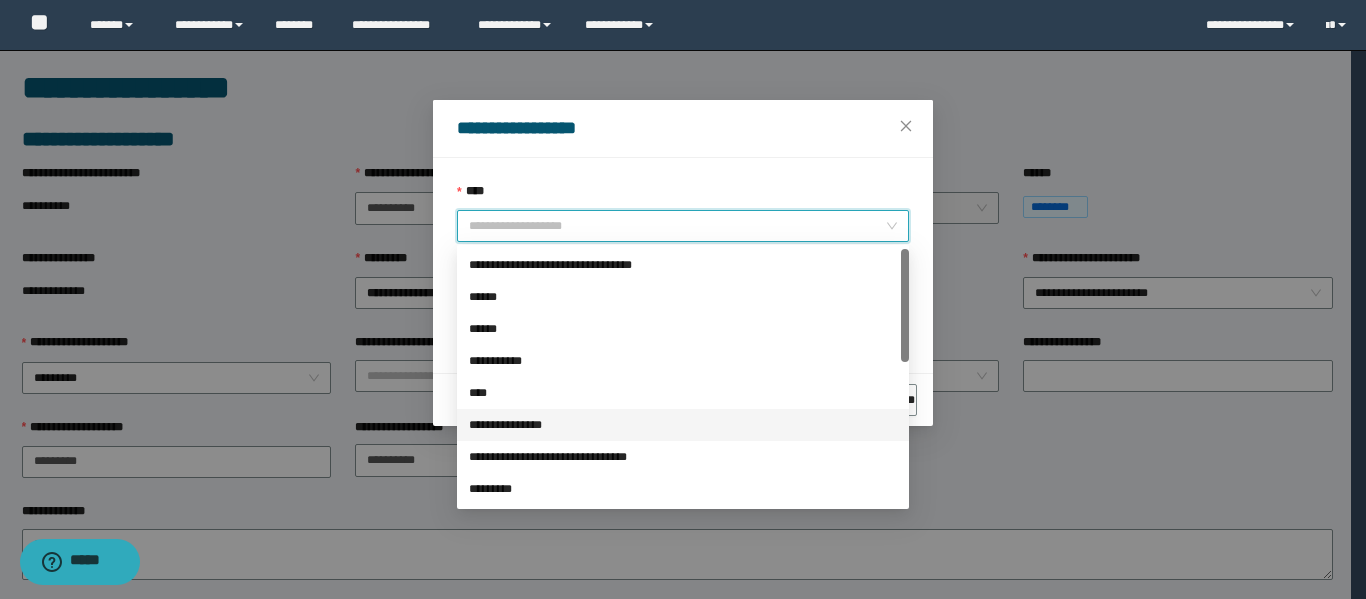 click on "**********" at bounding box center (683, 425) 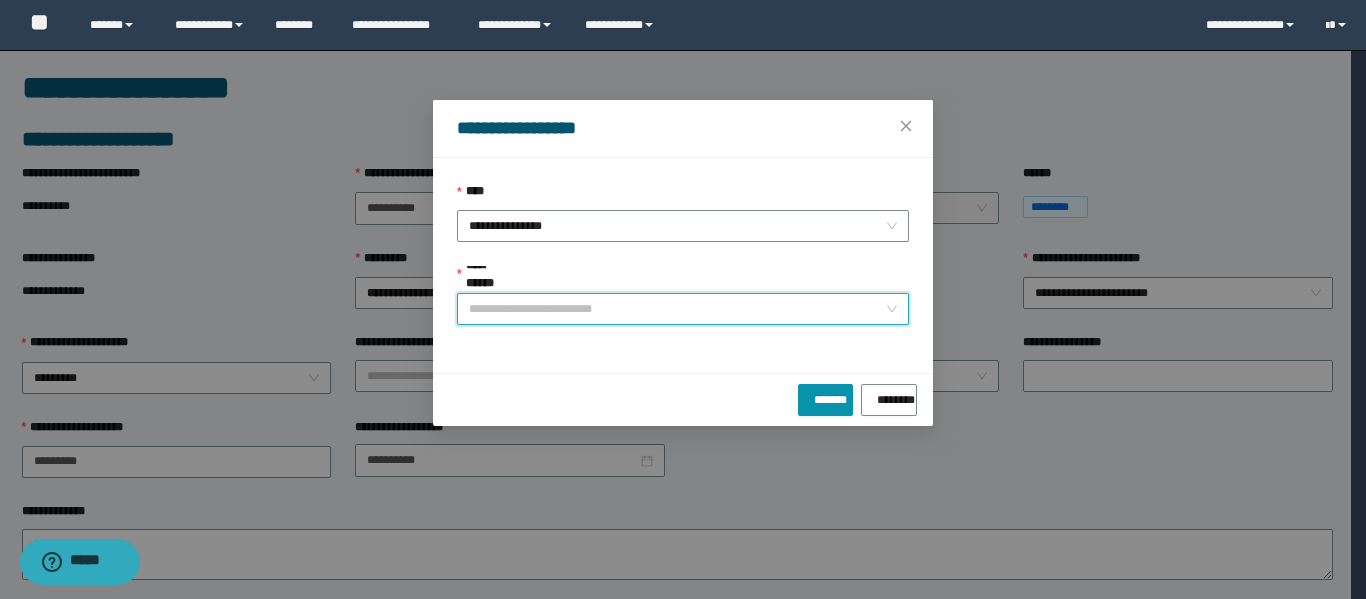 click on "**********" at bounding box center [677, 309] 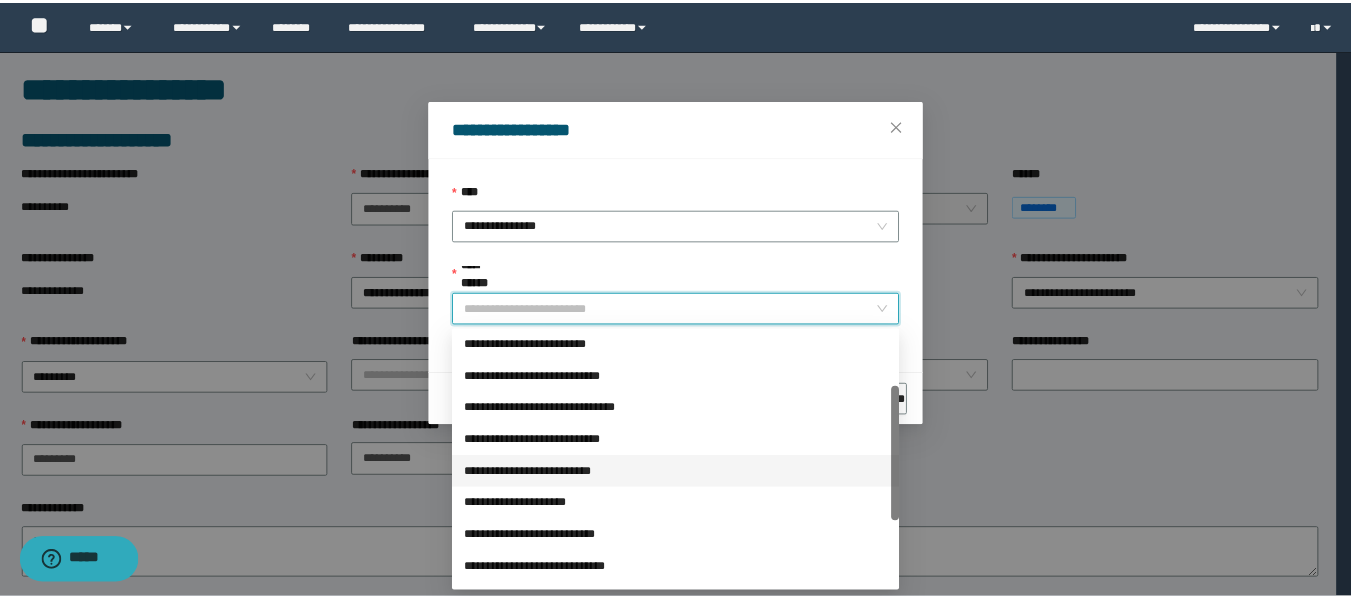 scroll, scrollTop: 200, scrollLeft: 0, axis: vertical 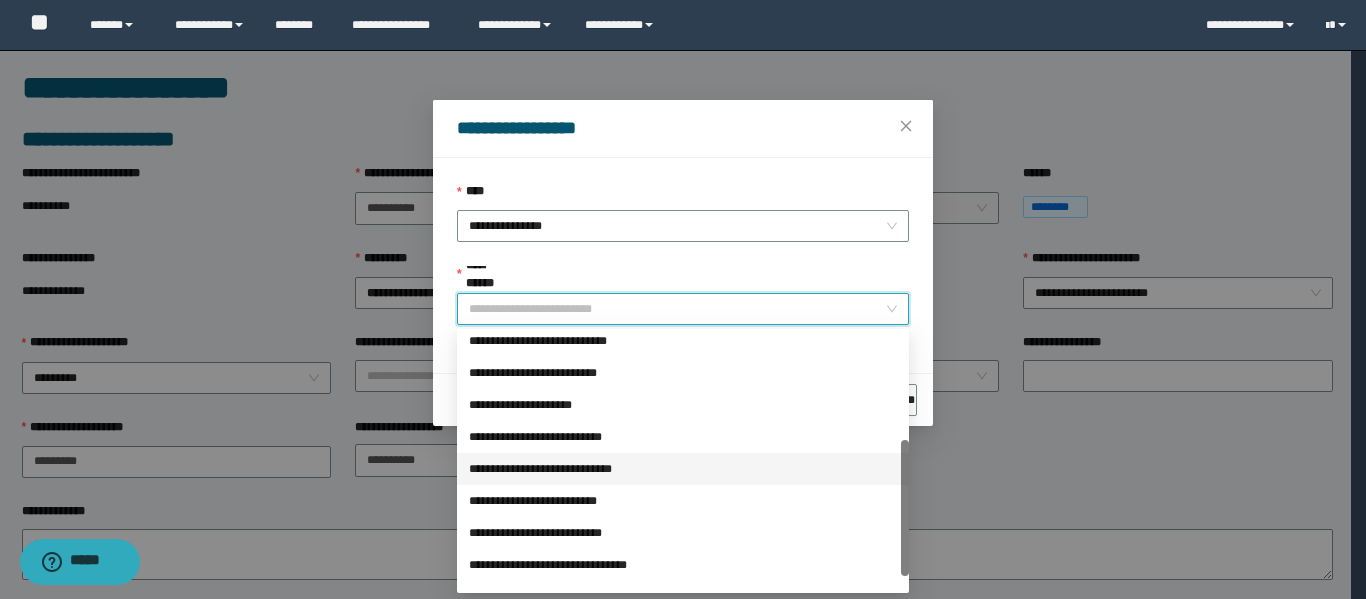 click on "**********" at bounding box center (683, 469) 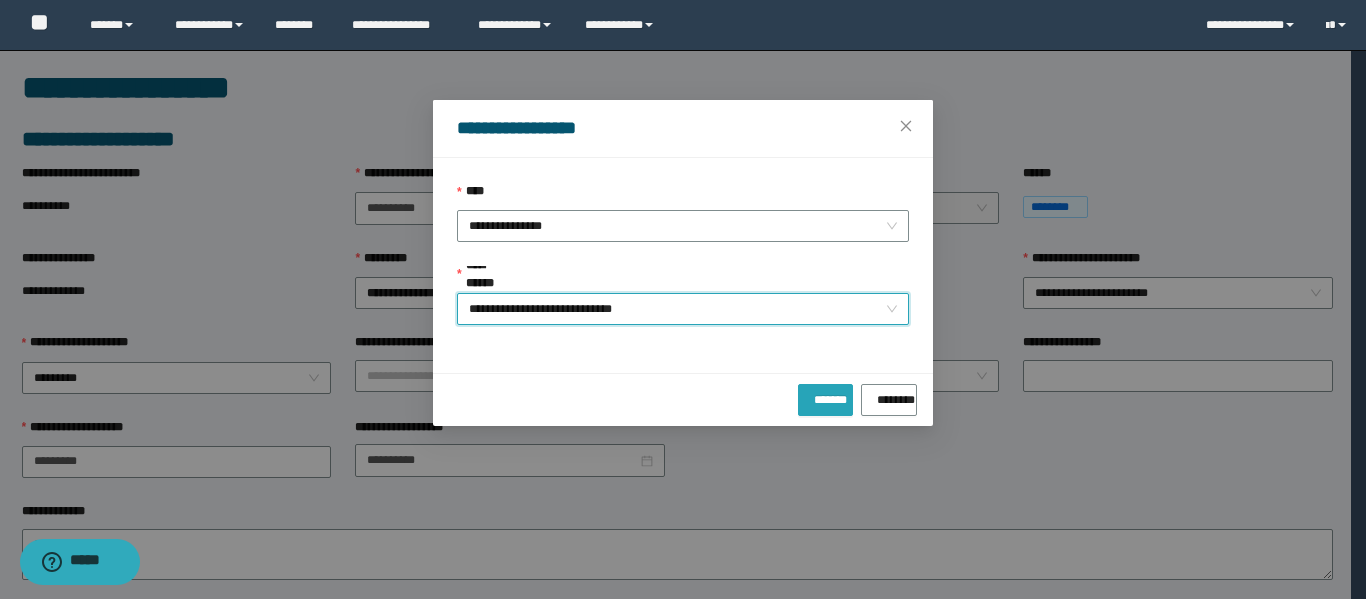 click on "*******" at bounding box center (825, 396) 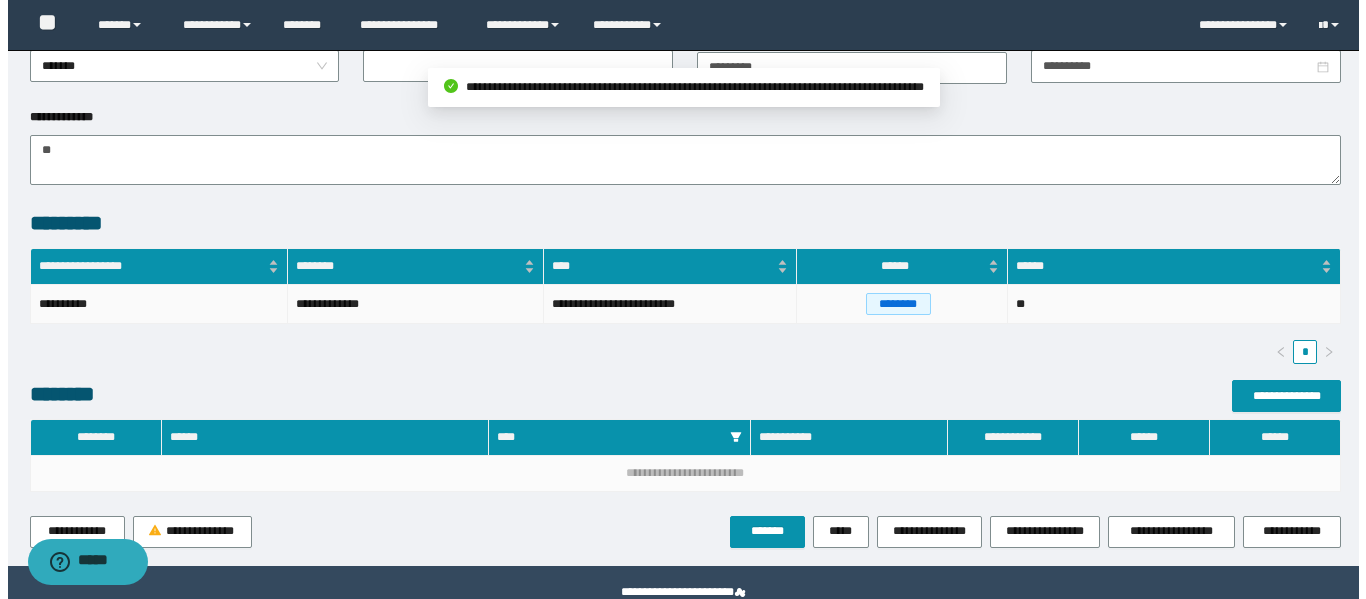 scroll, scrollTop: 488, scrollLeft: 0, axis: vertical 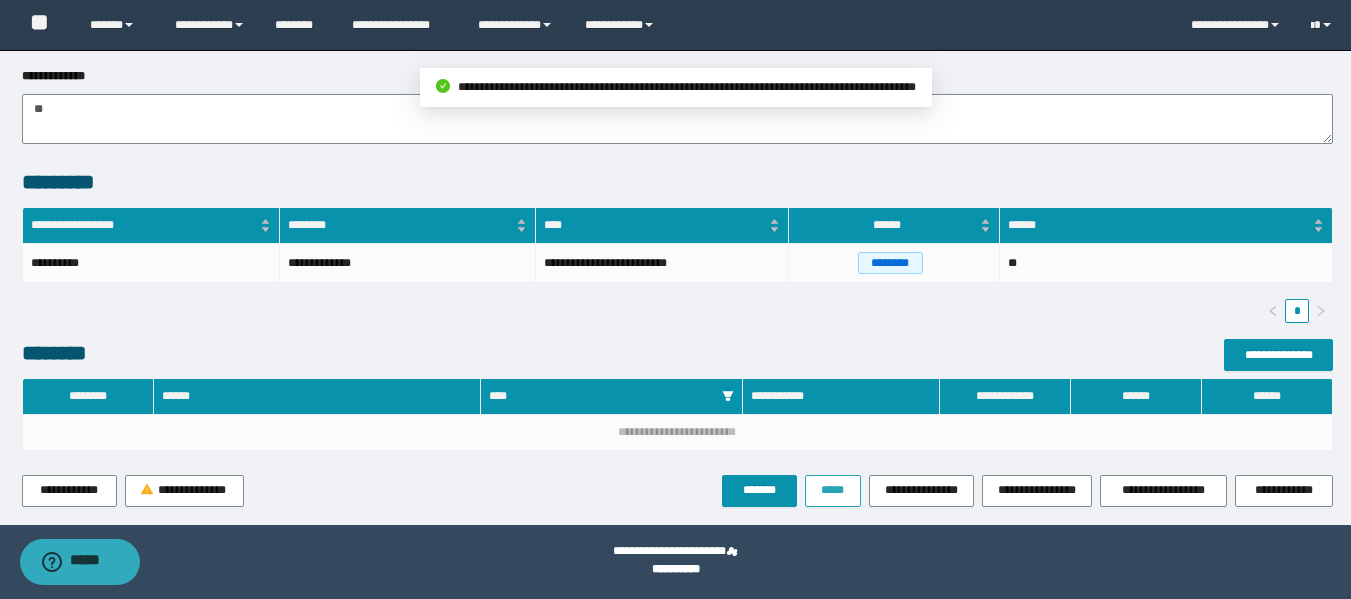click on "*****" at bounding box center (833, 491) 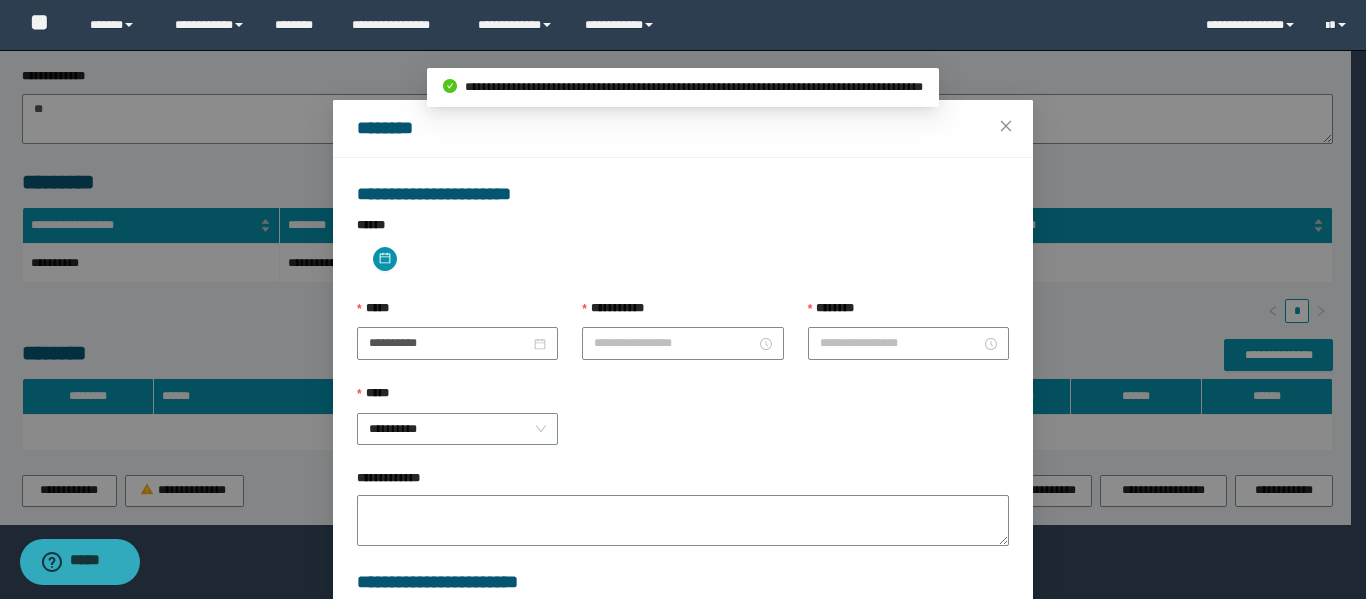 type on "**********" 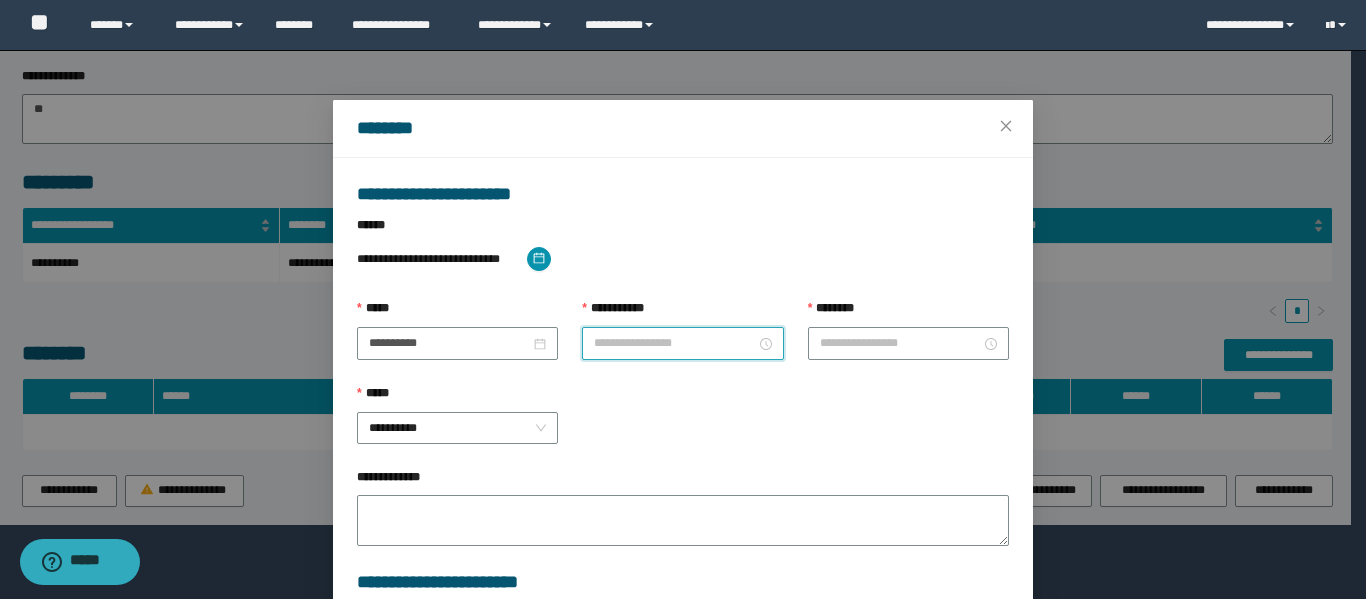 click on "**********" at bounding box center (674, 343) 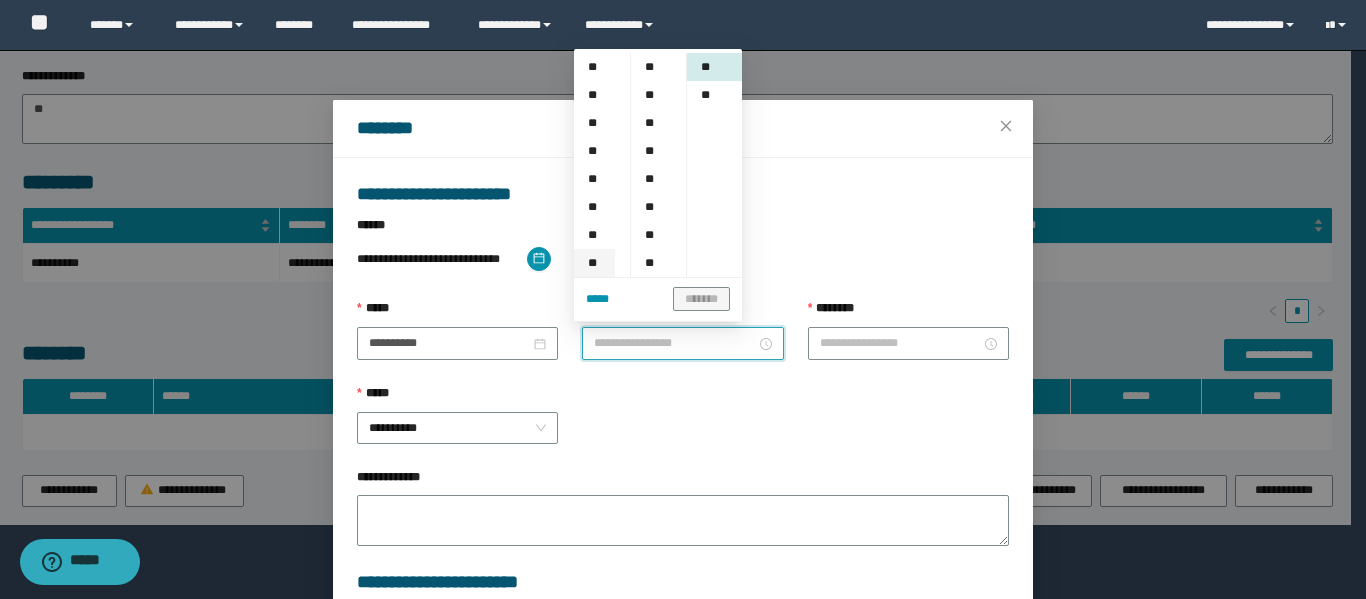 click on "**" at bounding box center (594, 263) 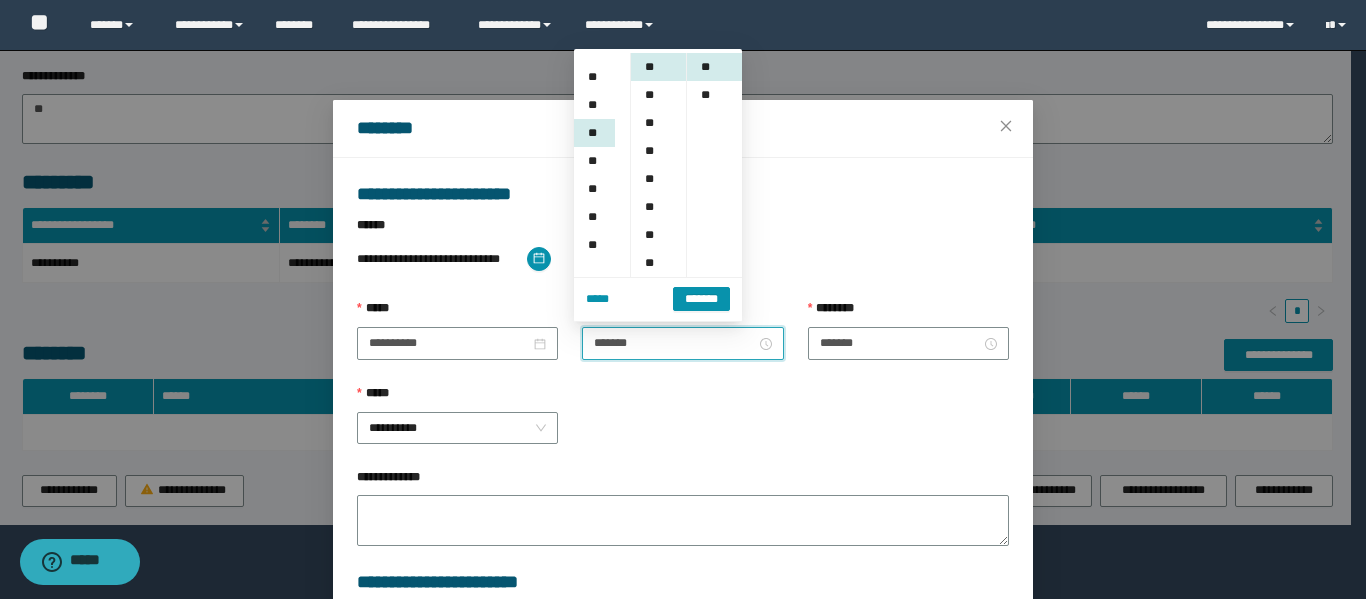 scroll, scrollTop: 196, scrollLeft: 0, axis: vertical 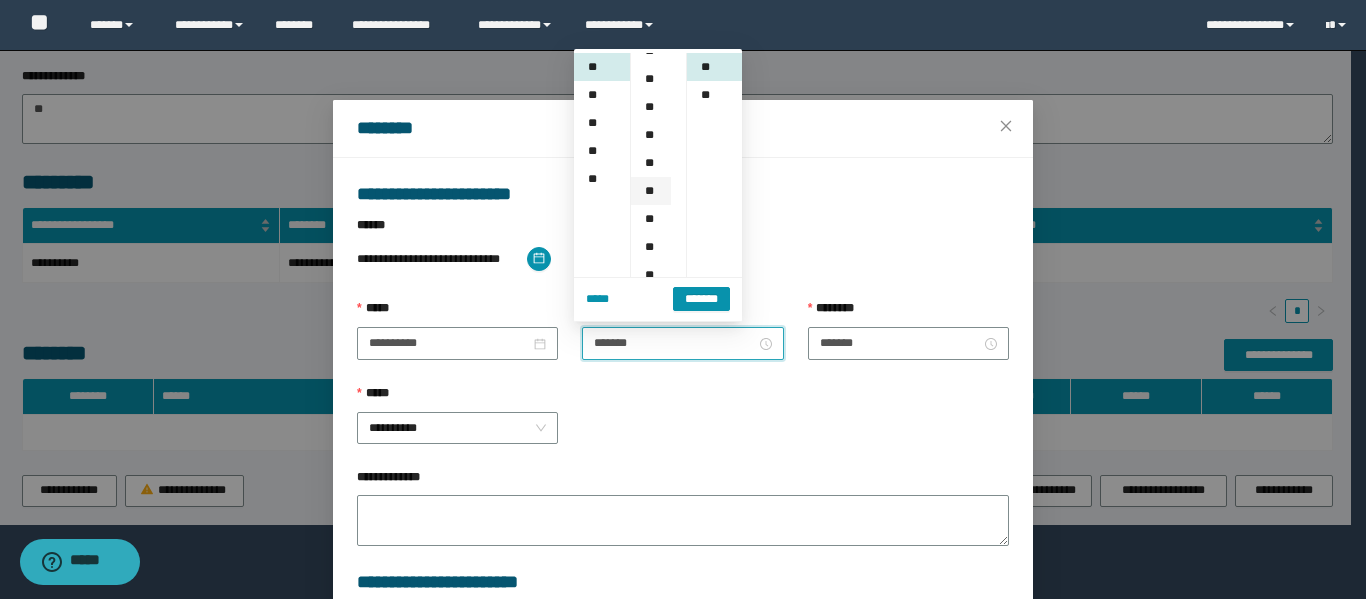 click on "**" at bounding box center [651, 191] 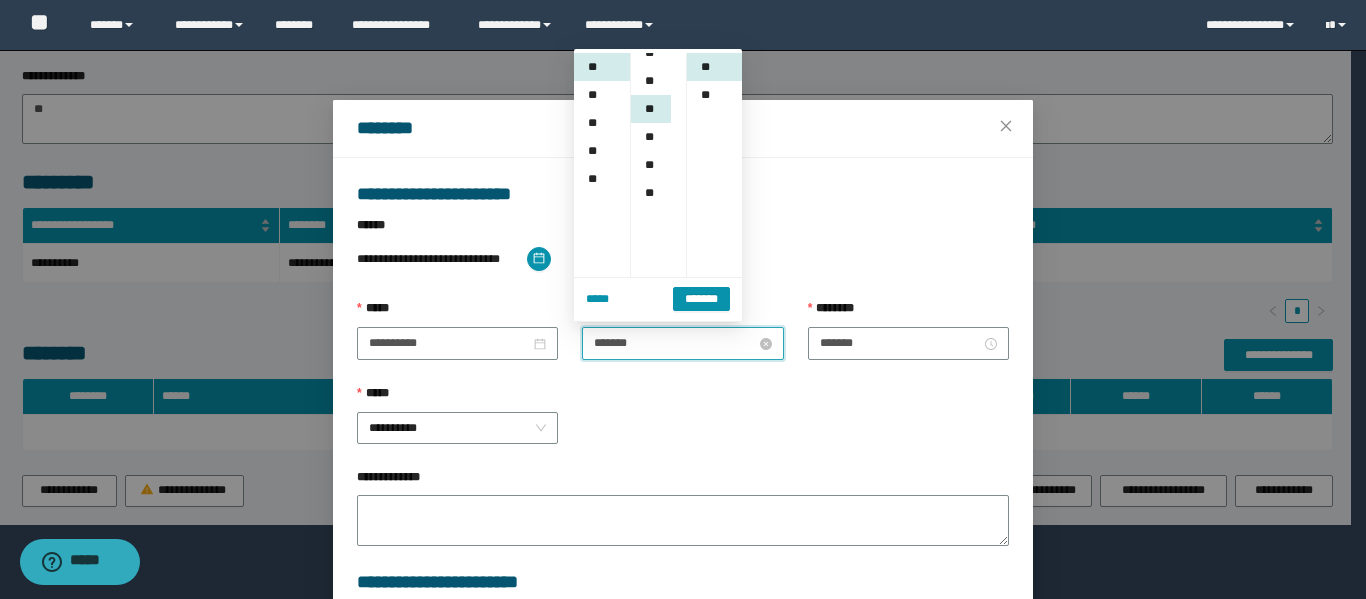scroll, scrollTop: 224, scrollLeft: 0, axis: vertical 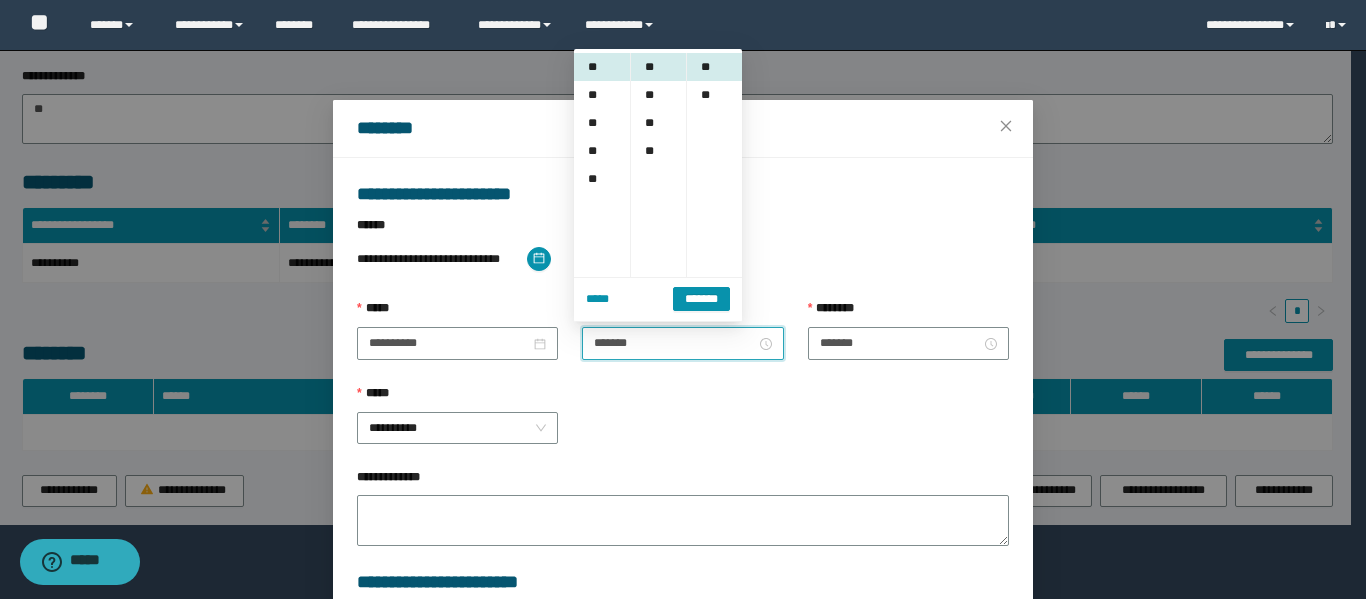 click on "**********" at bounding box center (683, 426) 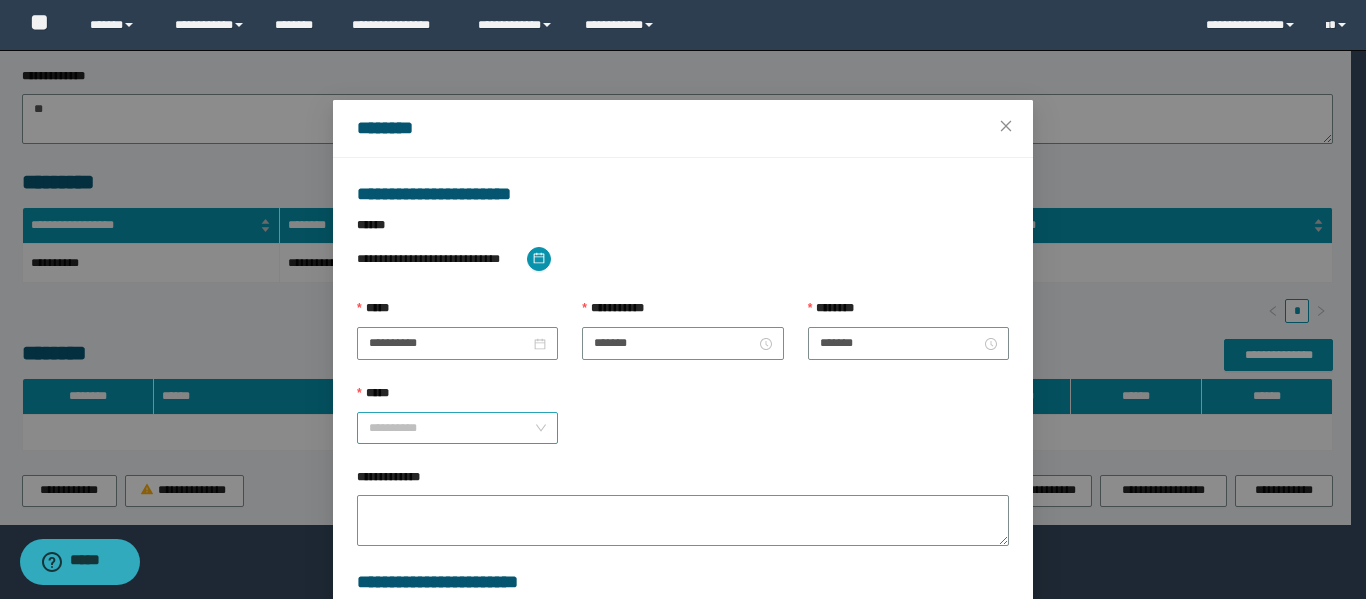 click on "**********" at bounding box center (457, 428) 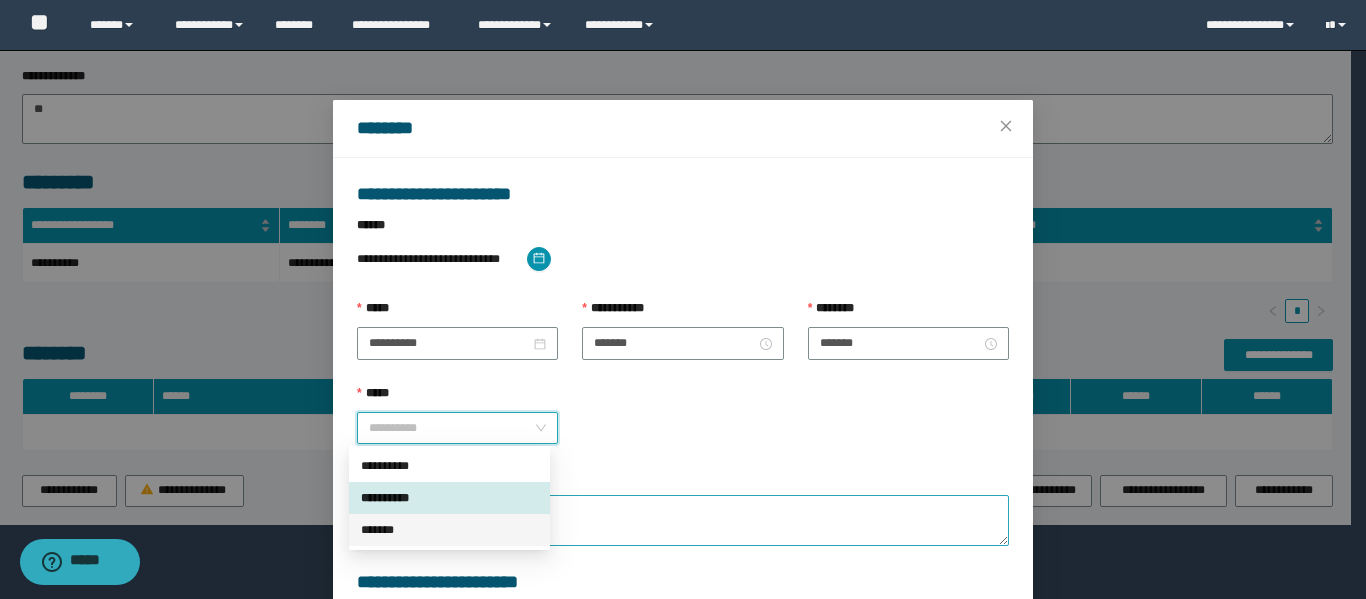 click on "*******" at bounding box center [449, 530] 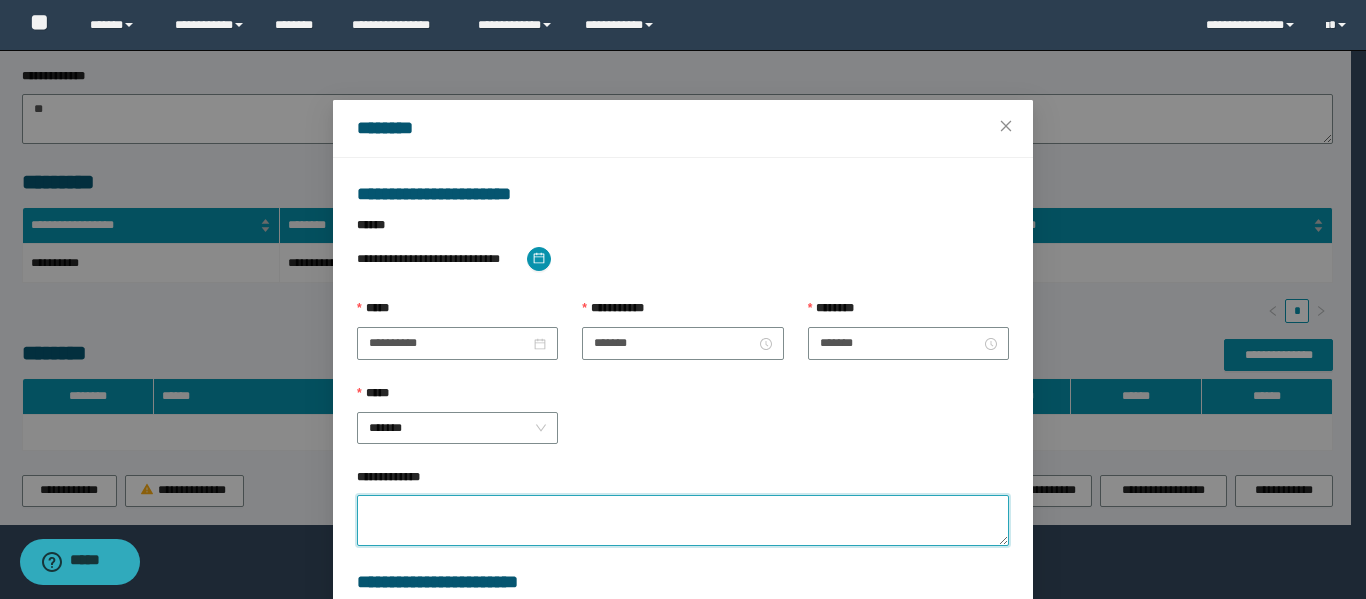 click on "**********" at bounding box center [683, 520] 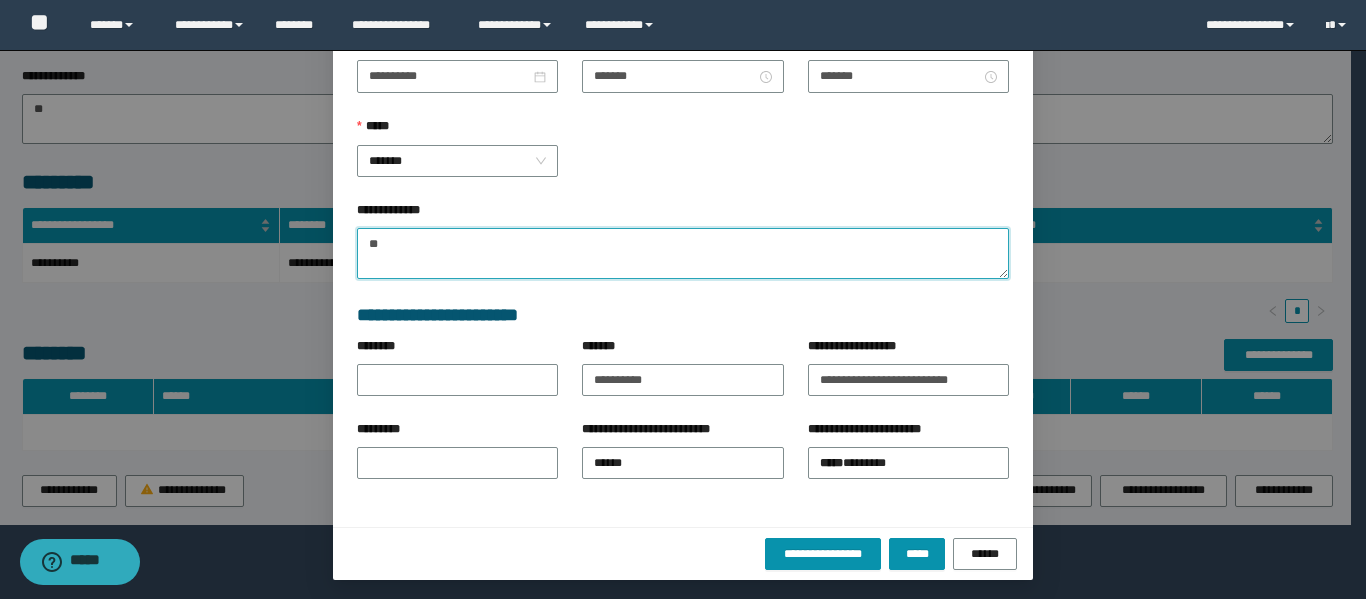 scroll, scrollTop: 271, scrollLeft: 0, axis: vertical 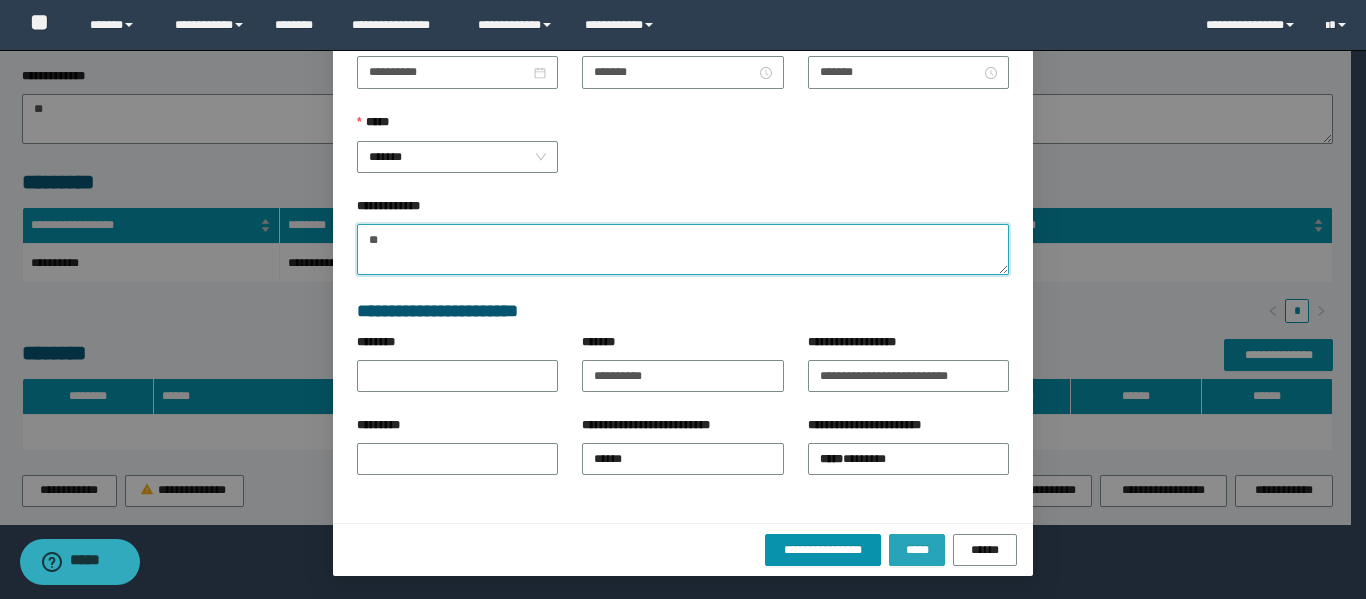type on "**" 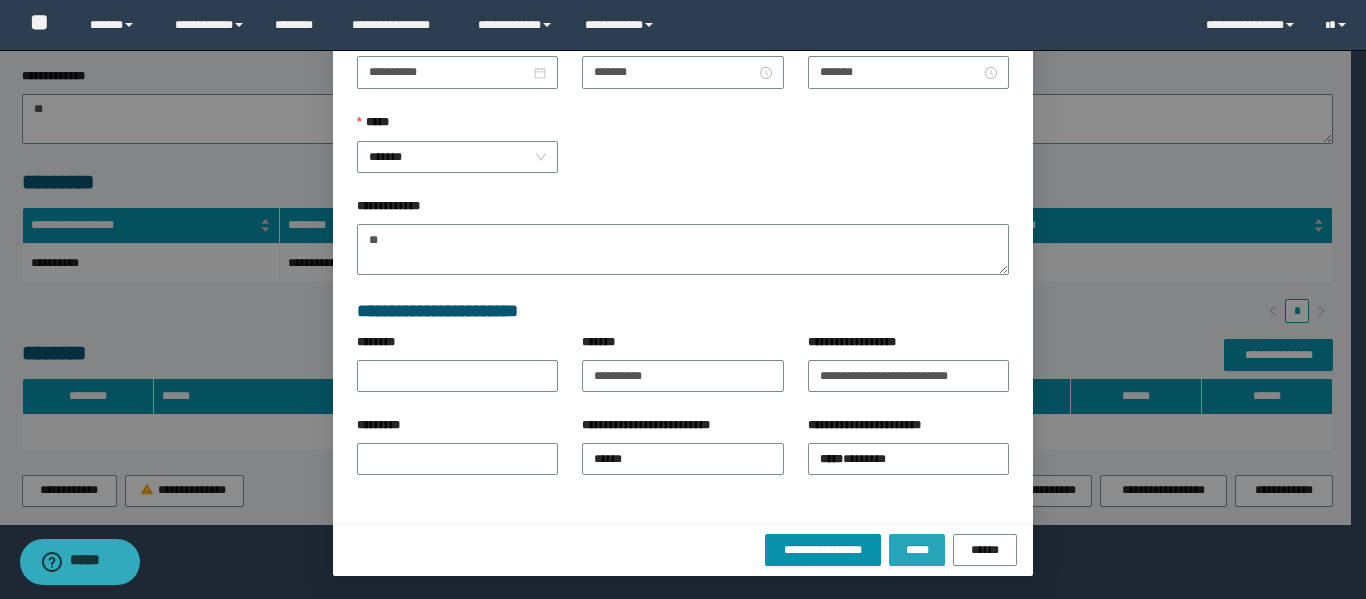 click on "*****" at bounding box center (917, 550) 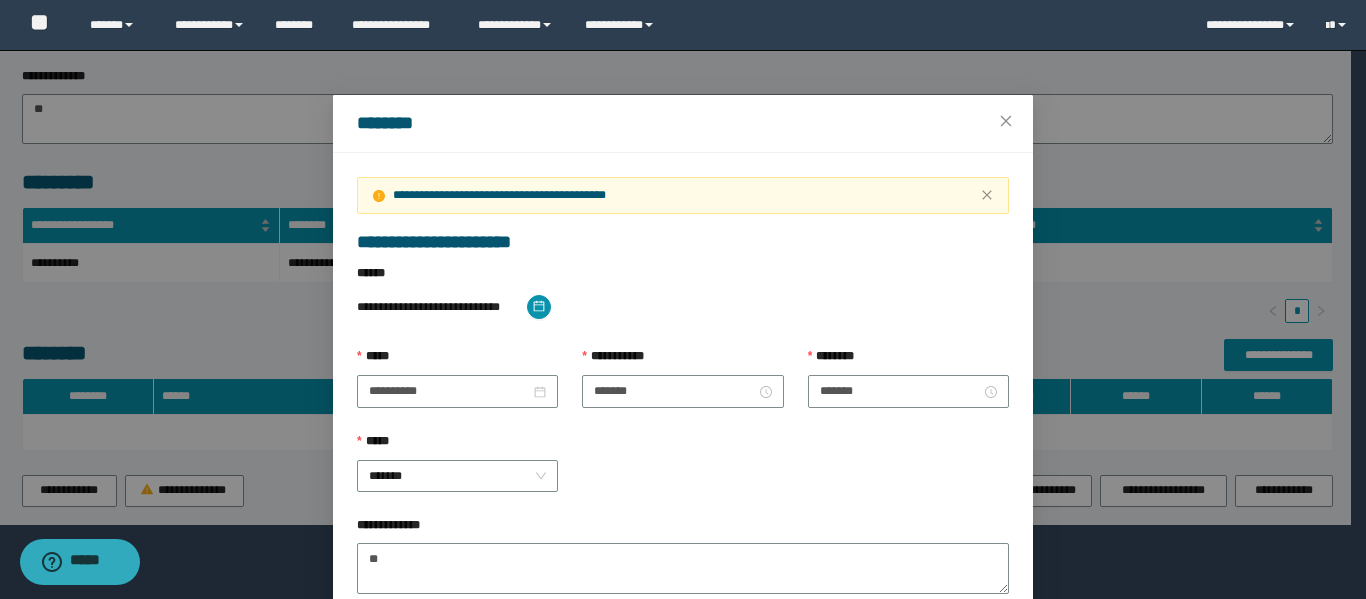 scroll, scrollTop: 0, scrollLeft: 0, axis: both 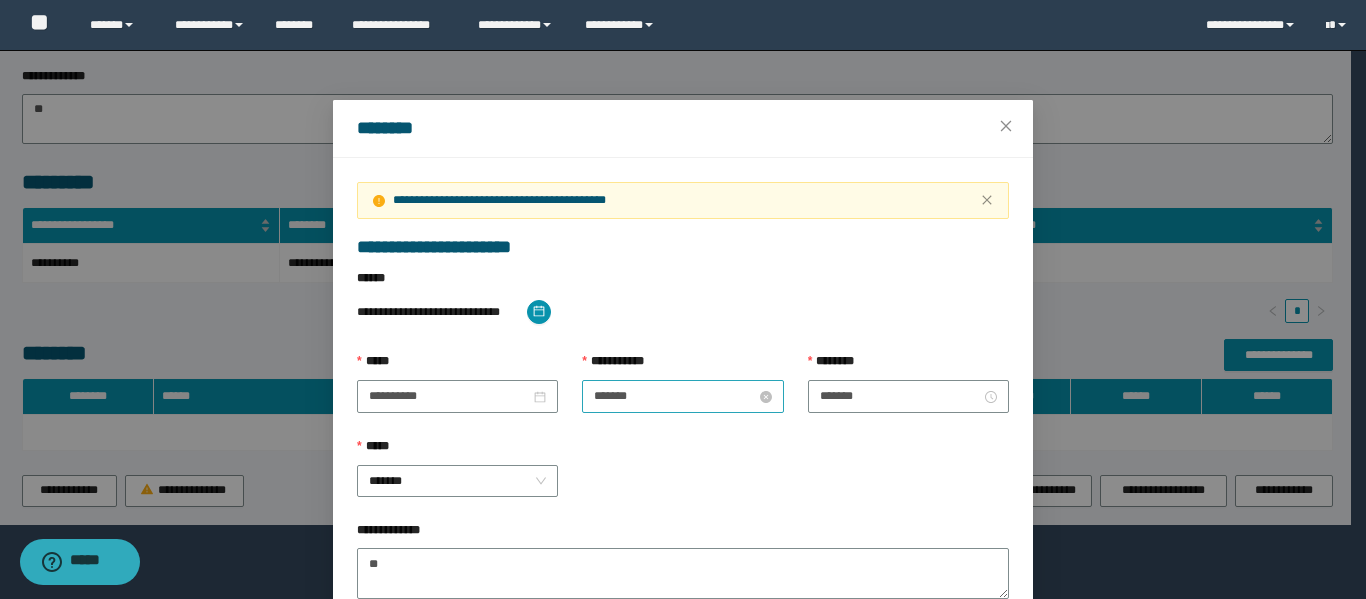 click on "*******" at bounding box center [674, 396] 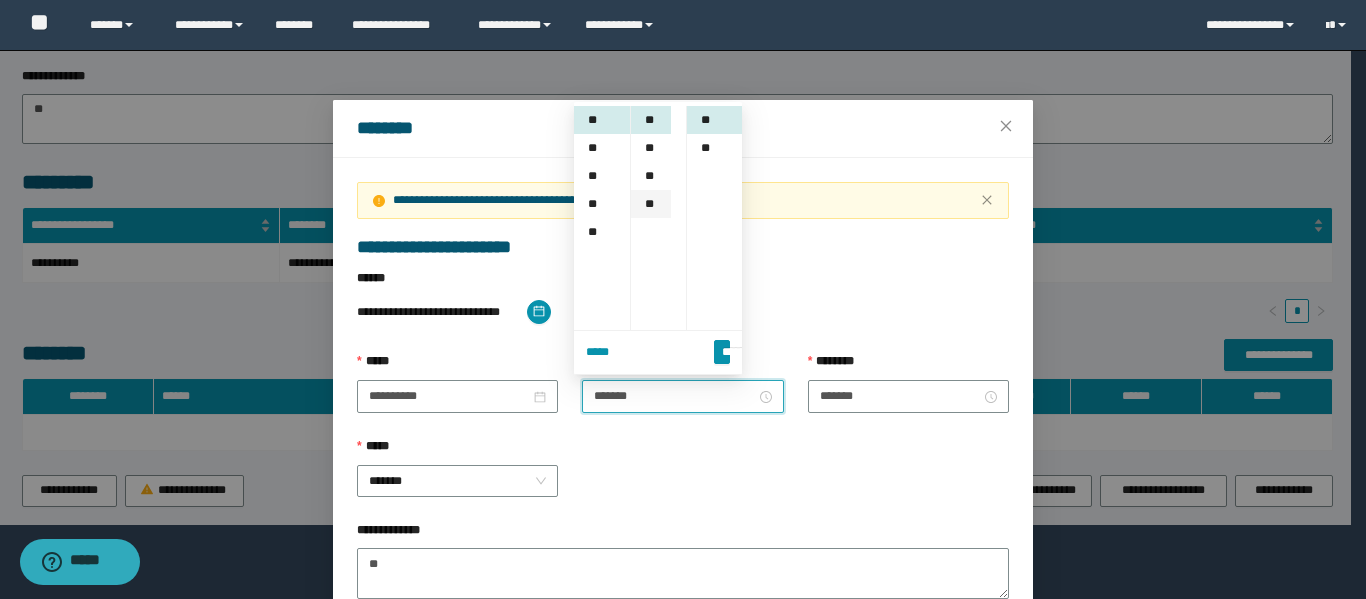 click on "**" at bounding box center [651, 204] 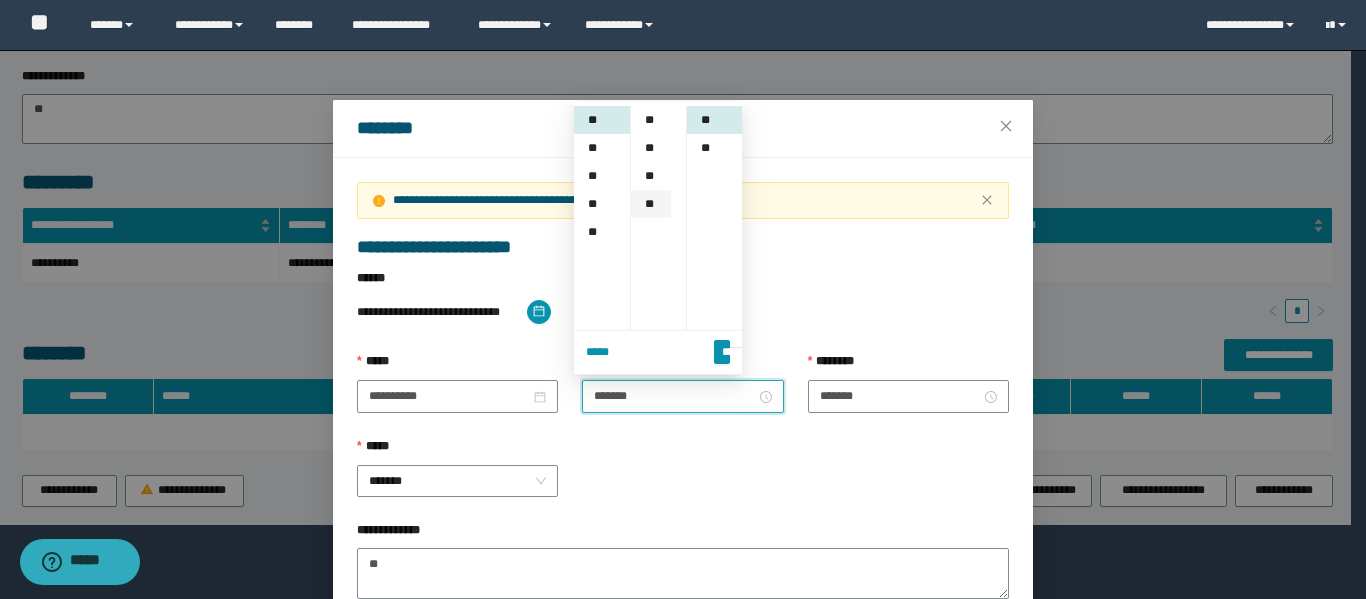 scroll, scrollTop: 308, scrollLeft: 0, axis: vertical 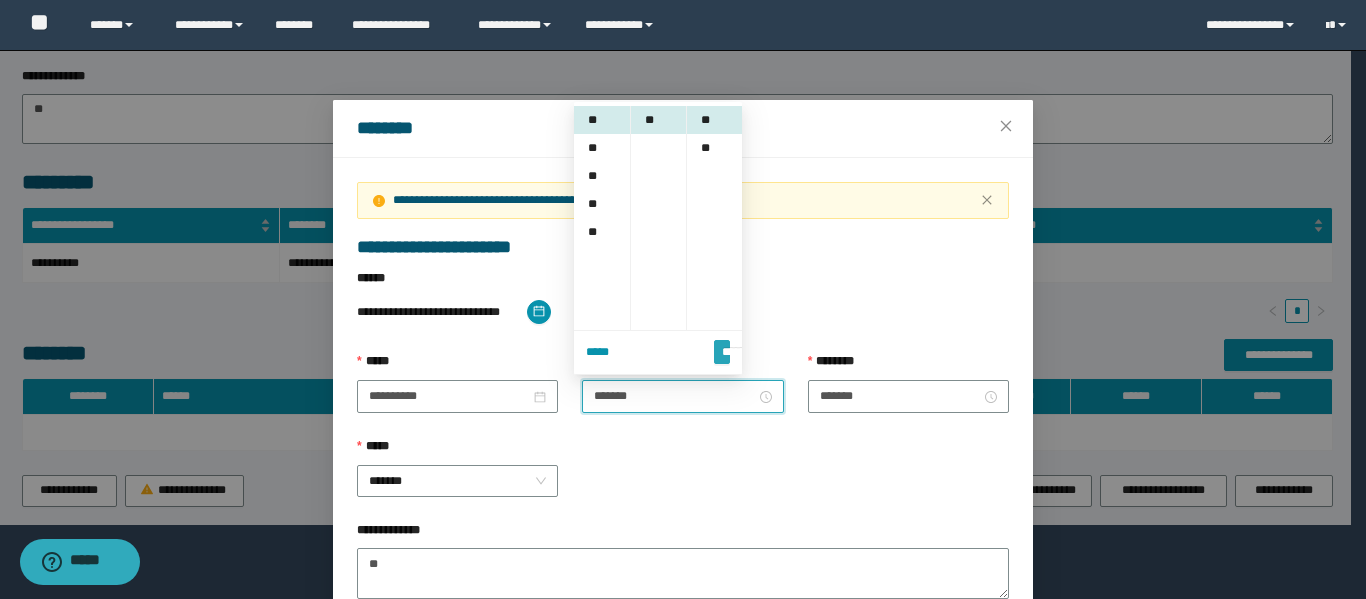 click on "*******" at bounding box center (722, 343) 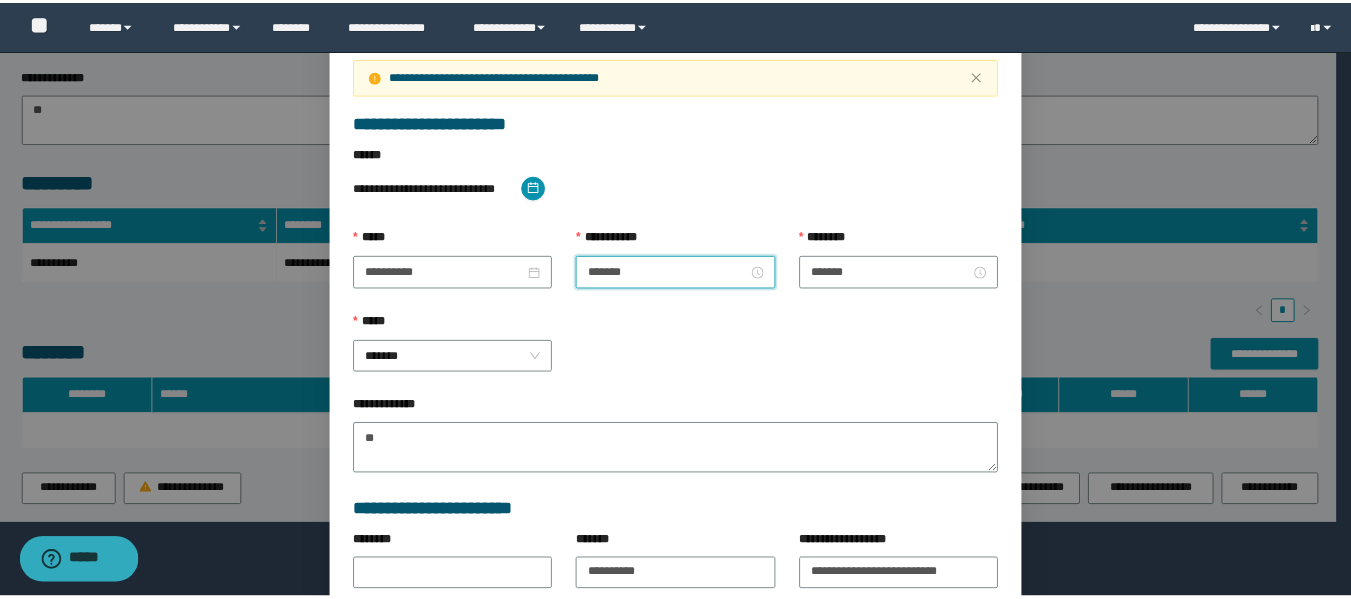 scroll, scrollTop: 323, scrollLeft: 0, axis: vertical 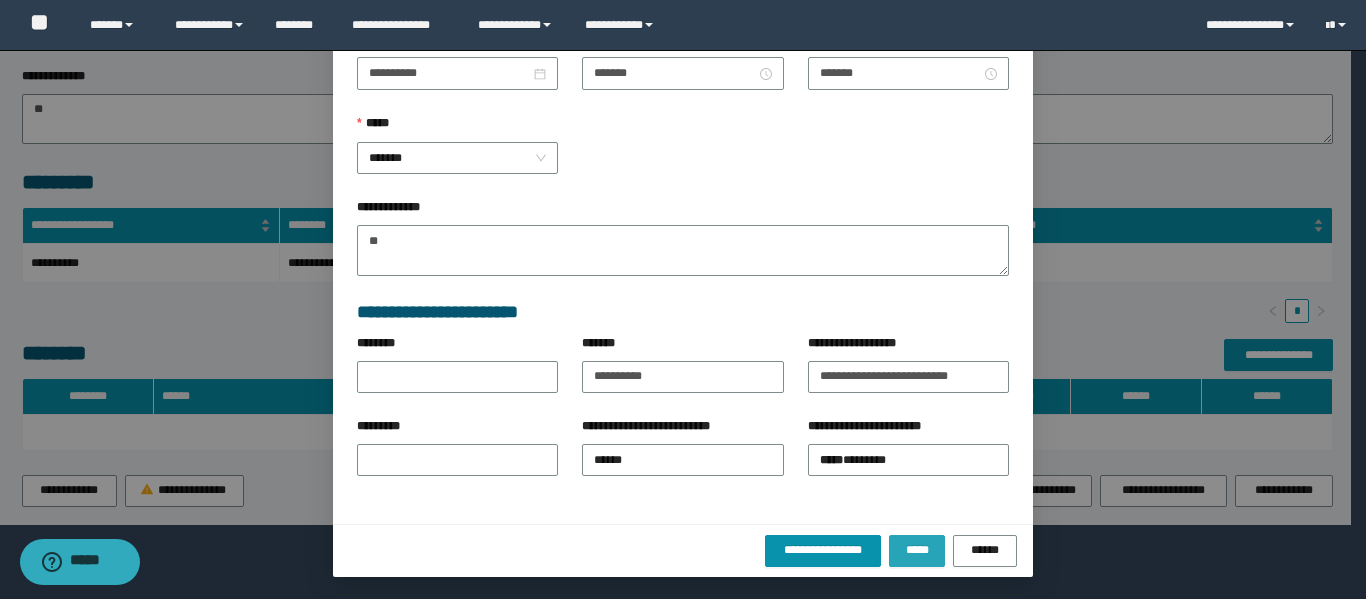 click on "*****" at bounding box center [917, 551] 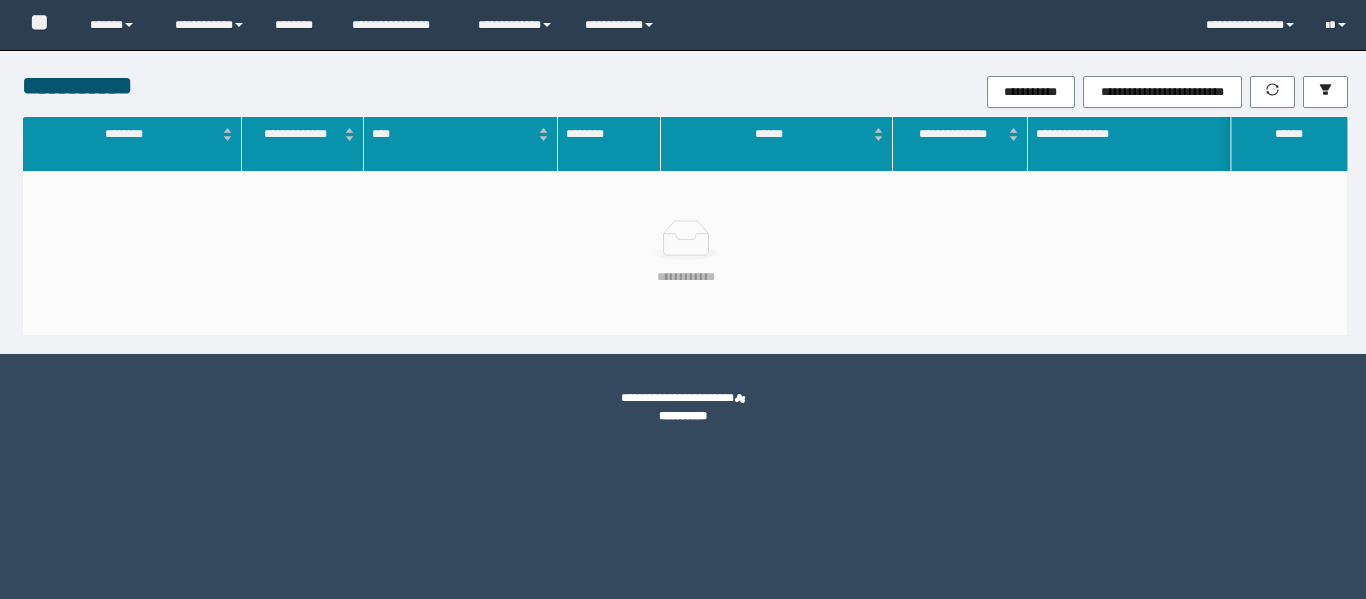 scroll, scrollTop: 0, scrollLeft: 0, axis: both 